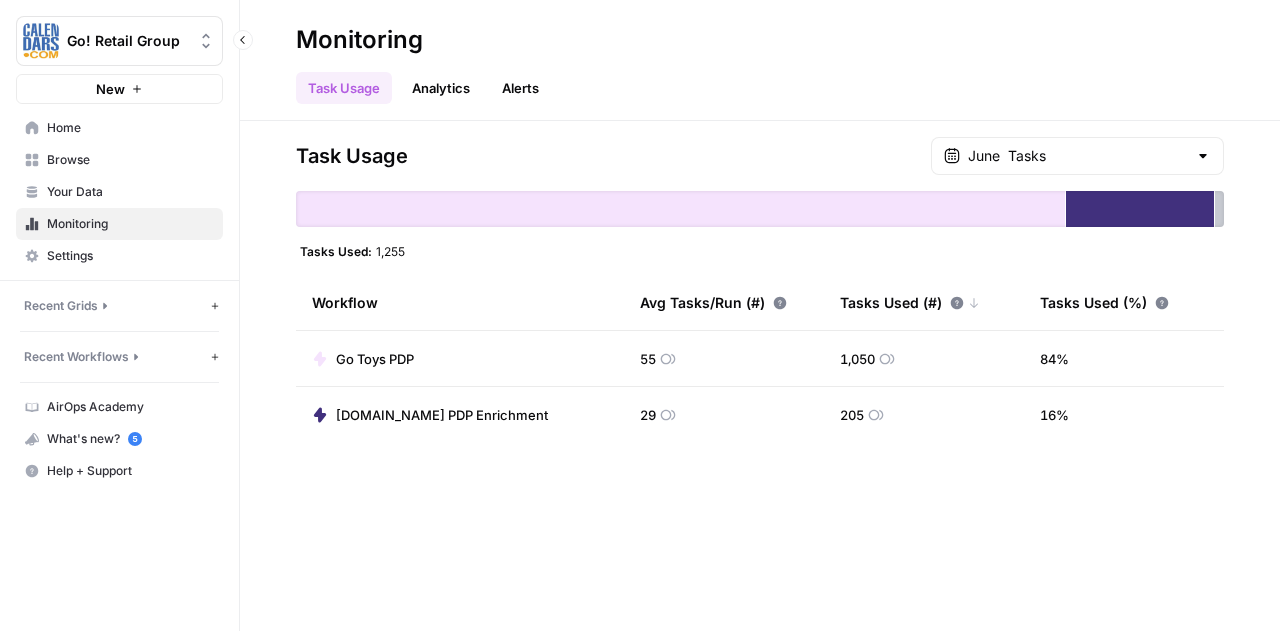scroll, scrollTop: 0, scrollLeft: 0, axis: both 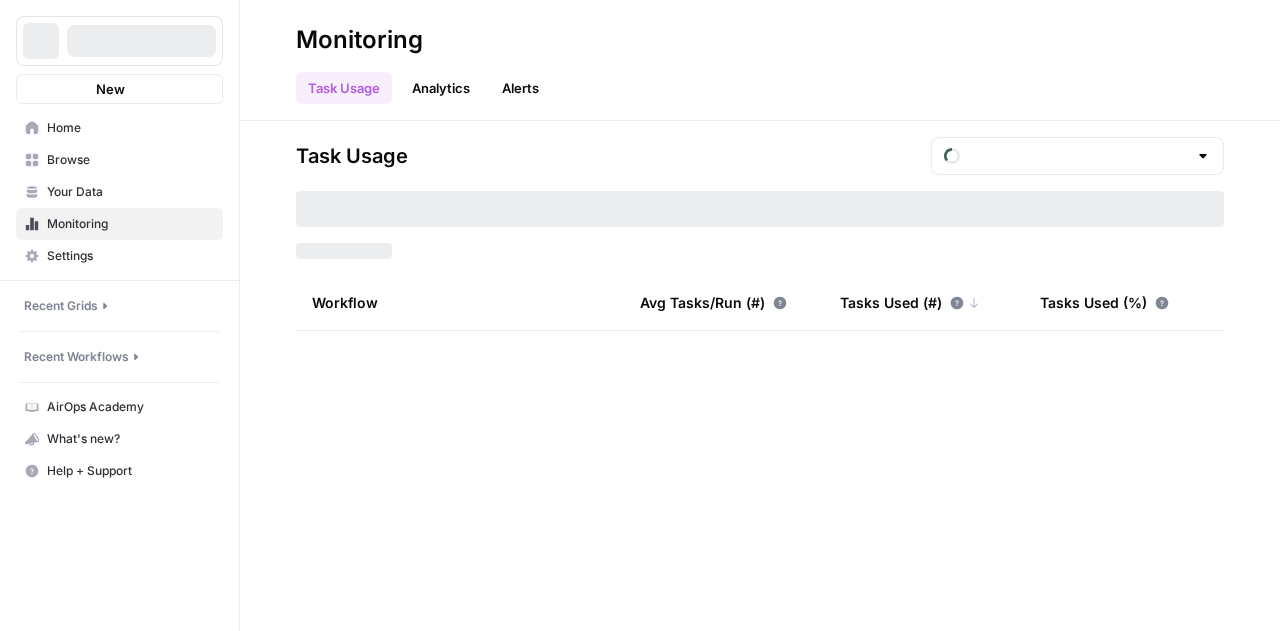 type on "June  Tasks" 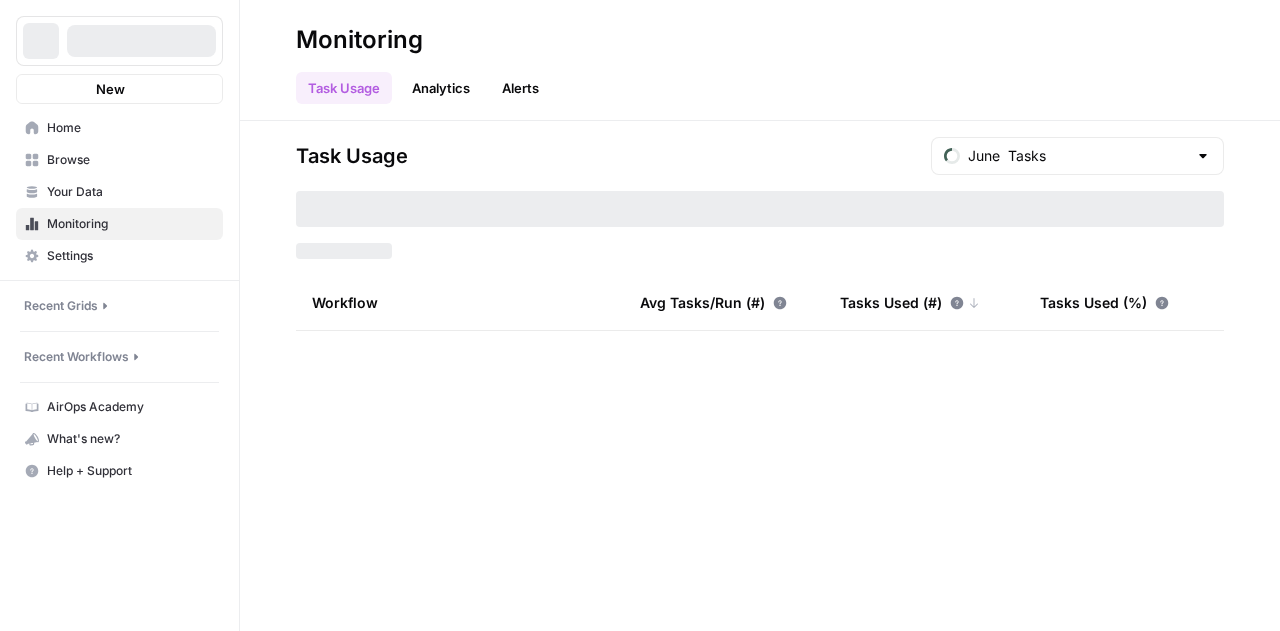 scroll, scrollTop: 0, scrollLeft: 0, axis: both 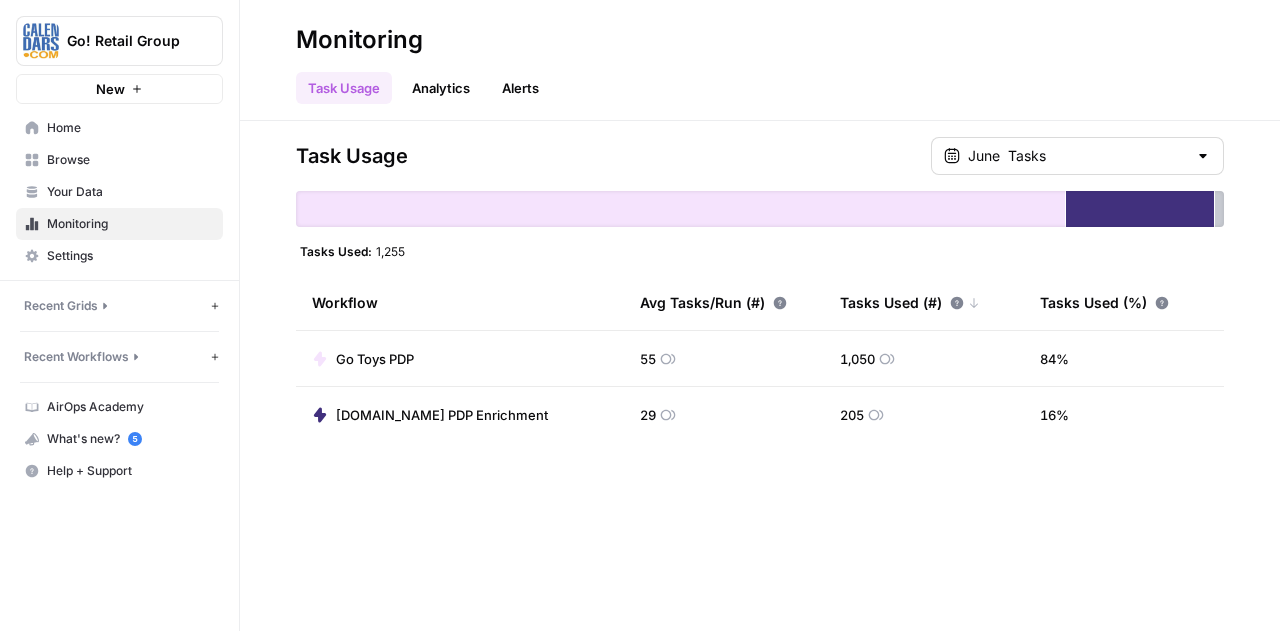 click at bounding box center [1203, 156] 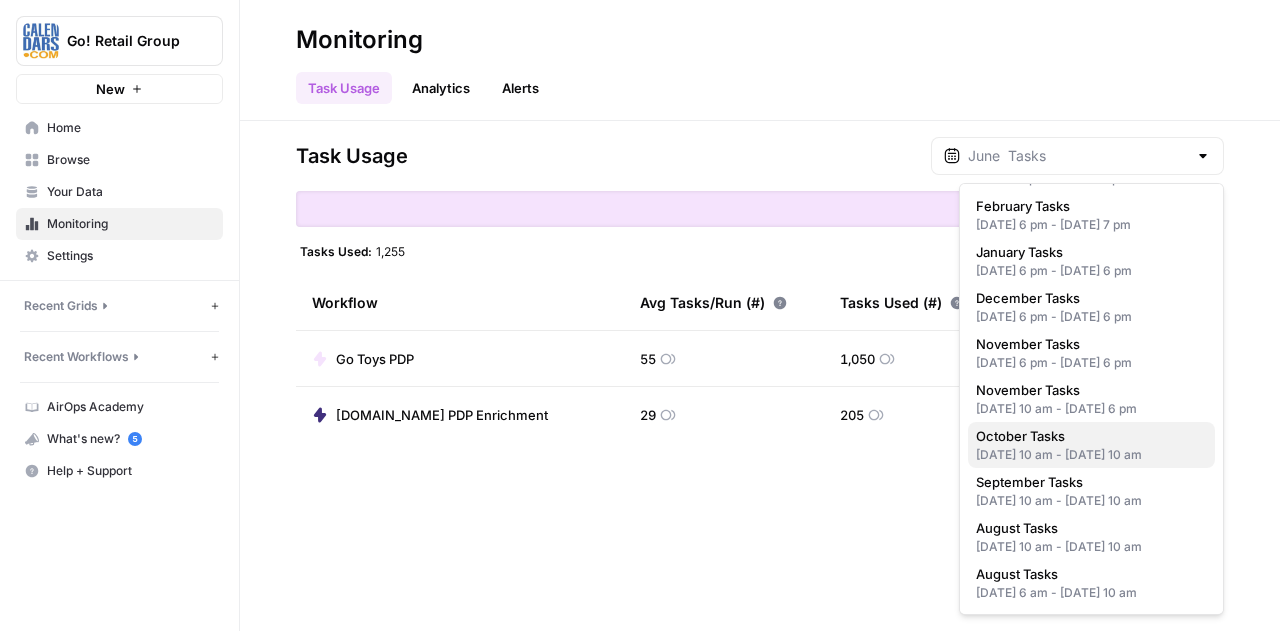 scroll, scrollTop: 0, scrollLeft: 0, axis: both 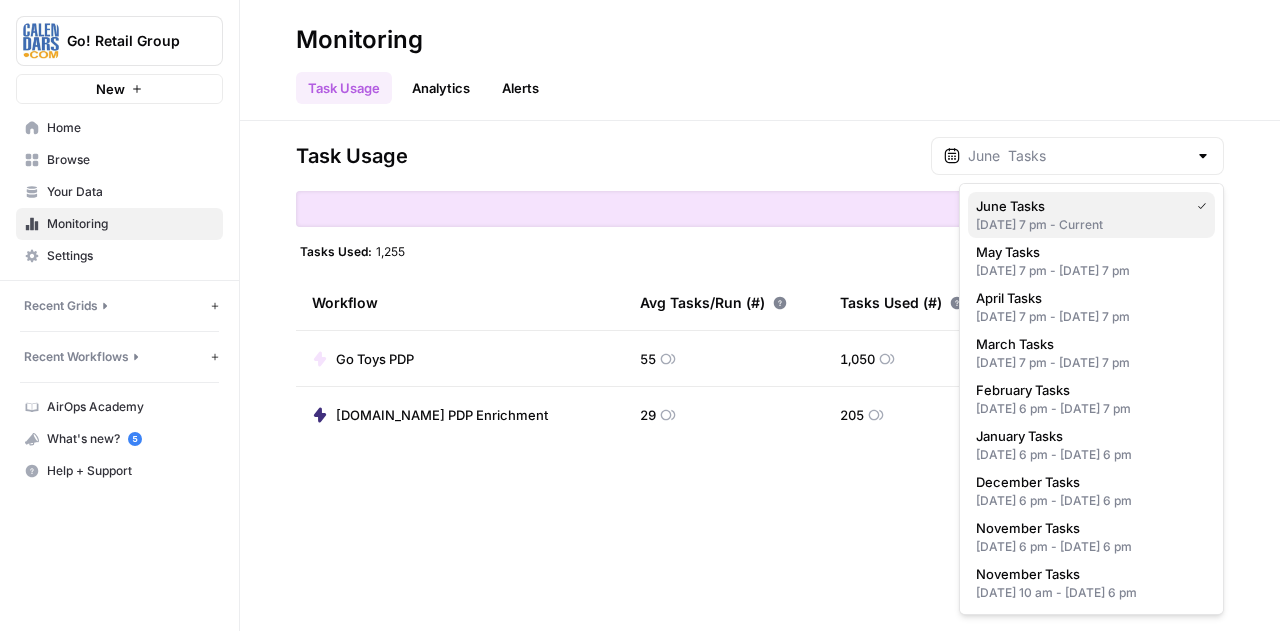 click on "June  Tasks" at bounding box center [1091, 206] 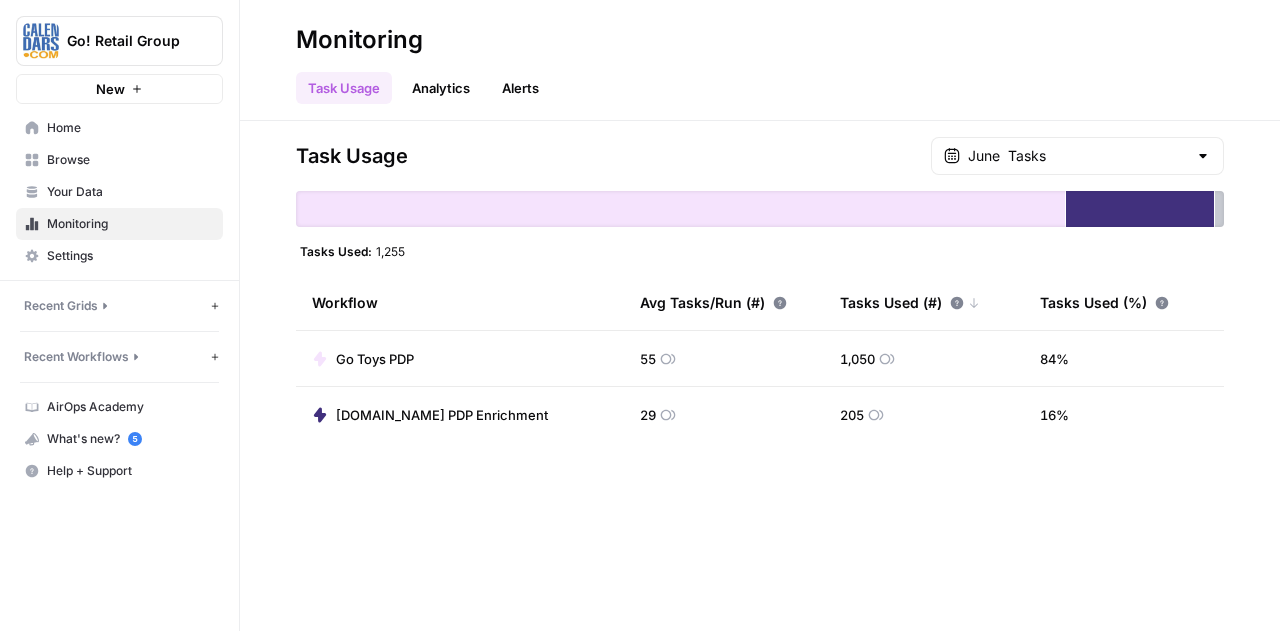 click on "Calendars.com PDP Enrichment" at bounding box center (442, 415) 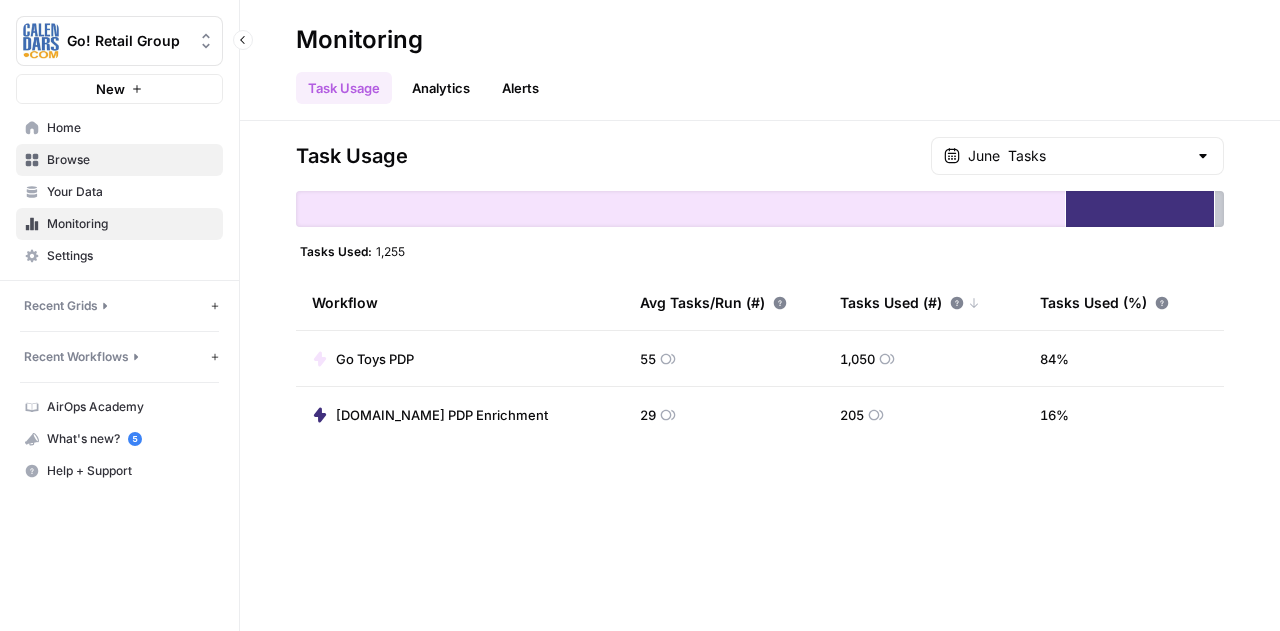click on "Browse" at bounding box center (130, 160) 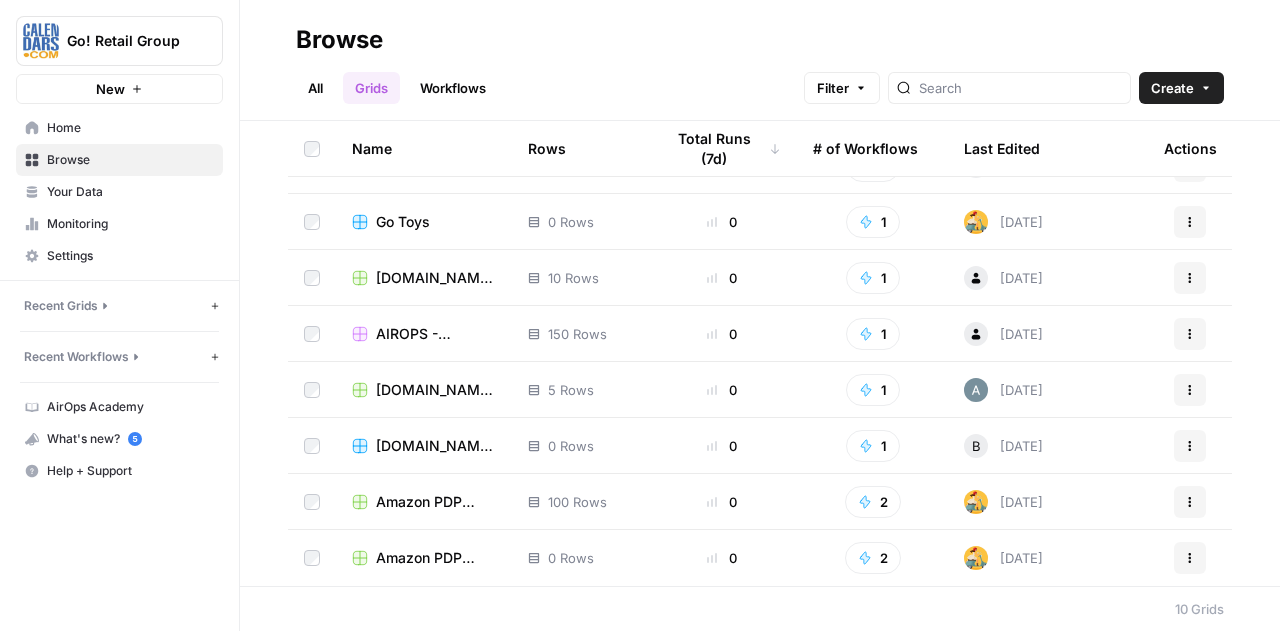 scroll, scrollTop: 0, scrollLeft: 0, axis: both 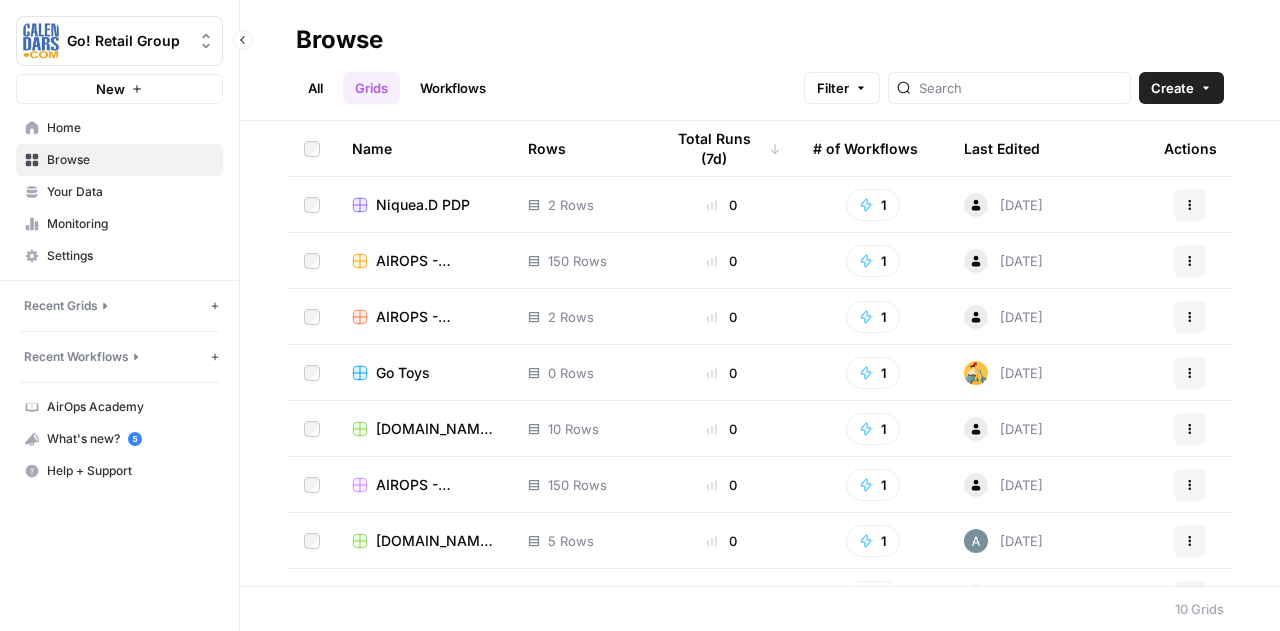 click on "Recent Grids" at bounding box center [61, 306] 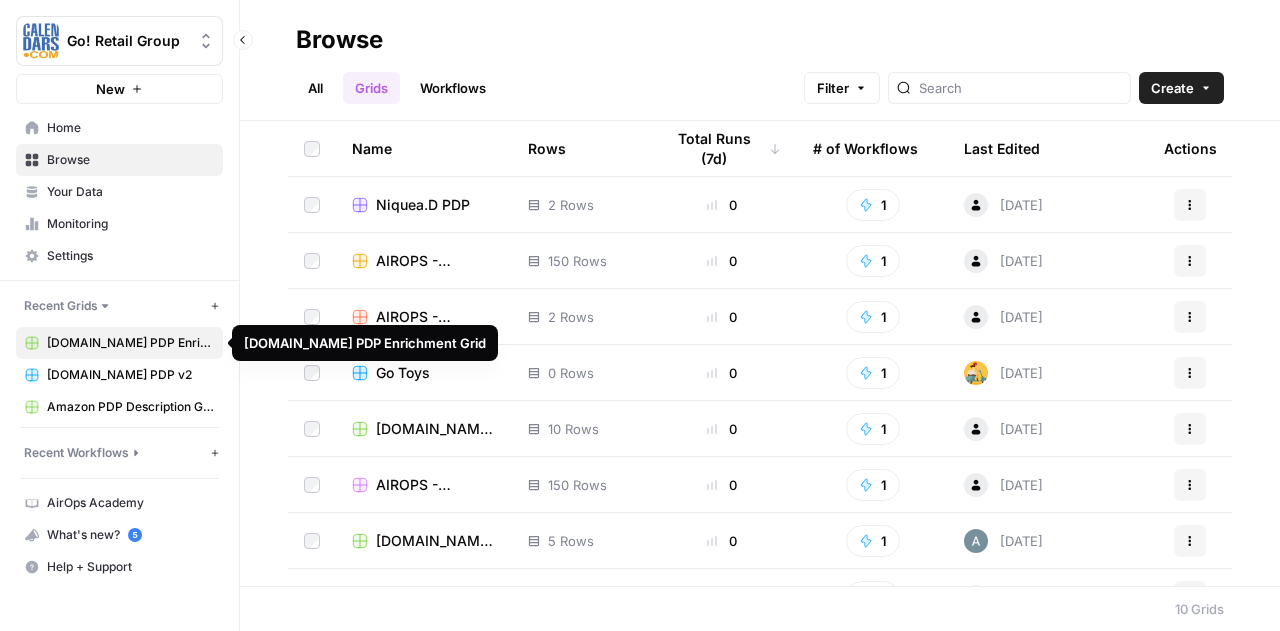 click on "[DOMAIN_NAME] PDP Enrichment Grid" at bounding box center [130, 343] 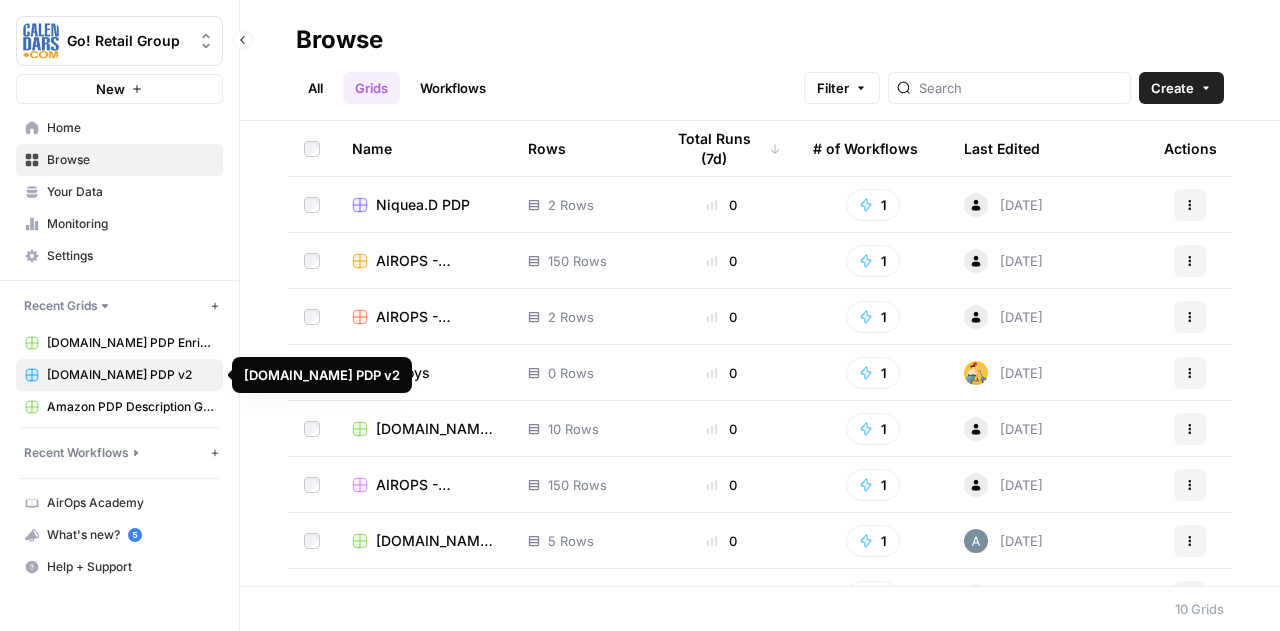 click on "[DOMAIN_NAME] PDP v2" at bounding box center [130, 375] 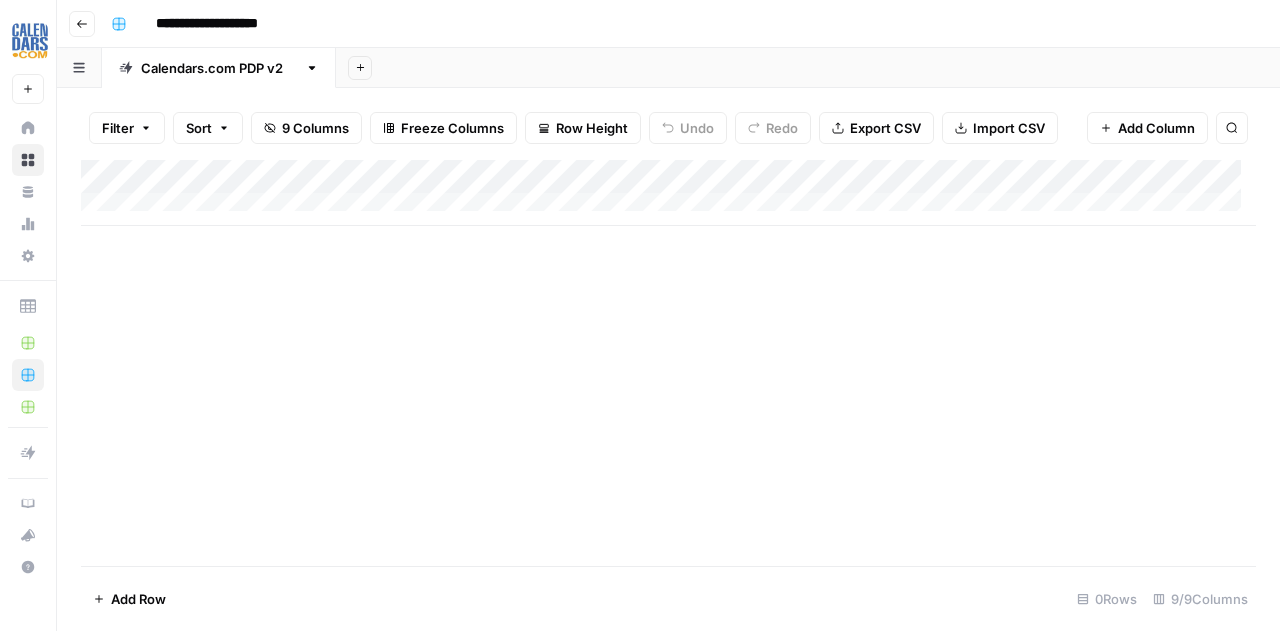 scroll, scrollTop: 0, scrollLeft: 0, axis: both 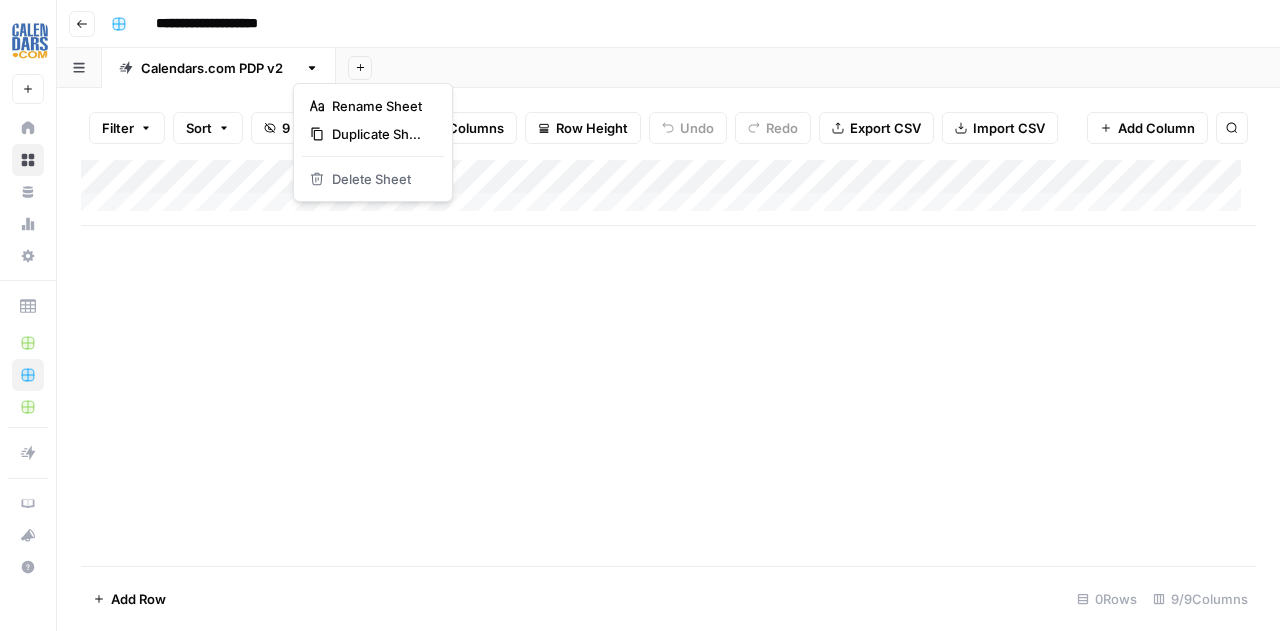 click on "Add Column" at bounding box center (668, 363) 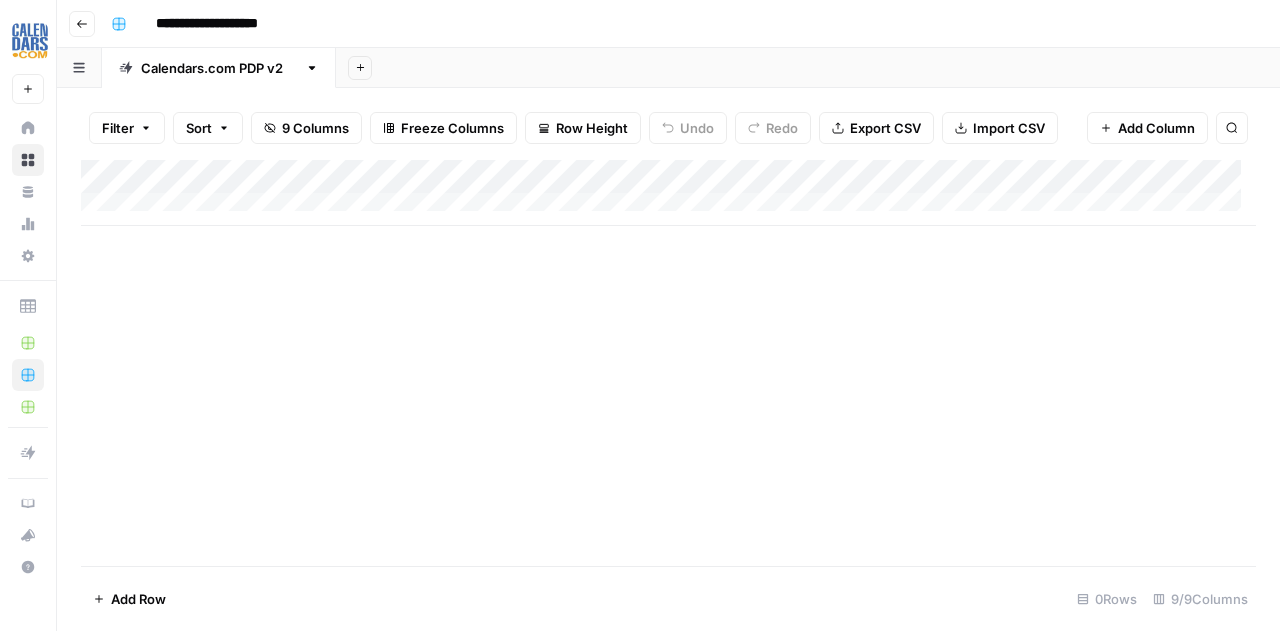 click on "Add Column" at bounding box center (668, 193) 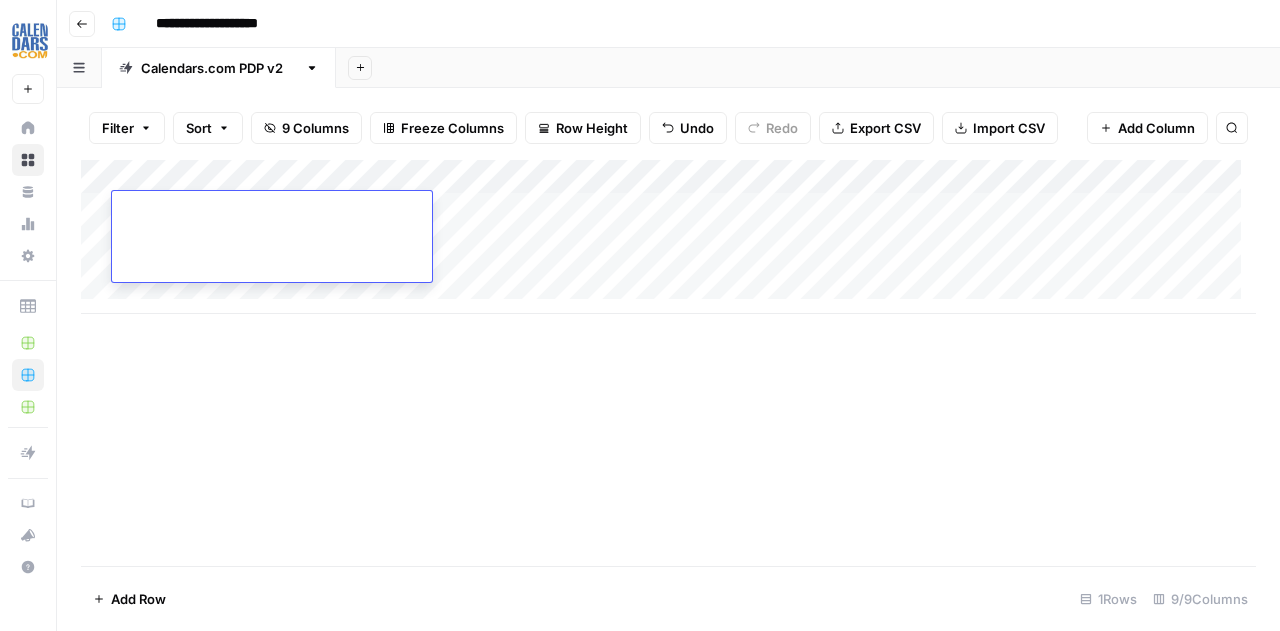 type on "**********" 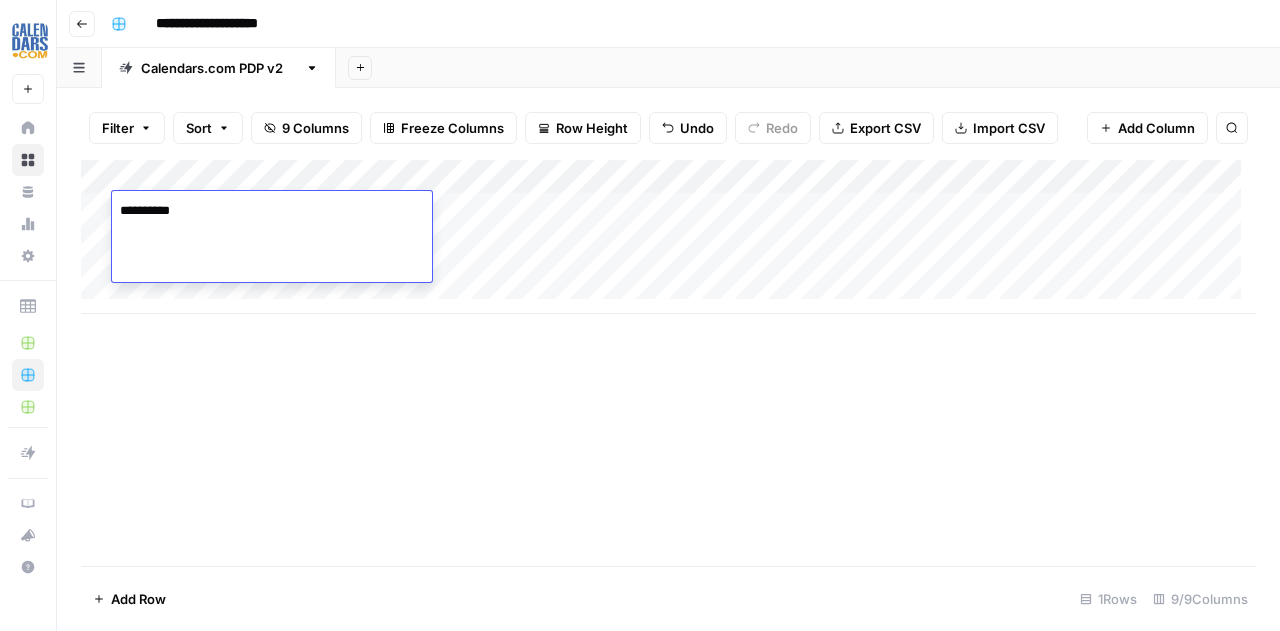 scroll, scrollTop: 8798, scrollLeft: 0, axis: vertical 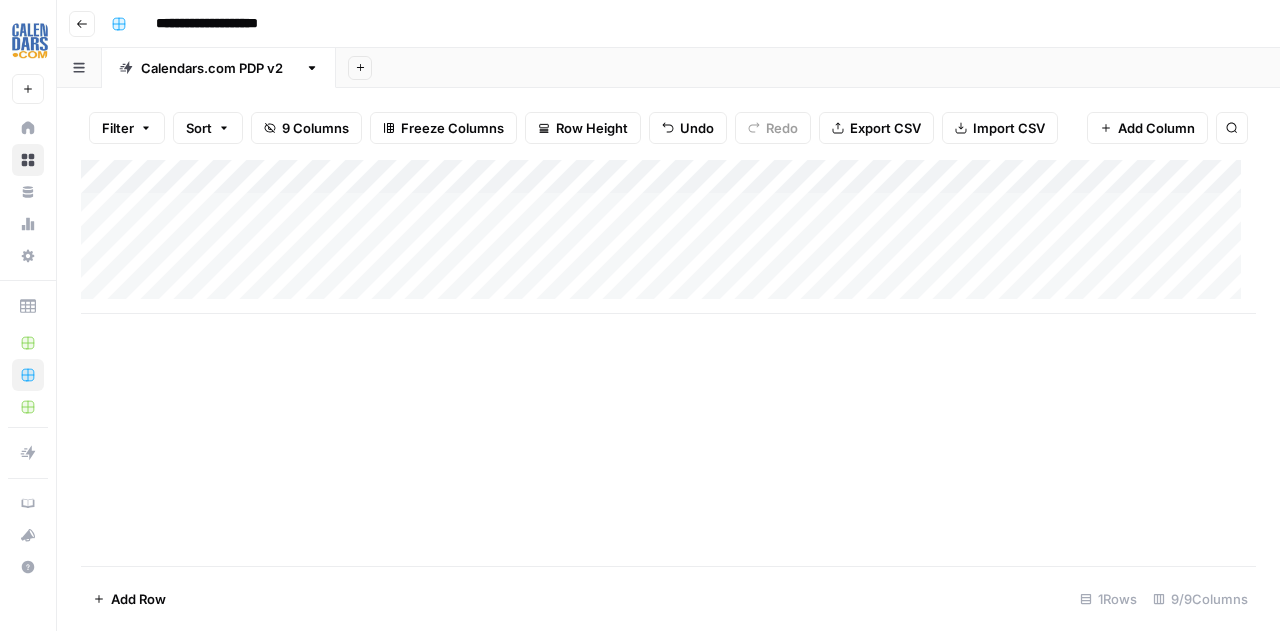 click on "Add Column" at bounding box center [668, 363] 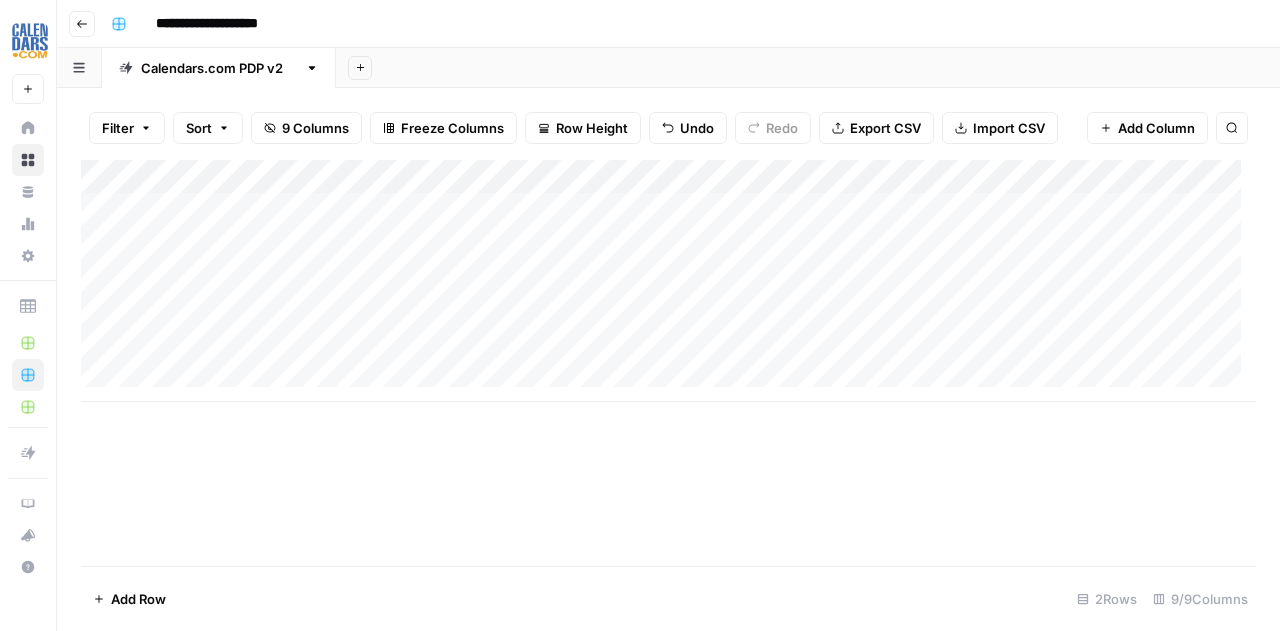 click on "Add Column" at bounding box center (668, 281) 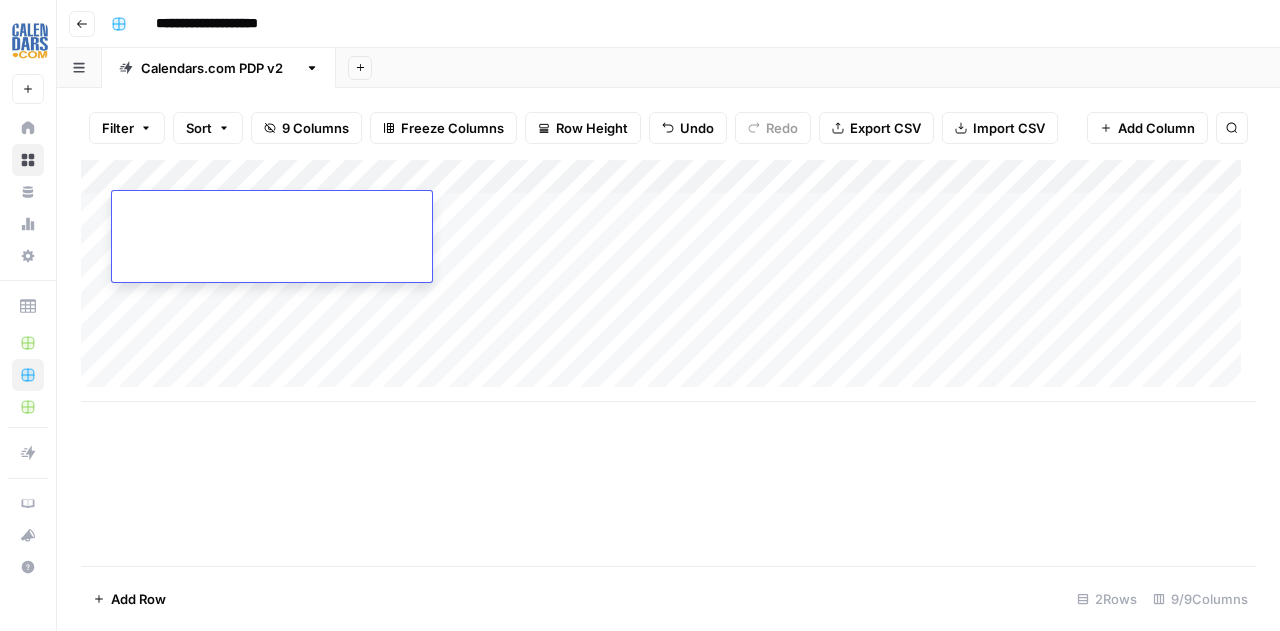 type on "**********" 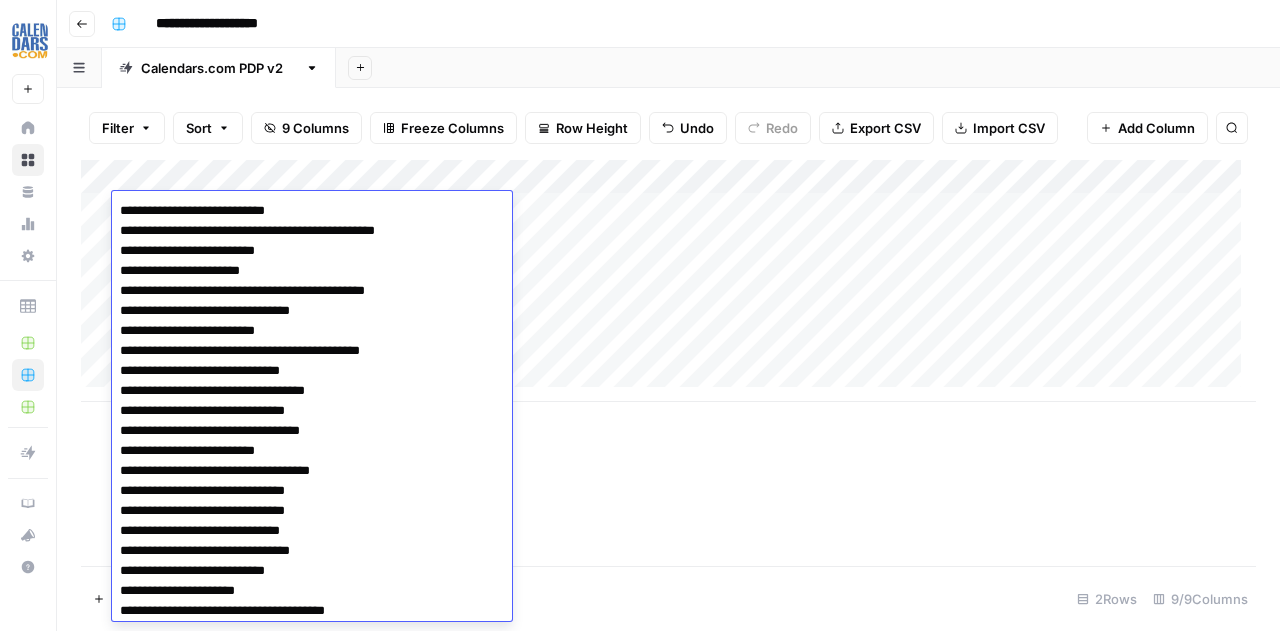 scroll, scrollTop: 6298, scrollLeft: 0, axis: vertical 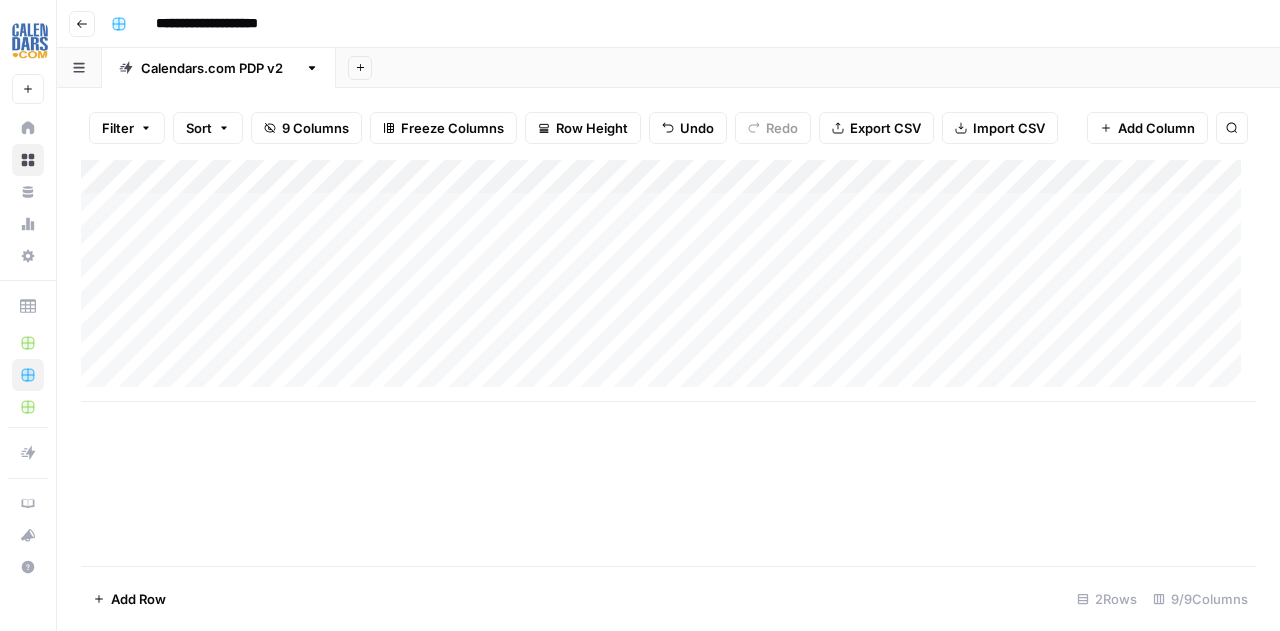 click on "Add Column" at bounding box center (668, 281) 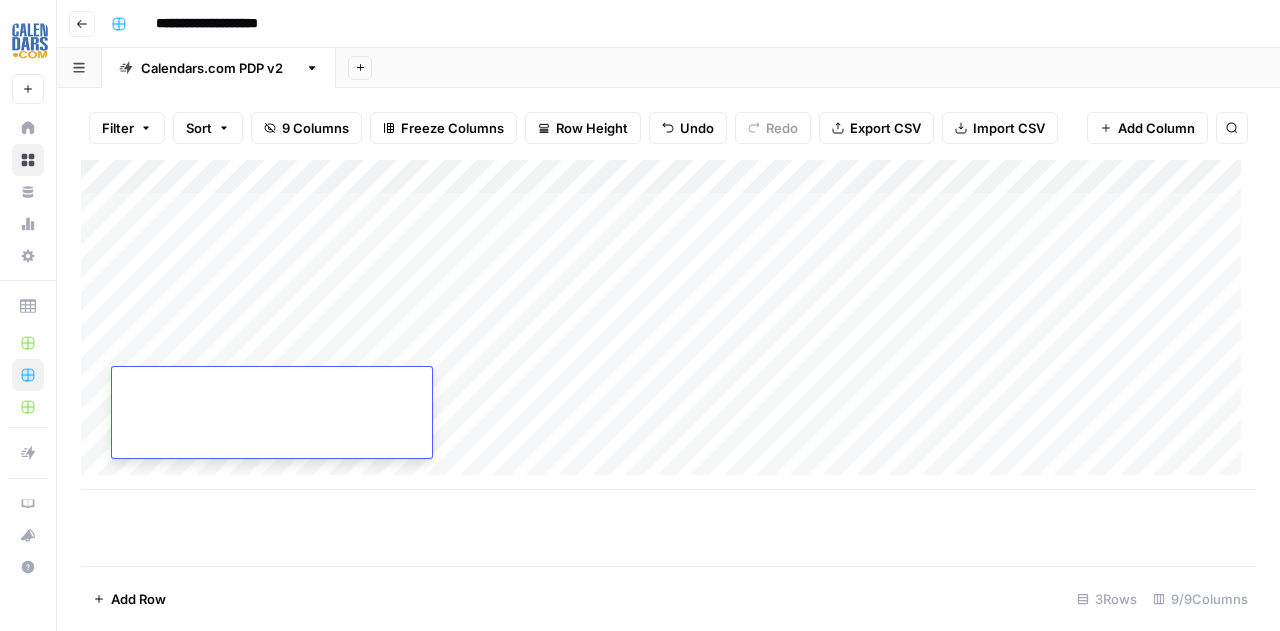 click on "Add Column" at bounding box center (668, 325) 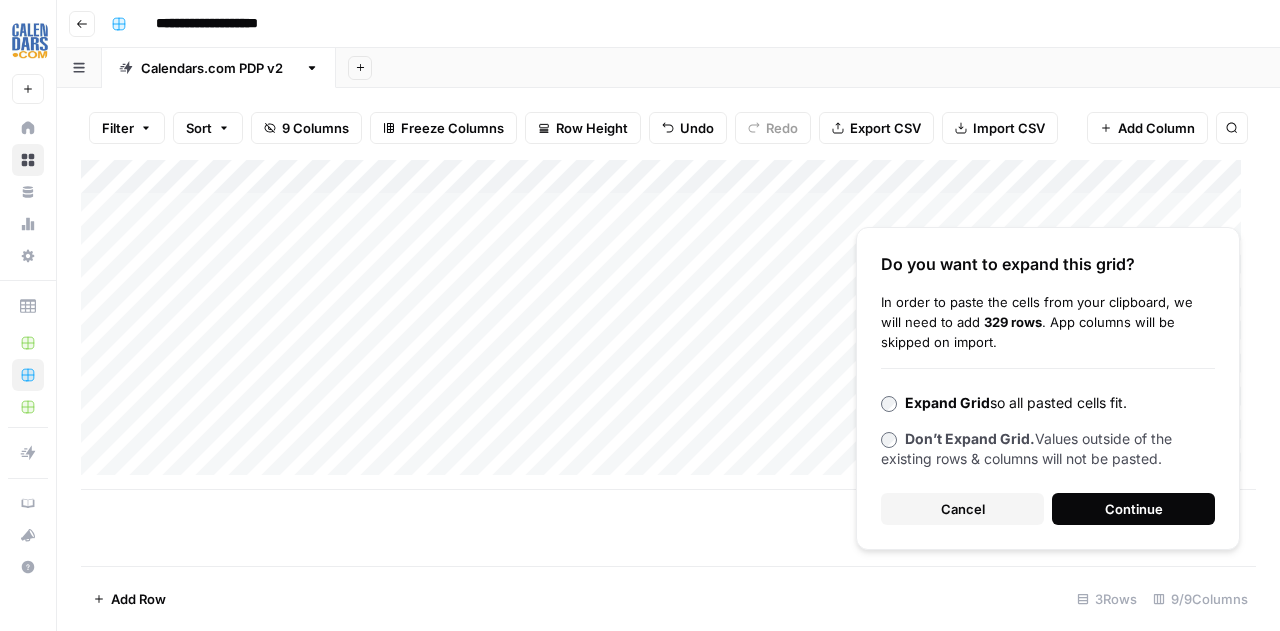 click on "Continue" at bounding box center (1134, 509) 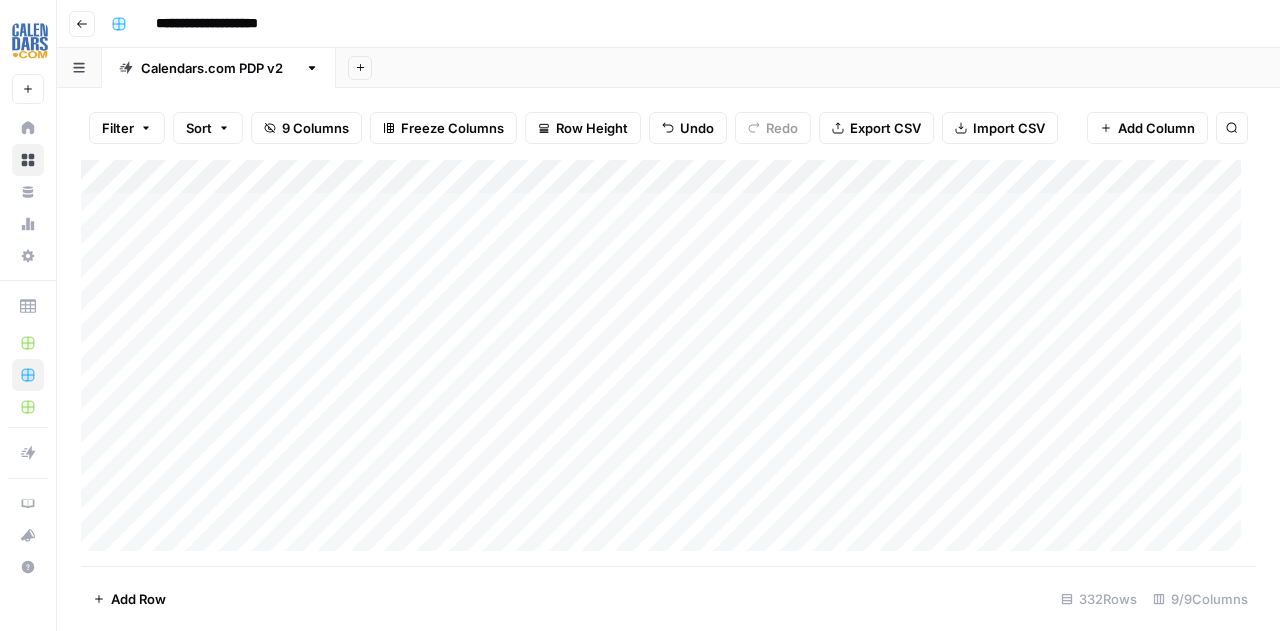 click on "Add Column" at bounding box center [668, 363] 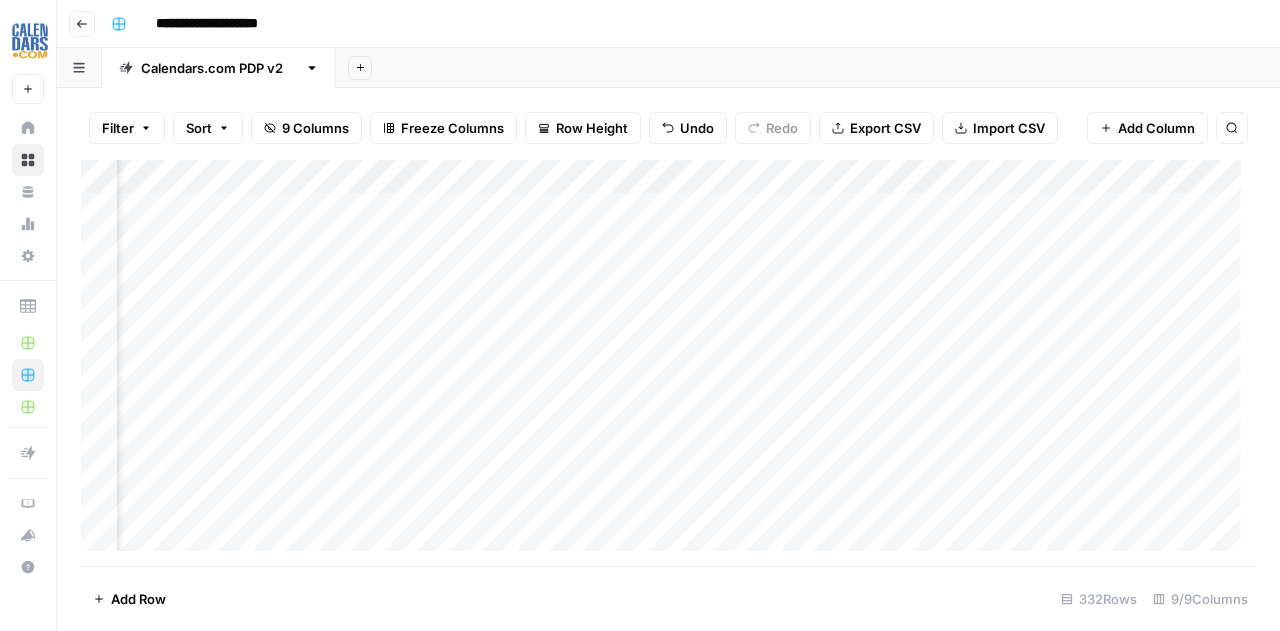 scroll, scrollTop: 0, scrollLeft: 547, axis: horizontal 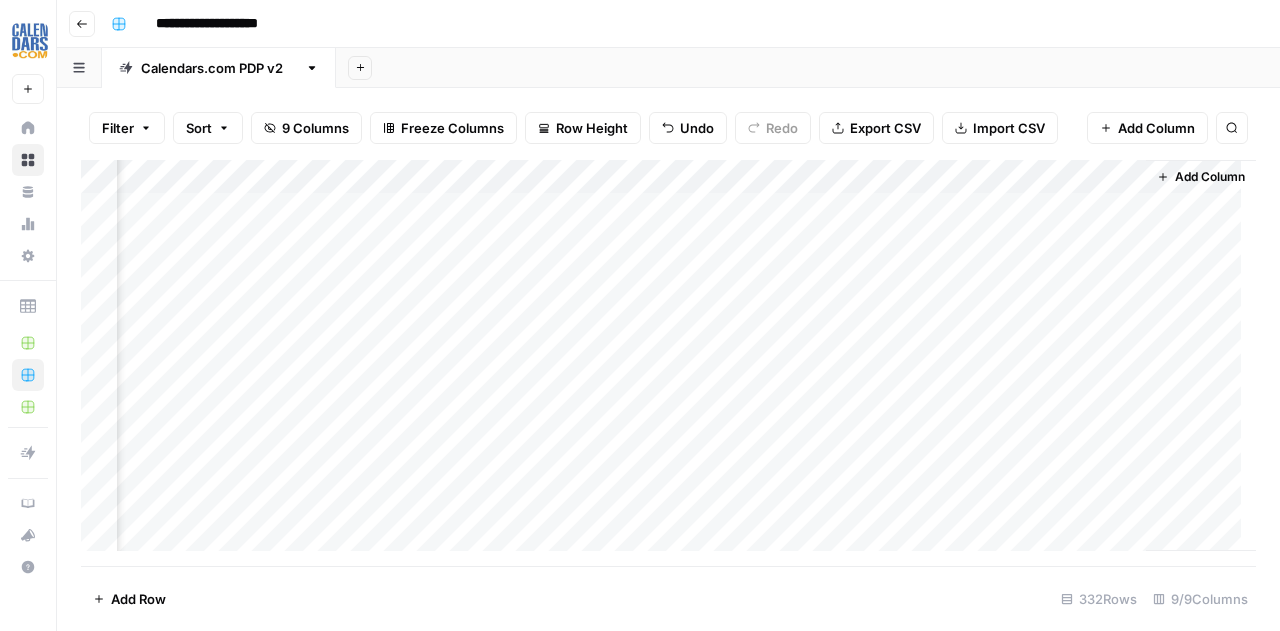 click on "Add Column" at bounding box center [668, 363] 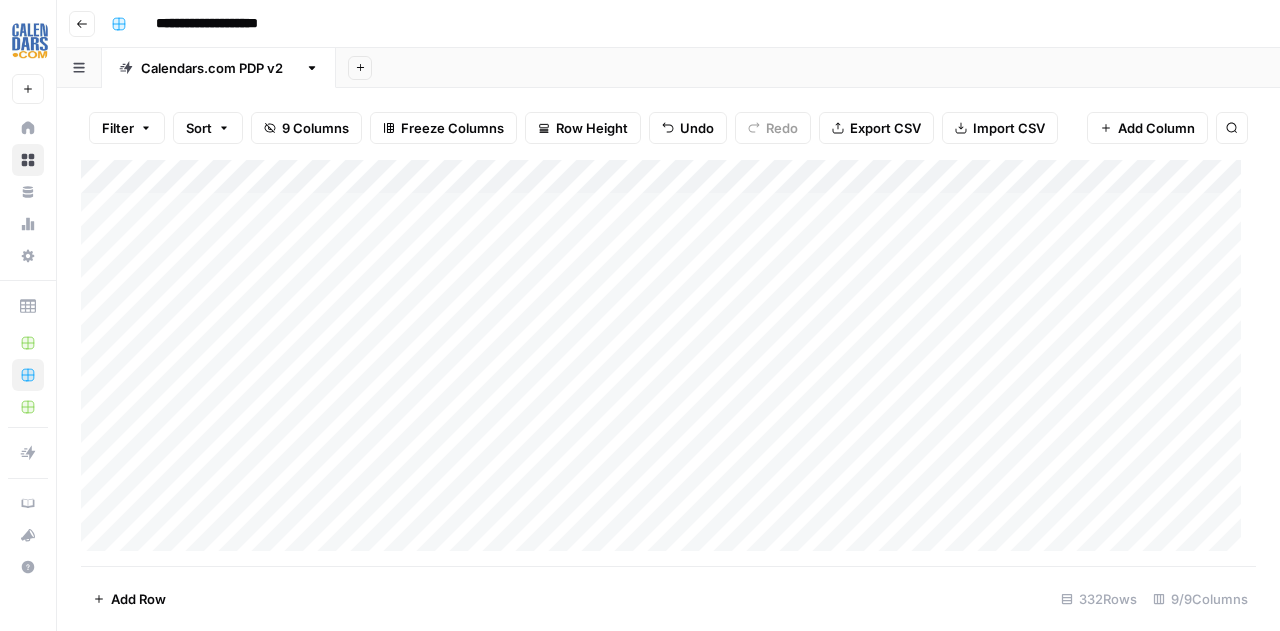 scroll, scrollTop: 0, scrollLeft: 0, axis: both 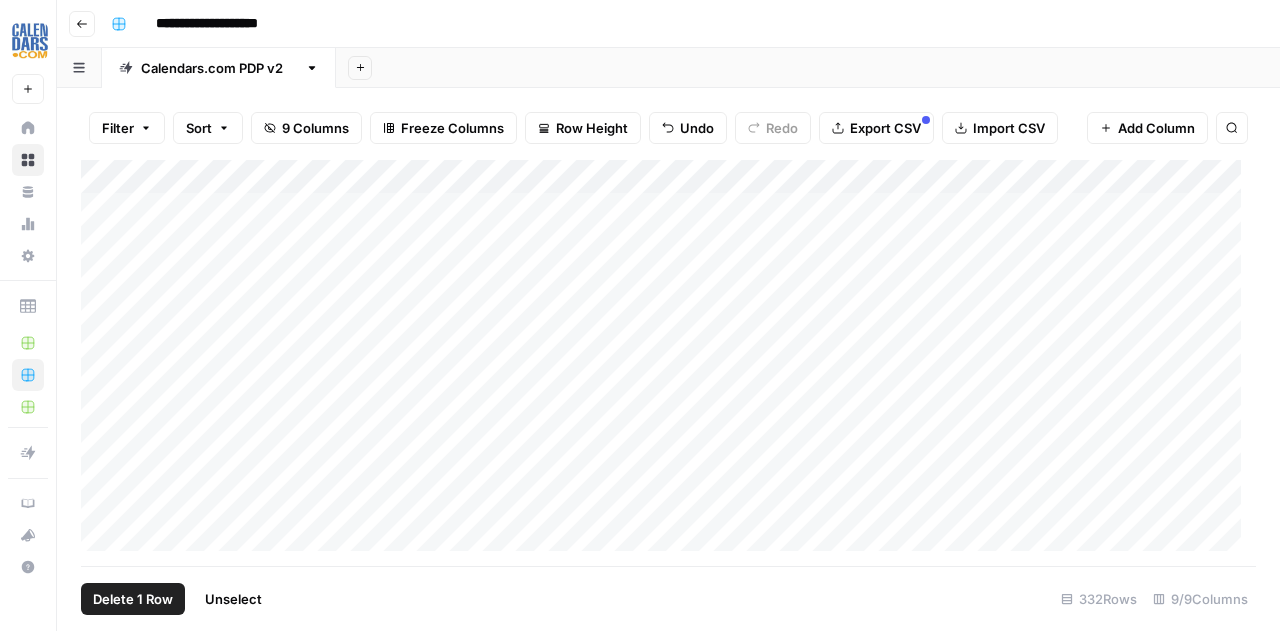 click on "Add Column" at bounding box center (668, 363) 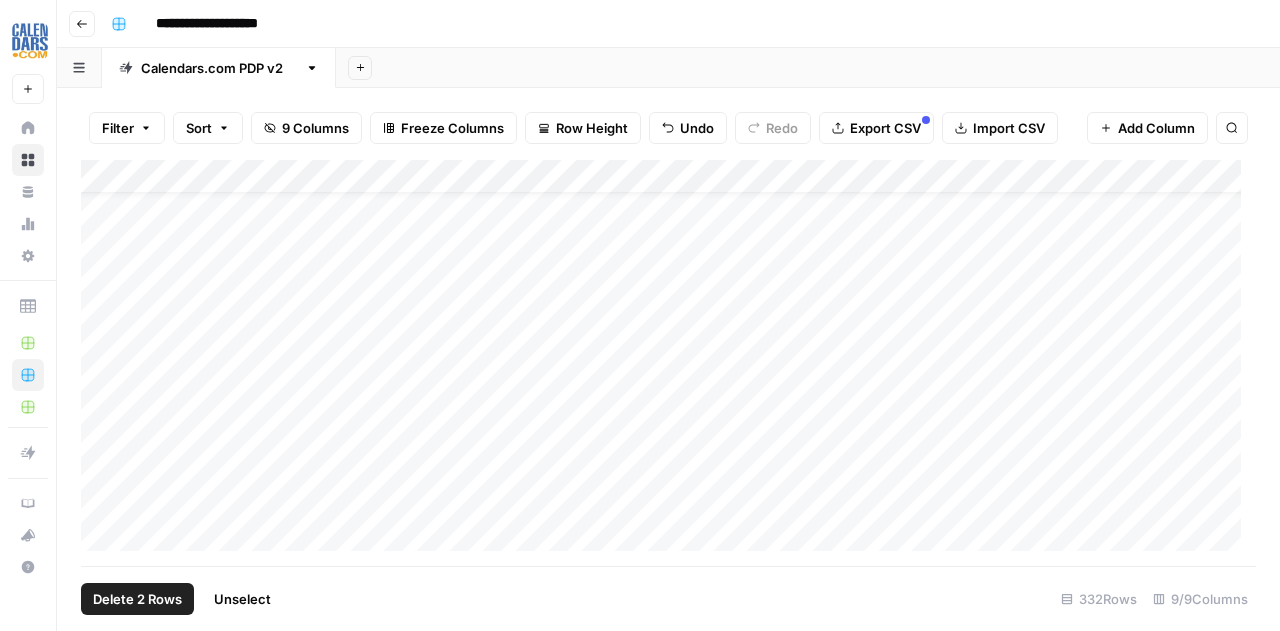 scroll, scrollTop: 100, scrollLeft: 0, axis: vertical 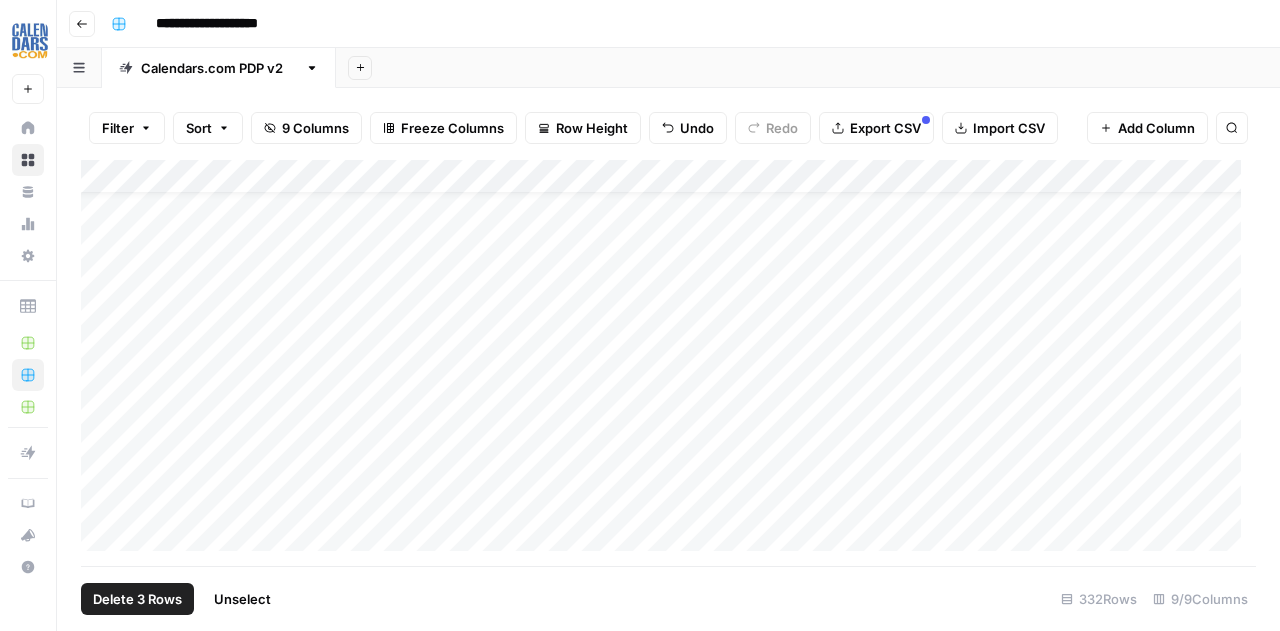 click on "Add Column" at bounding box center (668, 363) 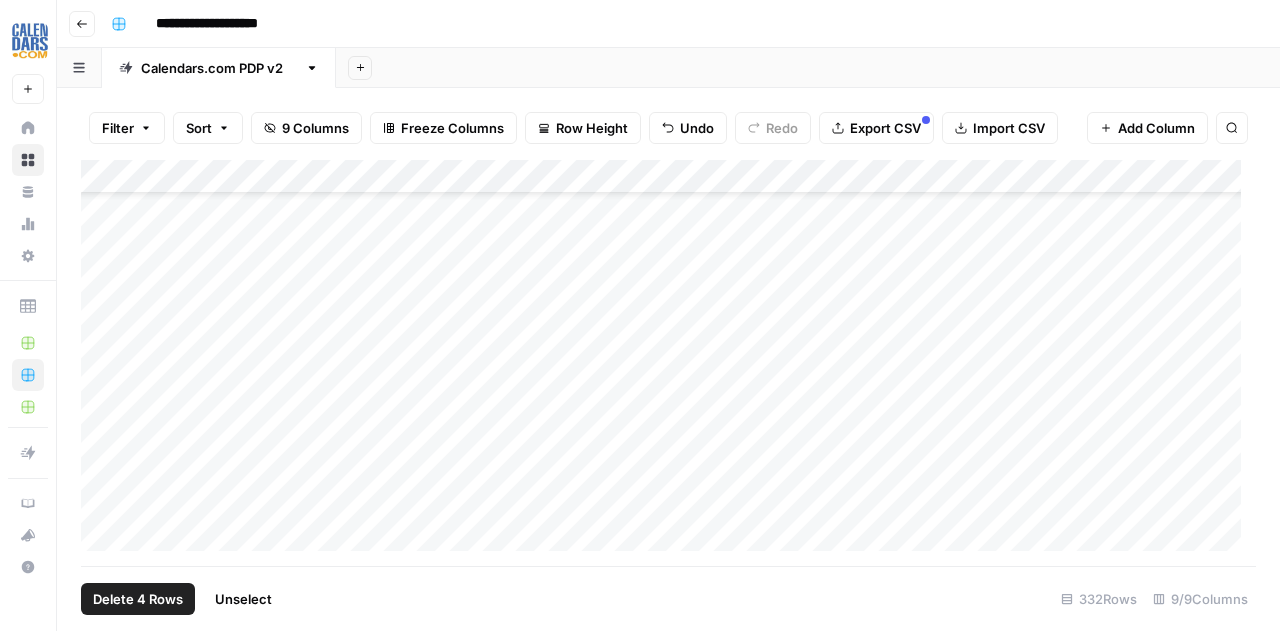scroll, scrollTop: 300, scrollLeft: 0, axis: vertical 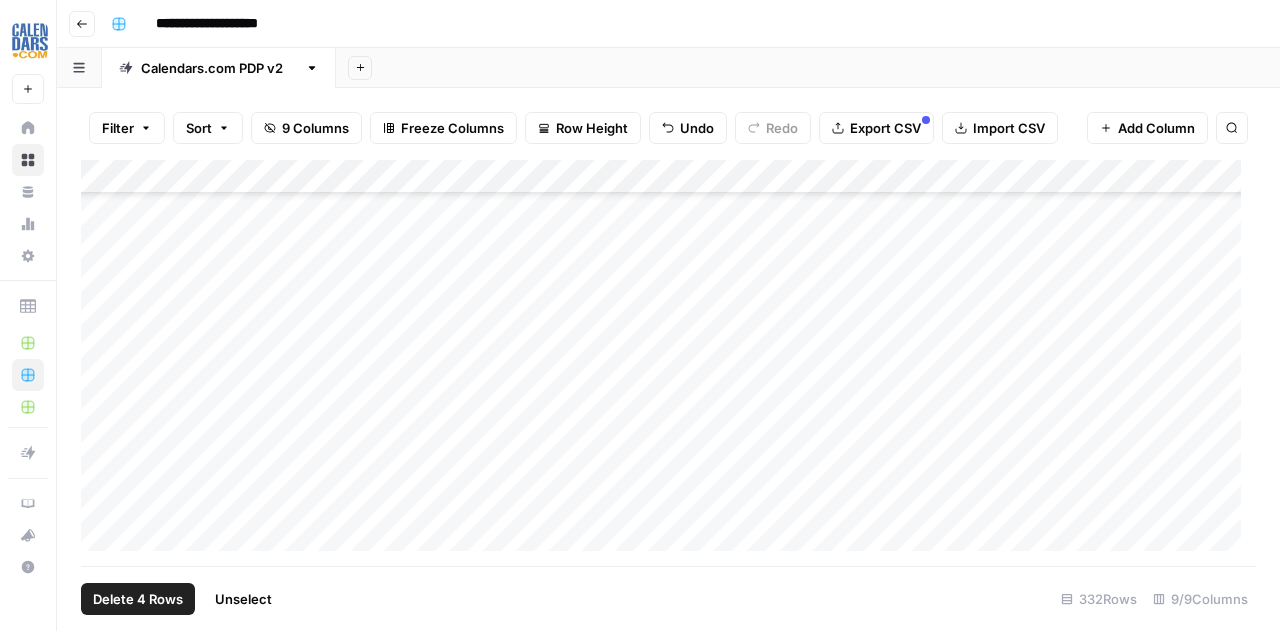 click on "Add Column" at bounding box center (668, 363) 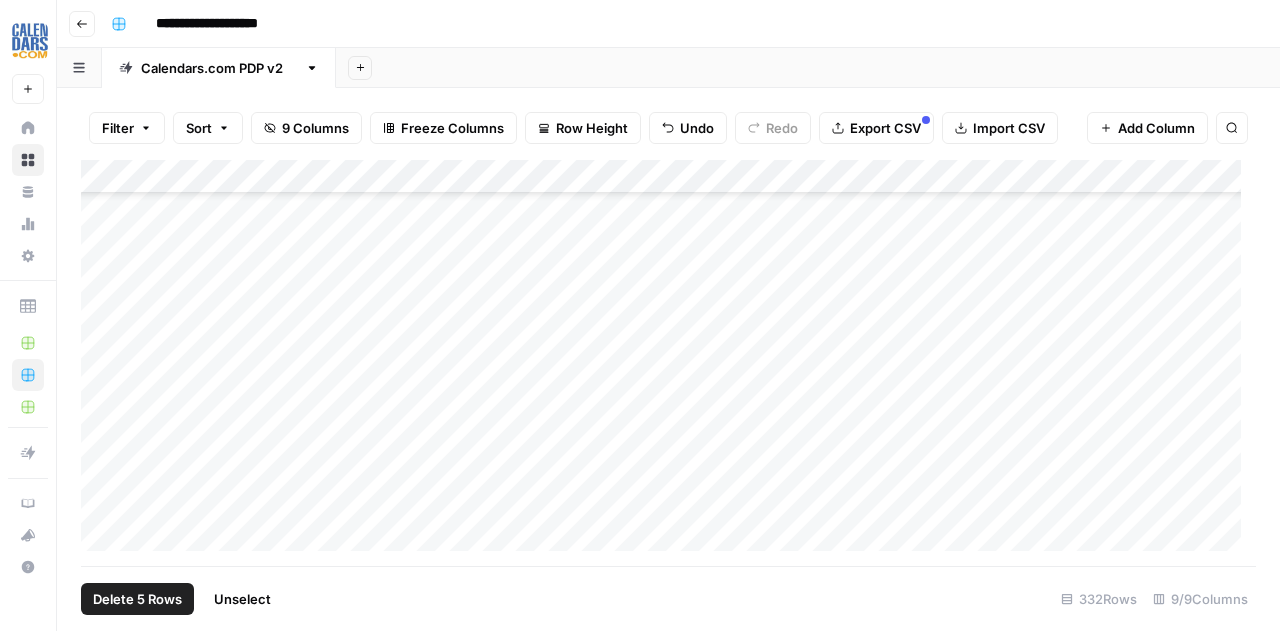 click on "Add Column" at bounding box center (668, 363) 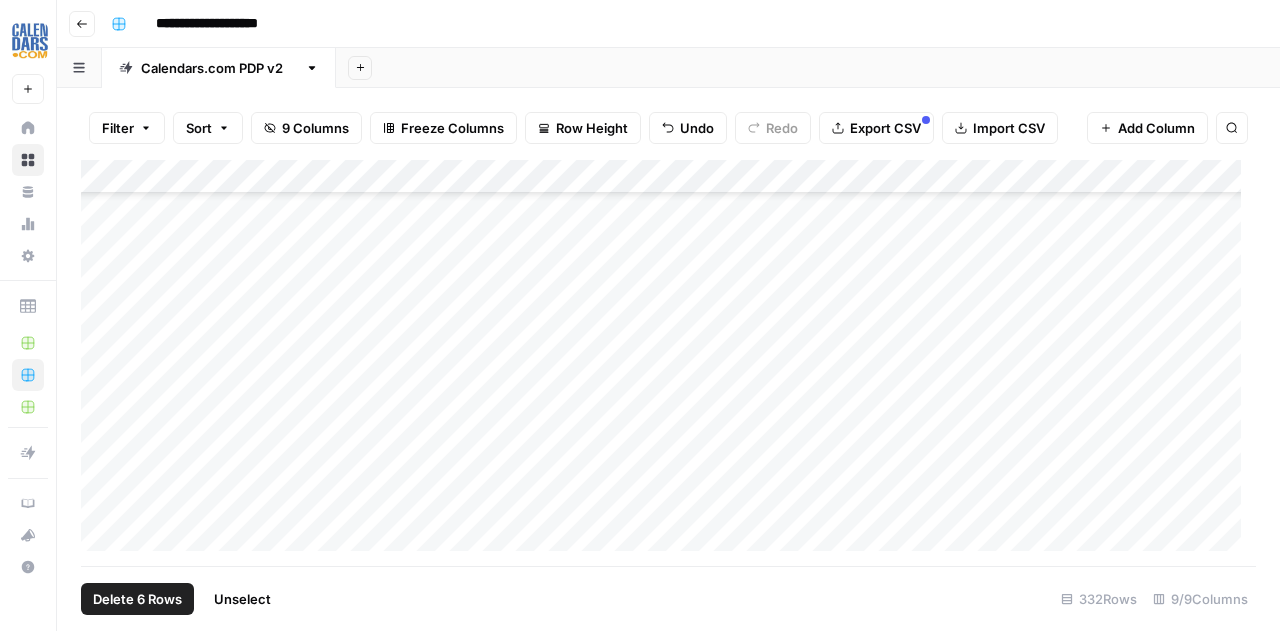 scroll, scrollTop: 400, scrollLeft: 0, axis: vertical 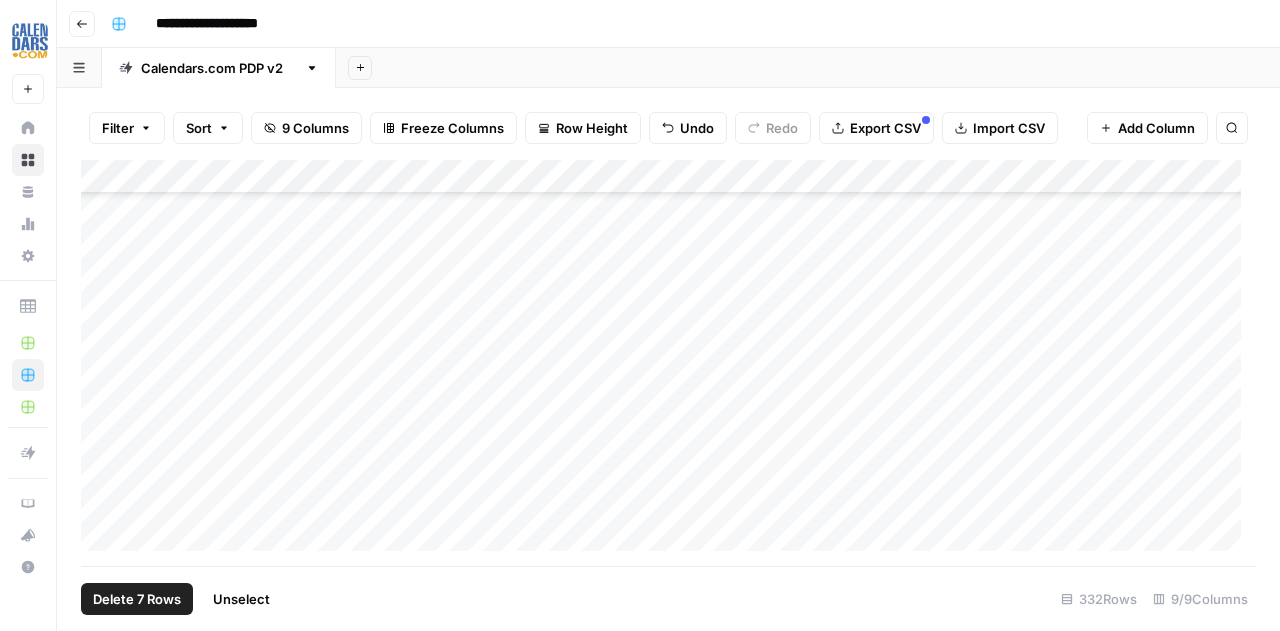 click on "Add Column" at bounding box center [668, 363] 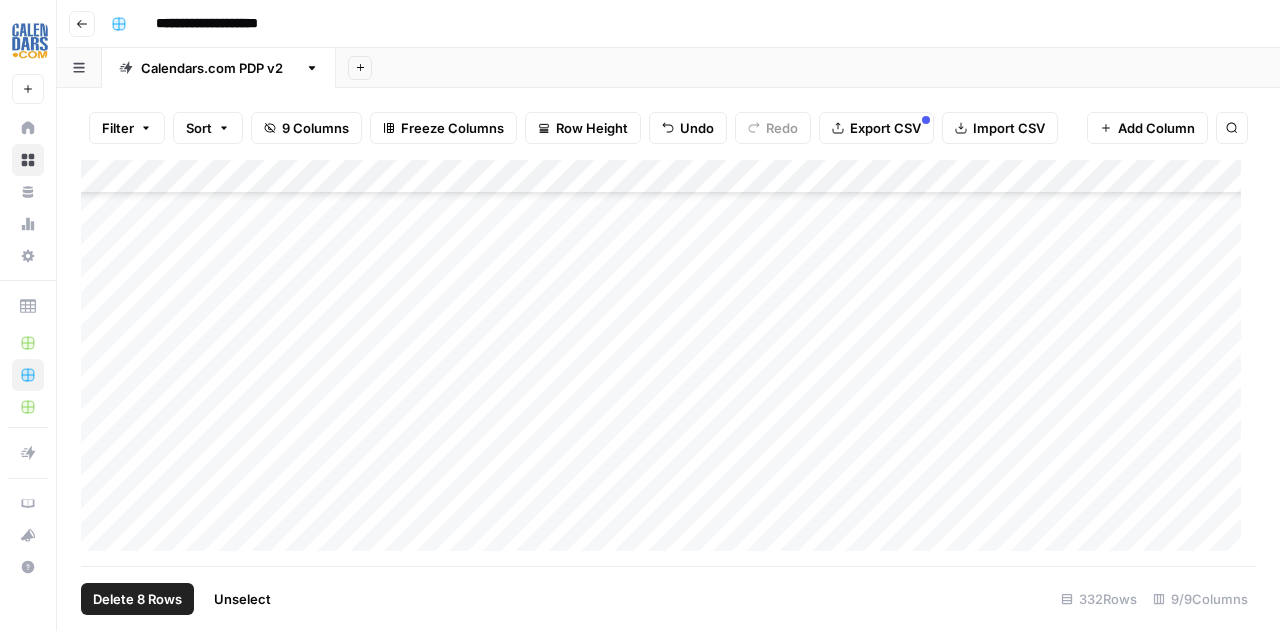 click on "Add Column" at bounding box center (668, 363) 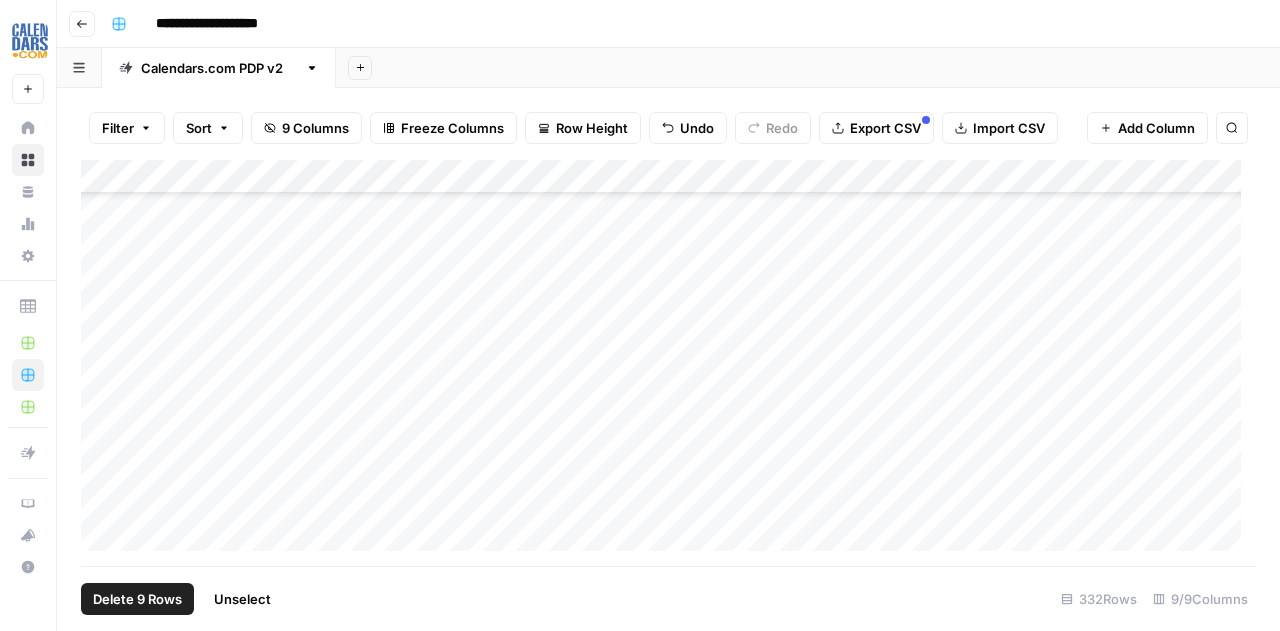 scroll, scrollTop: 700, scrollLeft: 0, axis: vertical 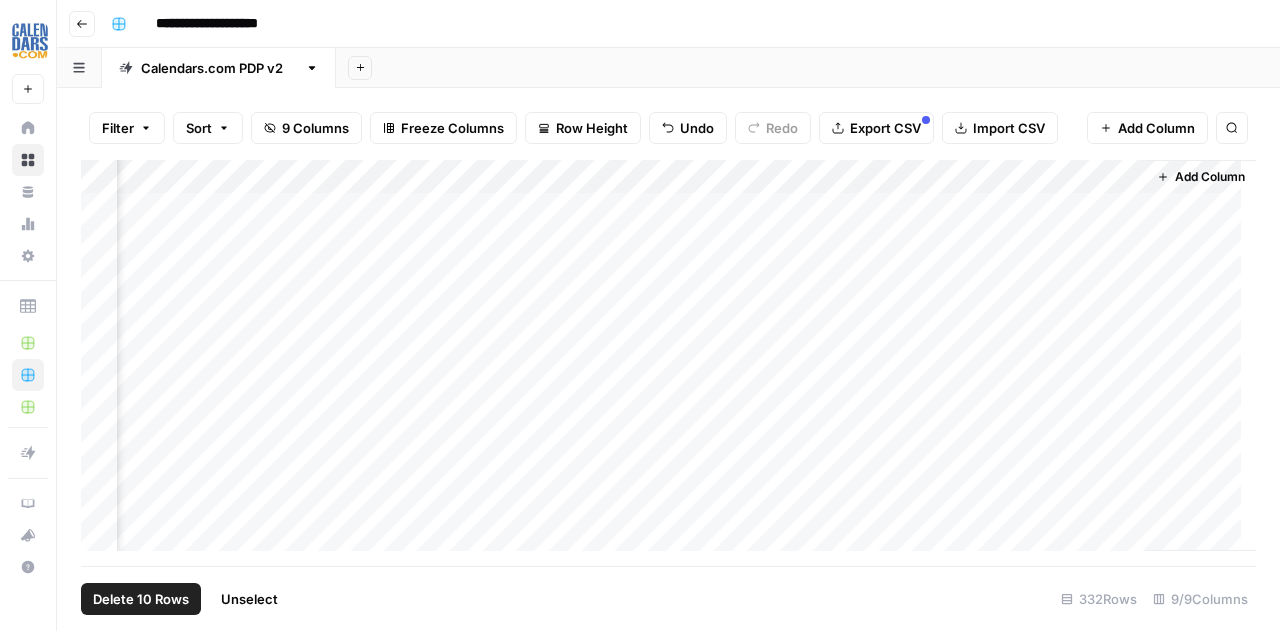 click on "Add Column" at bounding box center (668, 363) 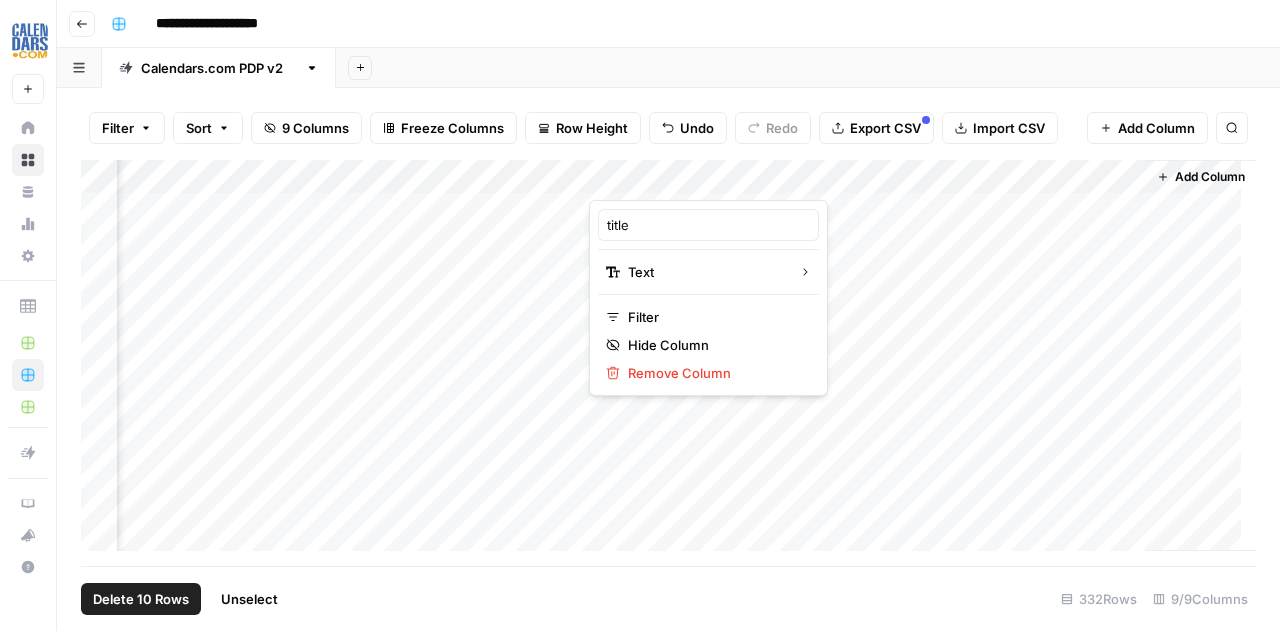 click on "Add Column" at bounding box center (668, 363) 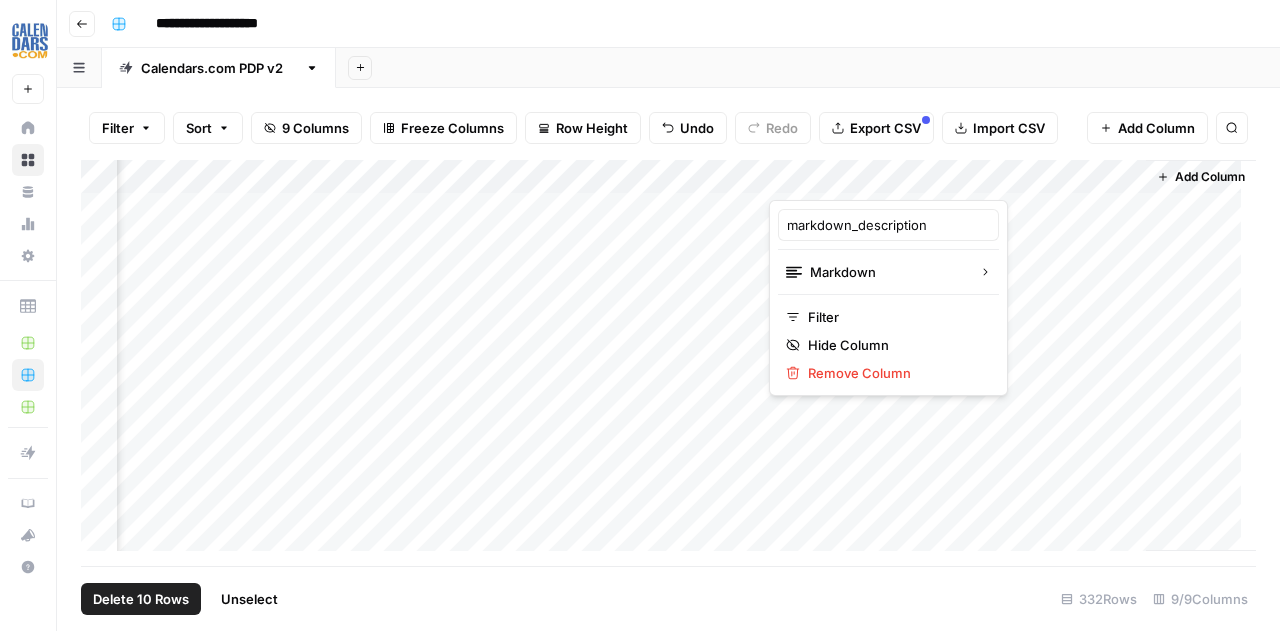 click at bounding box center (859, 180) 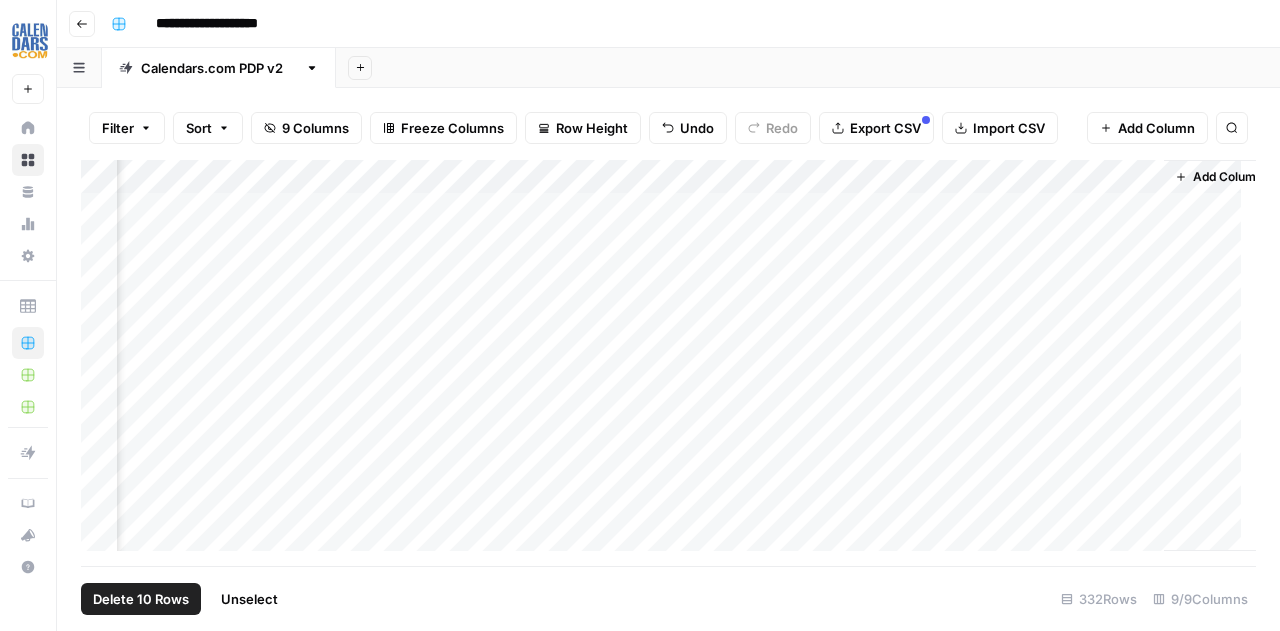 scroll, scrollTop: 0, scrollLeft: 1095, axis: horizontal 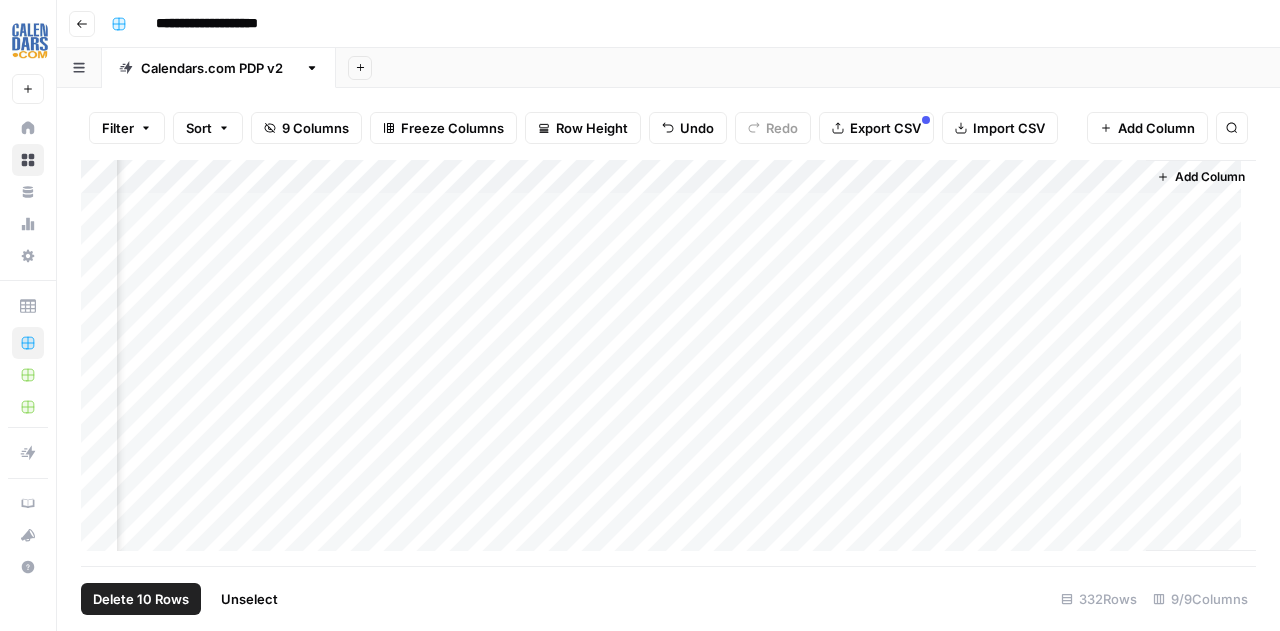 click on "Add Column" at bounding box center [668, 363] 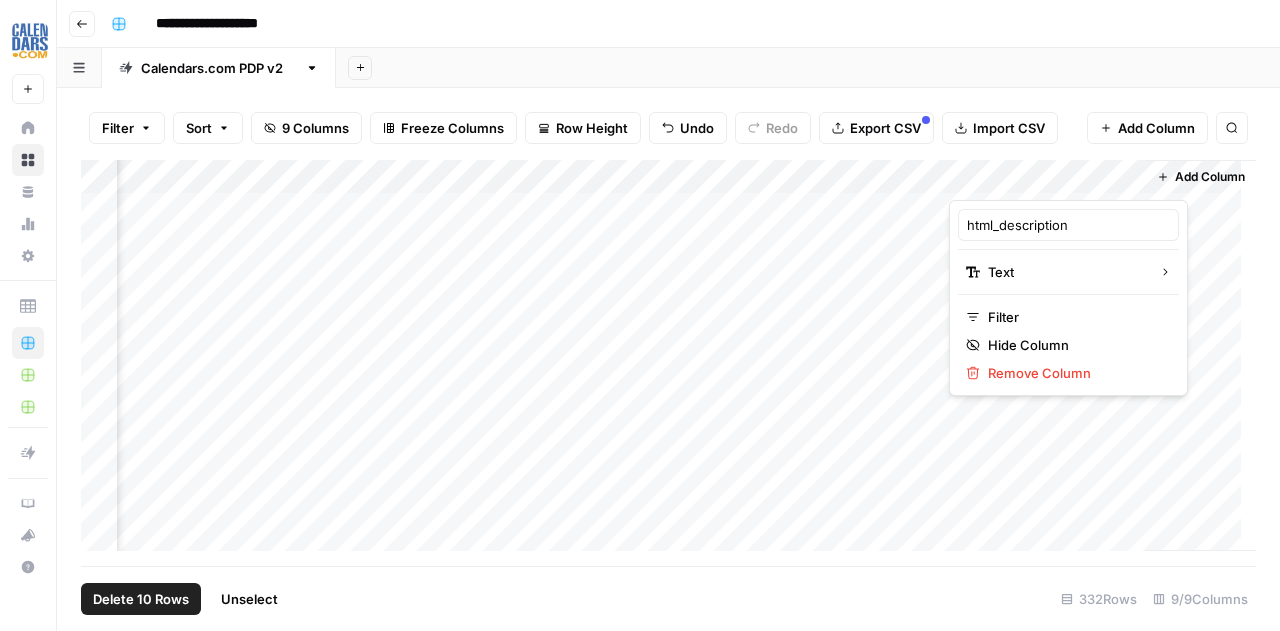 click on "Add Sheet" at bounding box center [808, 68] 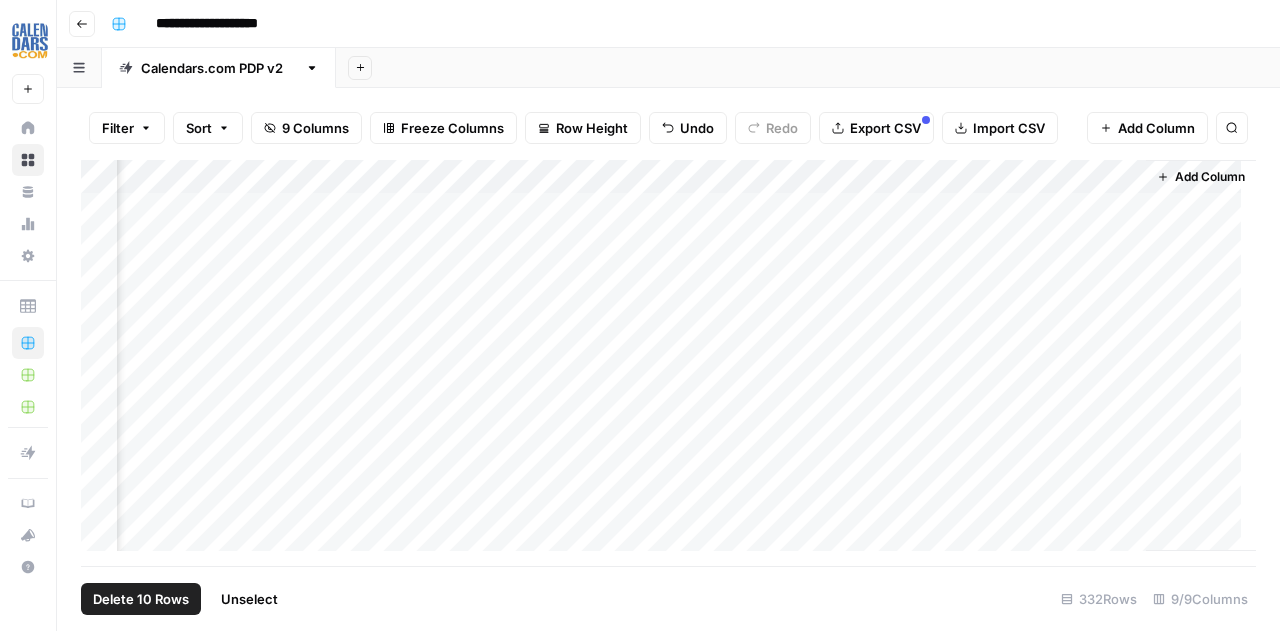 click 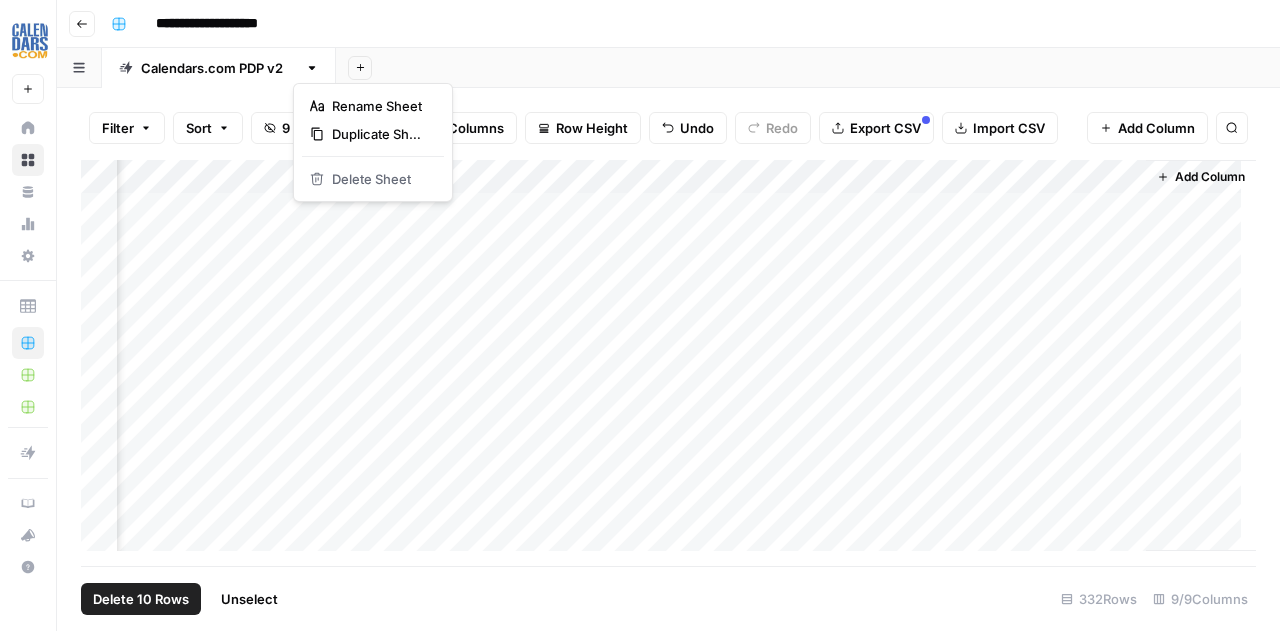 click on "Add Sheet" at bounding box center [808, 68] 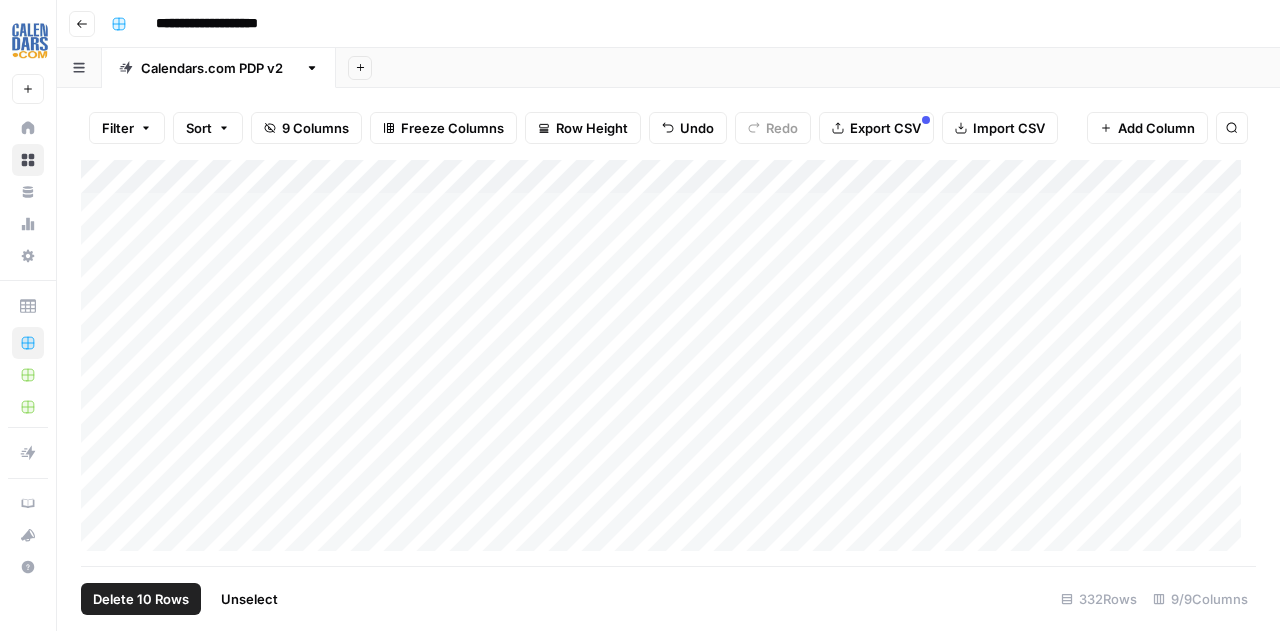 scroll, scrollTop: 0, scrollLeft: 0, axis: both 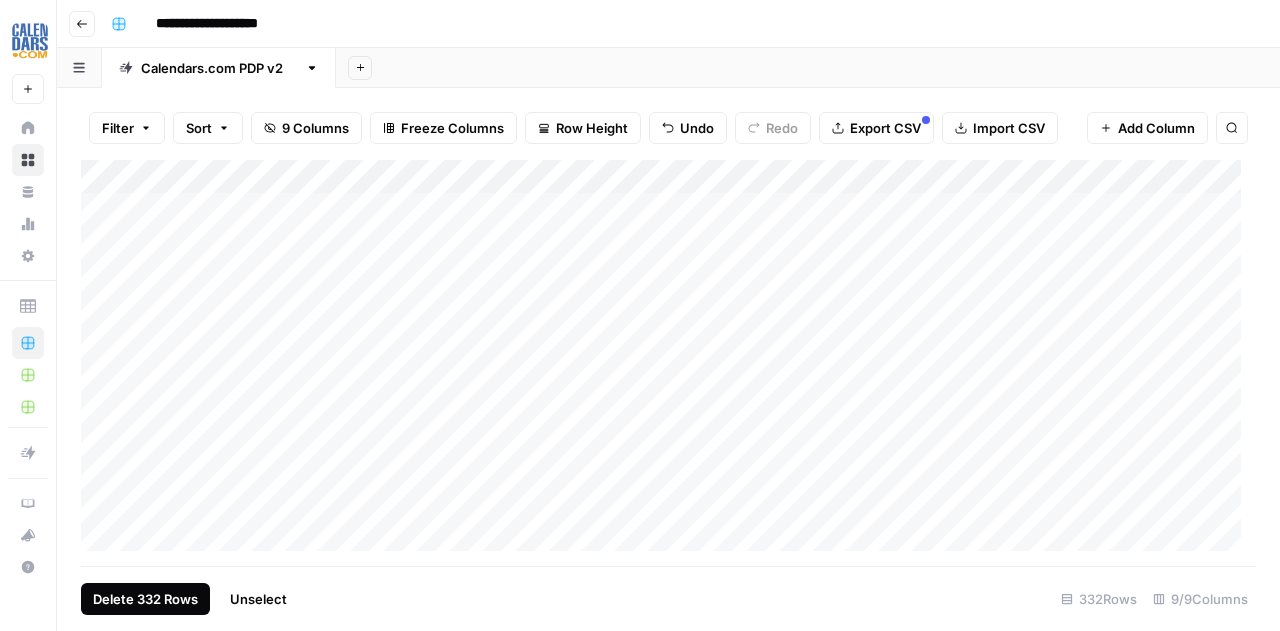 click on "Delete 332 Rows" at bounding box center [145, 599] 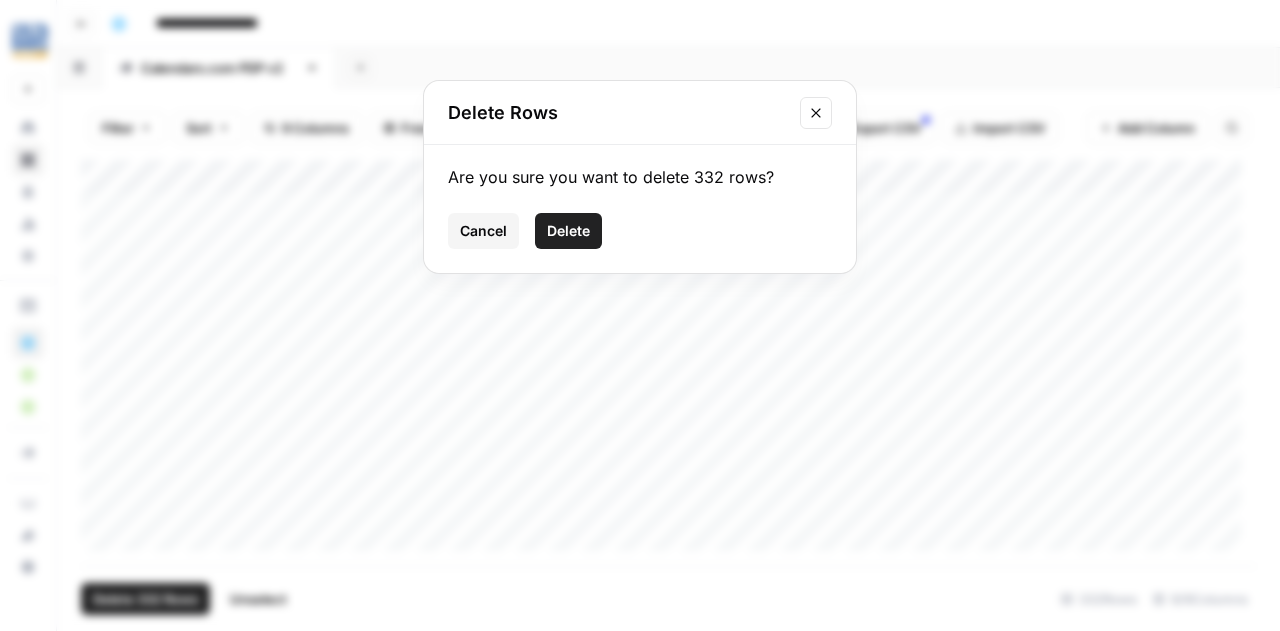 click on "Delete" at bounding box center [568, 231] 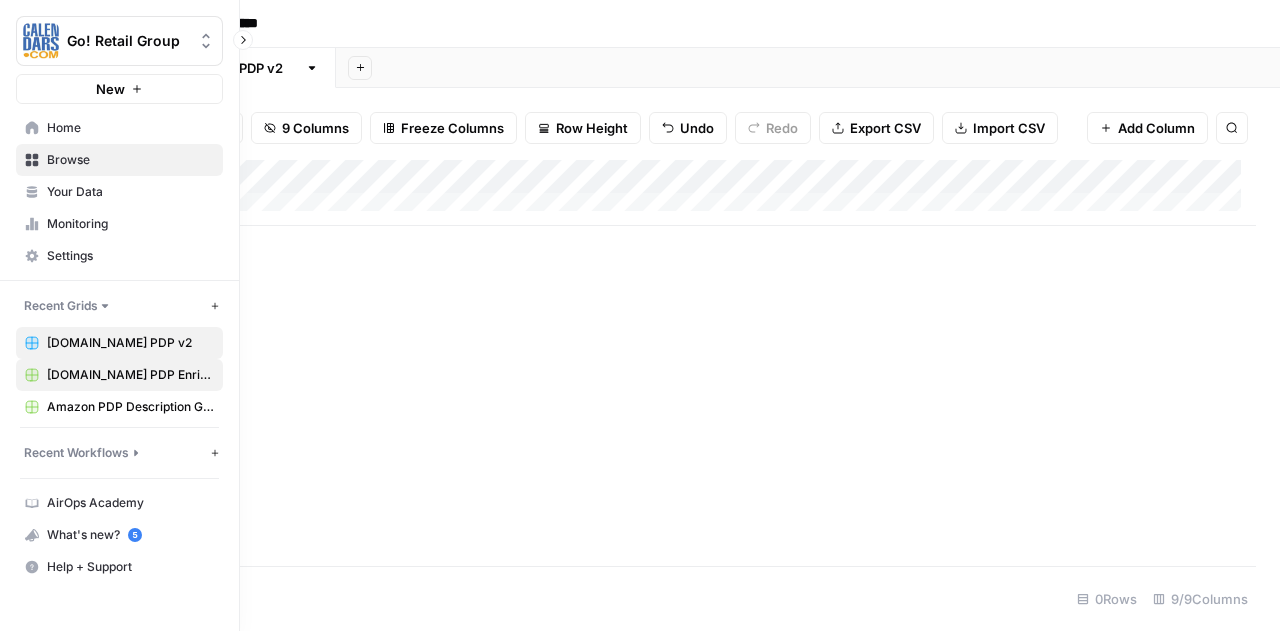 click on "[DOMAIN_NAME] PDP Enrichment Grid" at bounding box center [130, 375] 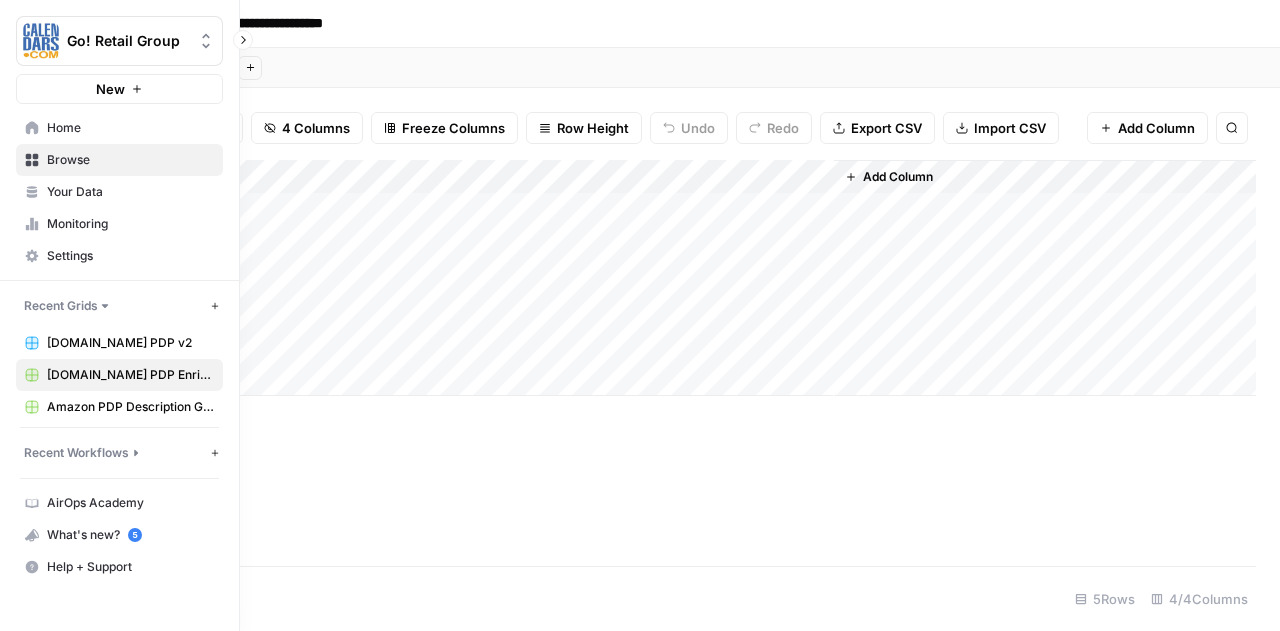 click 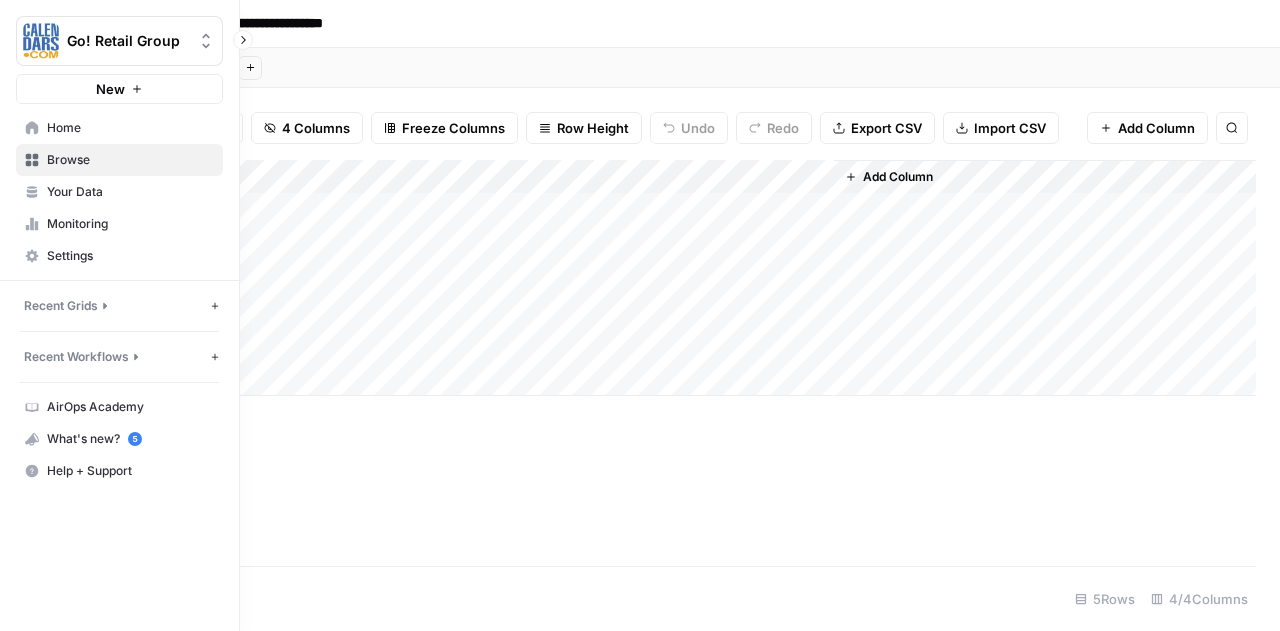 click on "Browse" at bounding box center [119, 160] 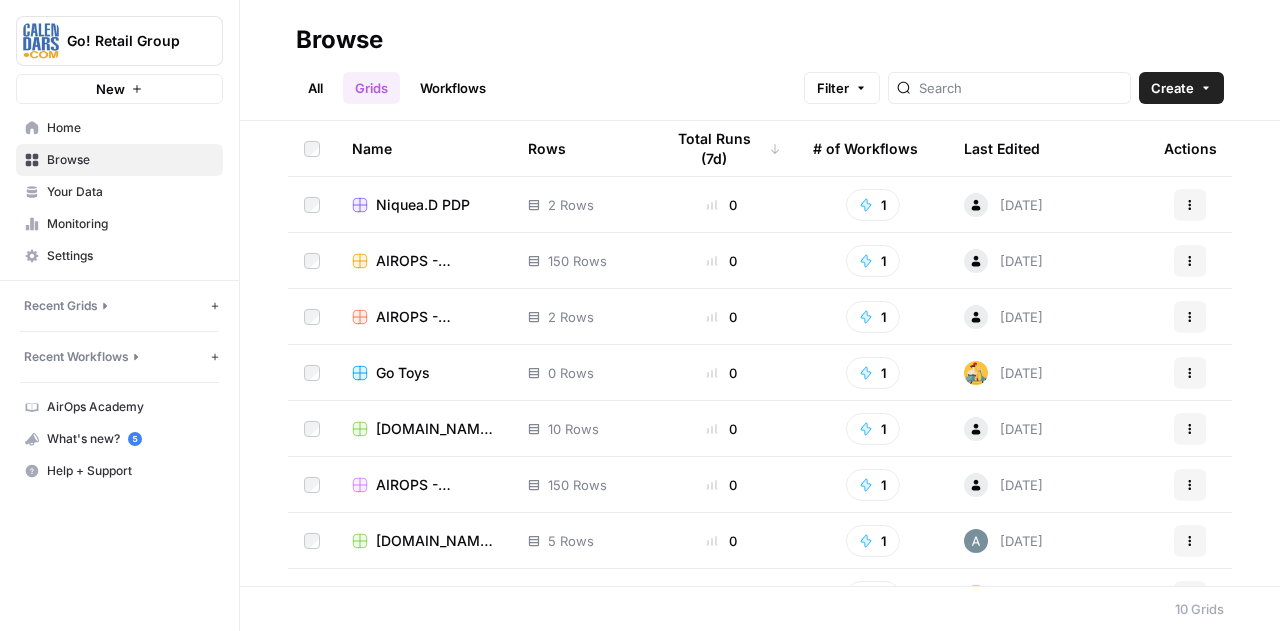 scroll, scrollTop: 151, scrollLeft: 0, axis: vertical 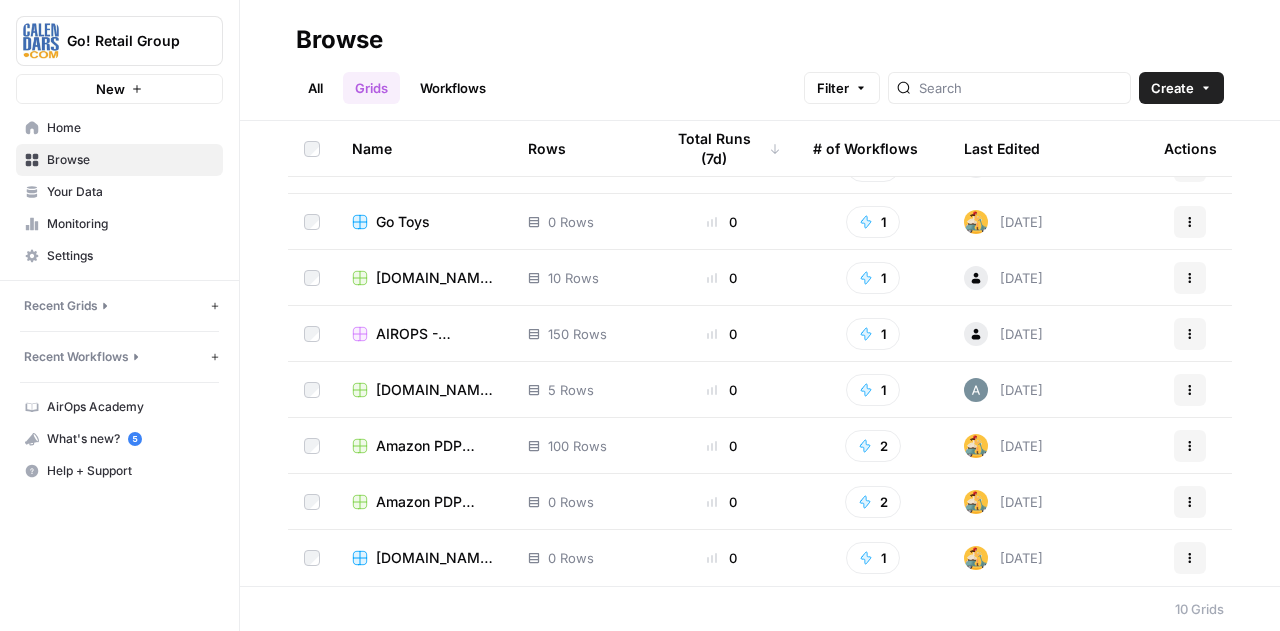 click on "Calendars.com SEO Pages" at bounding box center (436, 278) 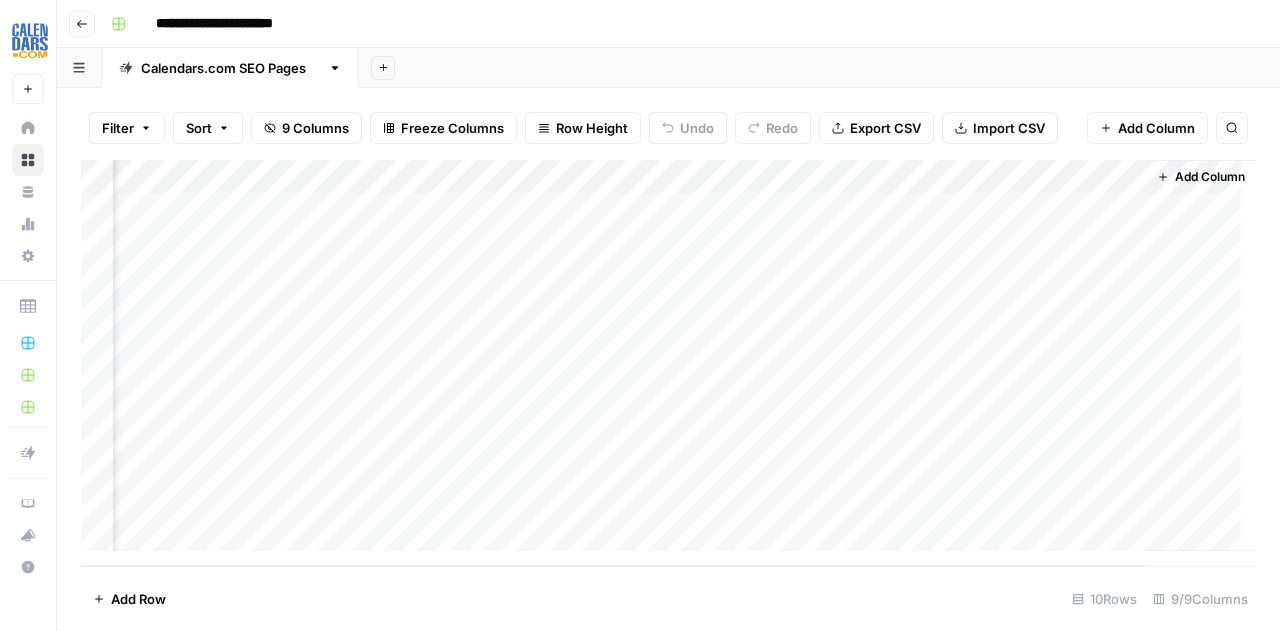 scroll, scrollTop: 0, scrollLeft: 0, axis: both 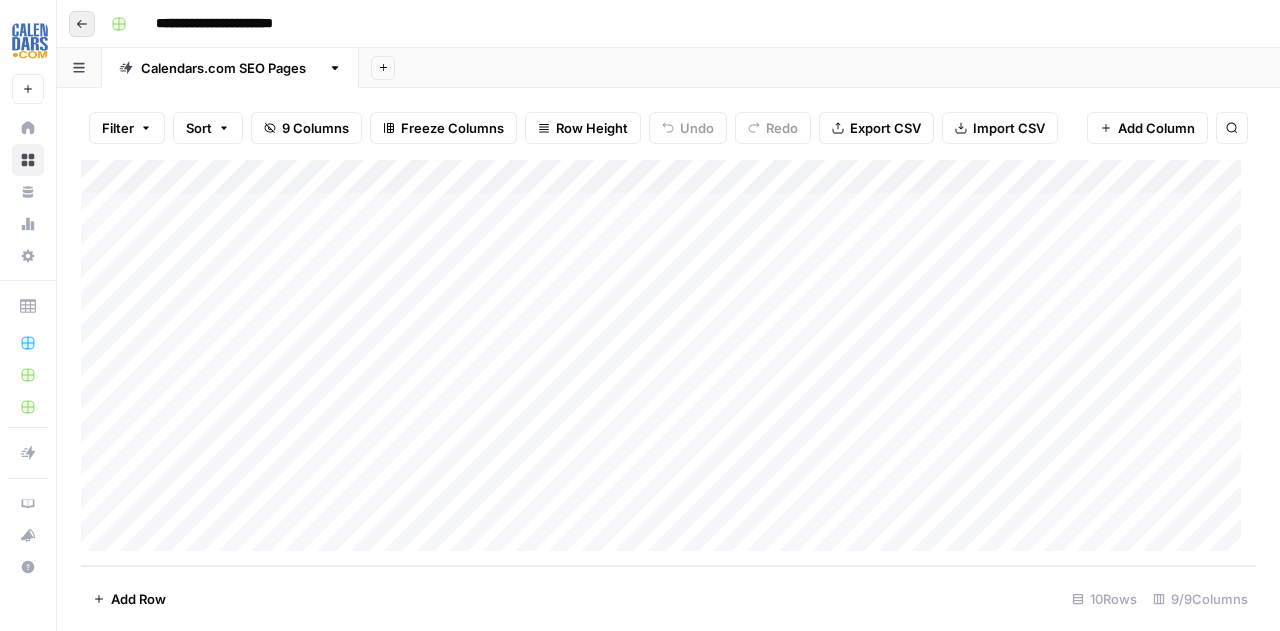 click 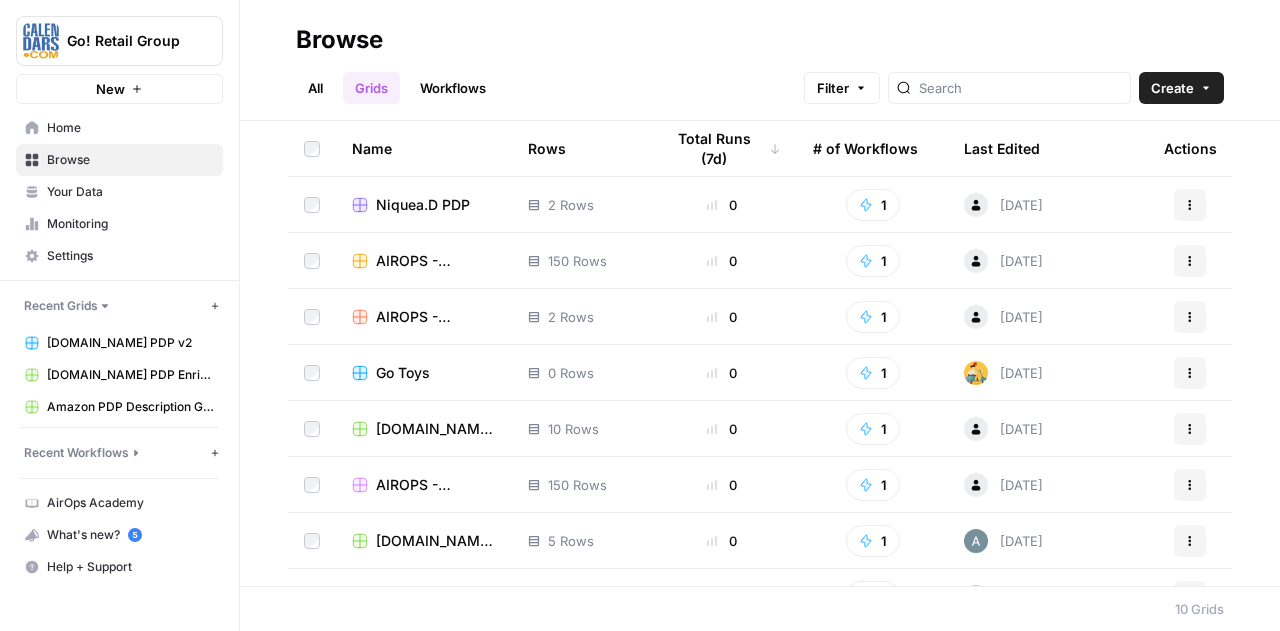 scroll, scrollTop: 100, scrollLeft: 0, axis: vertical 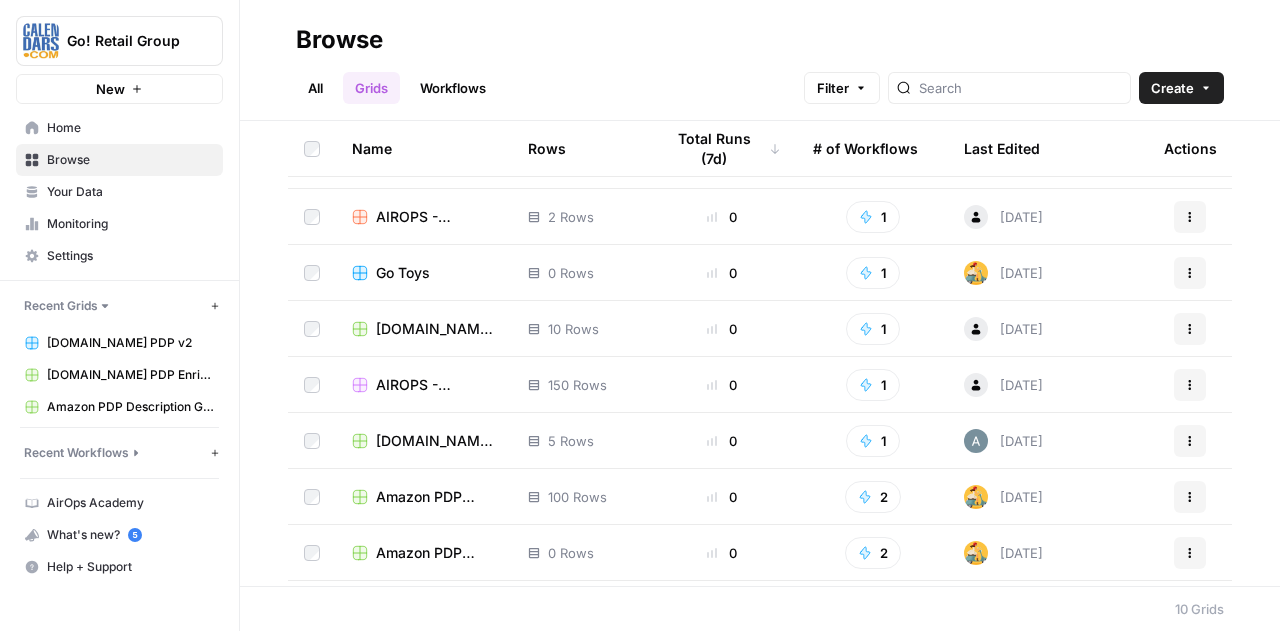 click on "[DOMAIN_NAME] PDP Enrichment Grid" at bounding box center [436, 441] 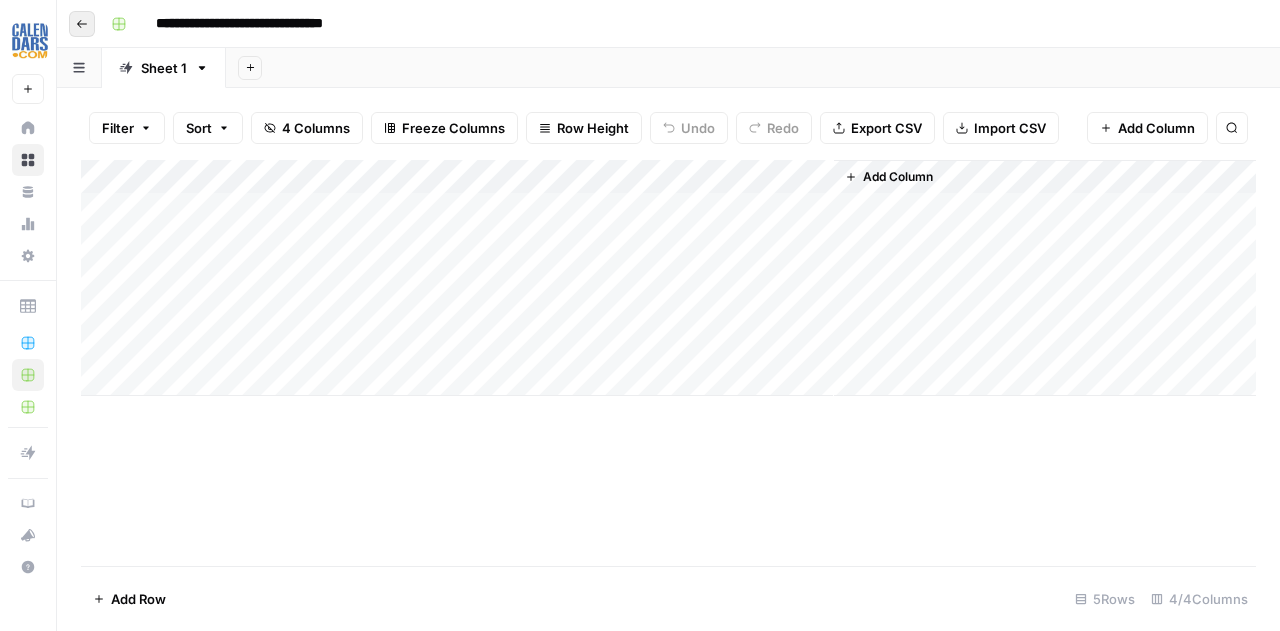 click 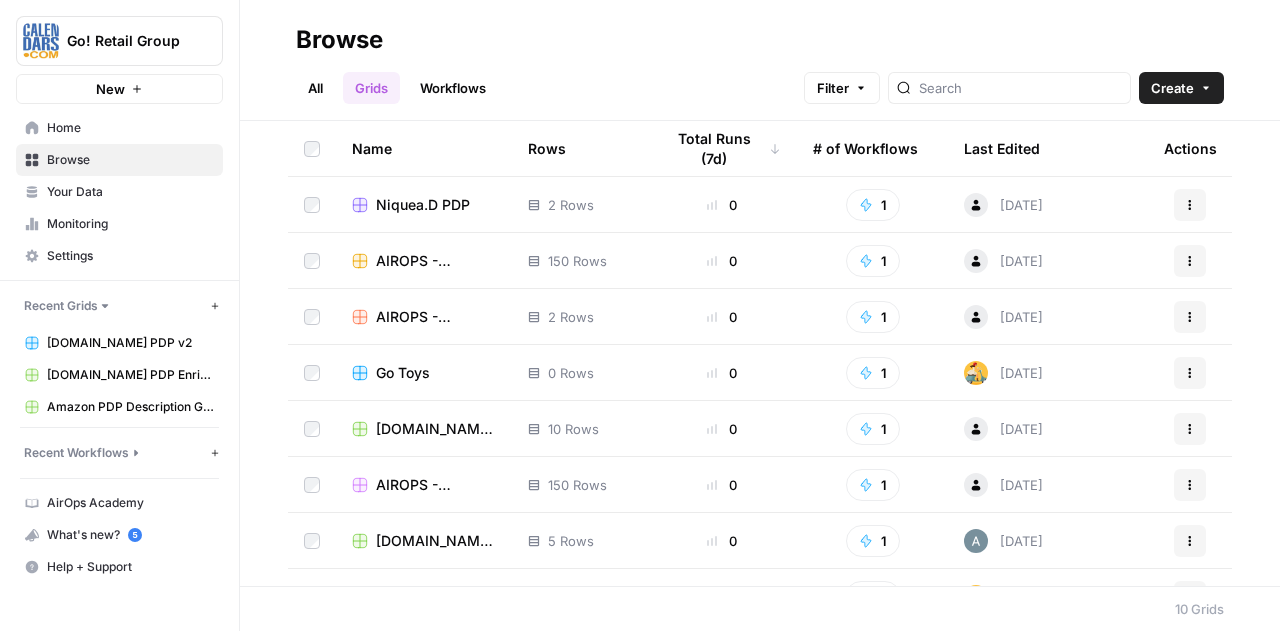 scroll, scrollTop: 151, scrollLeft: 0, axis: vertical 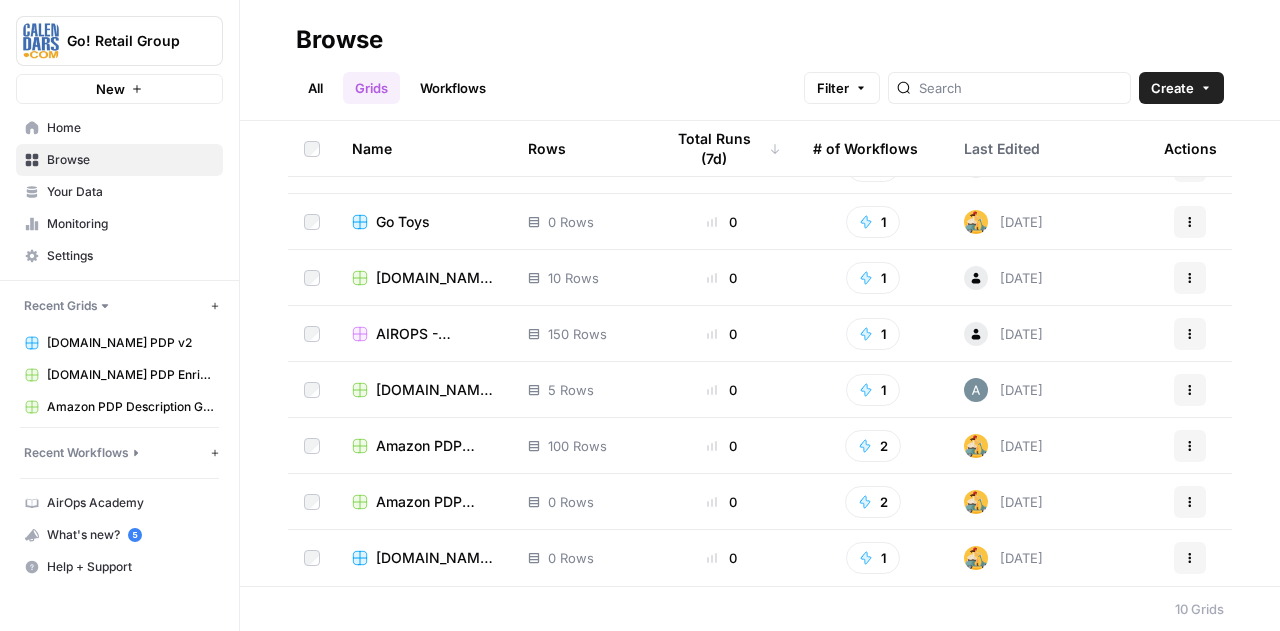 drag, startPoint x: 1001, startPoint y: 145, endPoint x: 1110, endPoint y: 156, distance: 109.55364 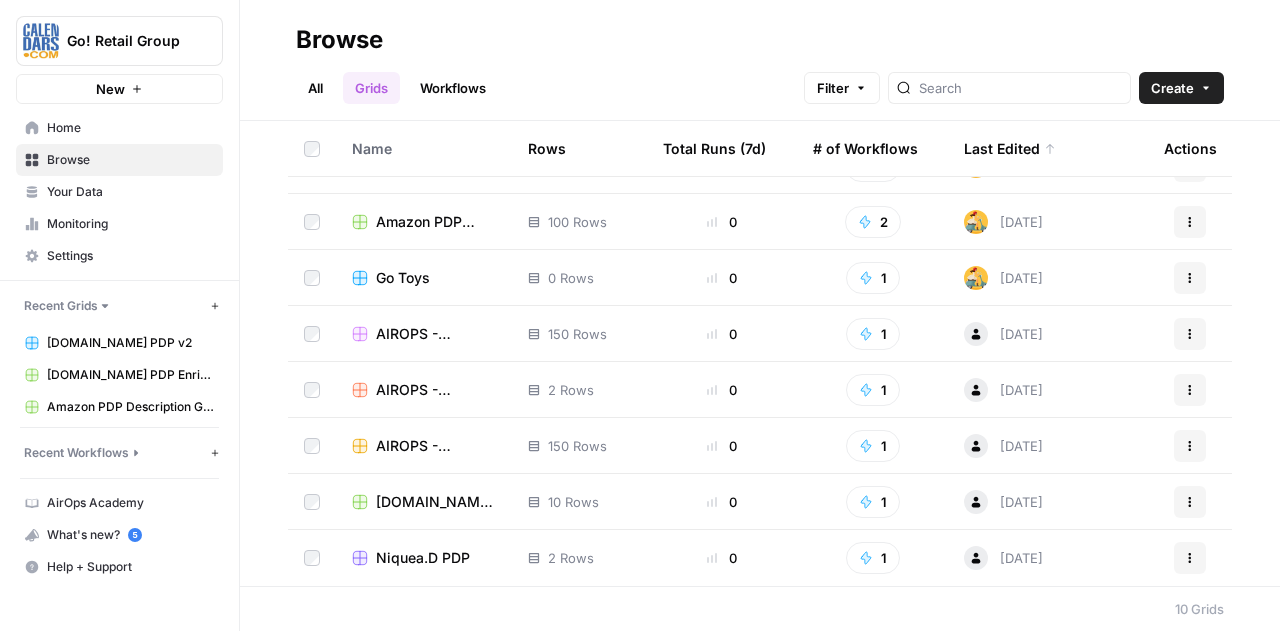 click on "Name" at bounding box center [372, 148] 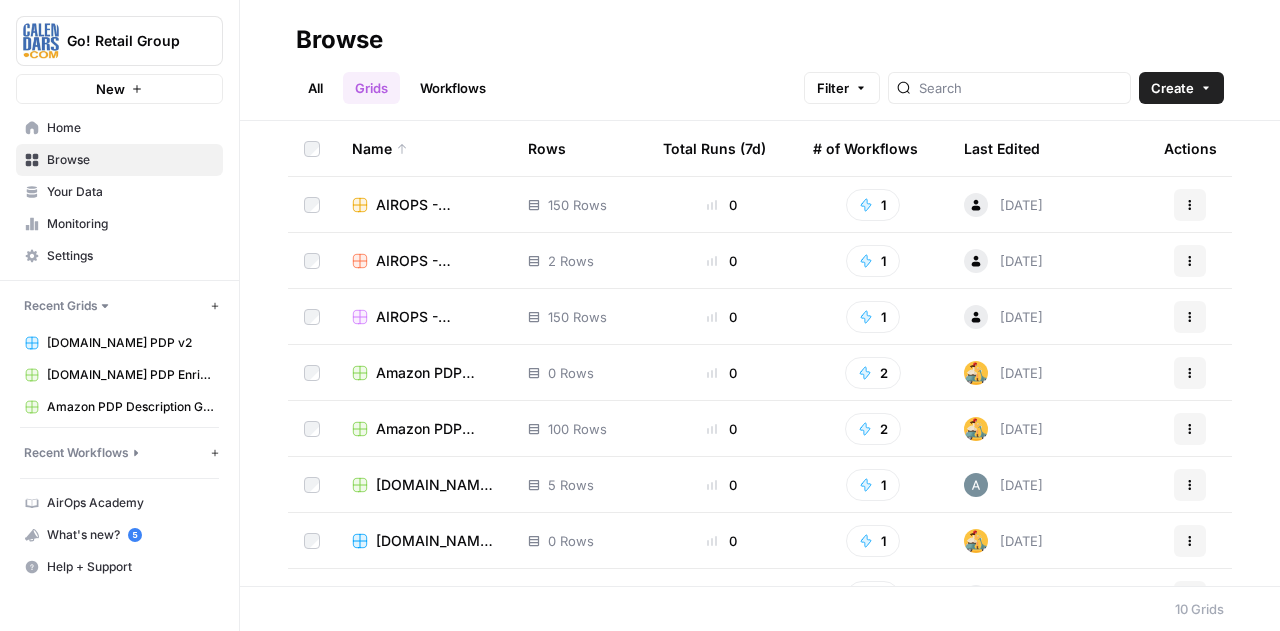 scroll, scrollTop: 151, scrollLeft: 0, axis: vertical 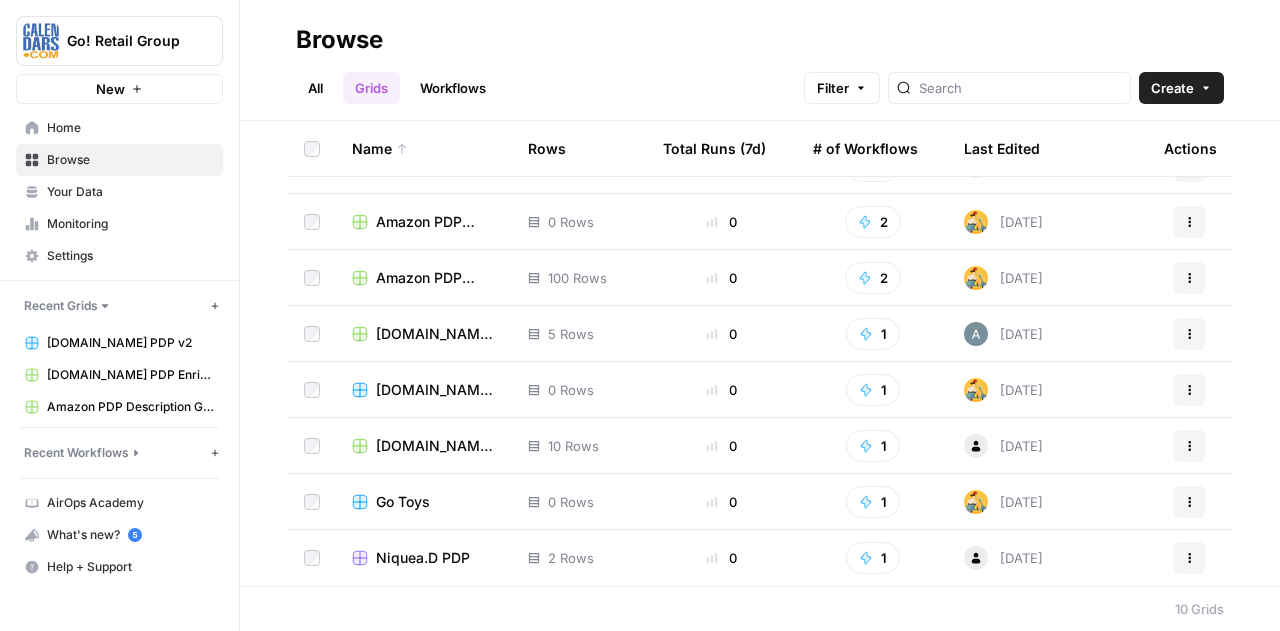 click on "Calendars.com SEO Pages" at bounding box center (436, 446) 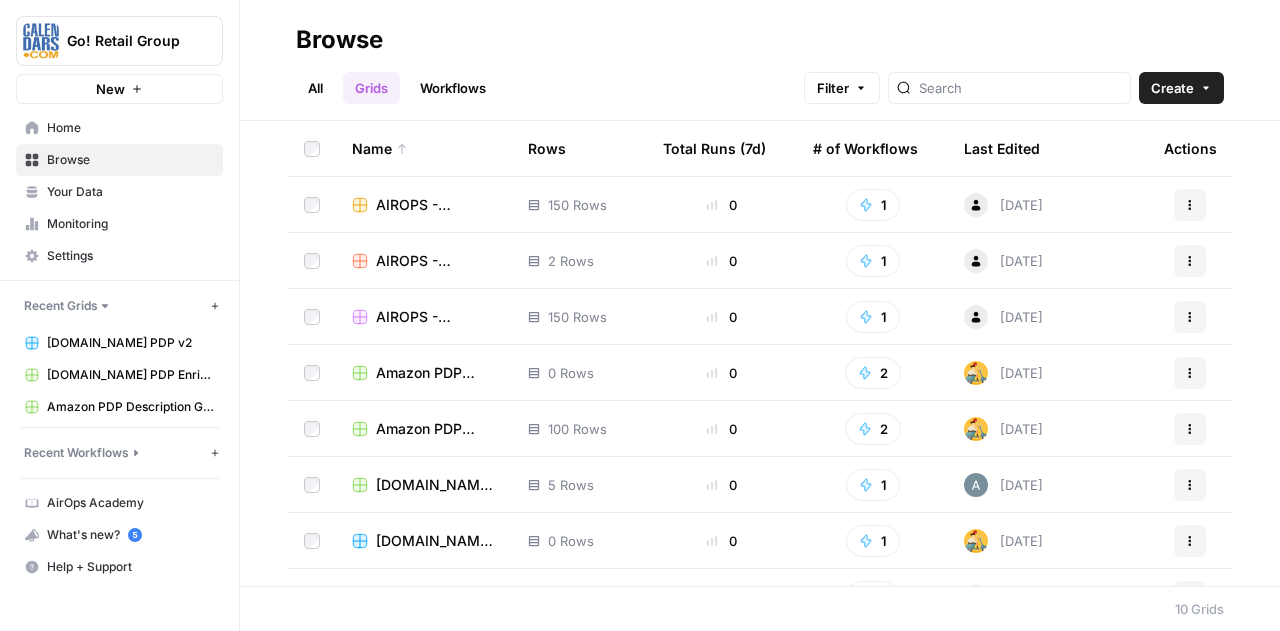 scroll, scrollTop: 151, scrollLeft: 0, axis: vertical 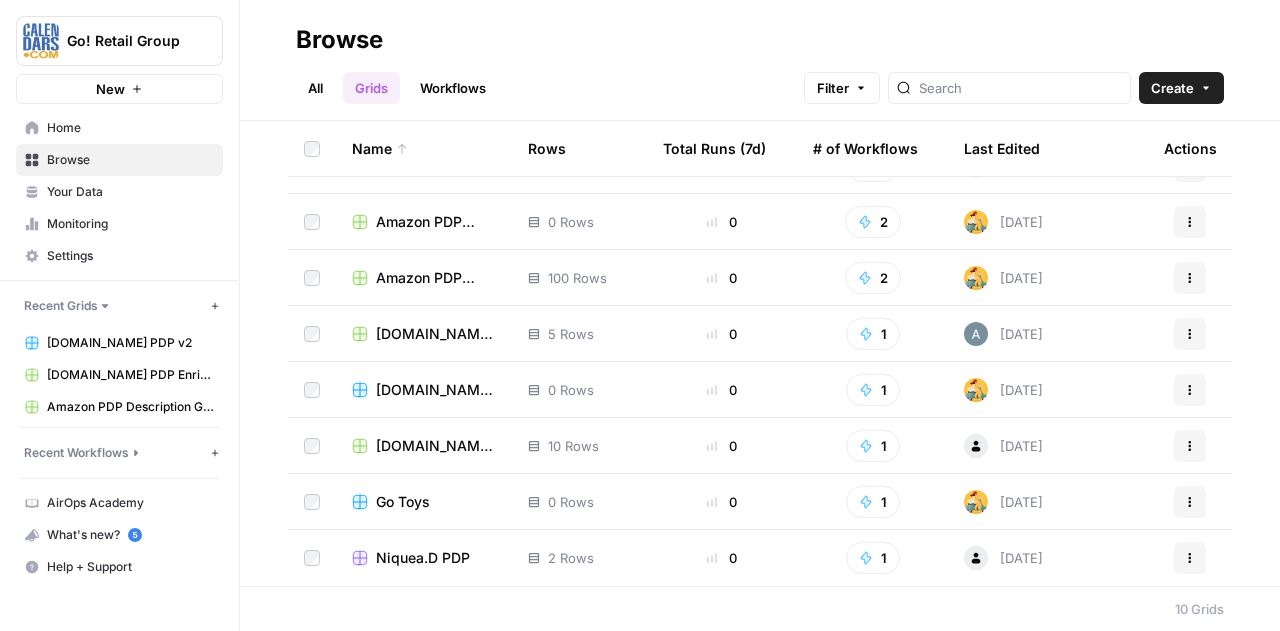 click on "Calendars.com SEO Pages" at bounding box center [436, 446] 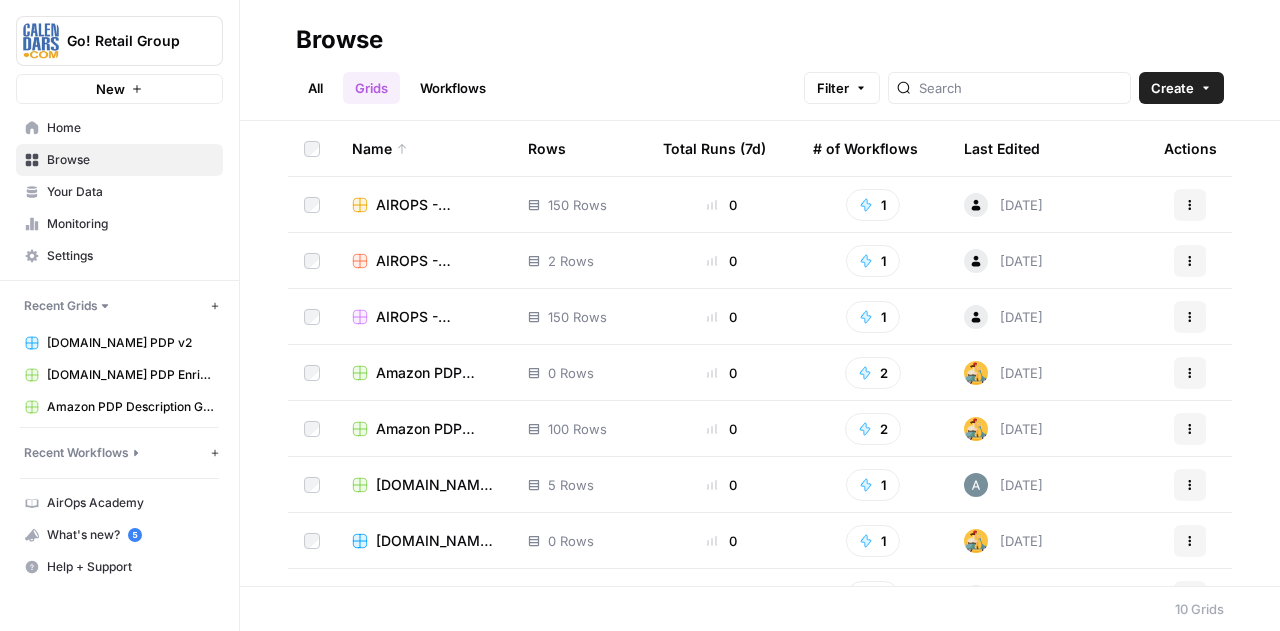 scroll, scrollTop: 151, scrollLeft: 0, axis: vertical 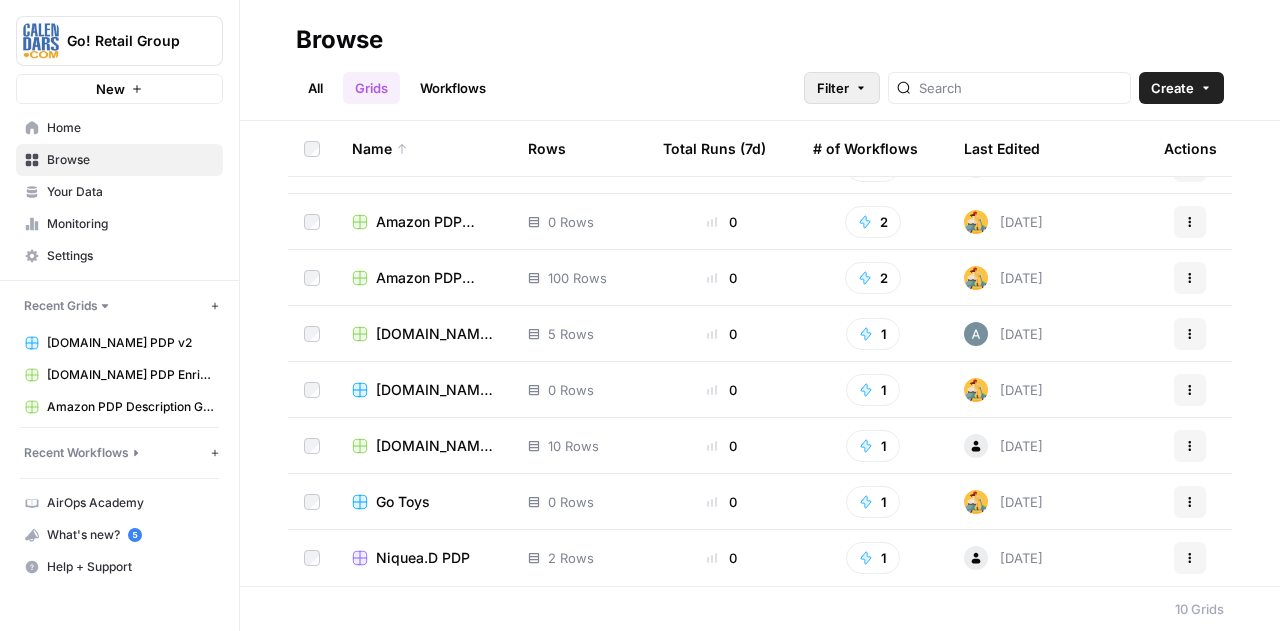 click on "Filter" at bounding box center (842, 88) 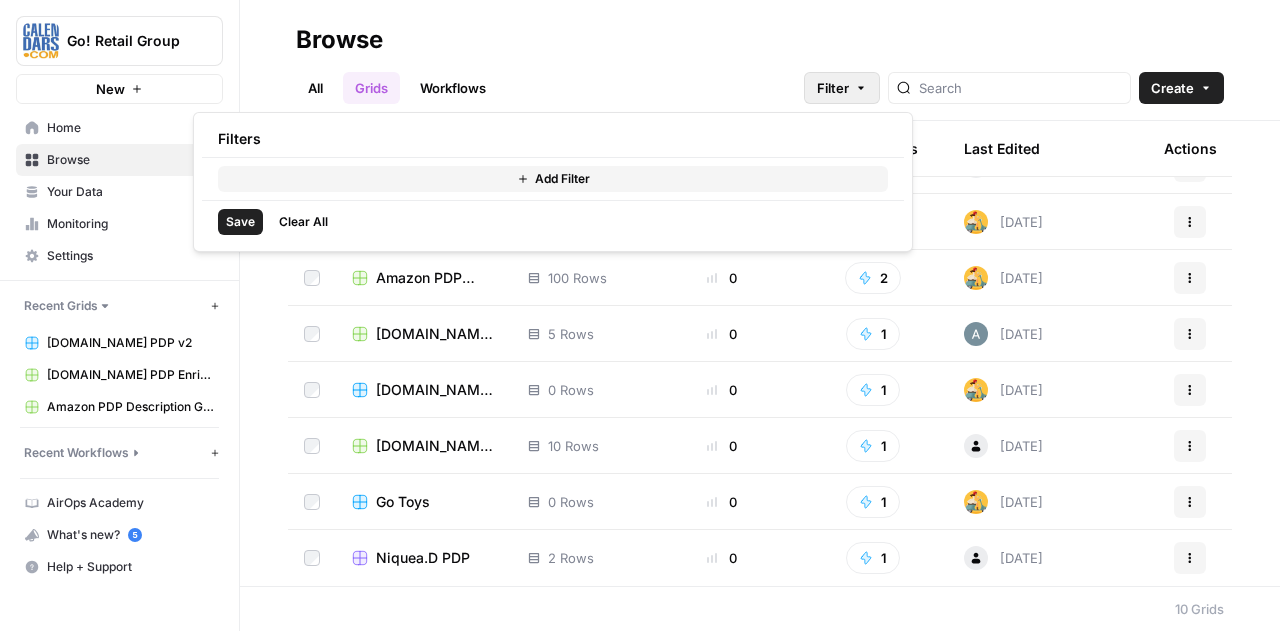 click on "All Grids Workflows Filter Create" at bounding box center [760, 80] 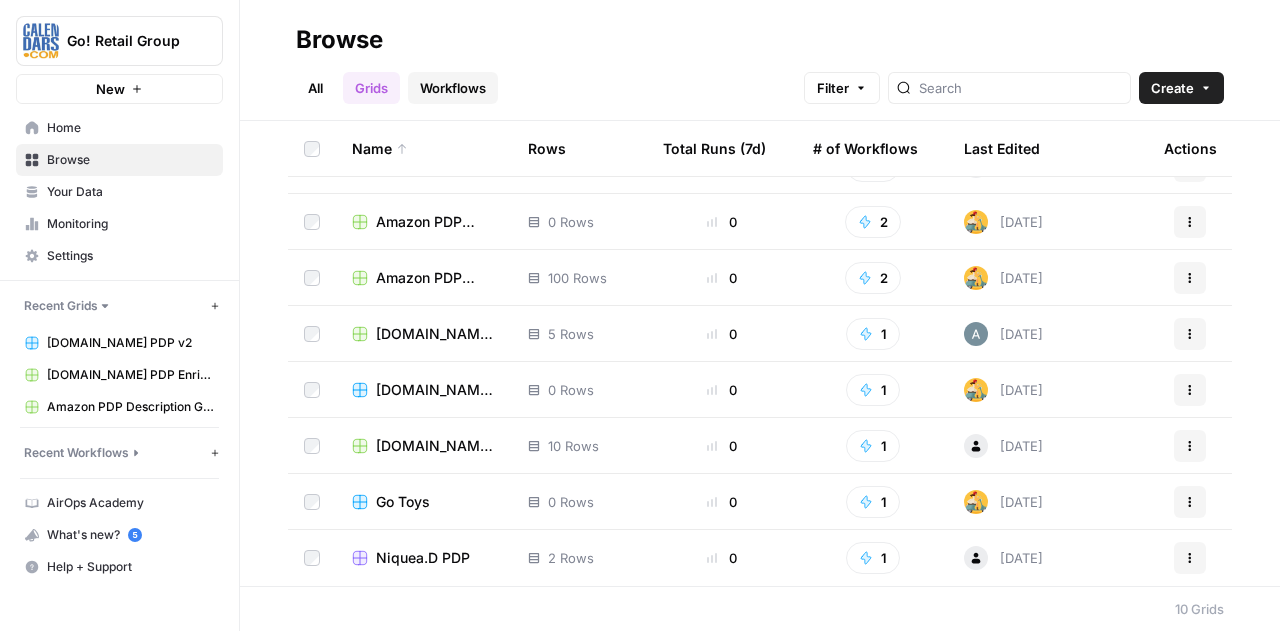 click on "Workflows" at bounding box center [453, 88] 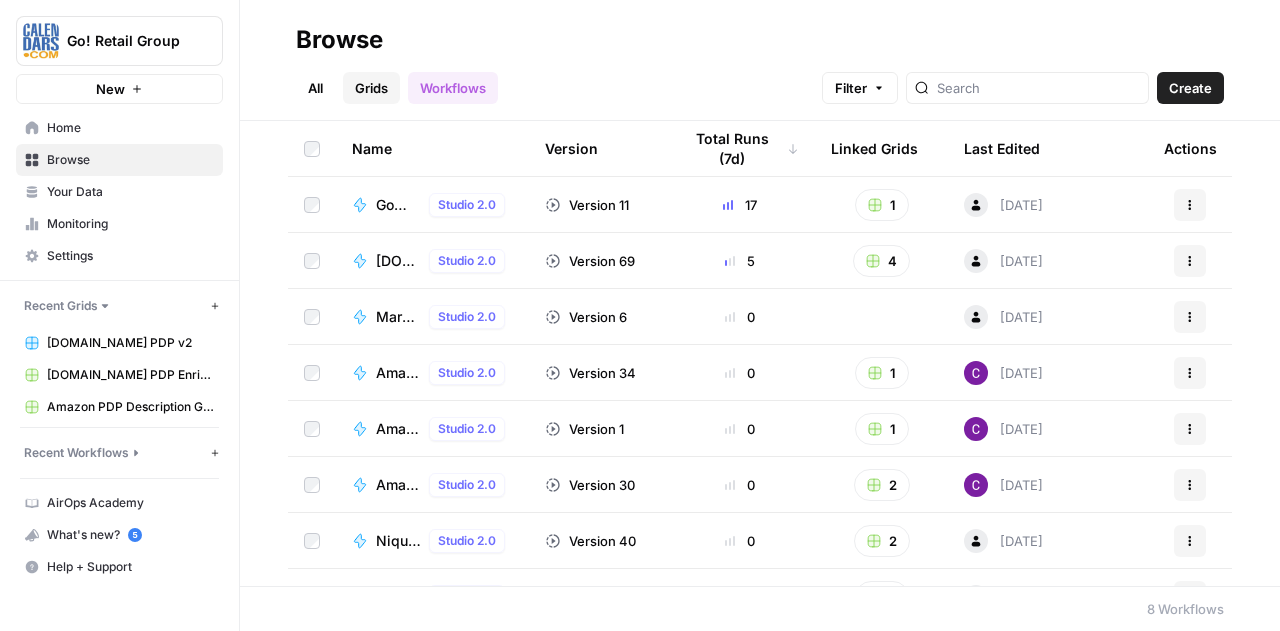 click on "Grids" at bounding box center [371, 88] 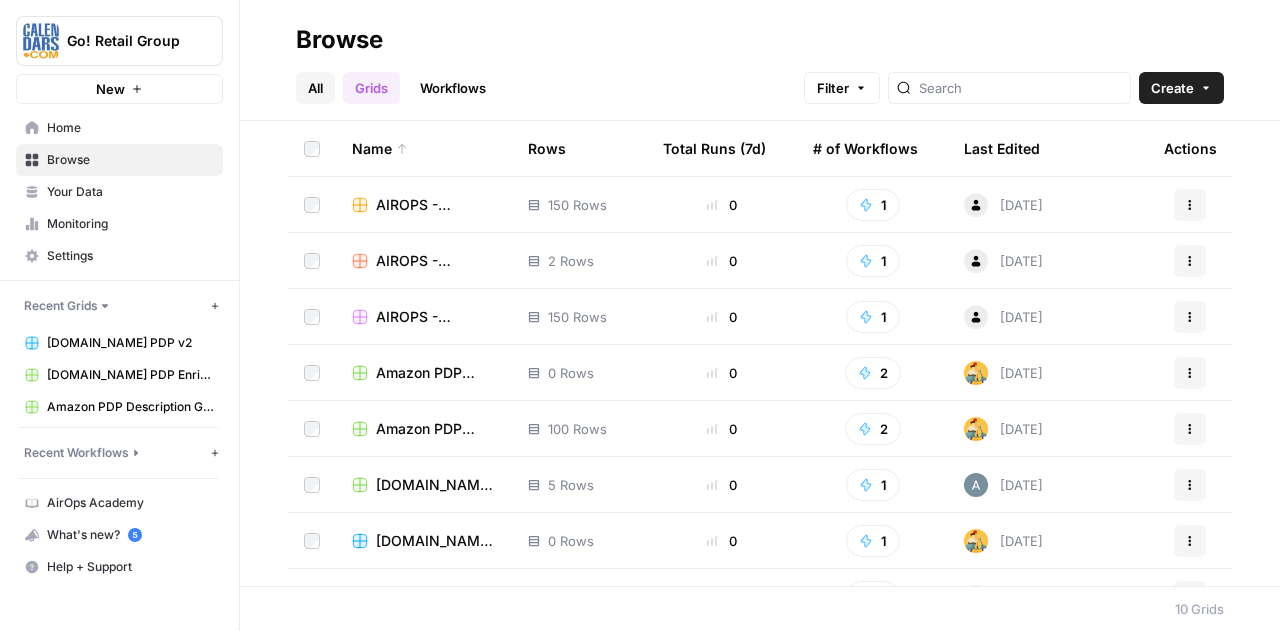click on "All" at bounding box center (315, 88) 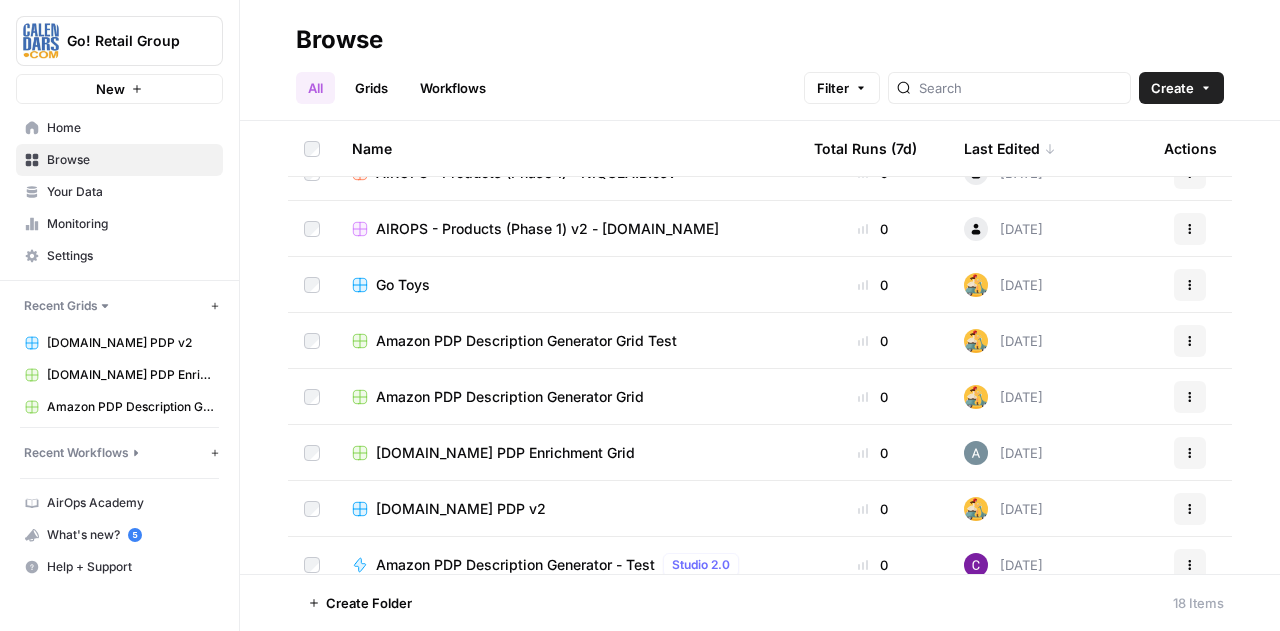 scroll, scrollTop: 300, scrollLeft: 0, axis: vertical 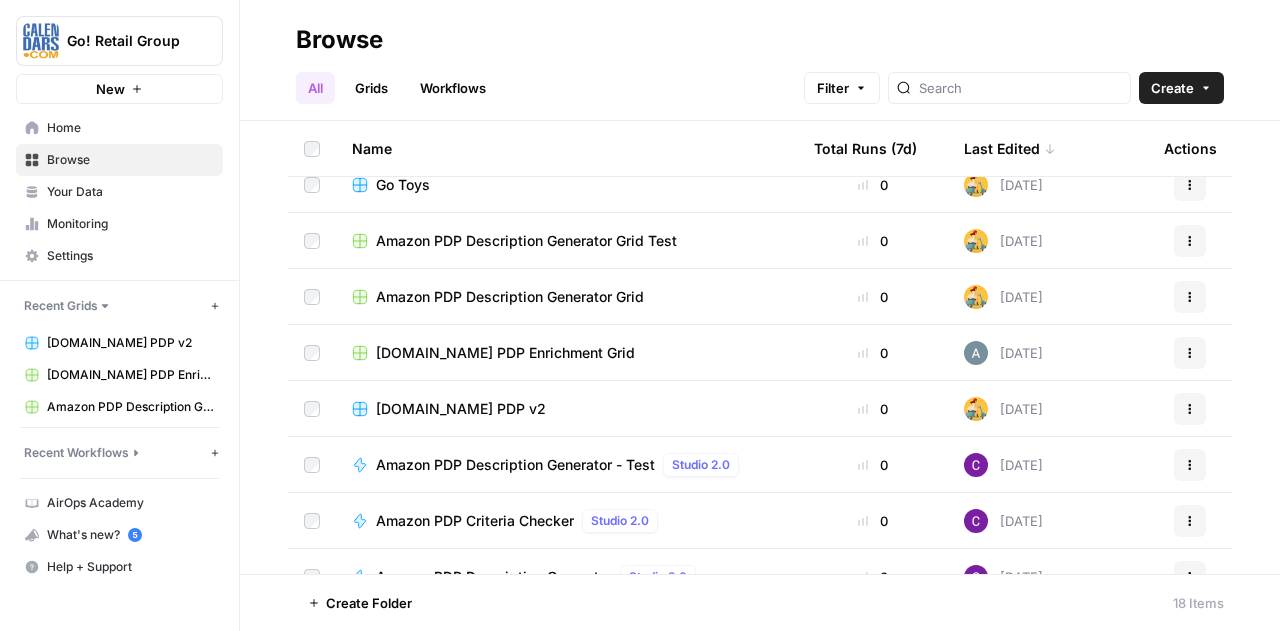 click on "[DOMAIN_NAME] PDP v2" at bounding box center (567, 408) 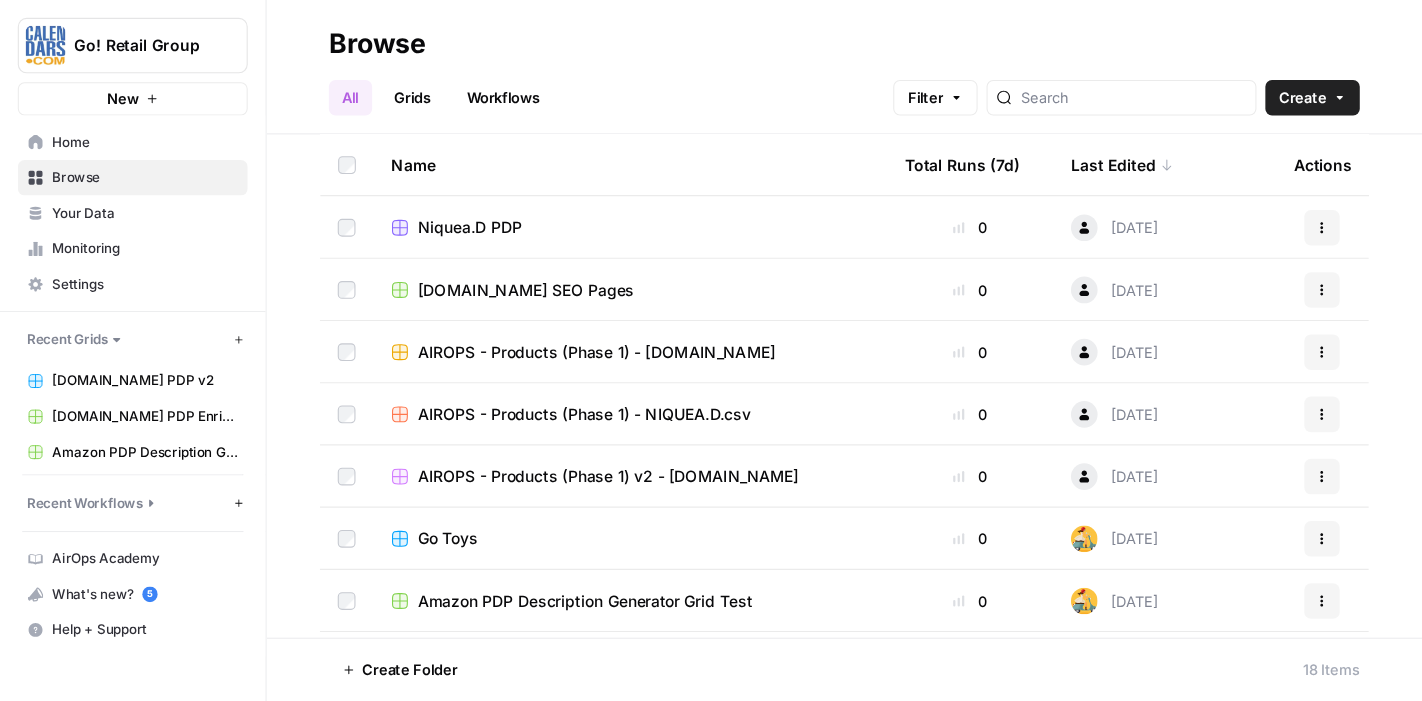 scroll, scrollTop: 200, scrollLeft: 0, axis: vertical 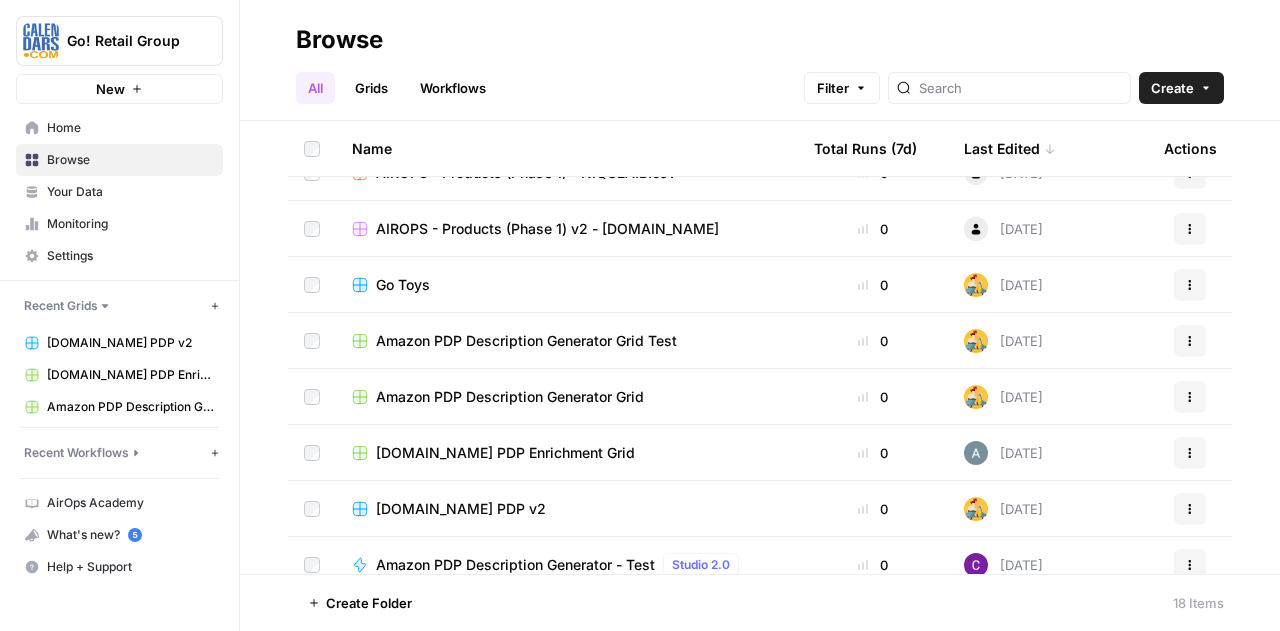 click on "[DOMAIN_NAME] PDP Enrichment Grid" at bounding box center (505, 453) 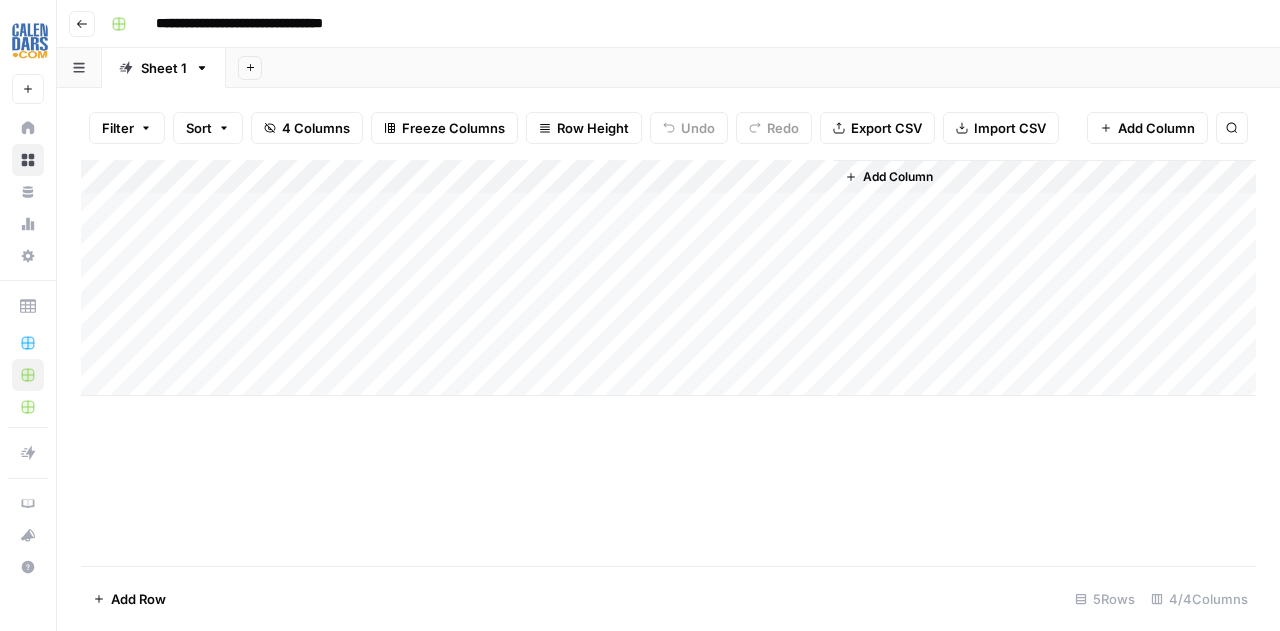 click on "Add Column" at bounding box center (668, 363) 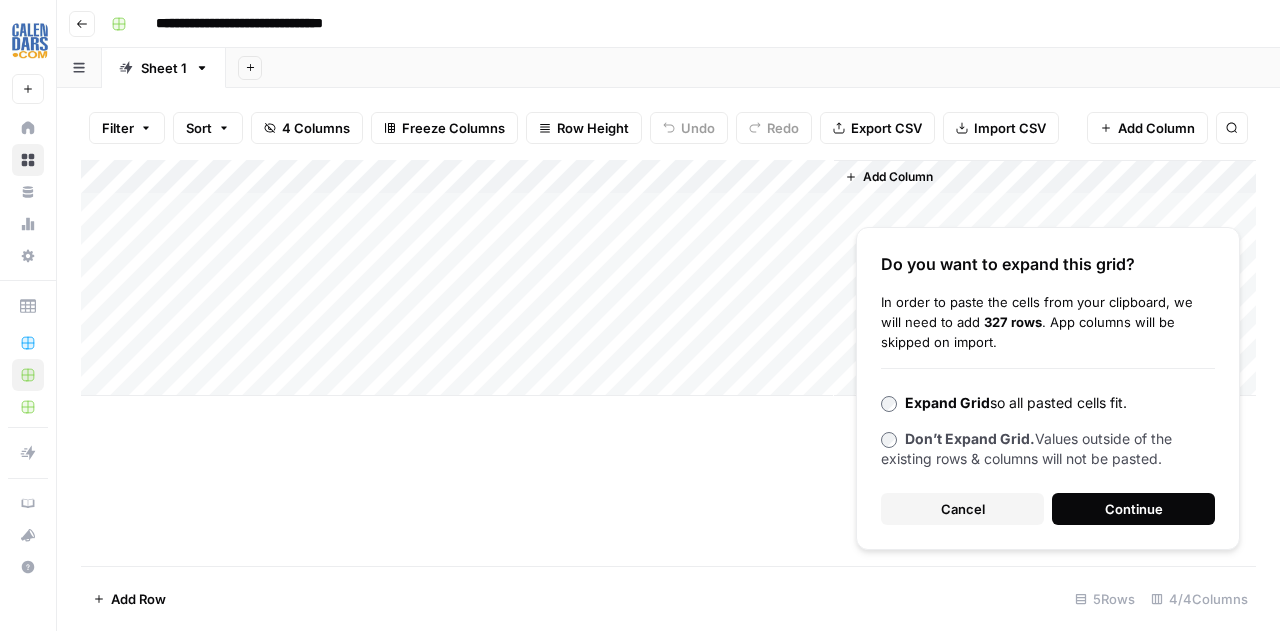 click on "Continue" at bounding box center (1133, 509) 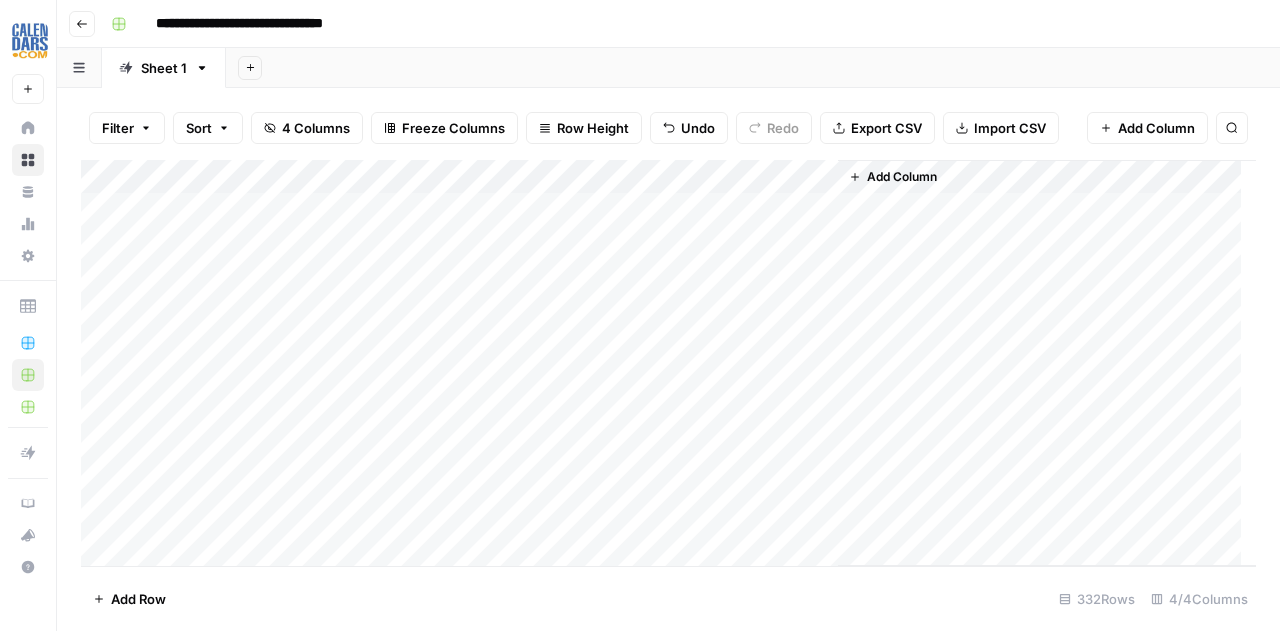 click on "Add Column" at bounding box center [668, 363] 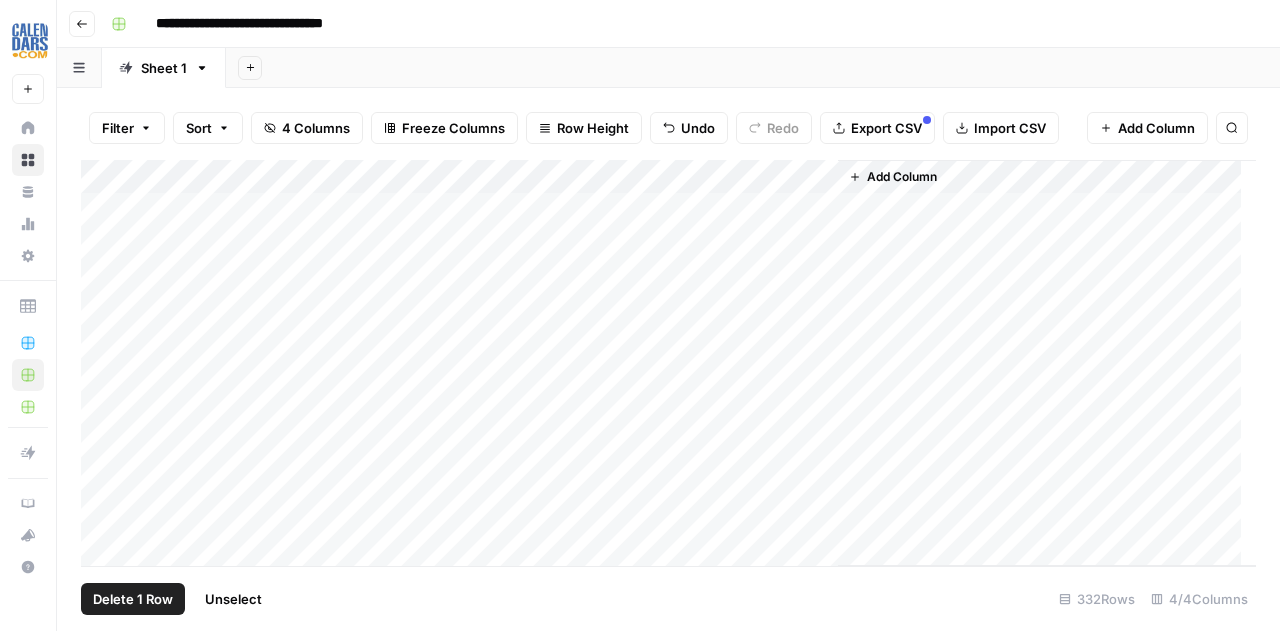 click on "Add Column" at bounding box center (668, 363) 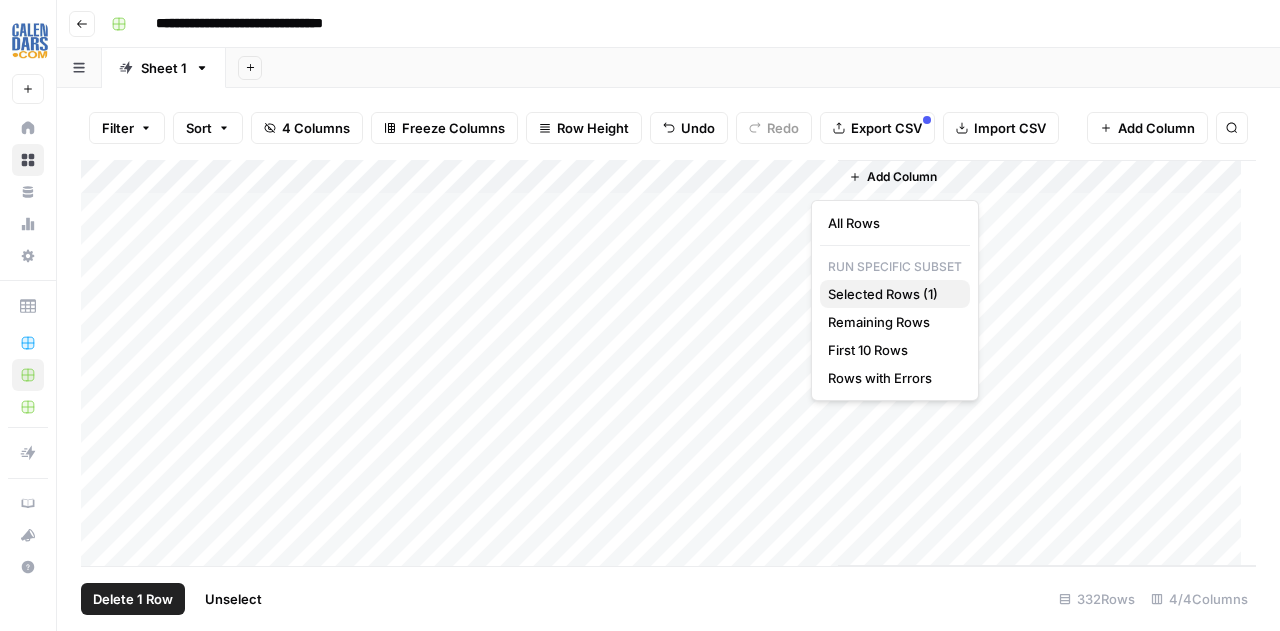 click on "Selected Rows (1)" at bounding box center [883, 294] 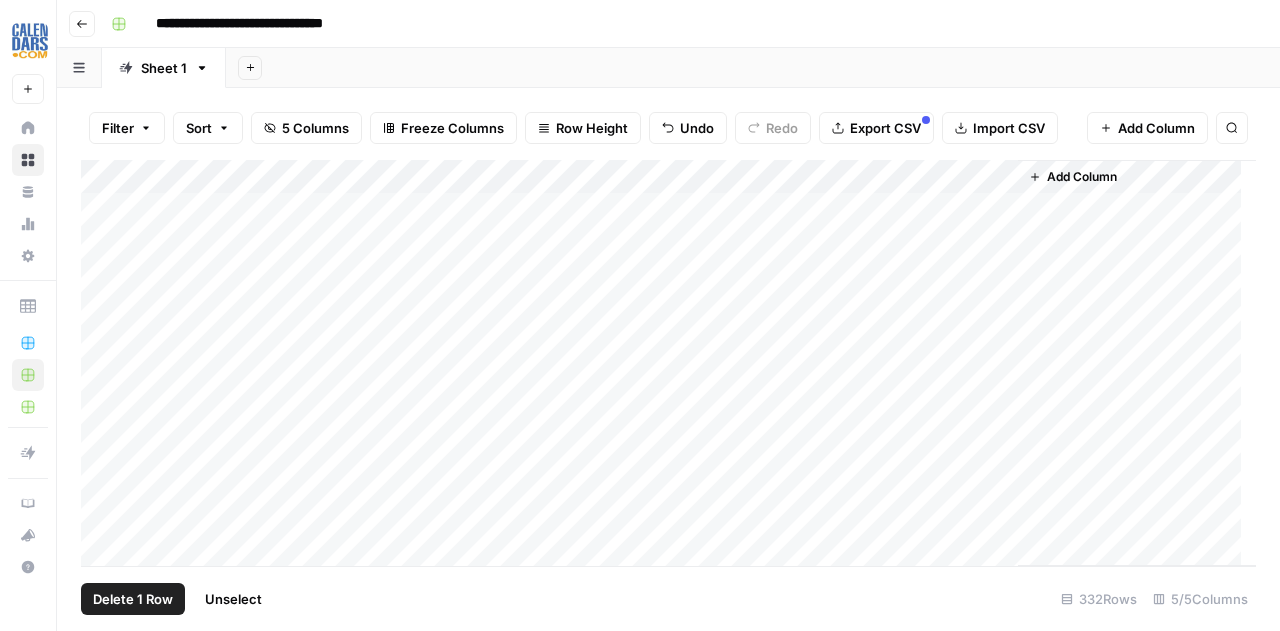 click on "Delete 1 Row Unselect 332  Rows 5/5  Columns" at bounding box center [668, 598] 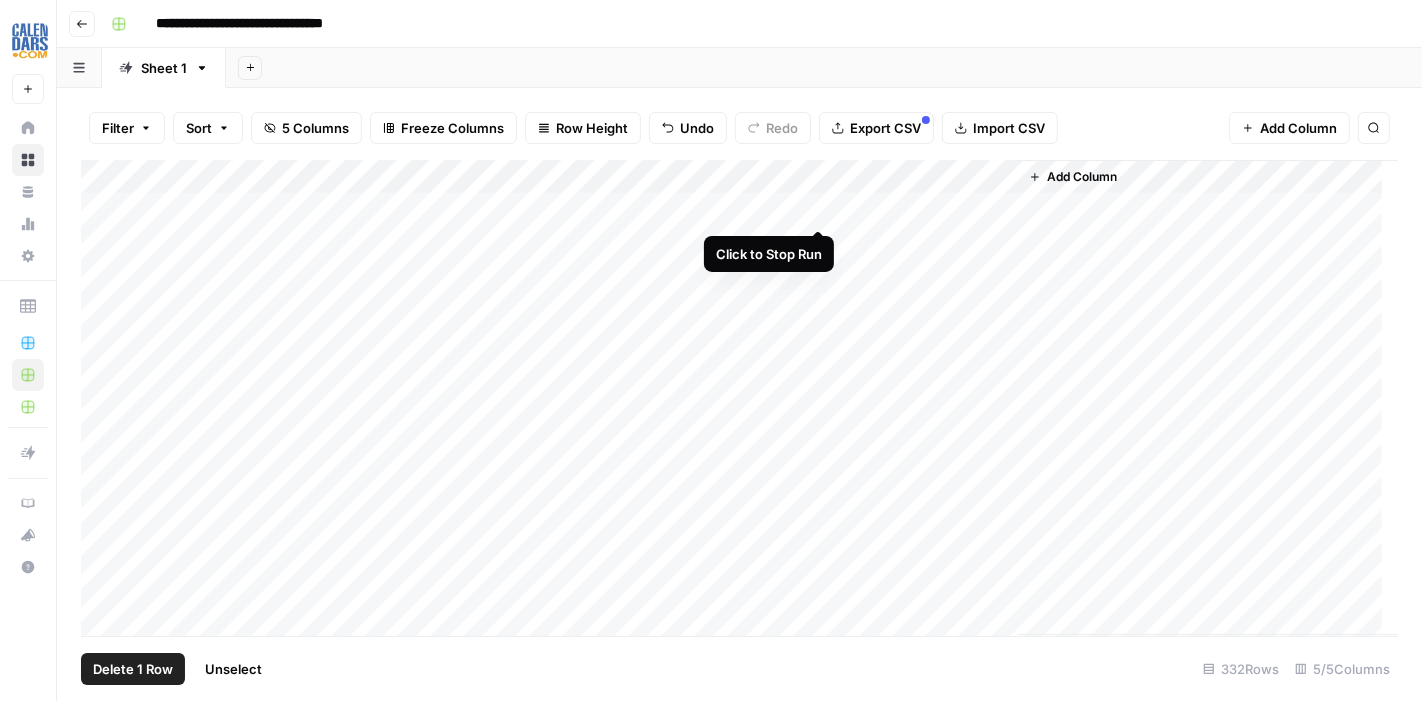 click on "Add Column" at bounding box center [739, 398] 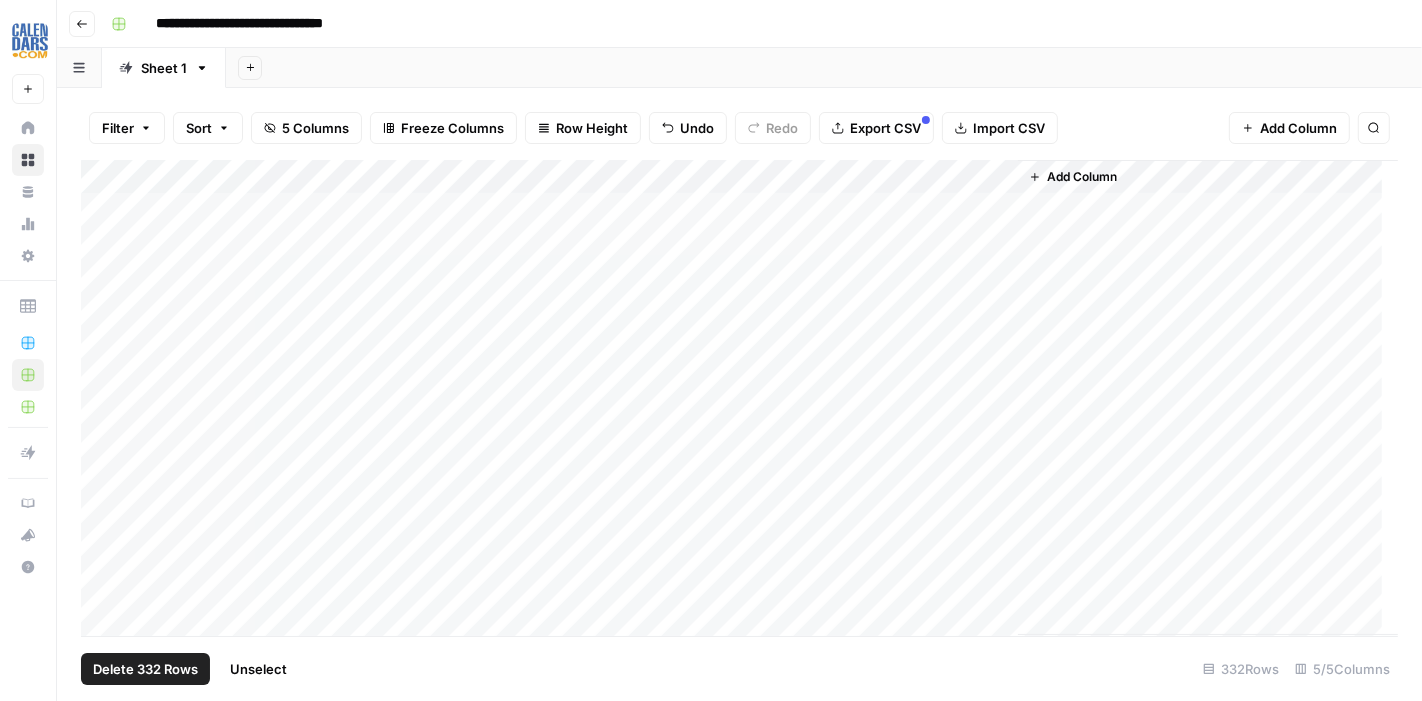 click on "Add Column" at bounding box center (739, 398) 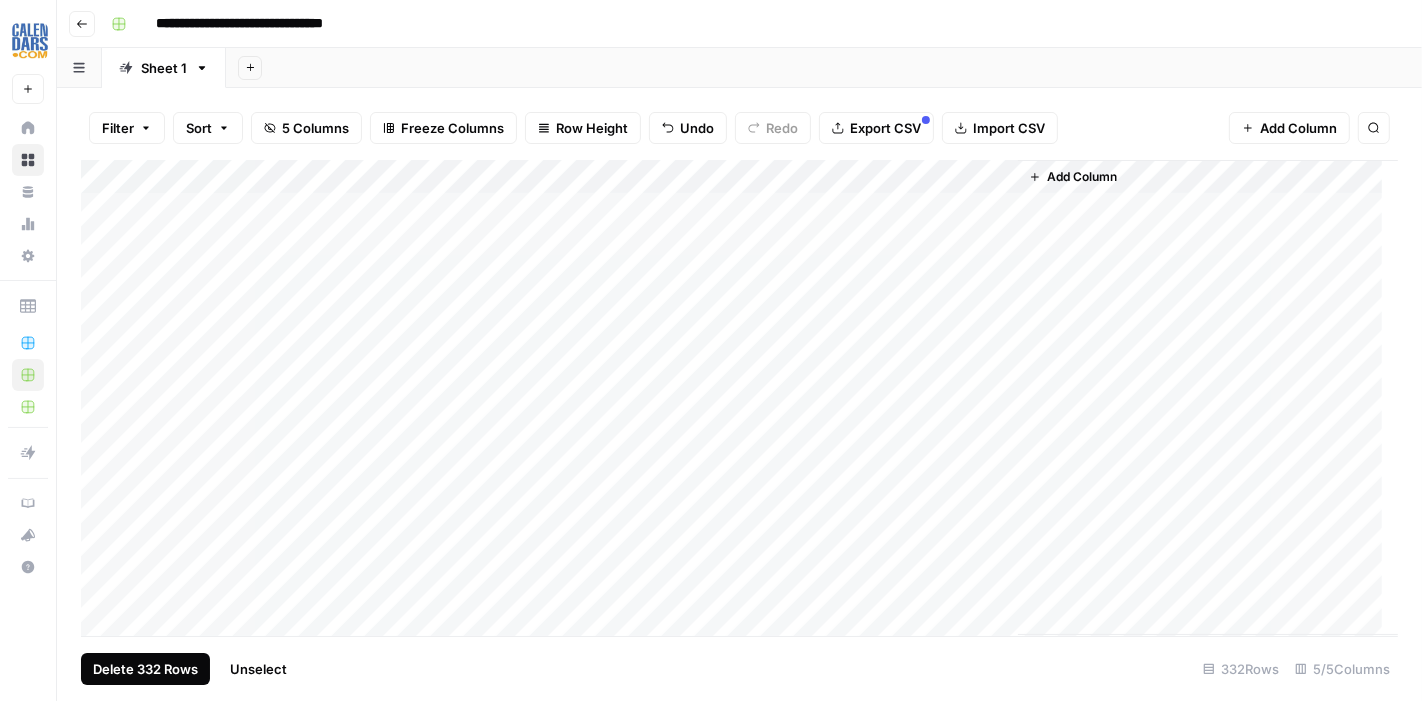 click on "Delete 332 Rows" at bounding box center (145, 669) 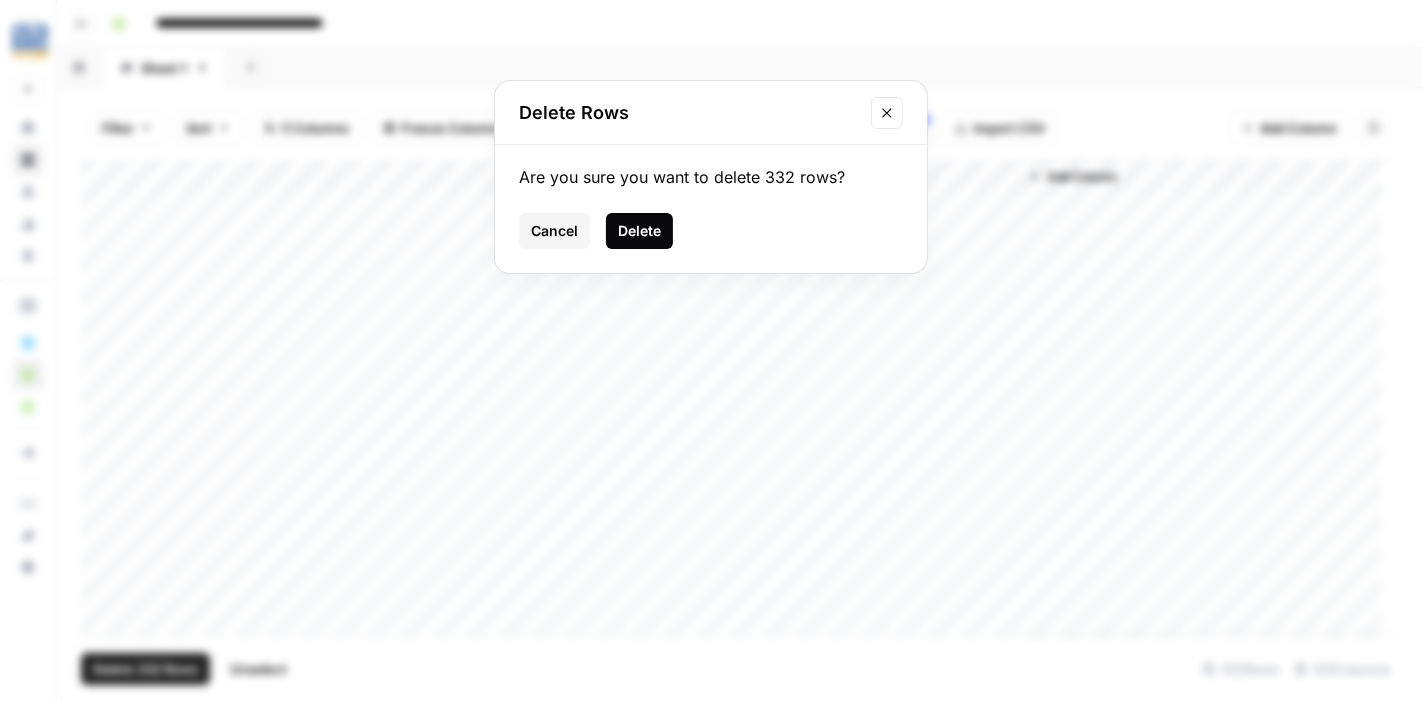 click on "Delete" at bounding box center [639, 231] 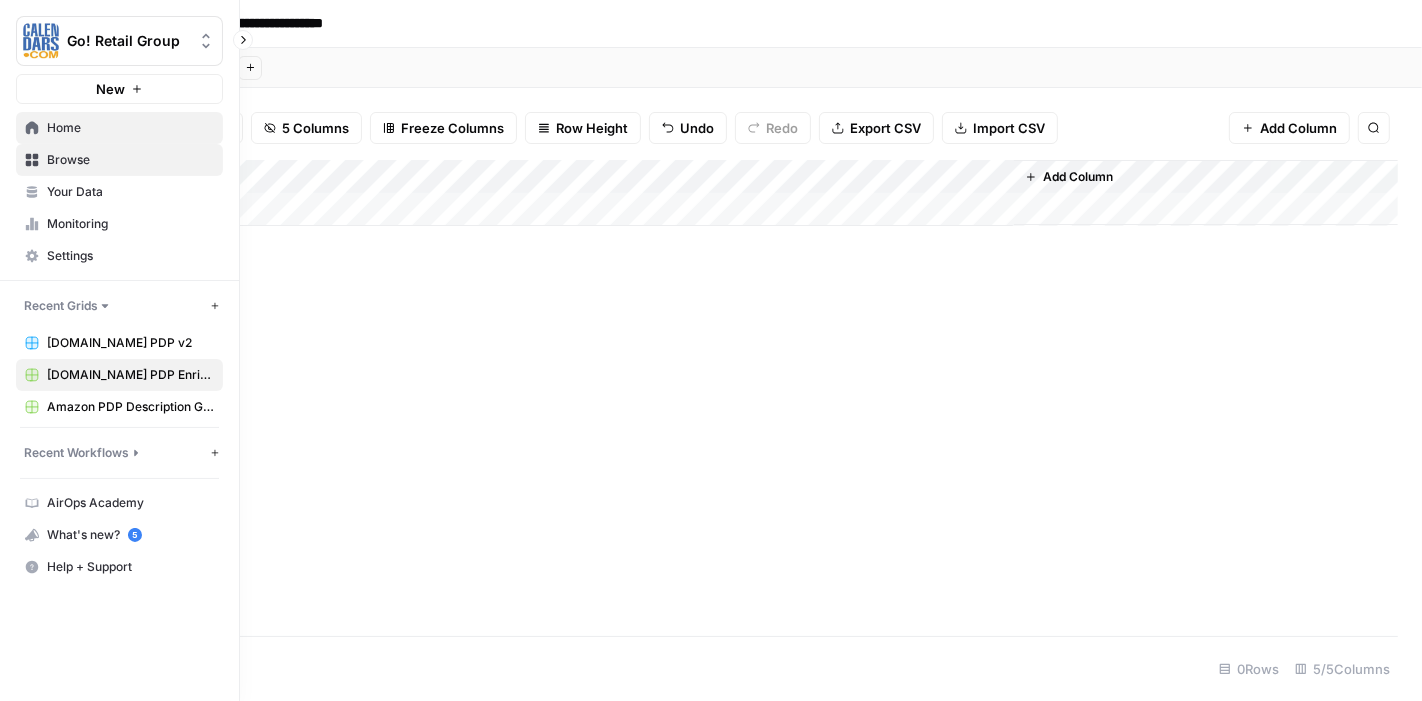 click on "Home" at bounding box center [130, 128] 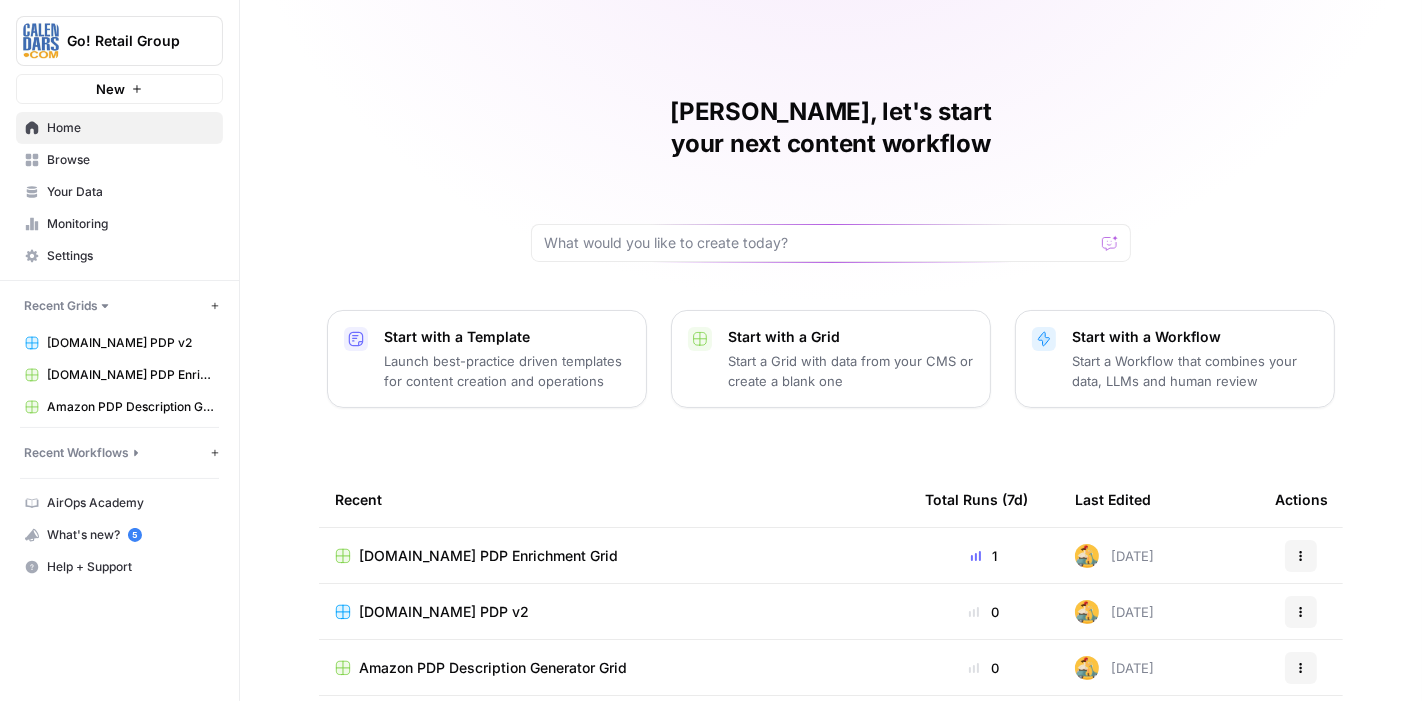 scroll, scrollTop: 218, scrollLeft: 0, axis: vertical 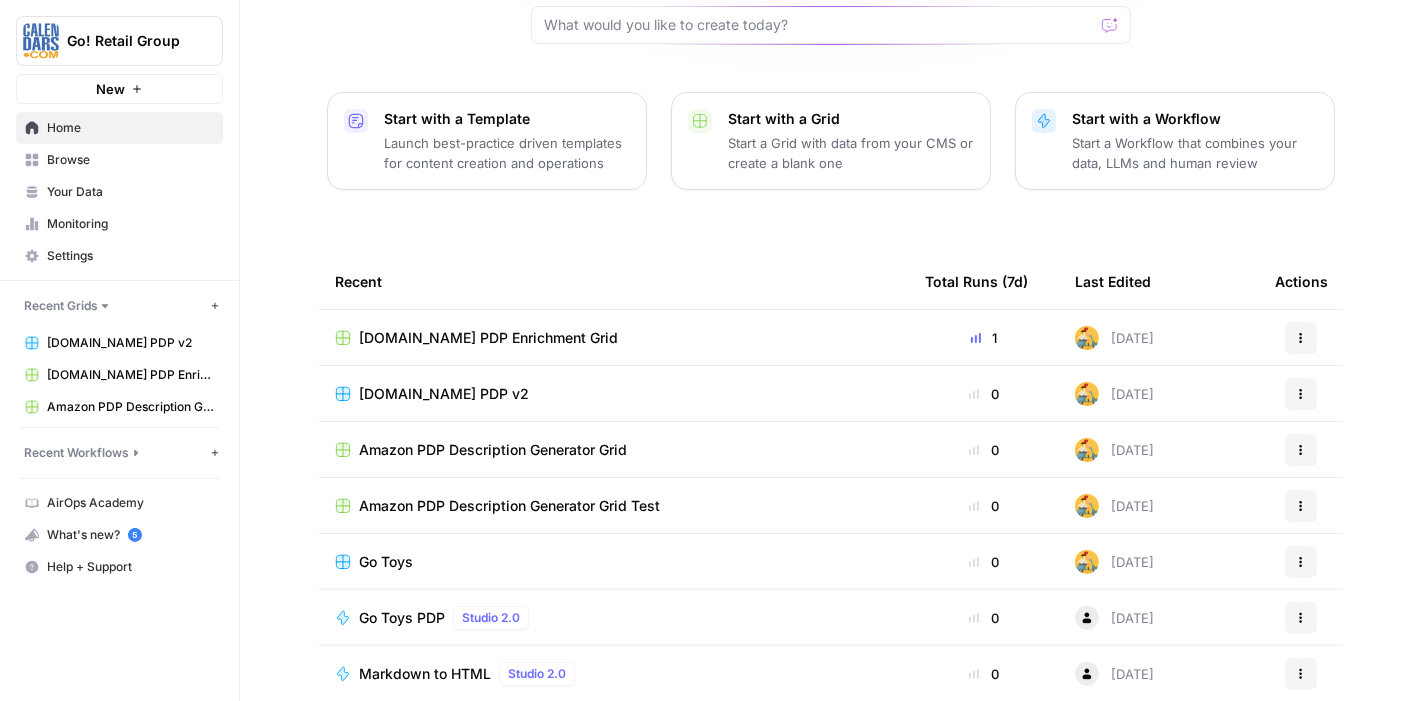 click on "Markdown to HTML" at bounding box center (425, 674) 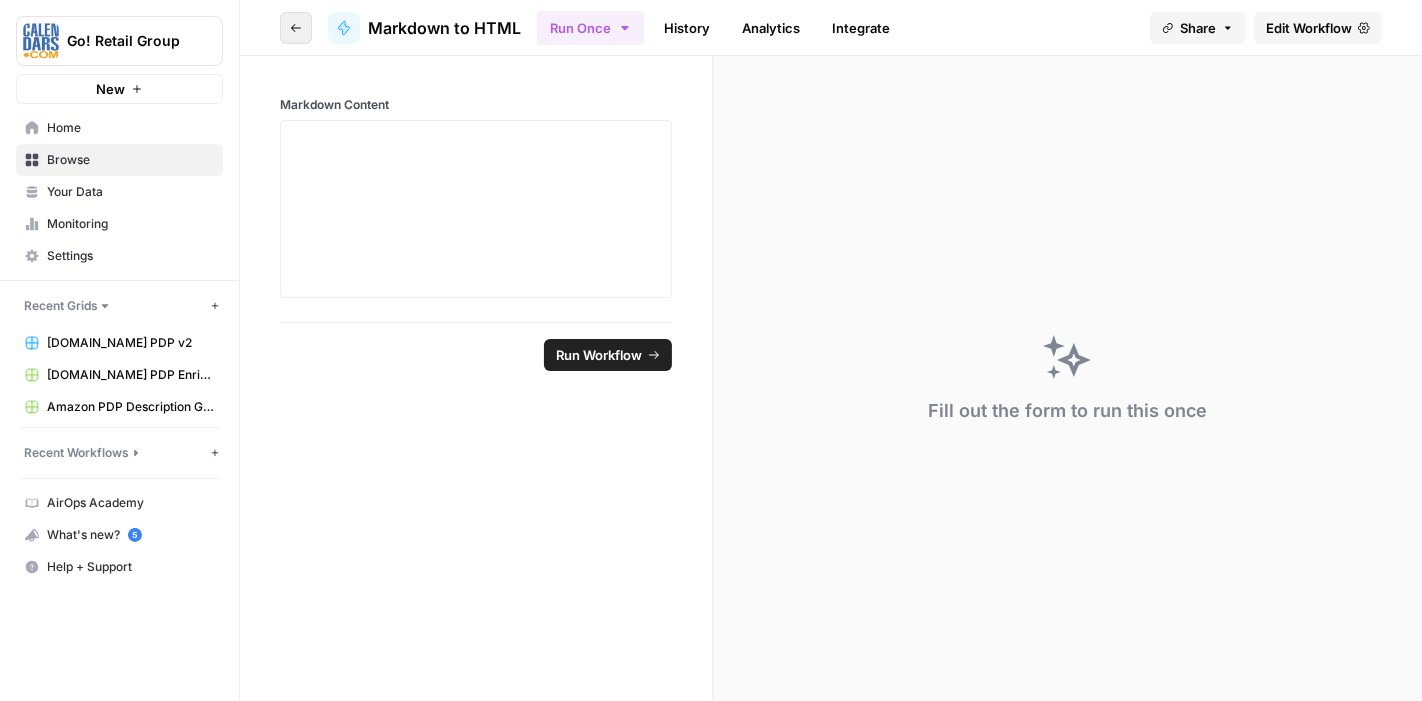 click on "Go back" at bounding box center [296, 28] 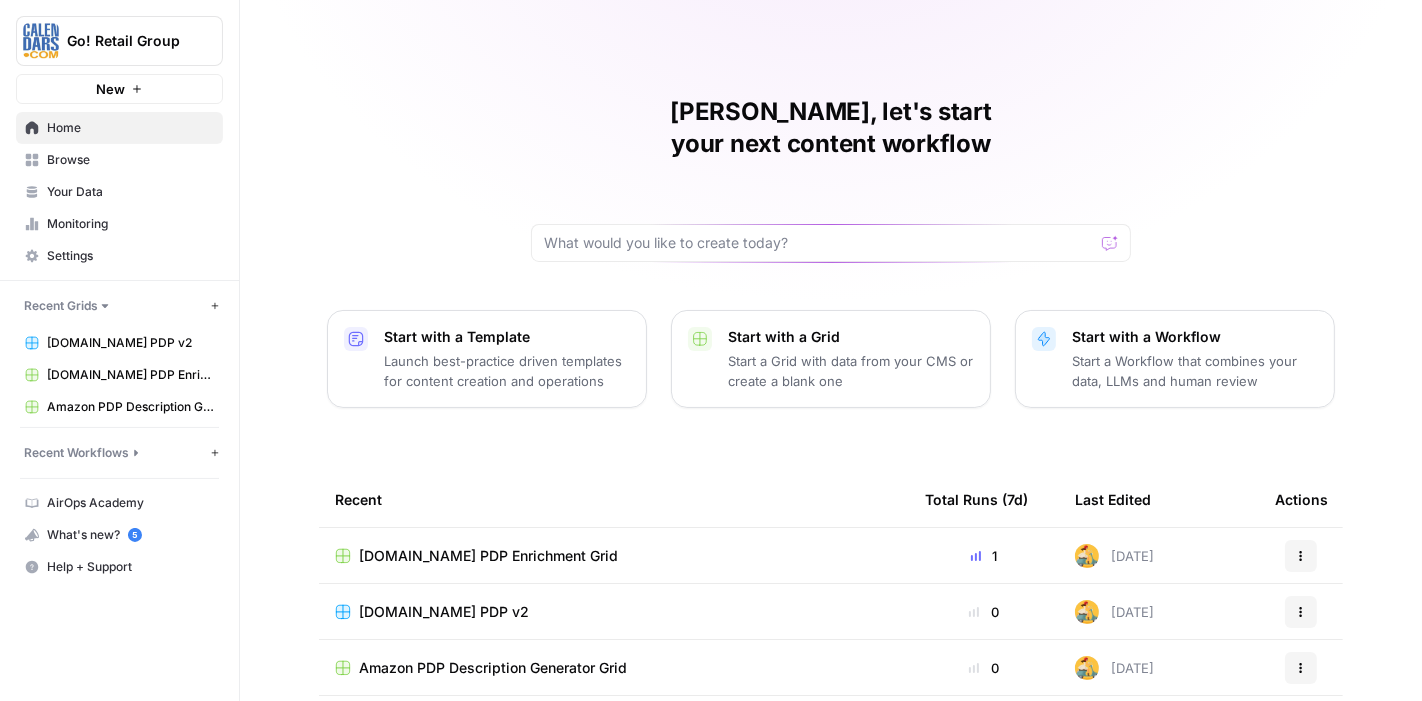 scroll, scrollTop: 218, scrollLeft: 0, axis: vertical 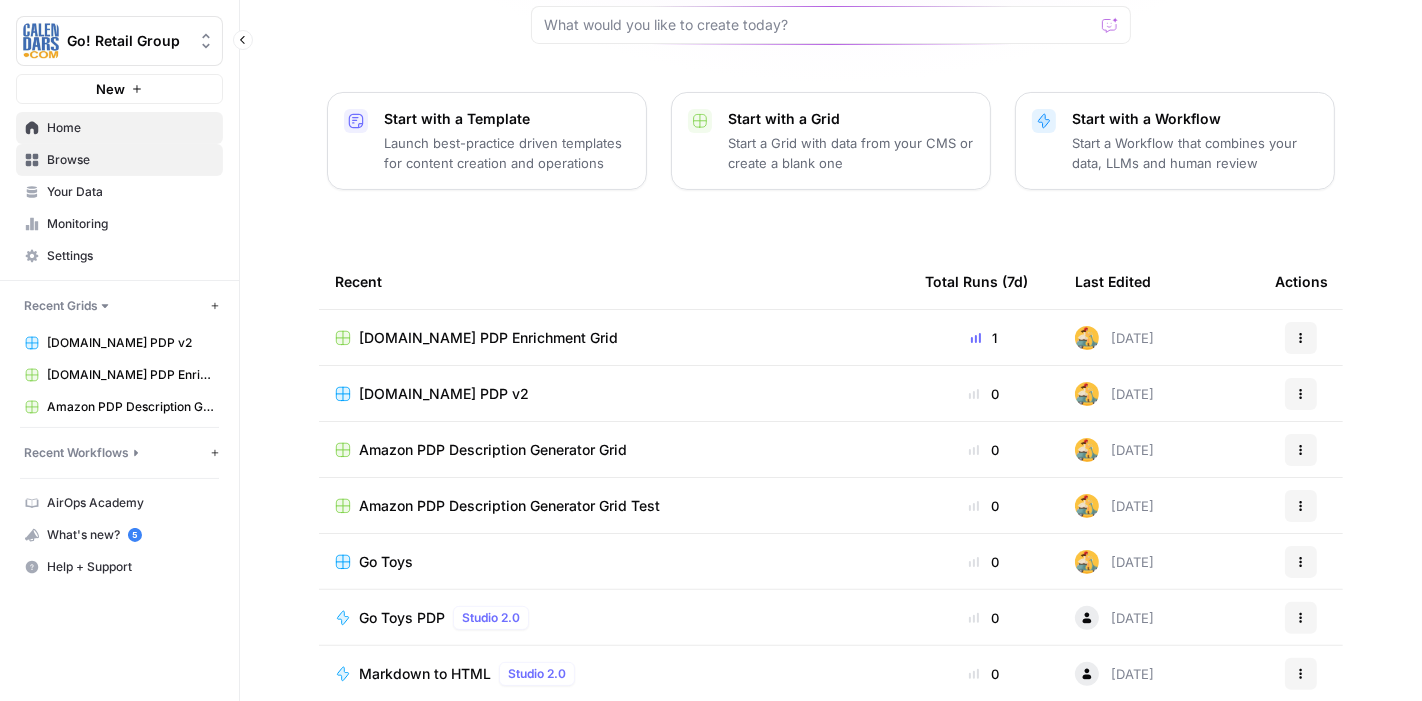click on "Browse" at bounding box center [130, 160] 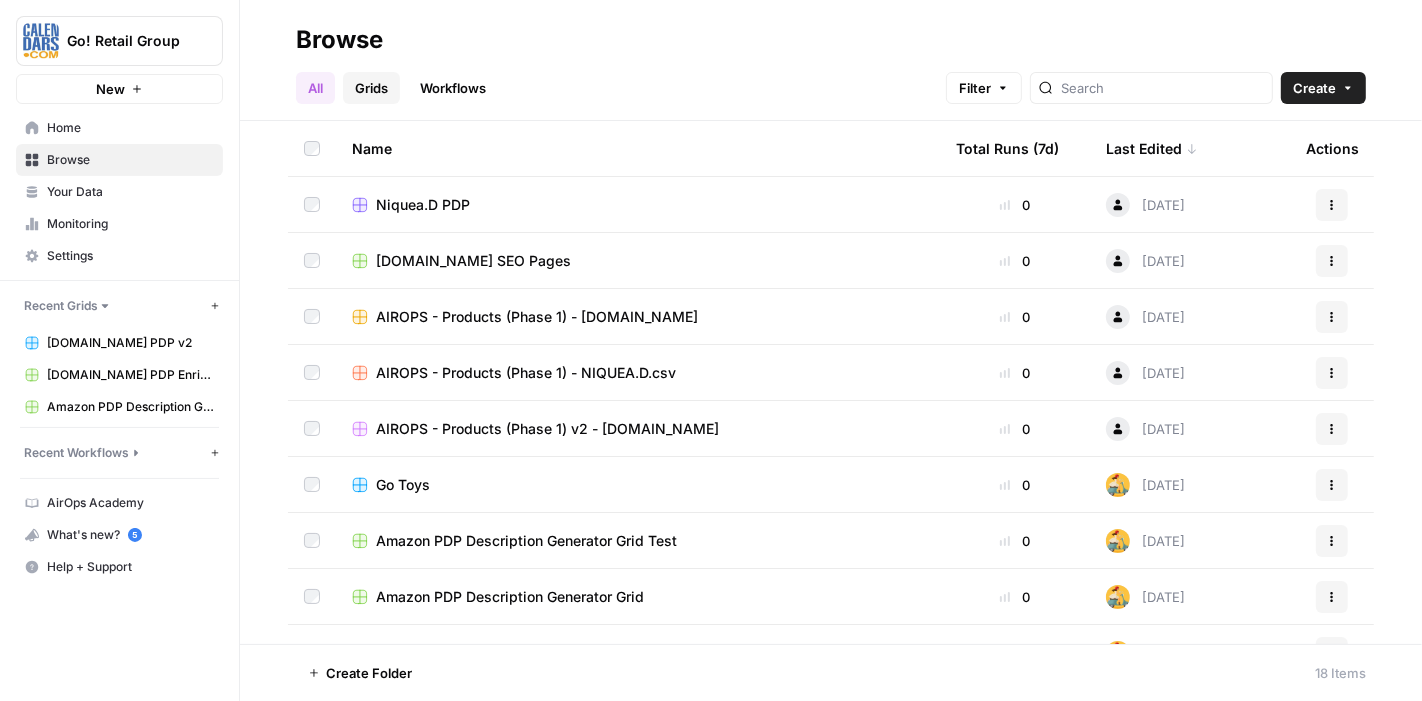click on "Grids" at bounding box center (371, 88) 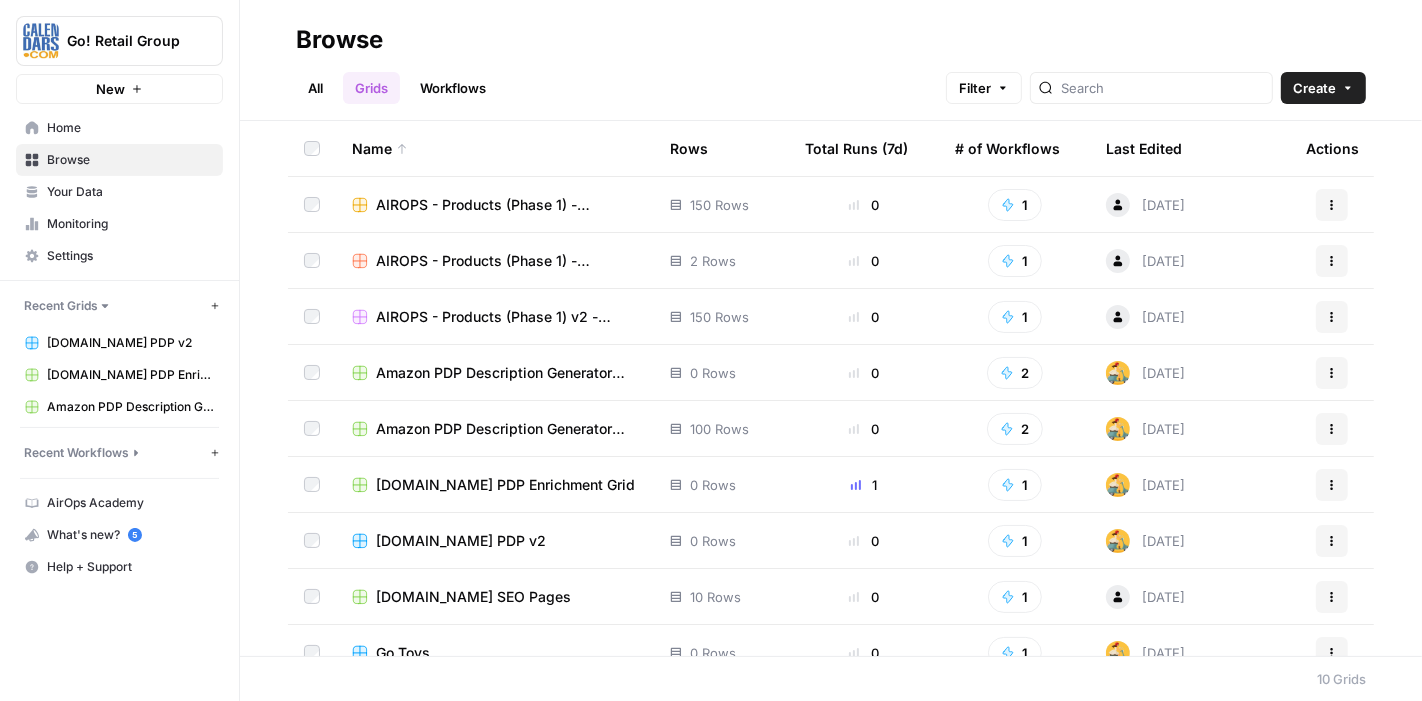 scroll, scrollTop: 81, scrollLeft: 0, axis: vertical 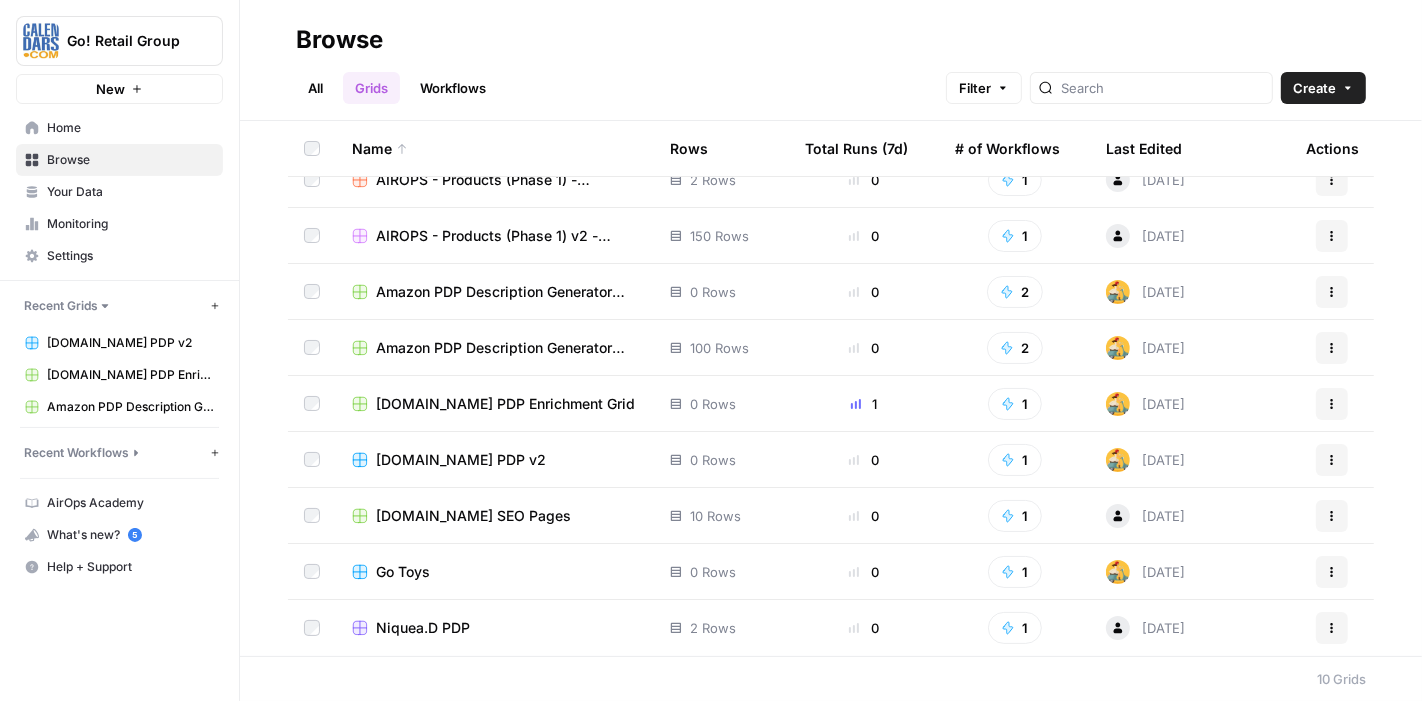click on "[DOMAIN_NAME] PDP v2" at bounding box center [461, 460] 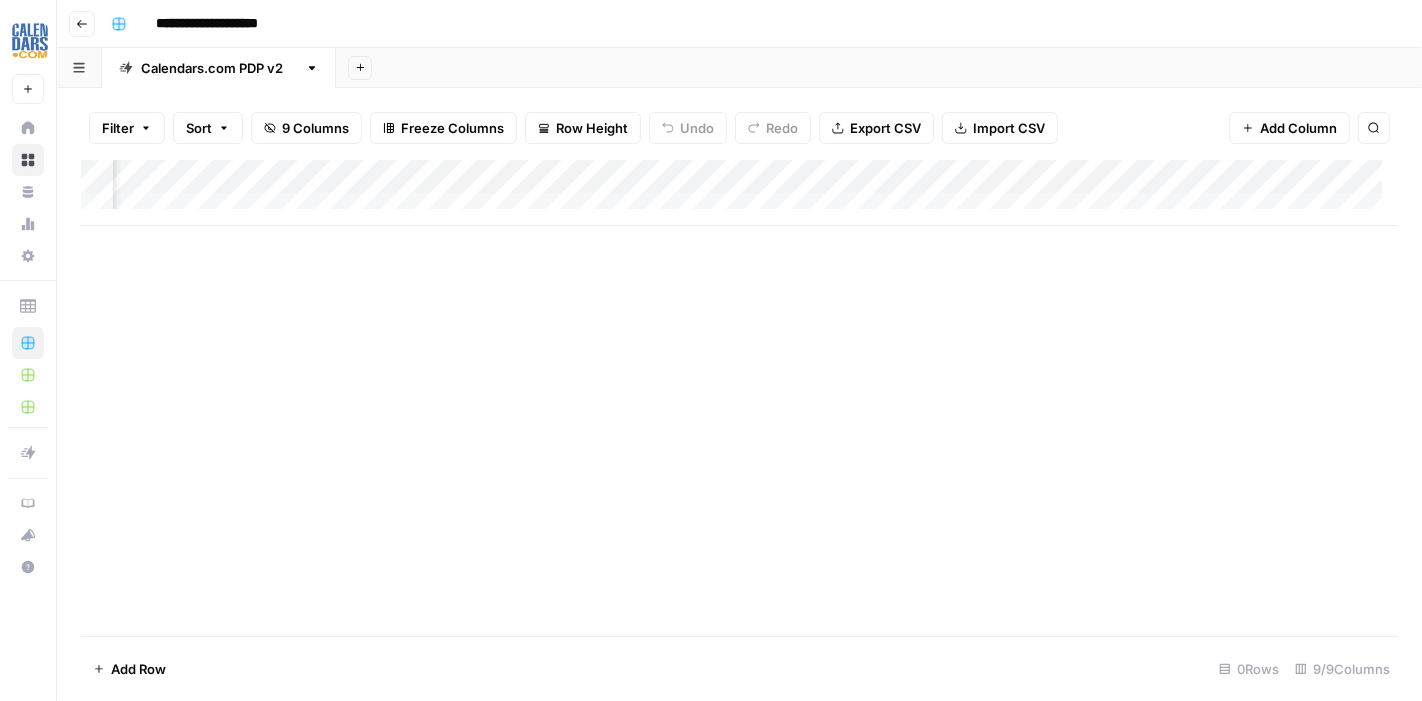 scroll, scrollTop: 0, scrollLeft: 0, axis: both 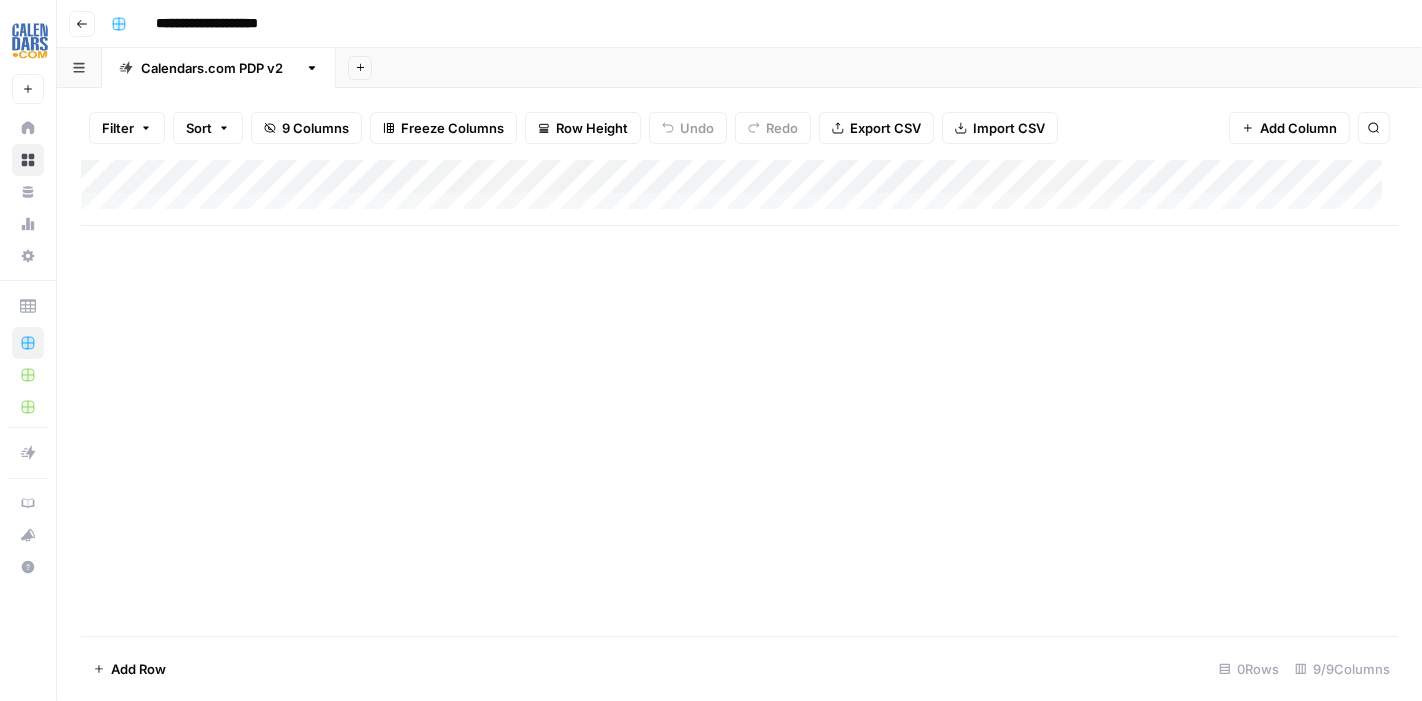 click on "[DOMAIN_NAME] PDP v2" at bounding box center [219, 68] 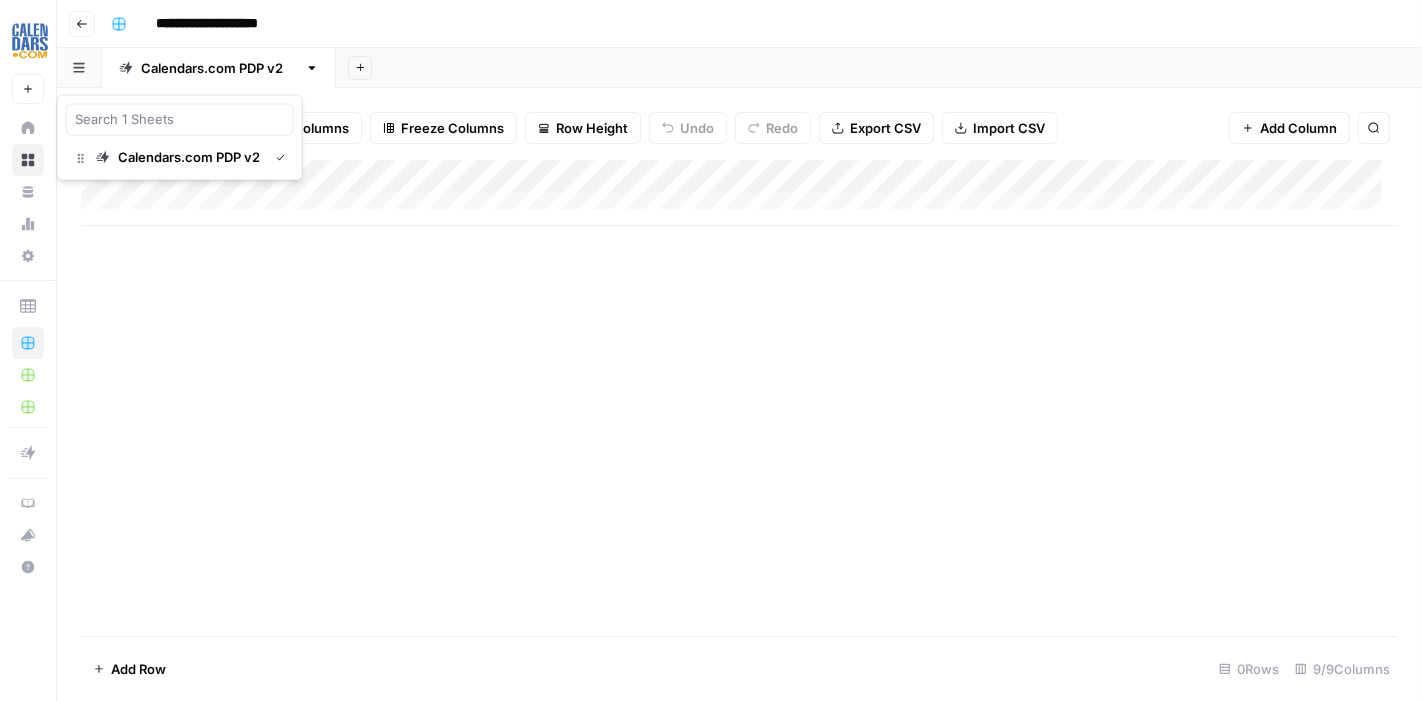 click on "Add Column" at bounding box center (739, 398) 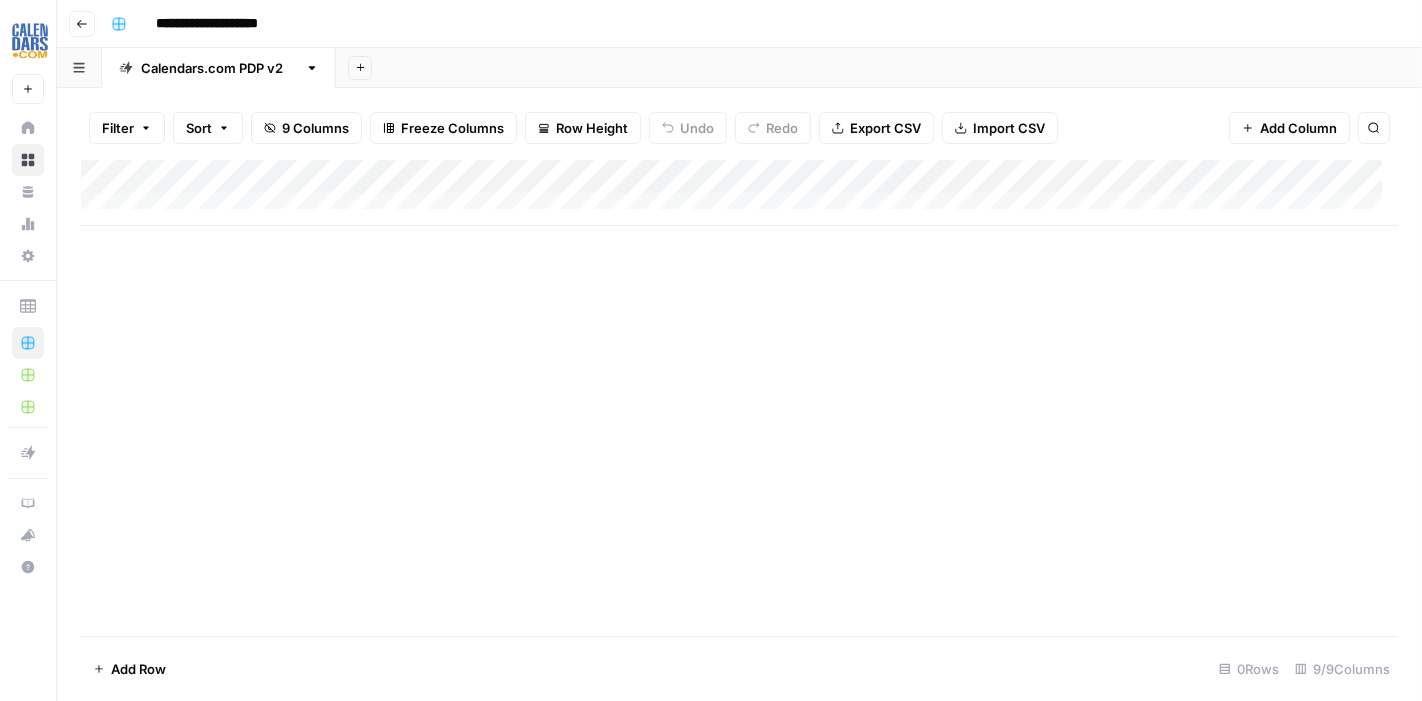 click on "Add Column" at bounding box center (739, 398) 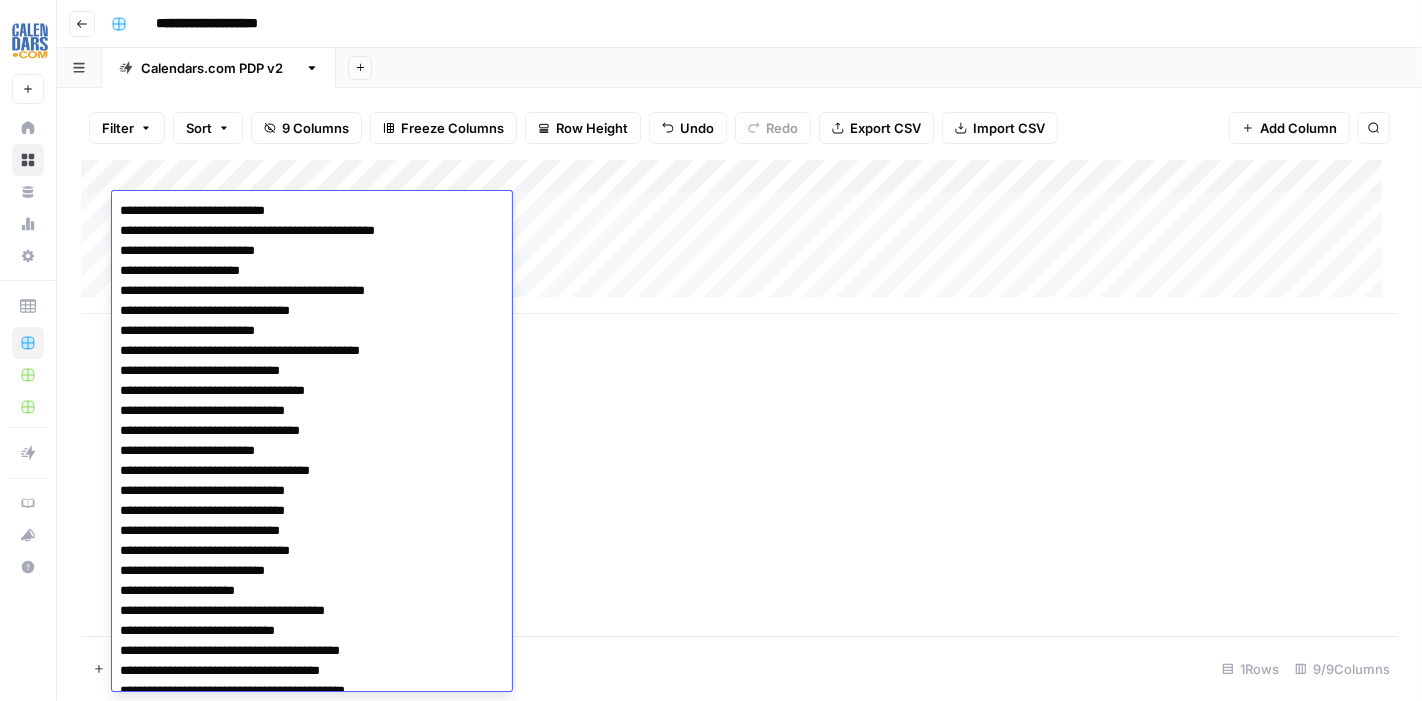 scroll, scrollTop: 6268, scrollLeft: 0, axis: vertical 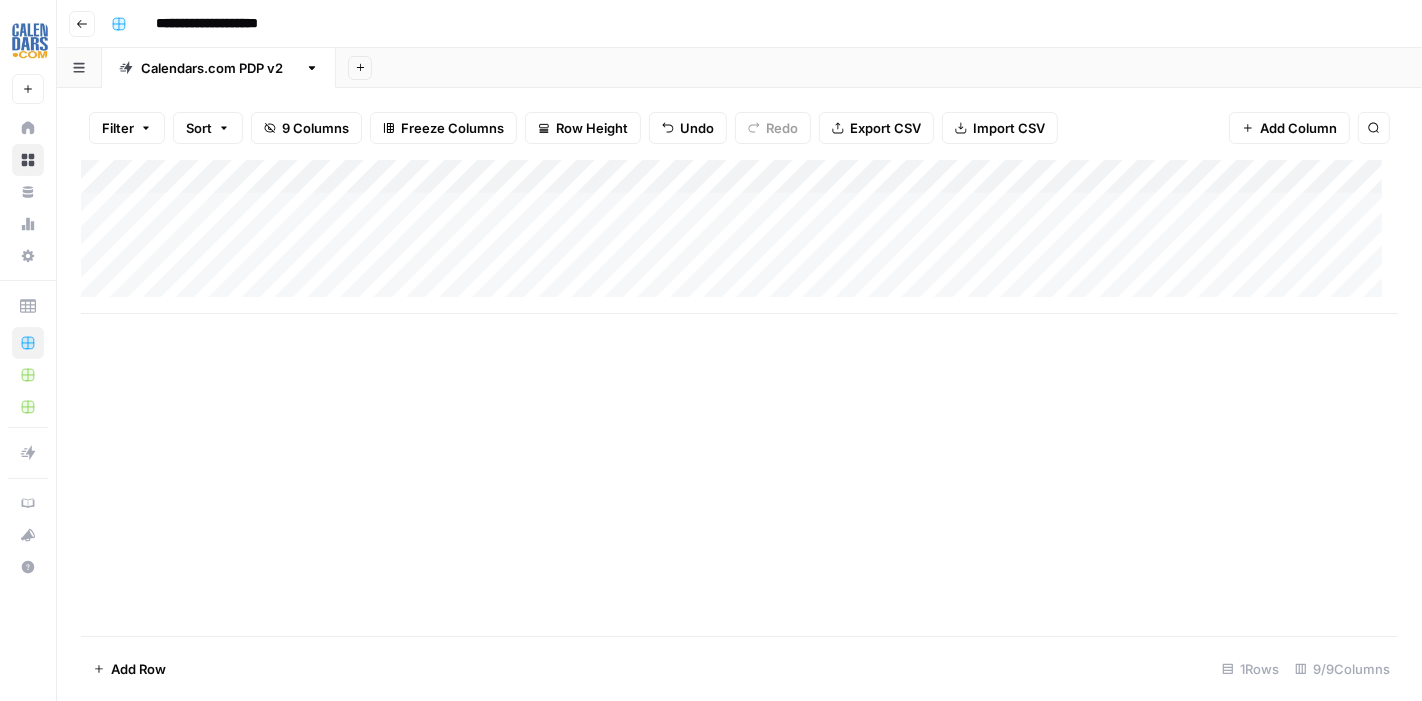 drag, startPoint x: 452, startPoint y: 456, endPoint x: 220, endPoint y: 366, distance: 248.84534 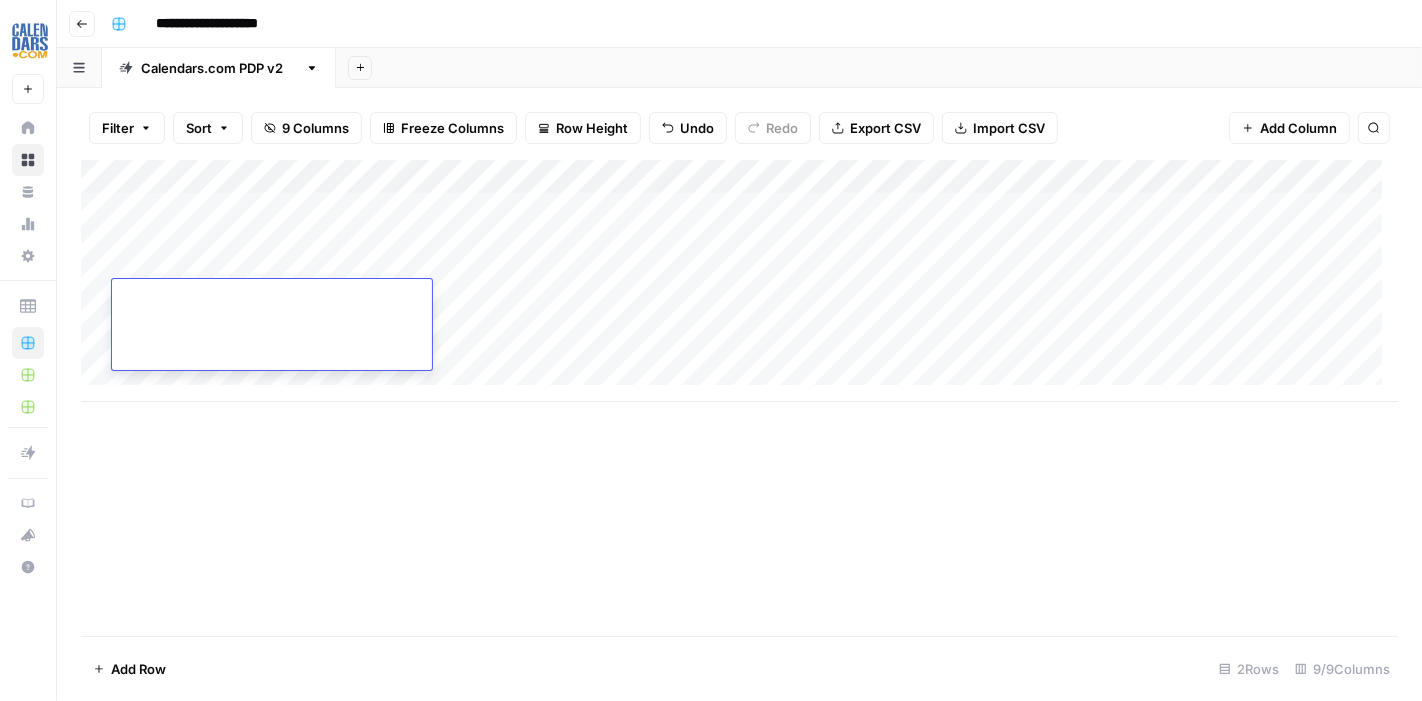 drag, startPoint x: 180, startPoint y: 454, endPoint x: 180, endPoint y: 434, distance: 20 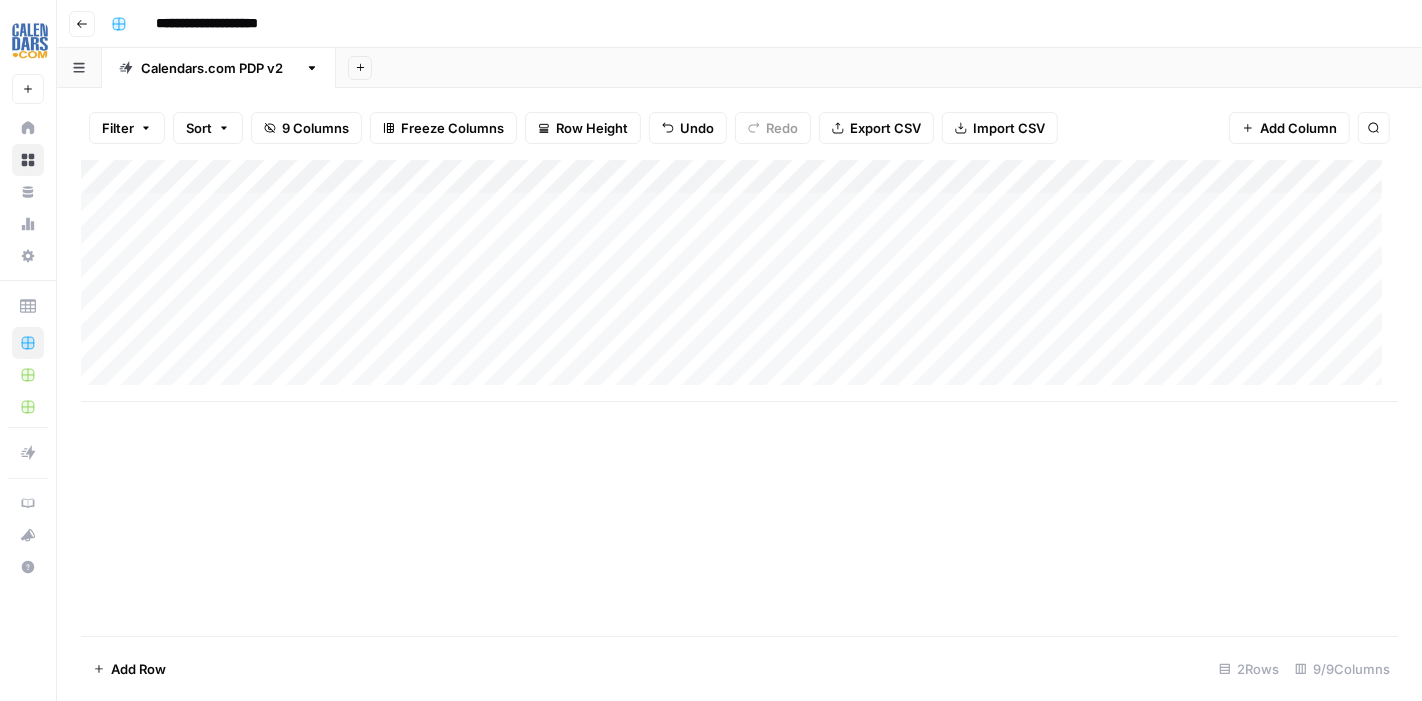 click on "Add Column" at bounding box center [739, 281] 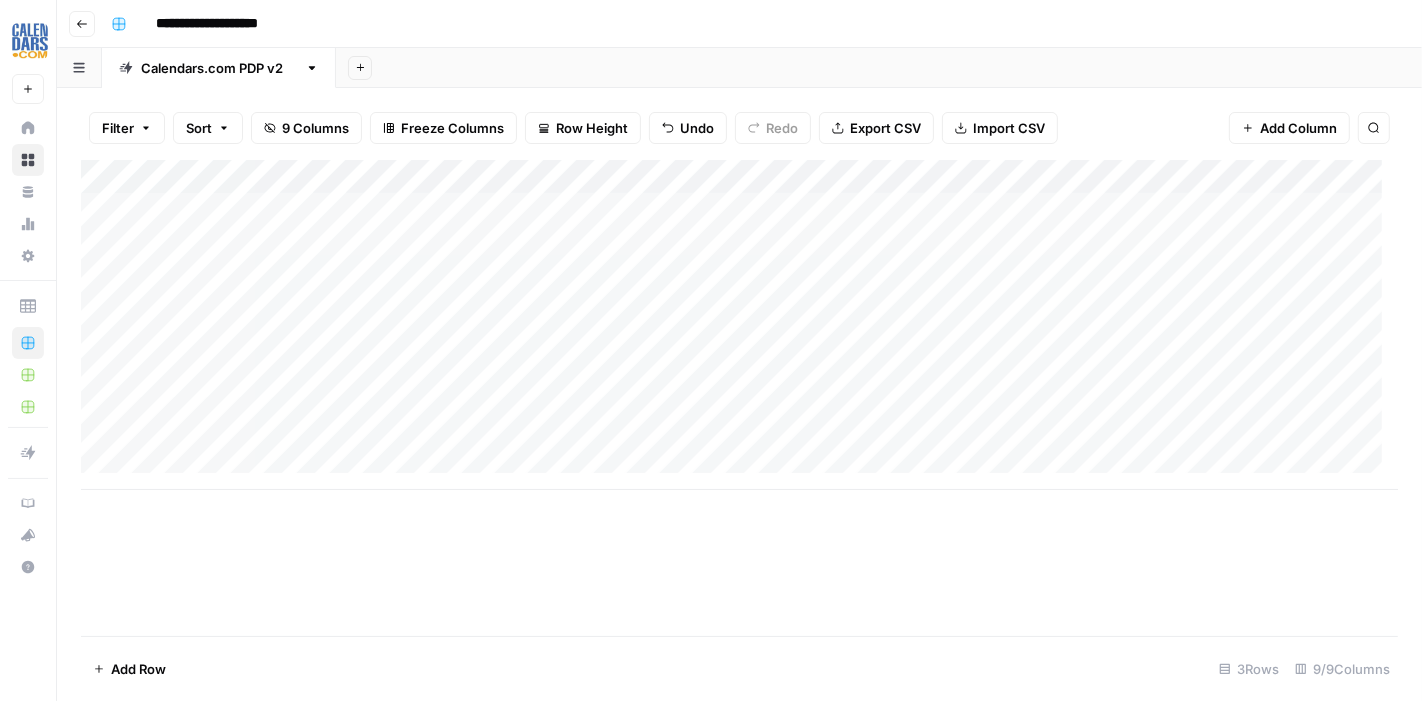 click on "Add Column" at bounding box center (739, 325) 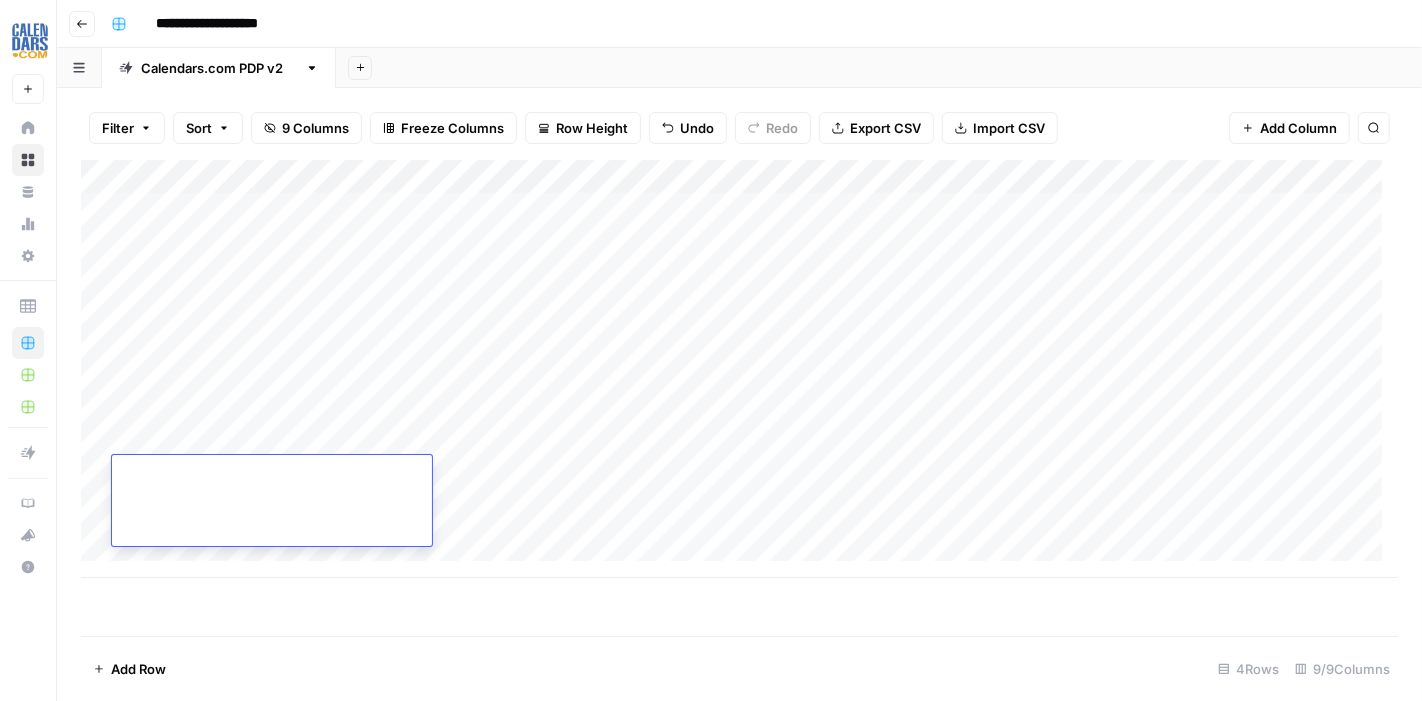 click on "Add Column" at bounding box center (739, 369) 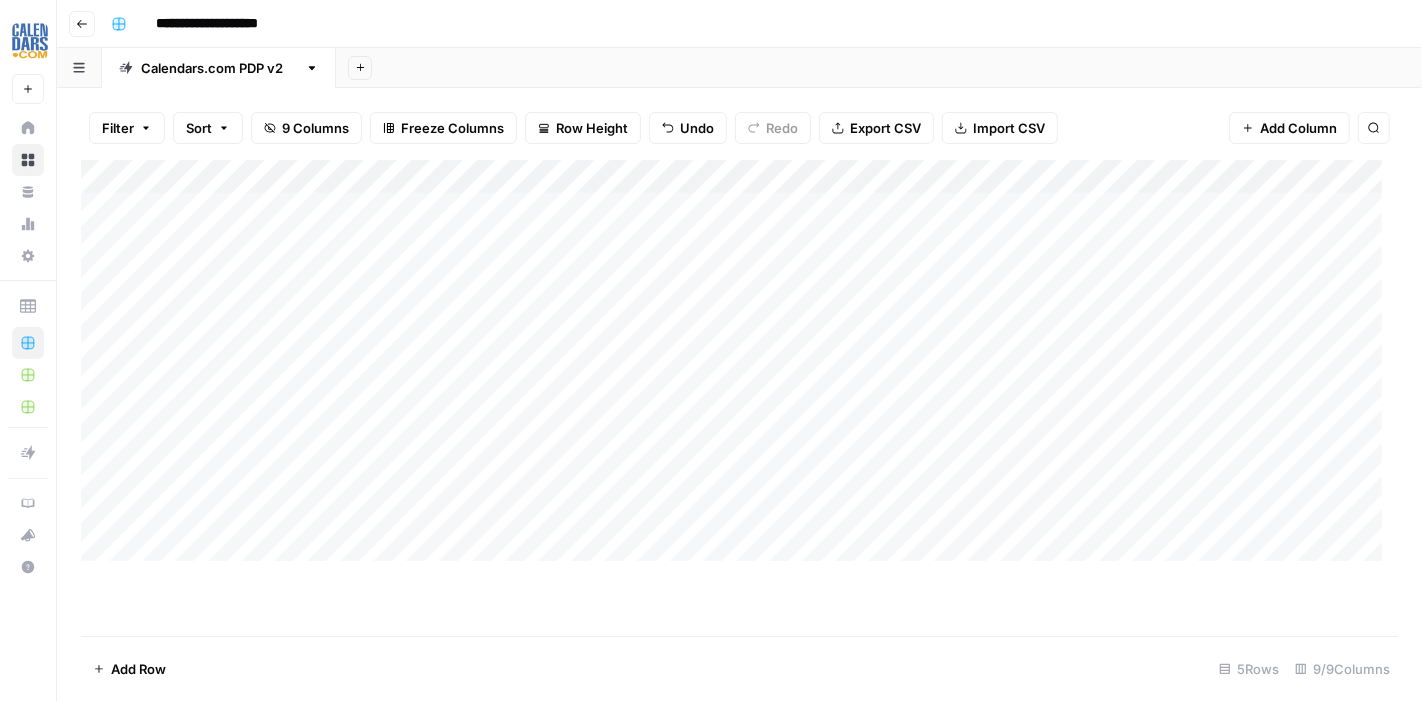 scroll, scrollTop: 14, scrollLeft: 0, axis: vertical 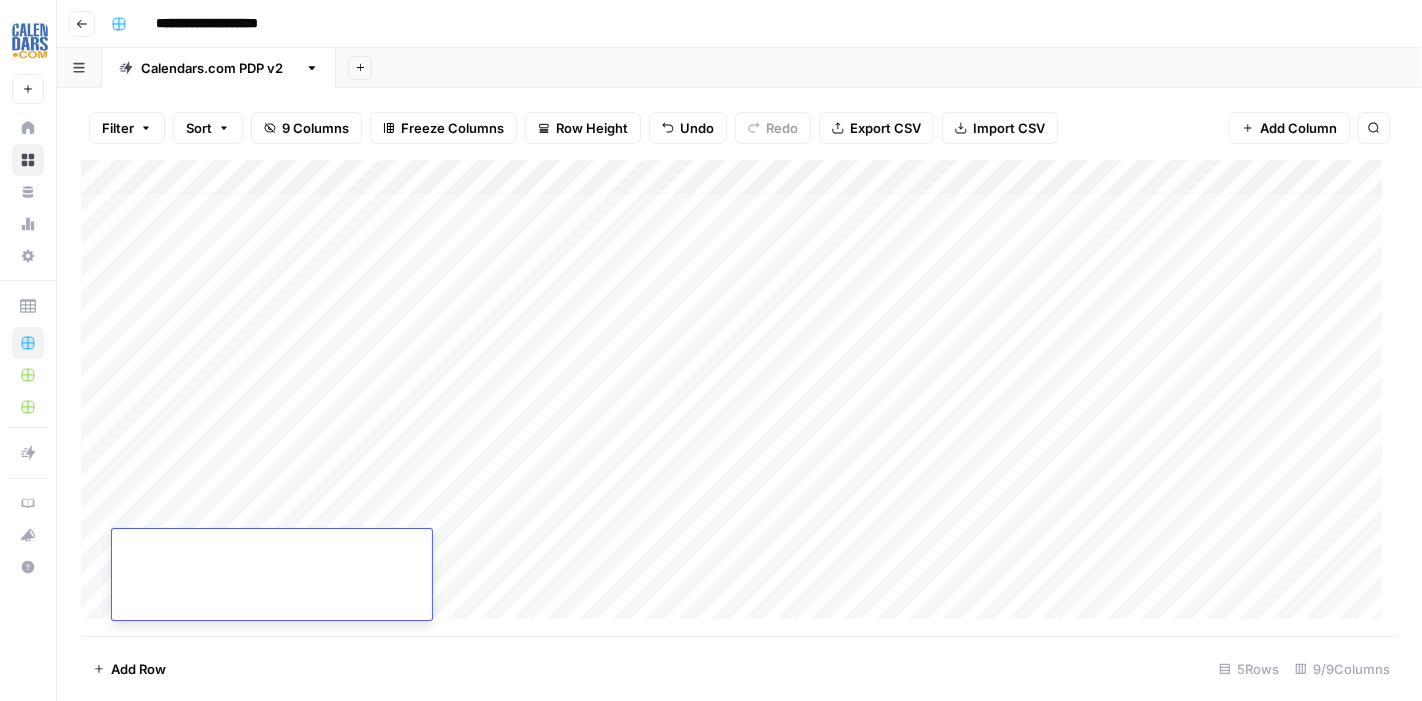 click on "Add Column" at bounding box center [739, 398] 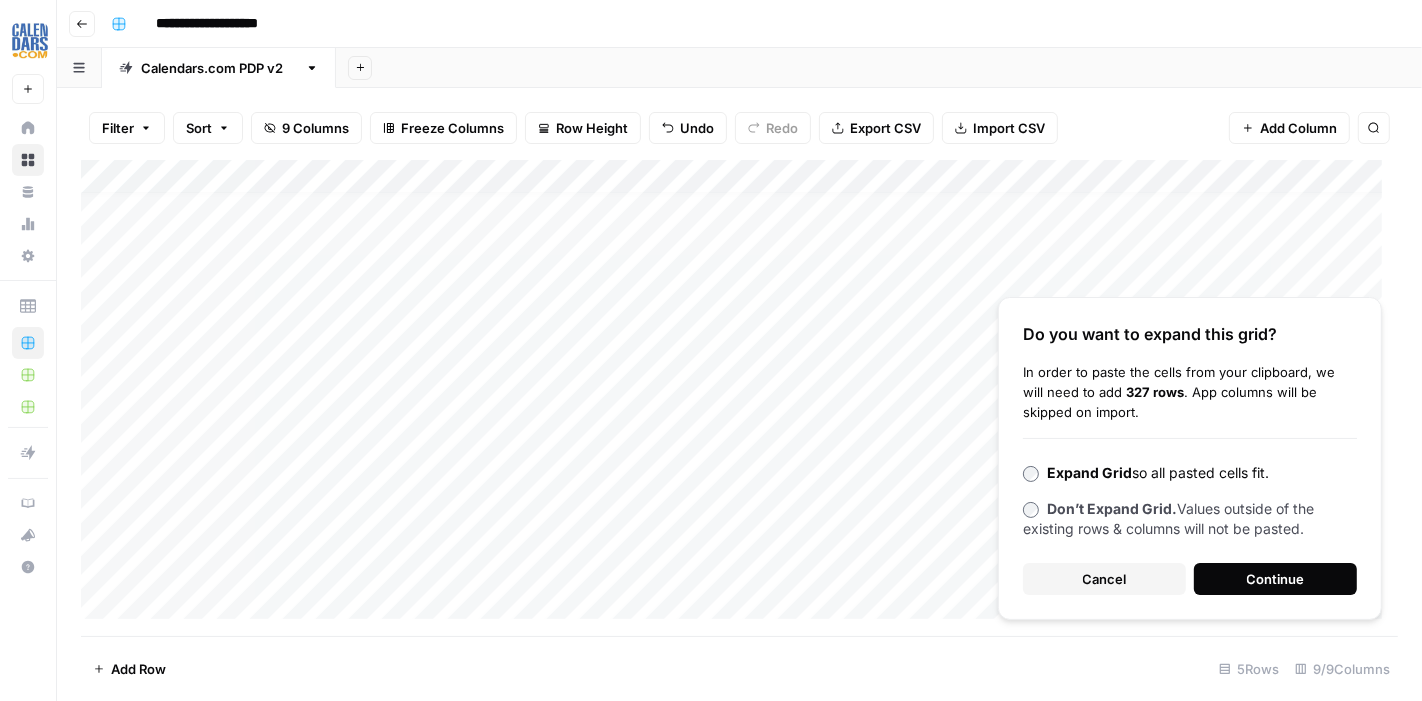 click on "Continue" at bounding box center [1276, 579] 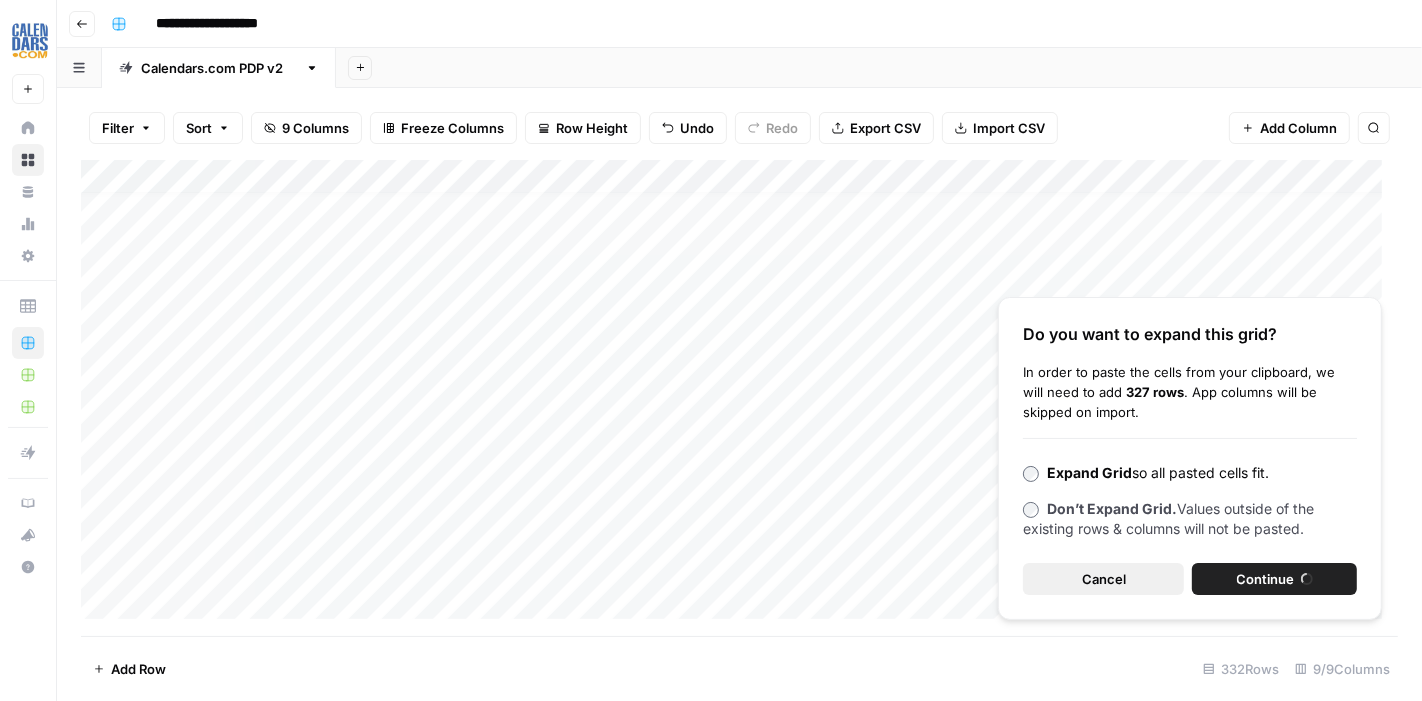 click on "Cancel" at bounding box center [1104, 579] 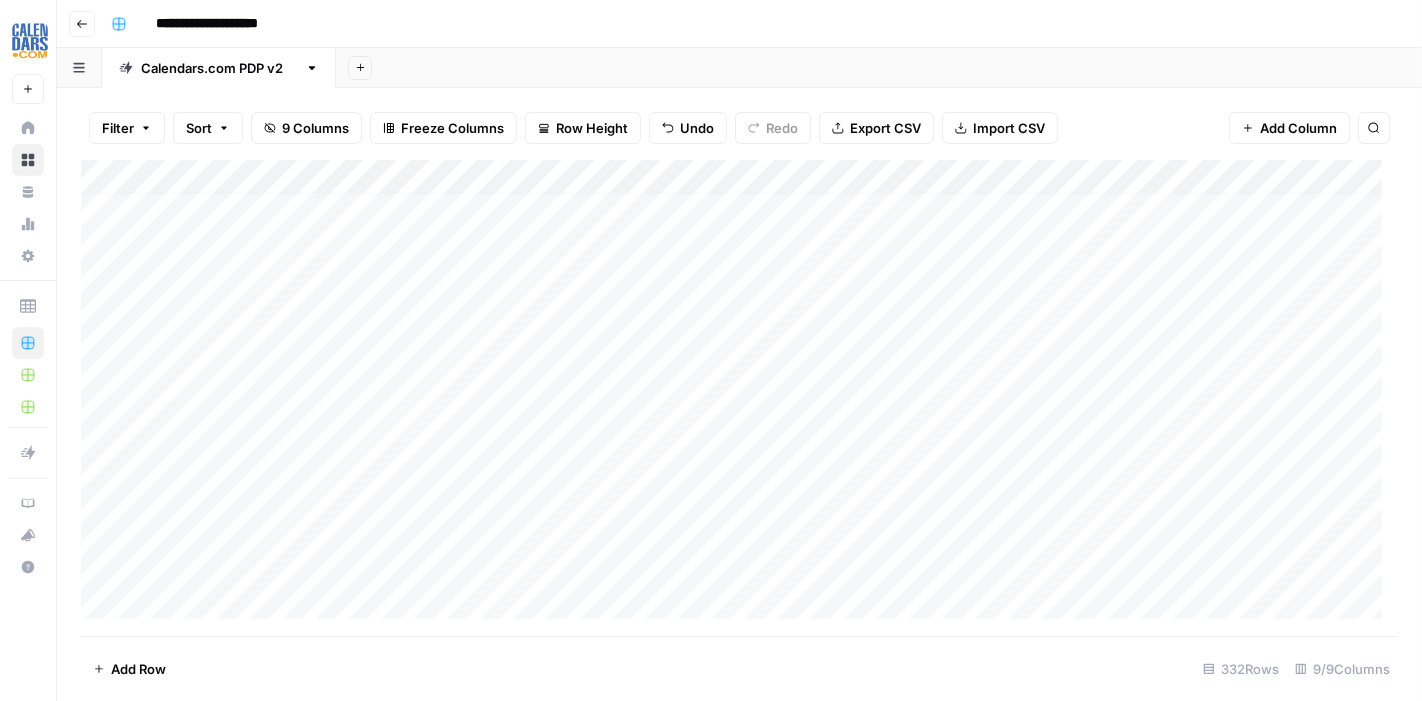 click on "Add Row 332  Rows 9/9  Columns" at bounding box center (739, 668) 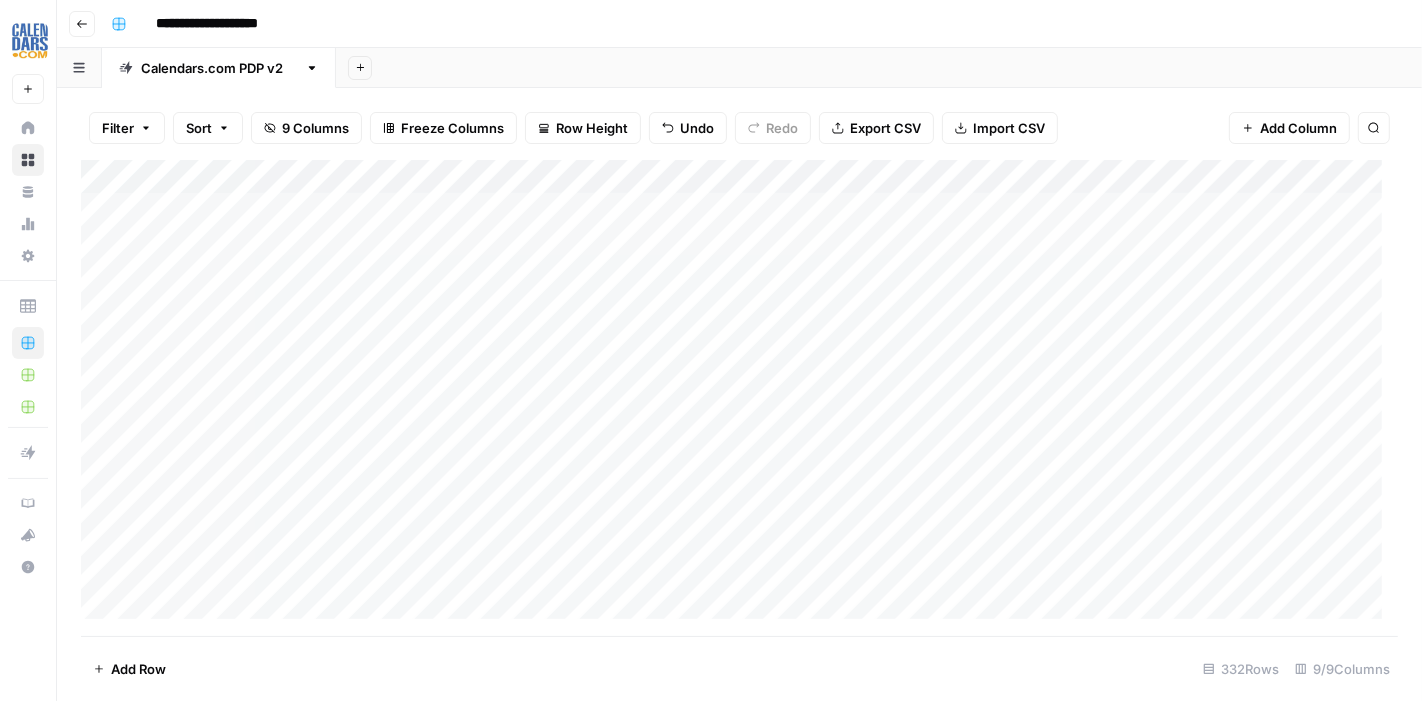 scroll, scrollTop: 0, scrollLeft: 0, axis: both 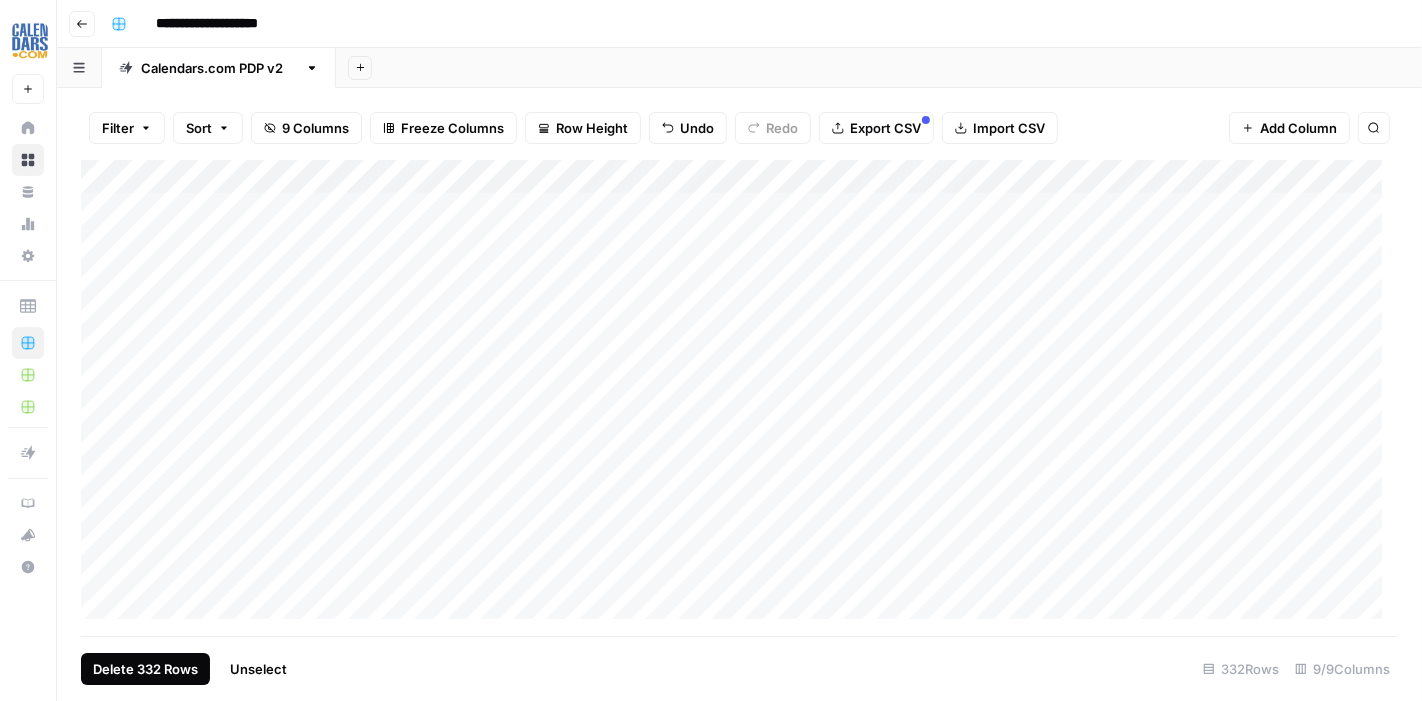 click on "Delete 332 Rows" at bounding box center [145, 669] 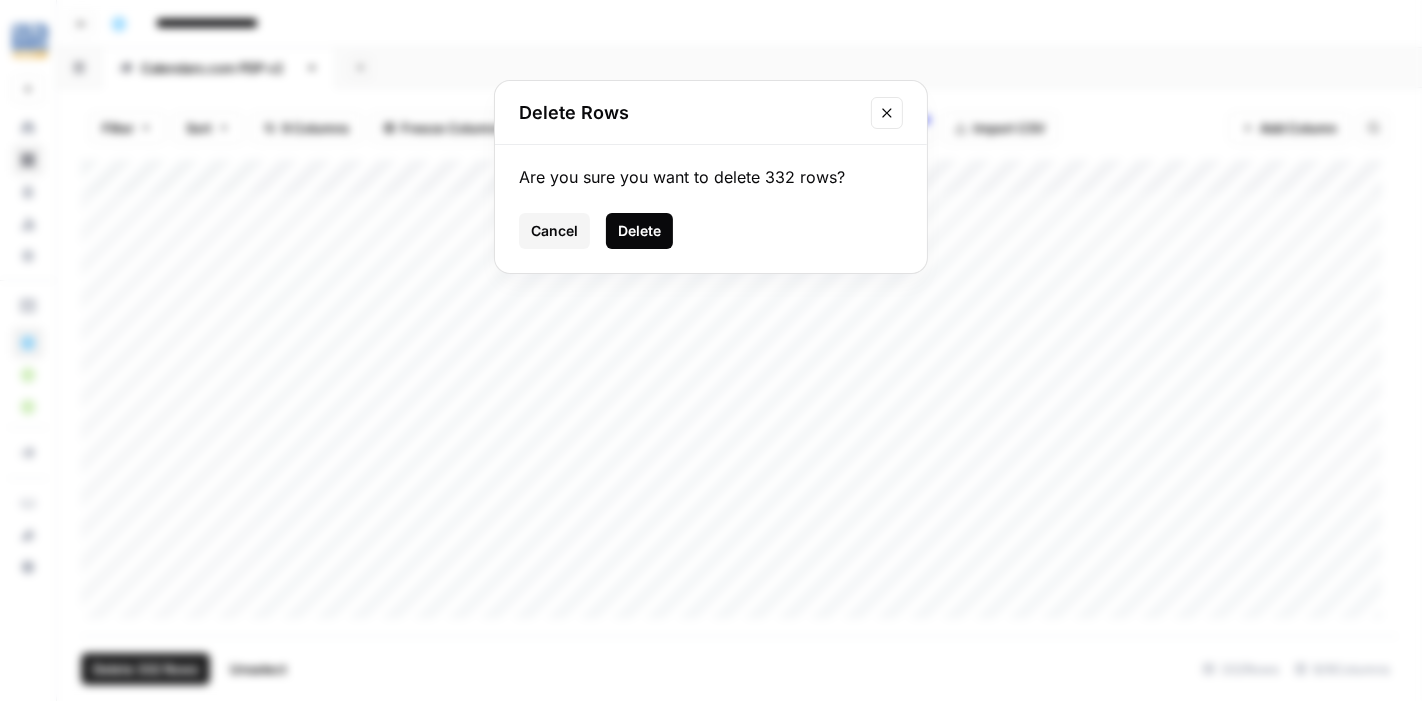 click on "Delete" at bounding box center [639, 231] 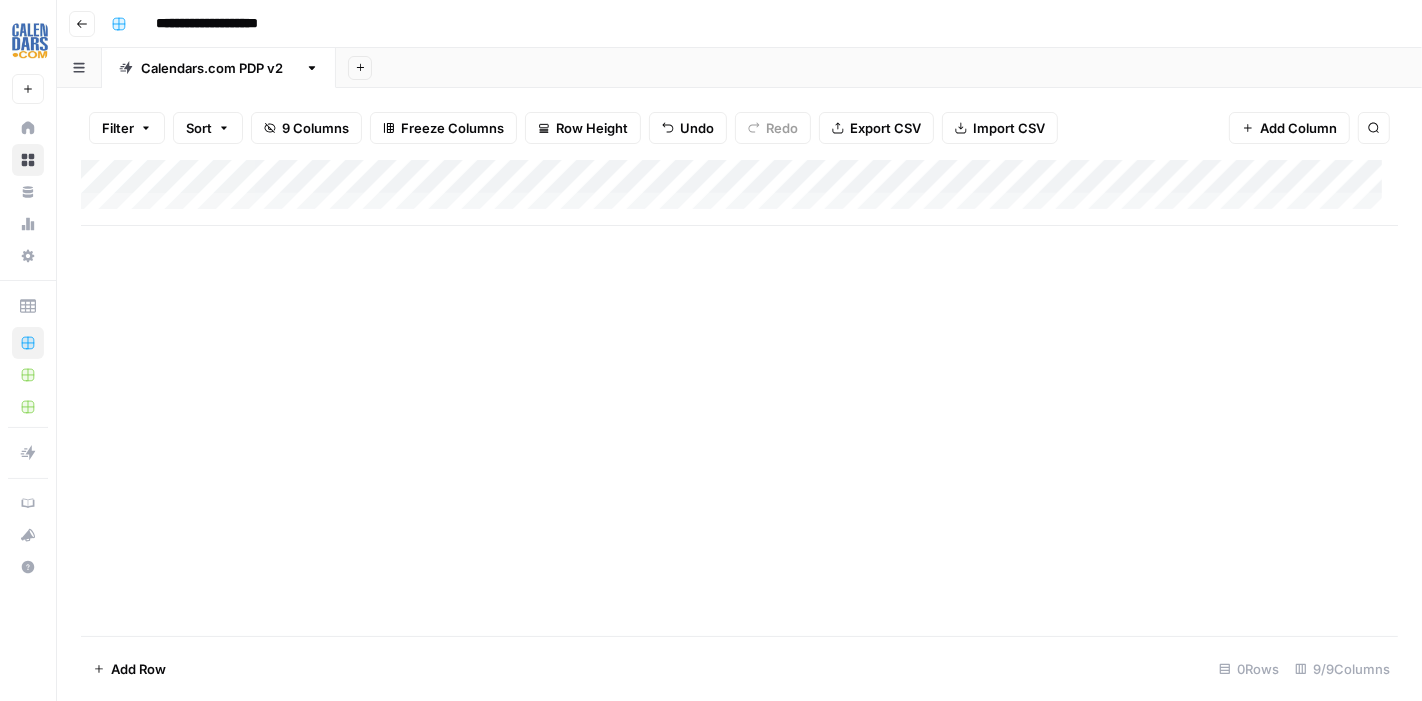 click on "Add Column" at bounding box center (739, 193) 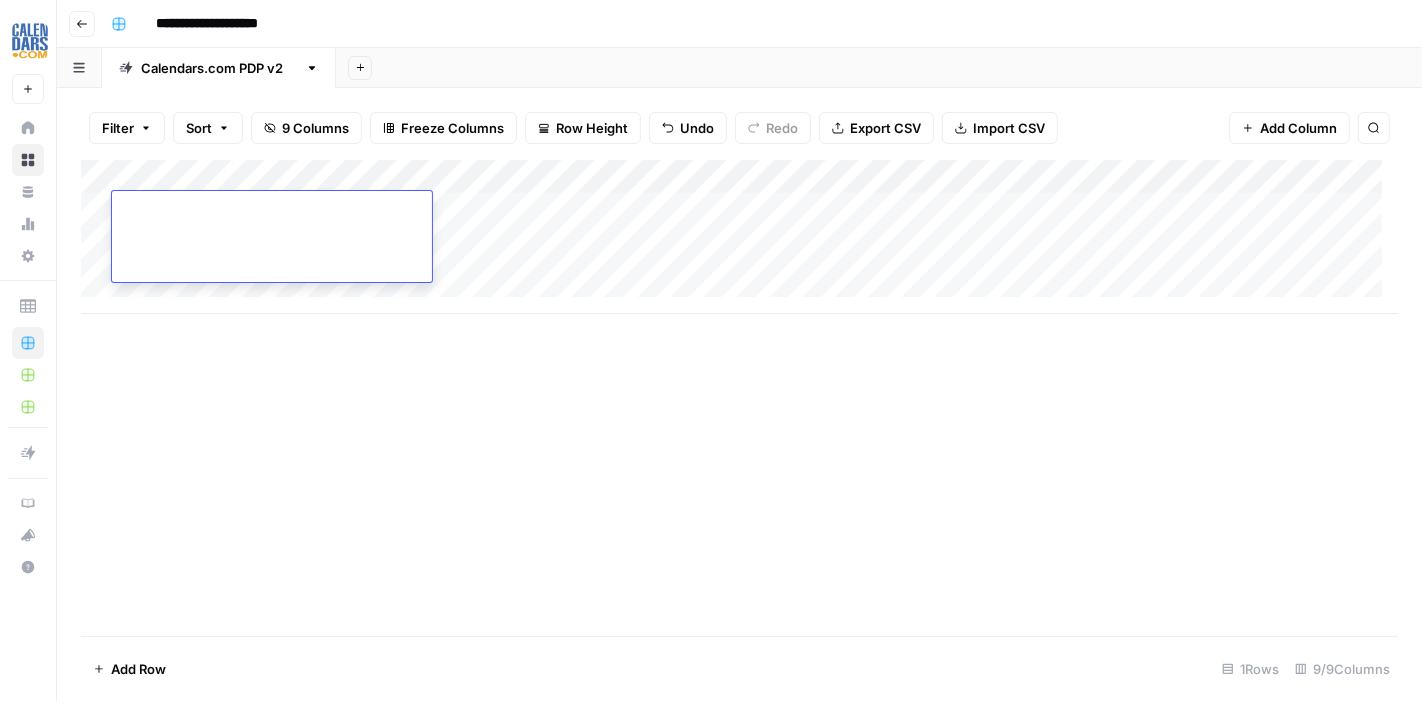 click on "Add Column" at bounding box center [739, 237] 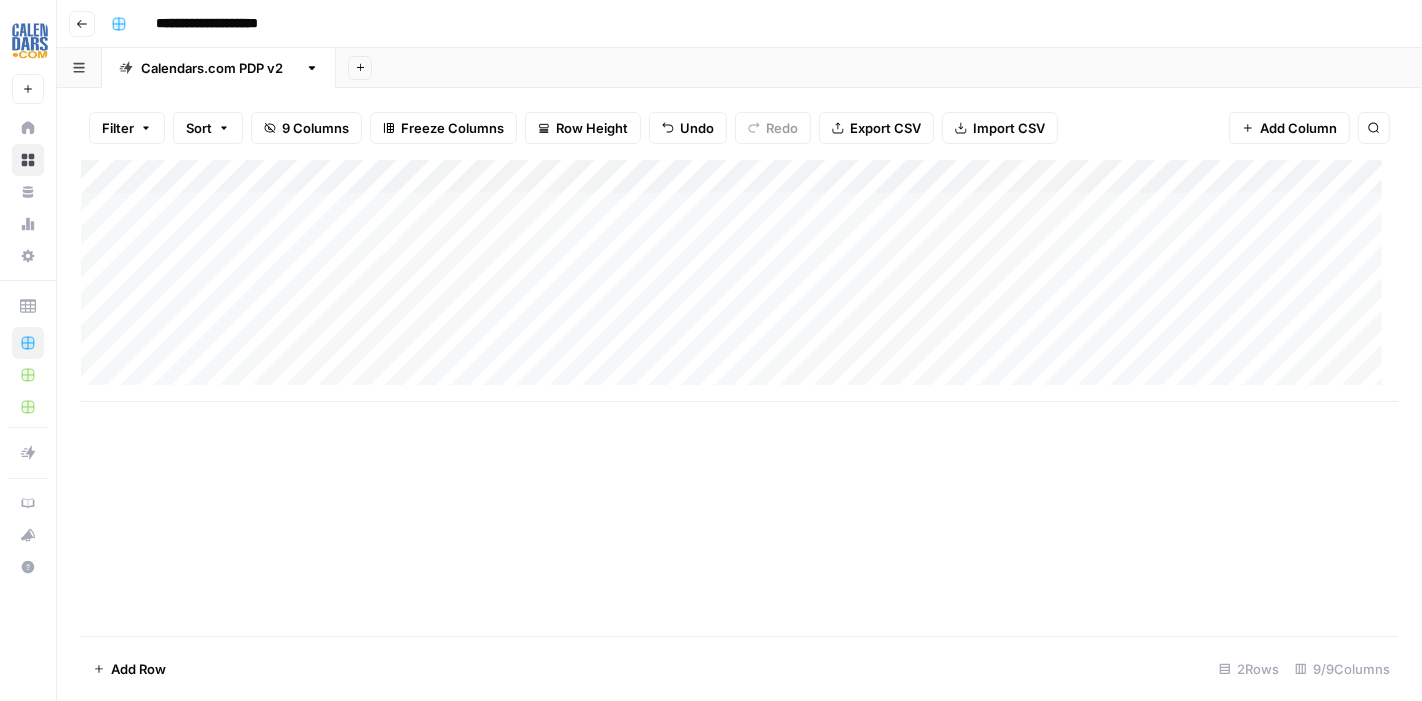 click on "Add Column" at bounding box center (739, 281) 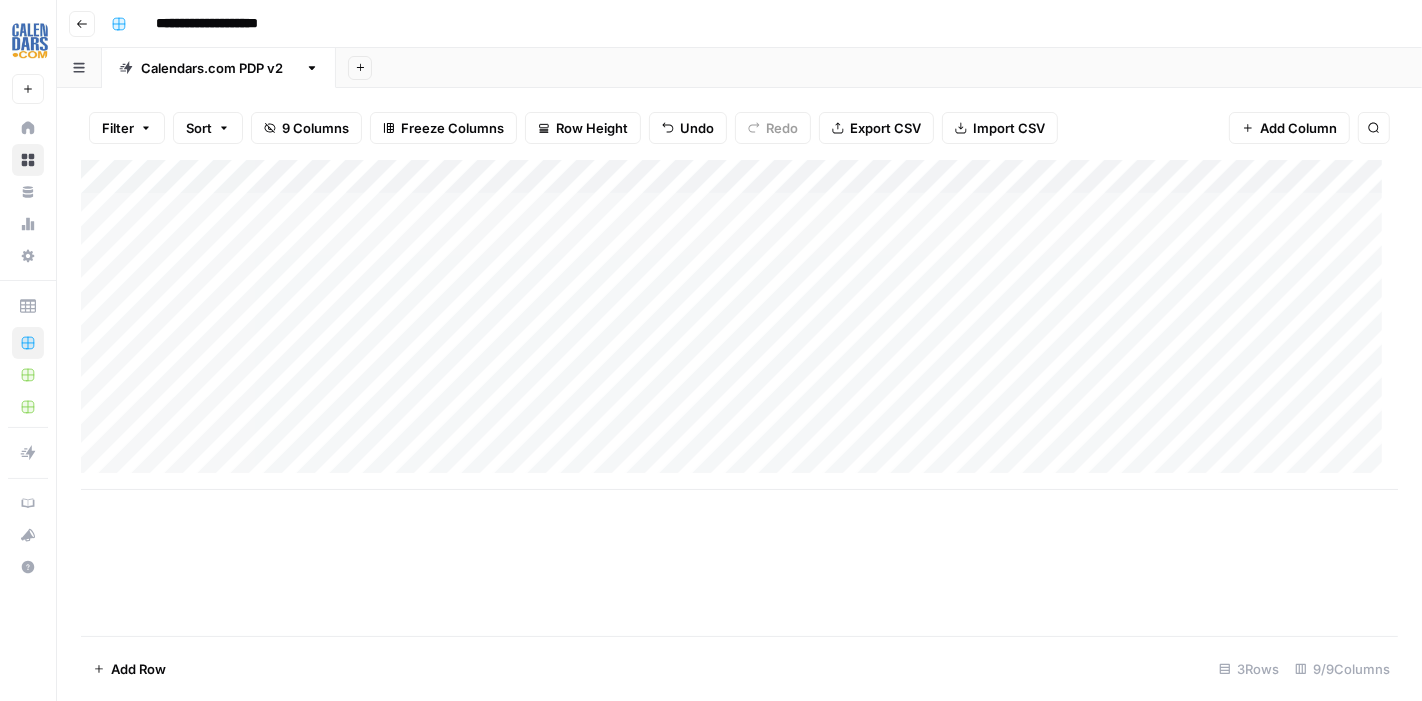 click on "Add Column" at bounding box center [739, 325] 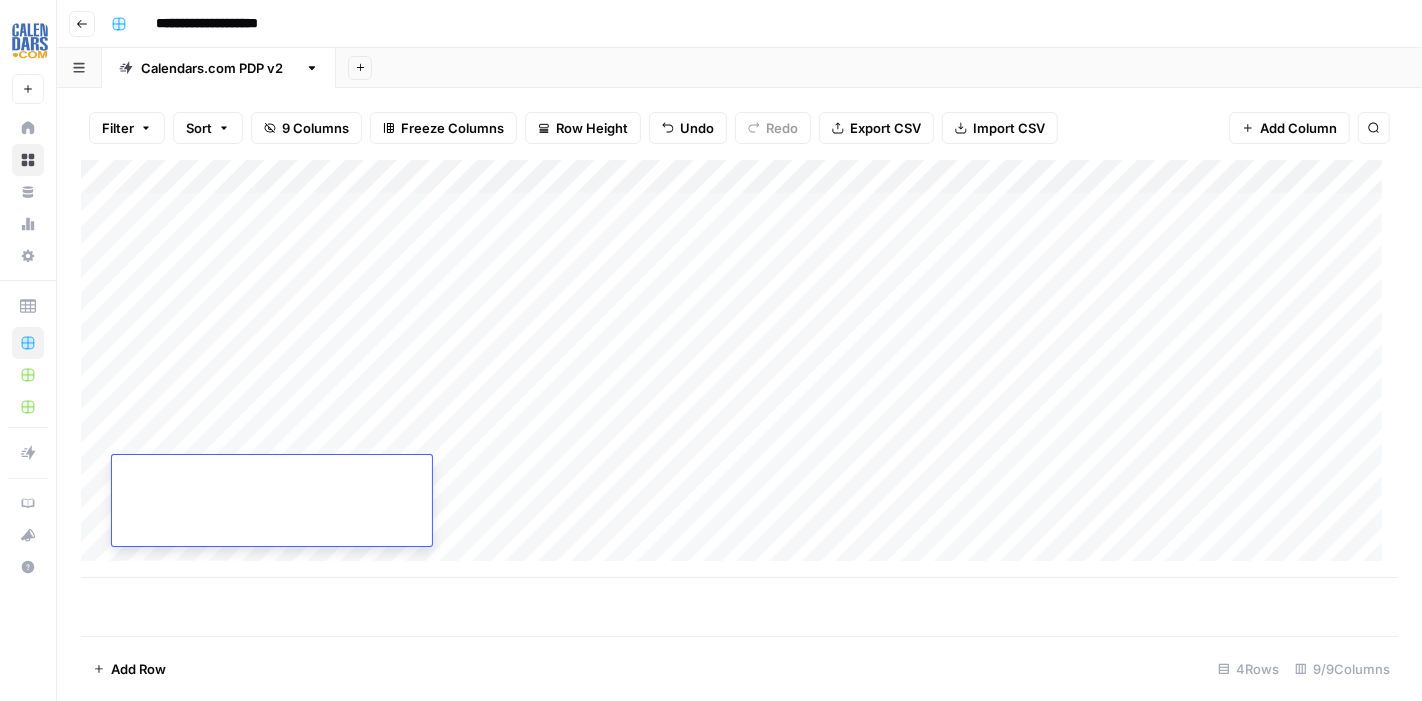 click on "Add Column" at bounding box center [739, 369] 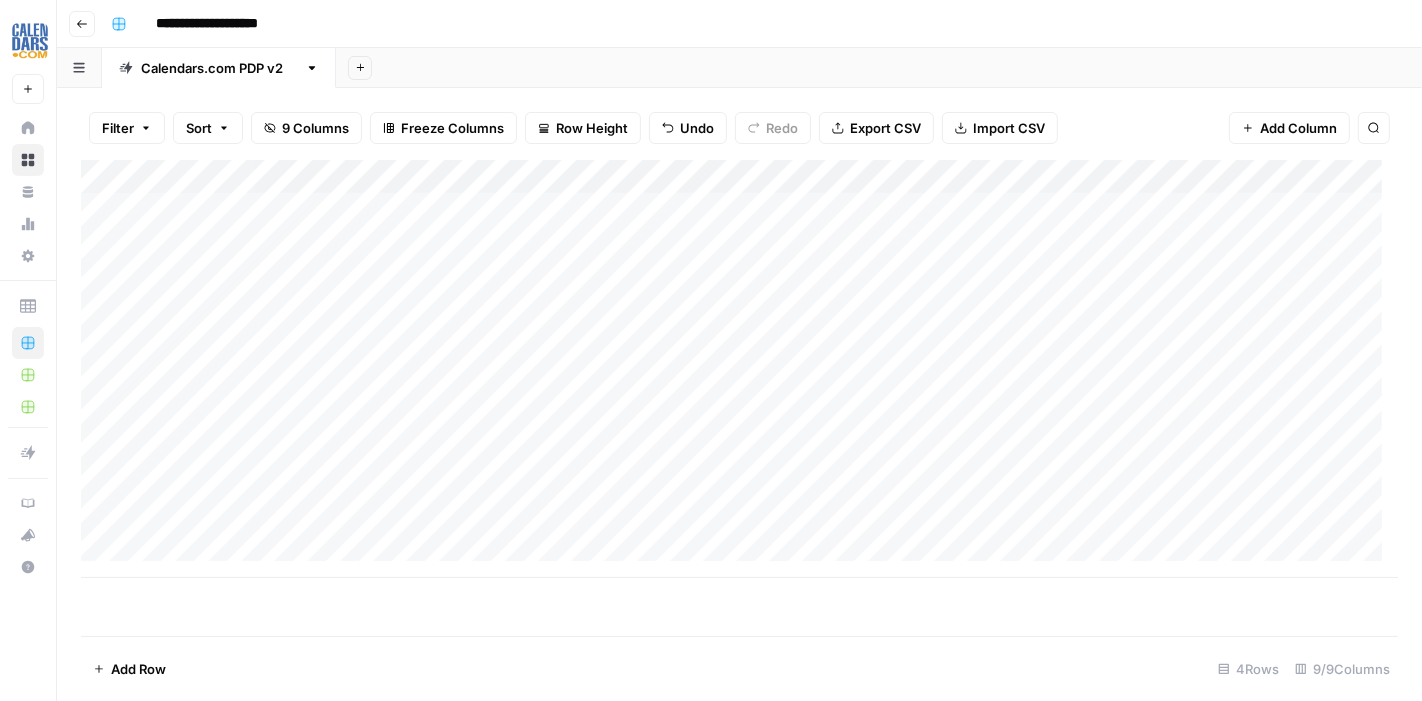 scroll, scrollTop: 14, scrollLeft: 0, axis: vertical 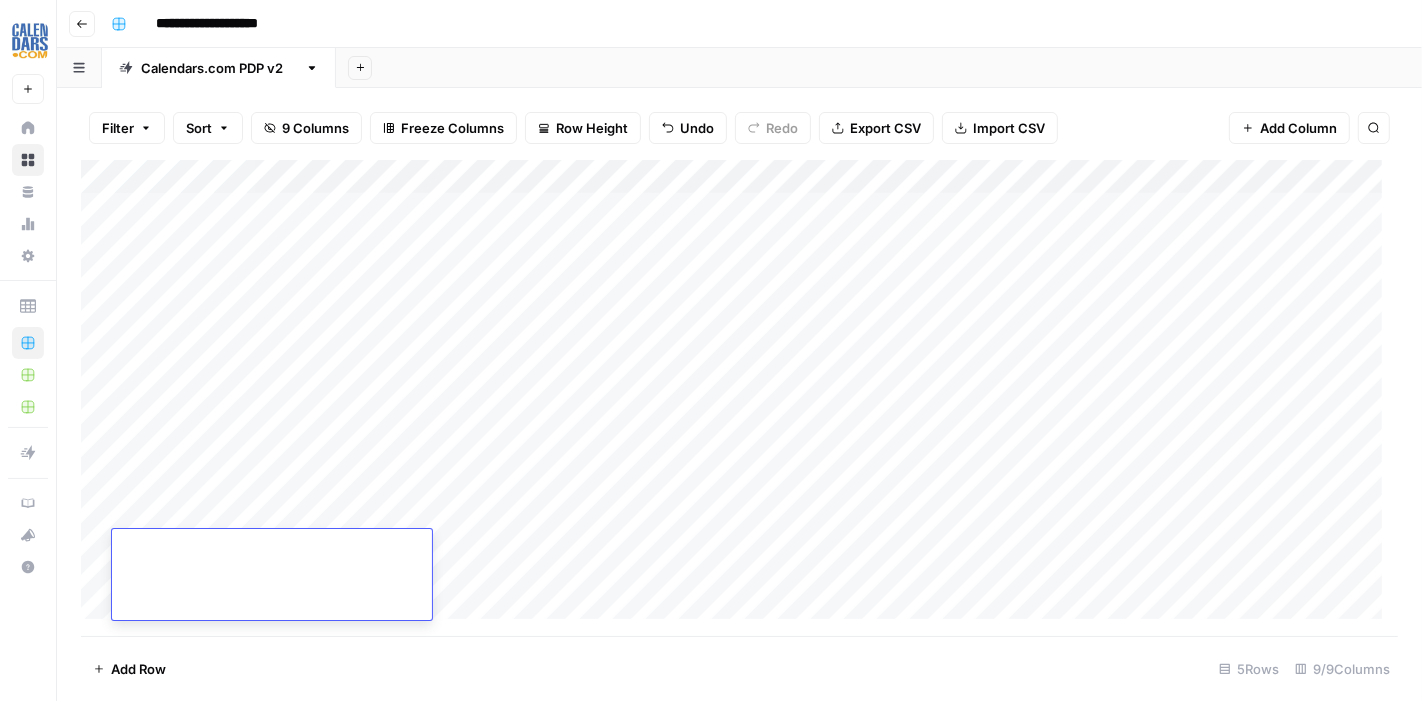 click on "Add Column" at bounding box center (739, 398) 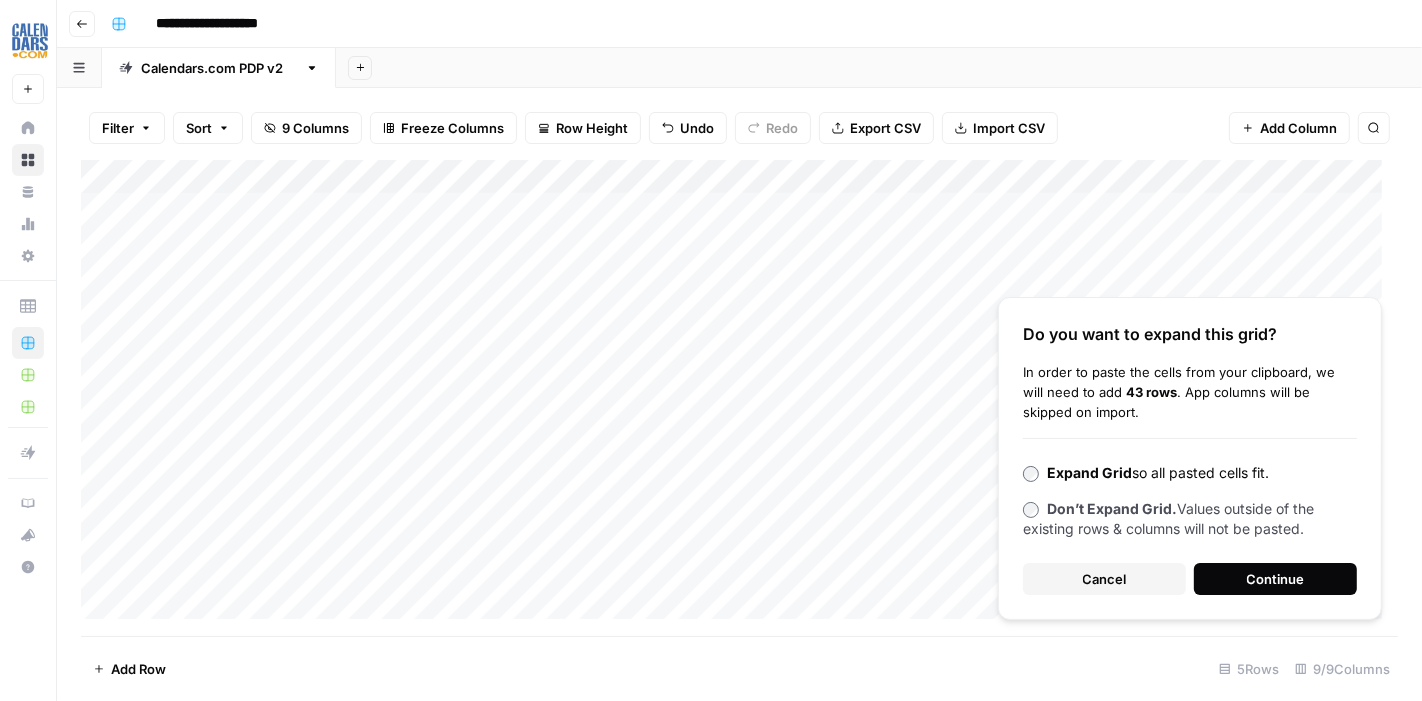 click on "Continue" at bounding box center [1275, 579] 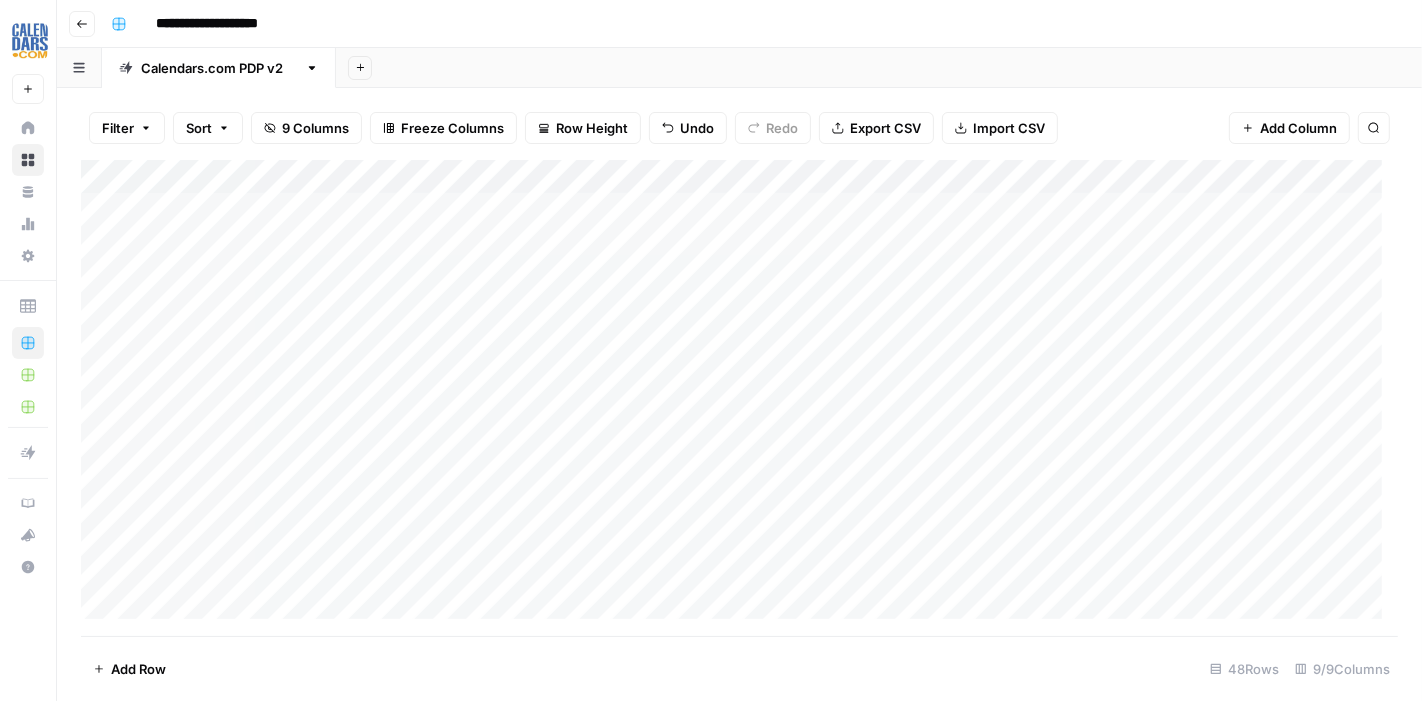click on "Add Column" at bounding box center [739, 398] 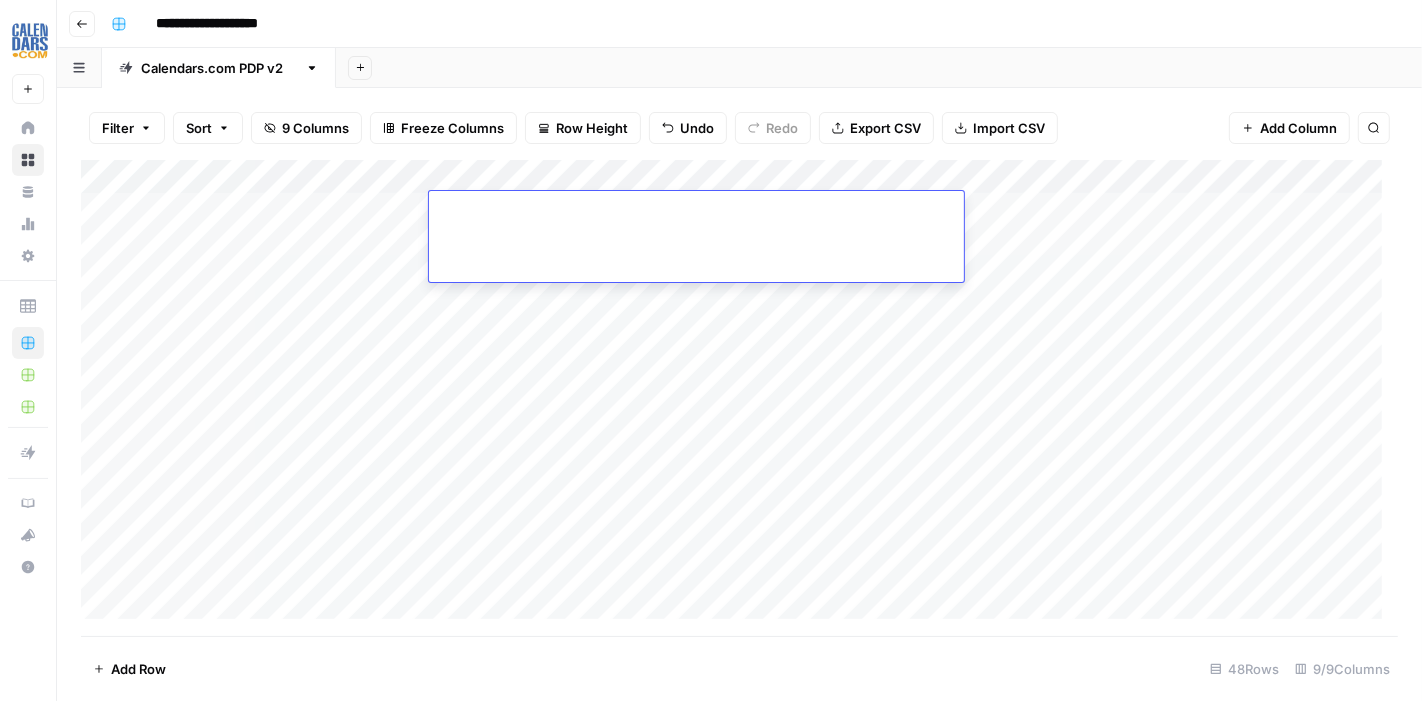 type on "**********" 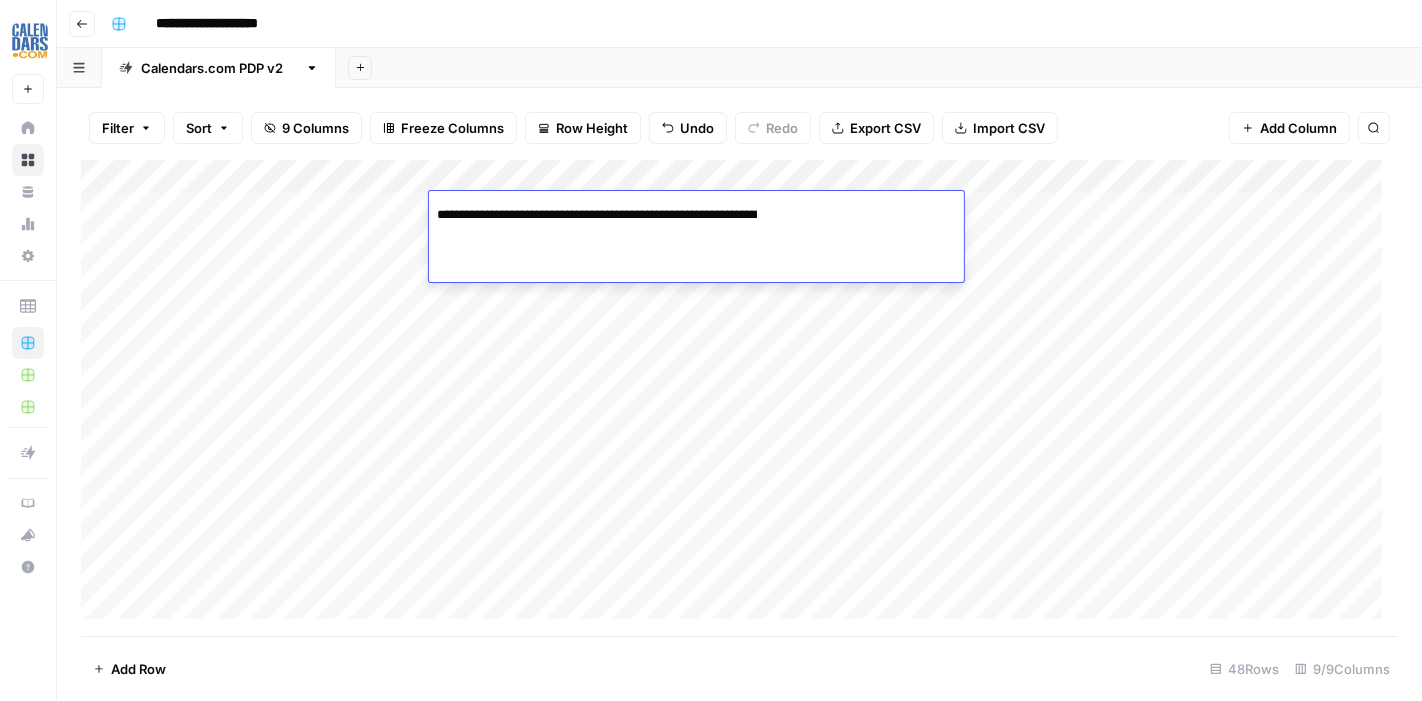 scroll, scrollTop: 0, scrollLeft: 26134, axis: horizontal 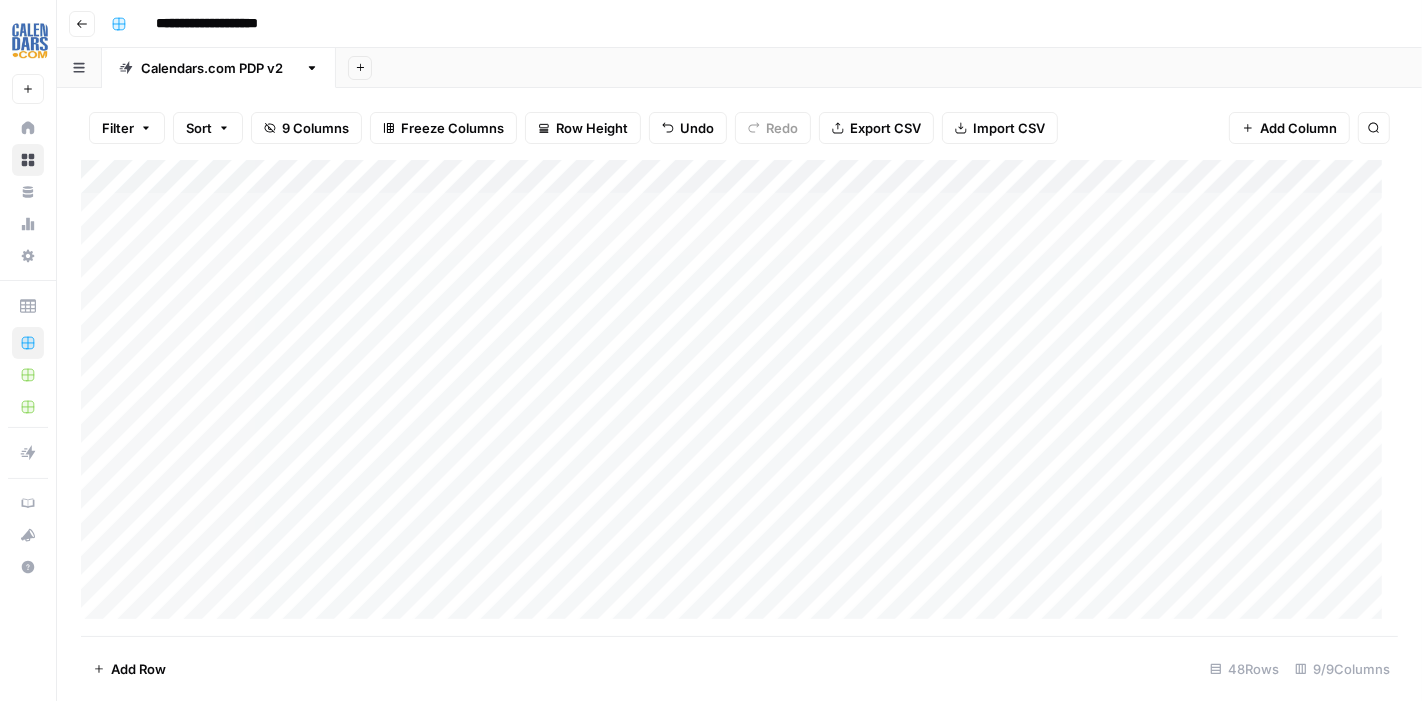 click on "Add Column" at bounding box center (739, 398) 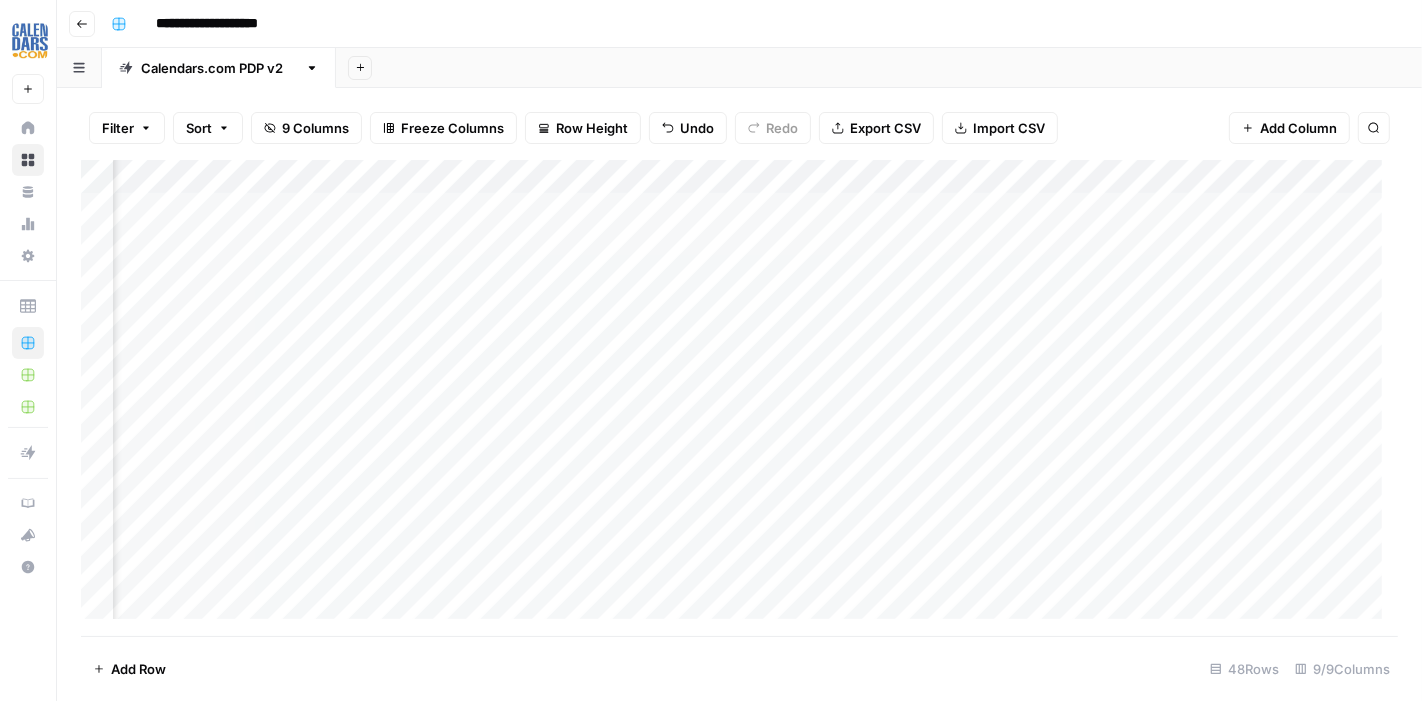 scroll, scrollTop: 0, scrollLeft: 361, axis: horizontal 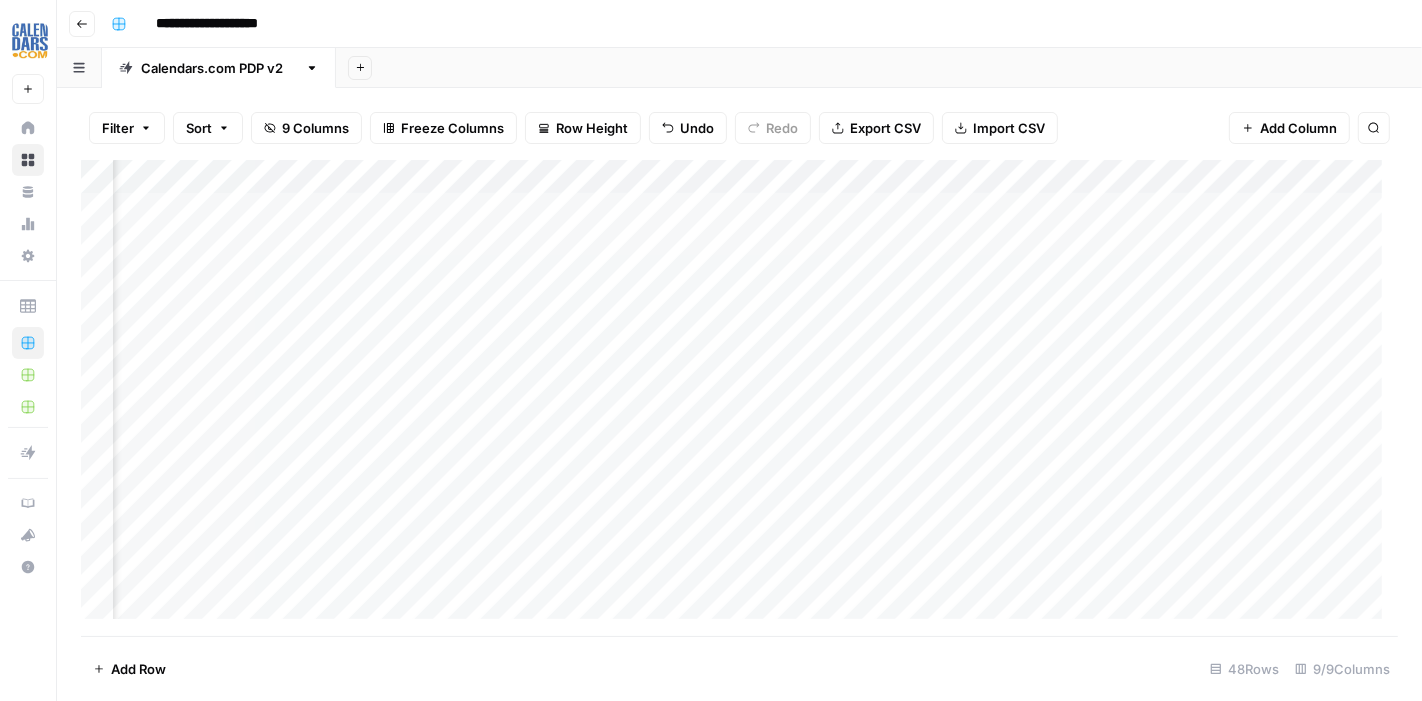 click on "Add Column" at bounding box center [739, 398] 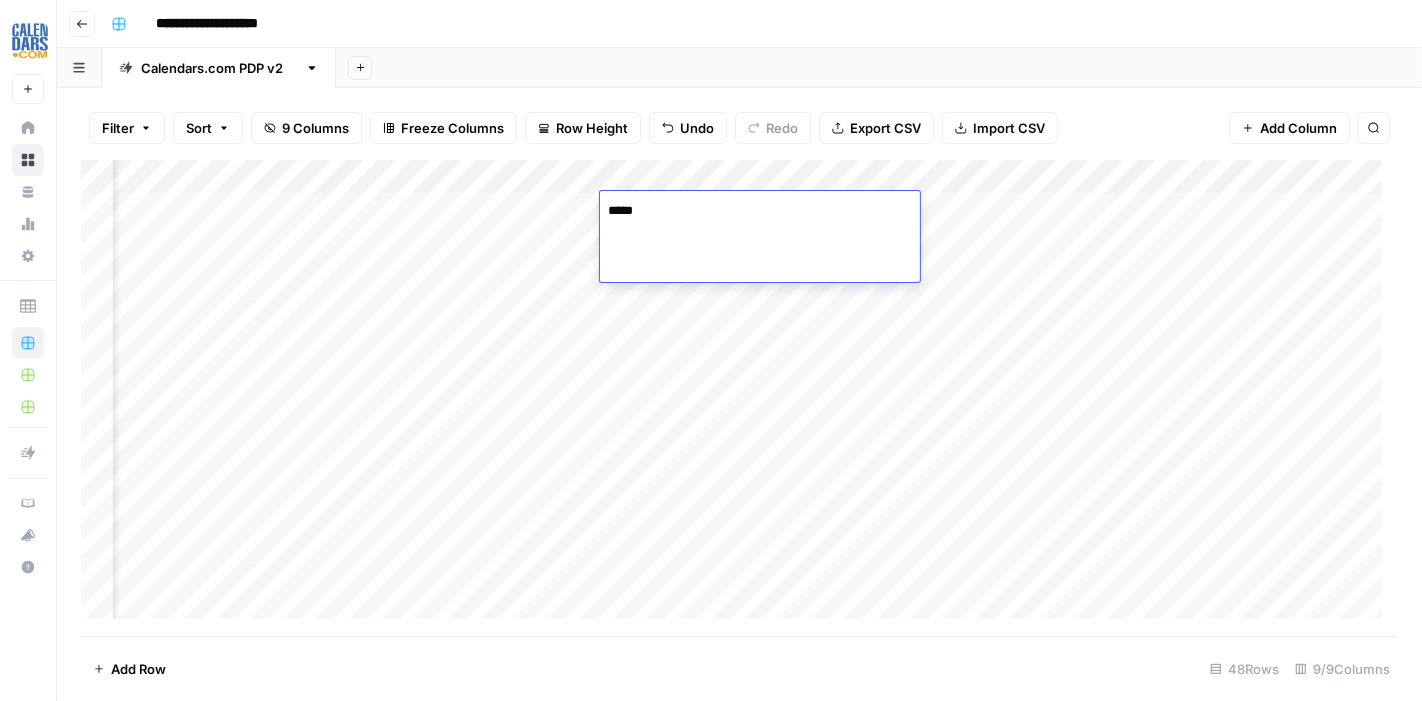 type on "*****" 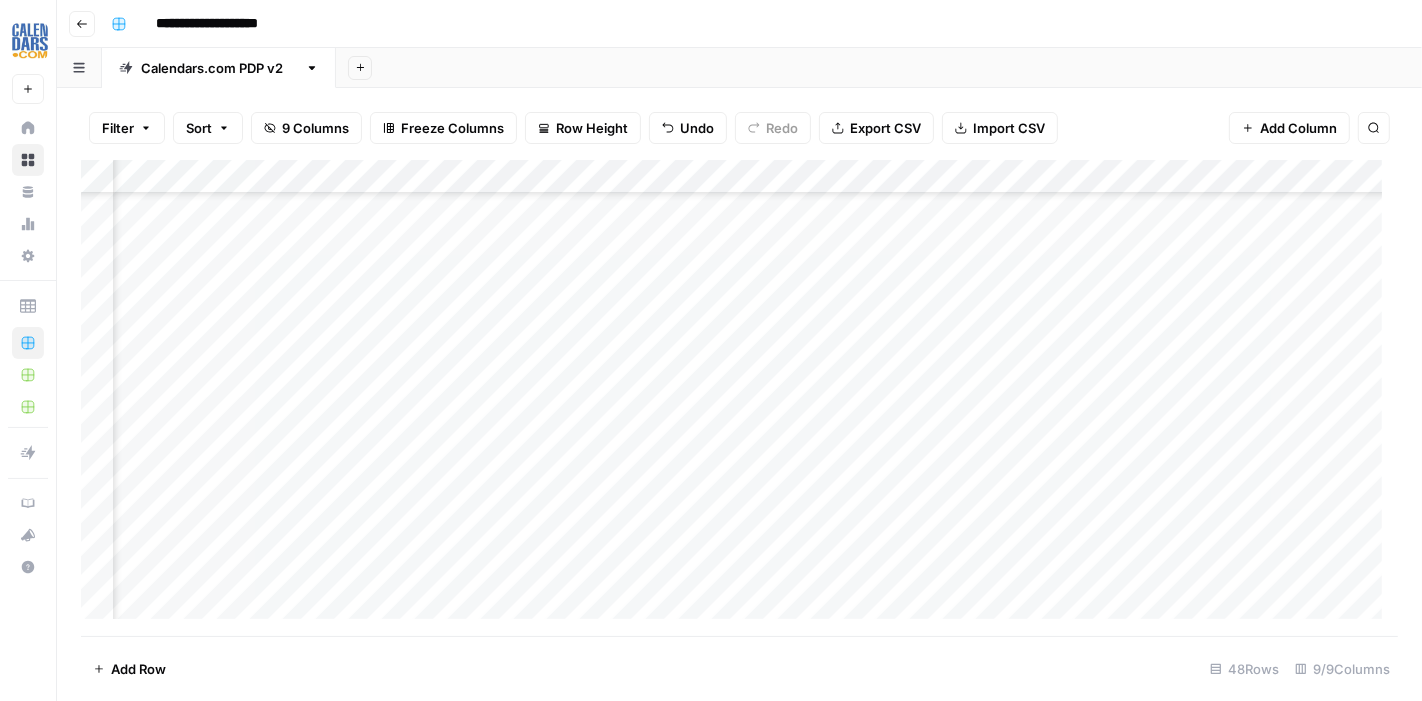 scroll, scrollTop: 3831, scrollLeft: 361, axis: both 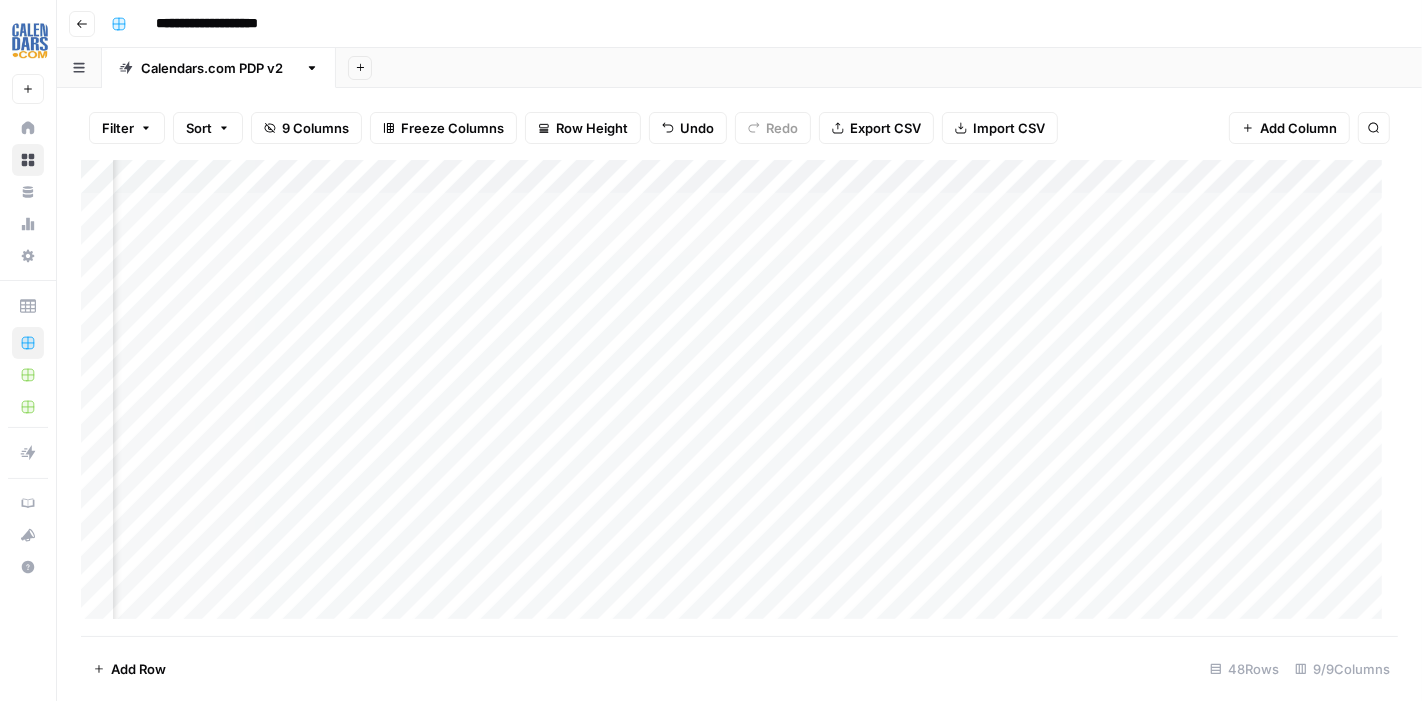 click on "Add Column" at bounding box center (739, 398) 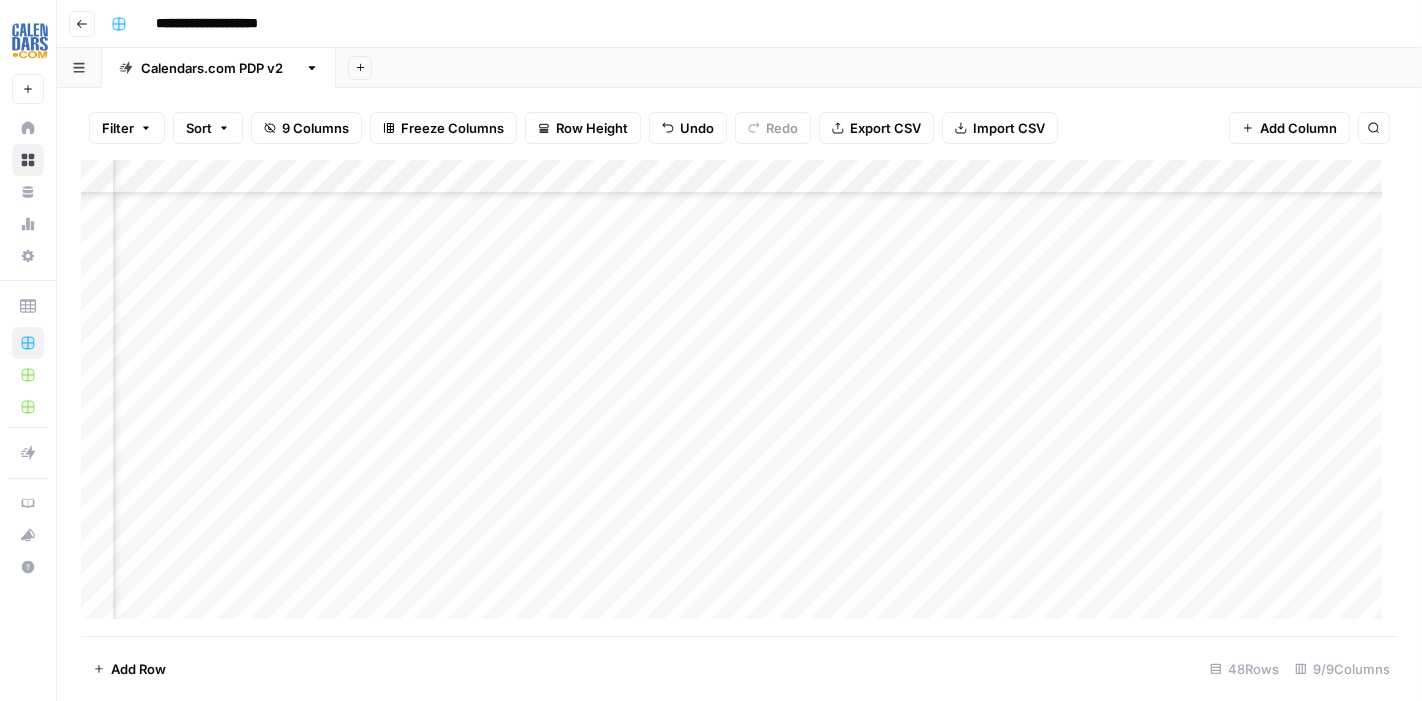 scroll, scrollTop: 1297, scrollLeft: 361, axis: both 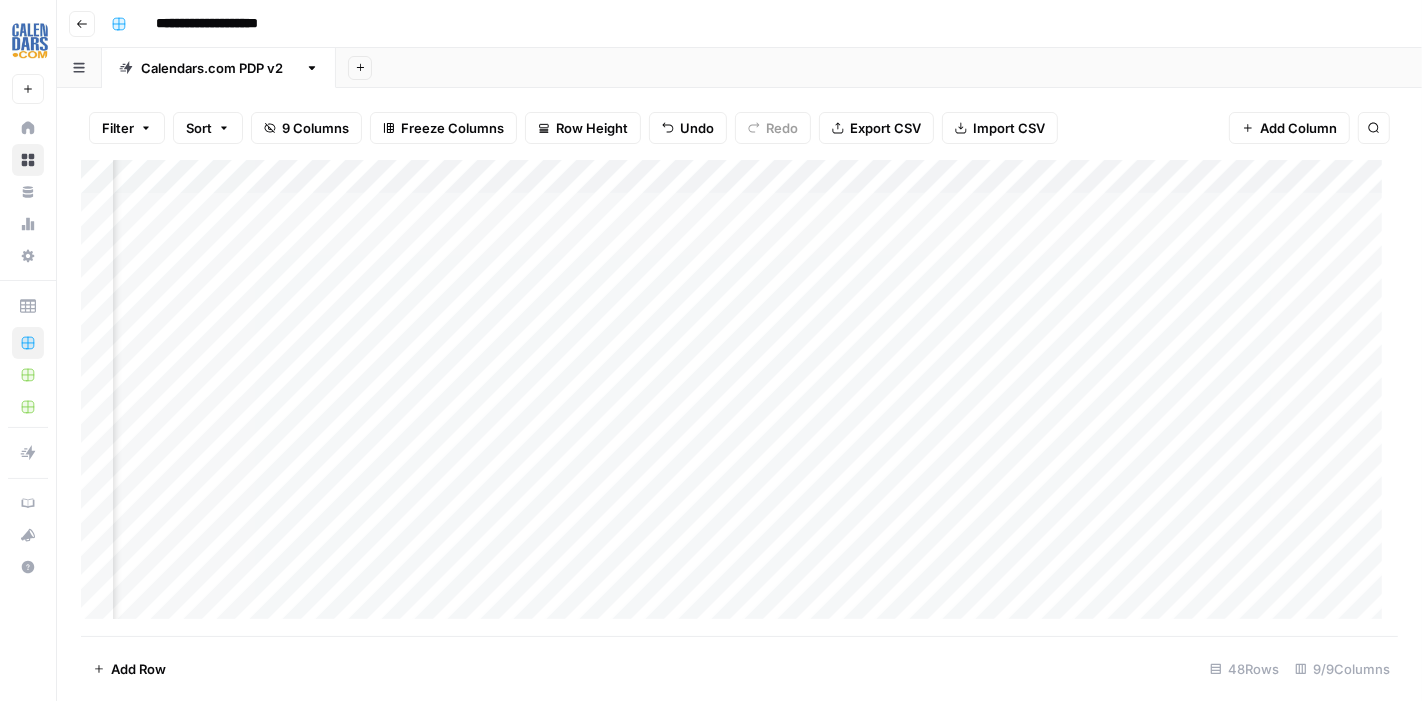 click on "Add Column" at bounding box center (739, 398) 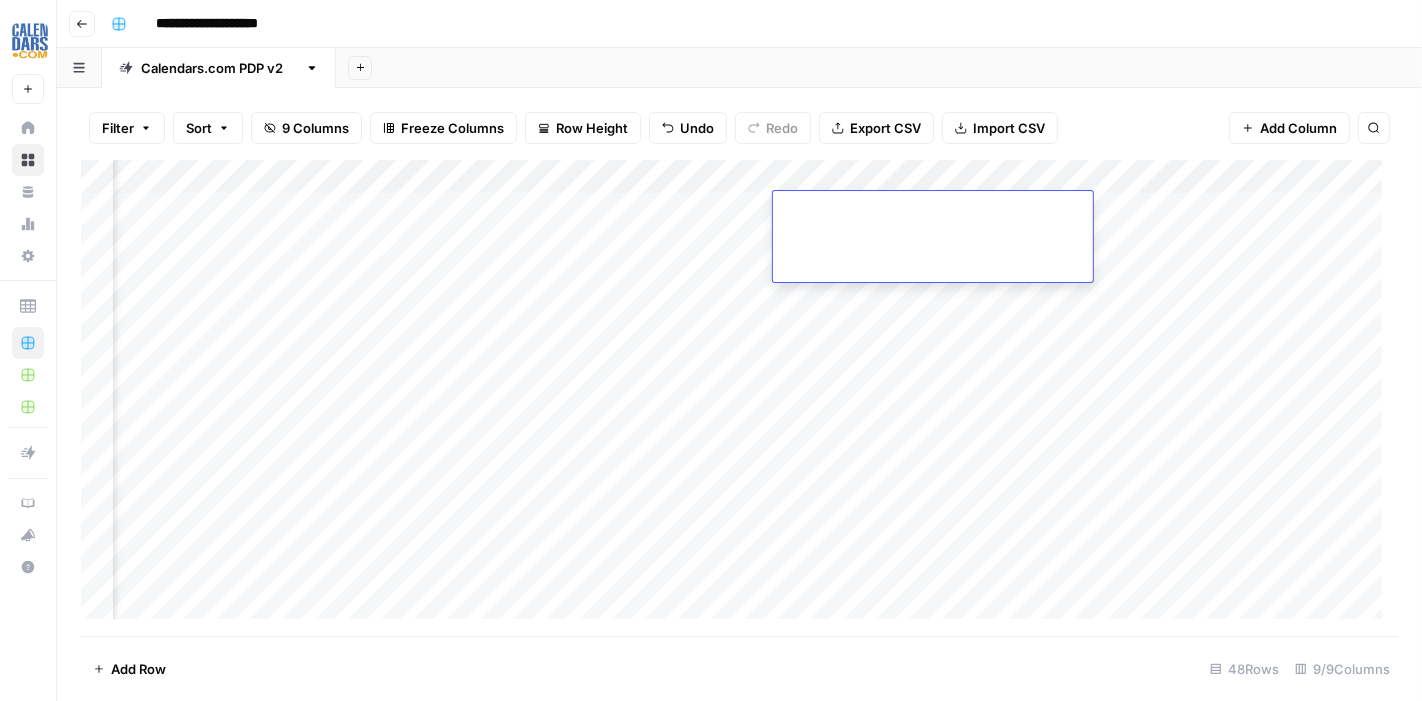 type on "**********" 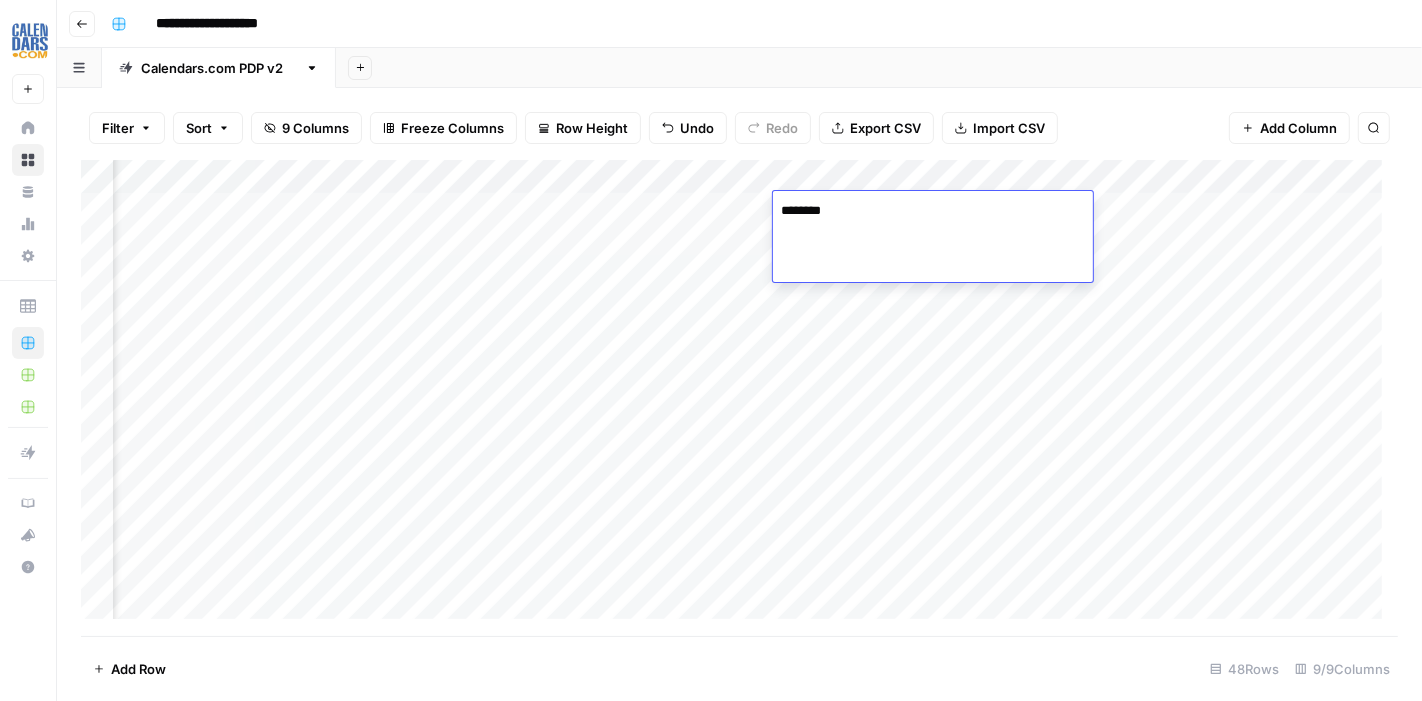 scroll, scrollTop: 488, scrollLeft: 0, axis: vertical 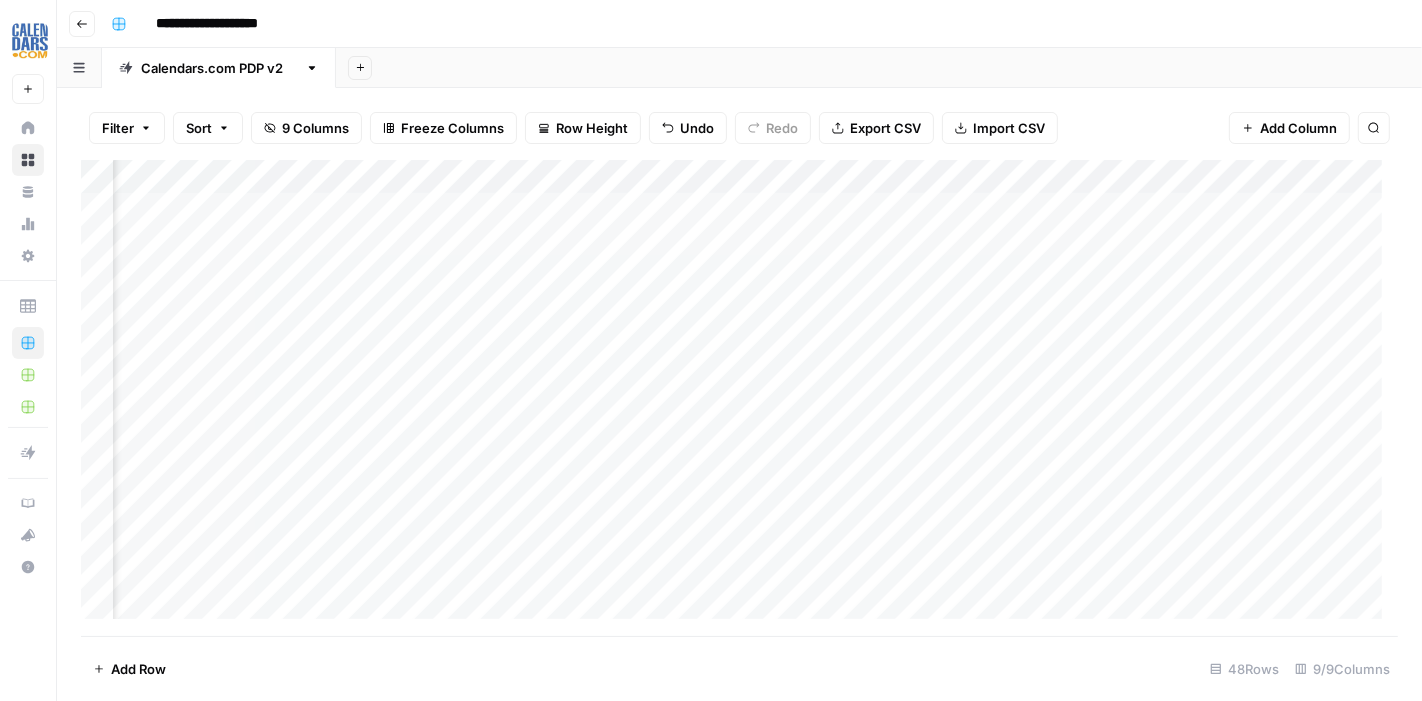 click on "Add Column" at bounding box center (739, 398) 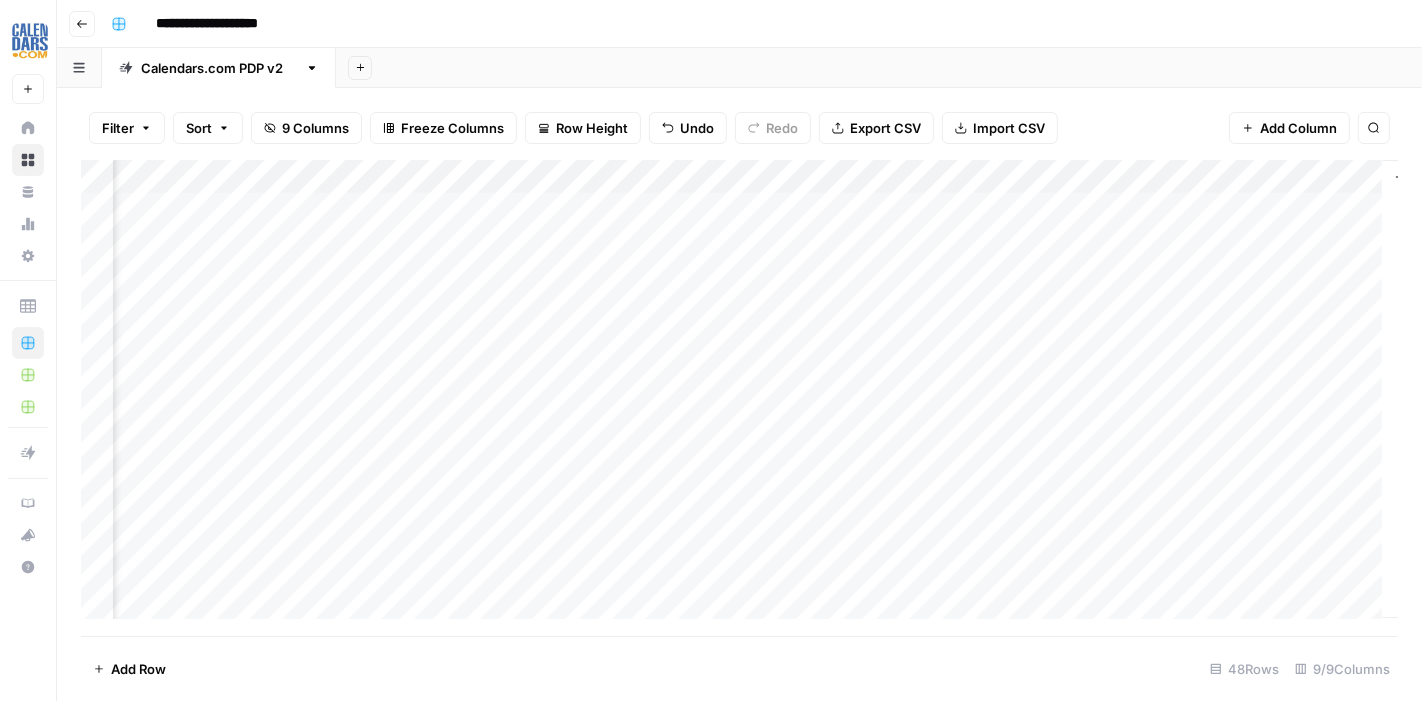 click on "Add Column" at bounding box center (739, 398) 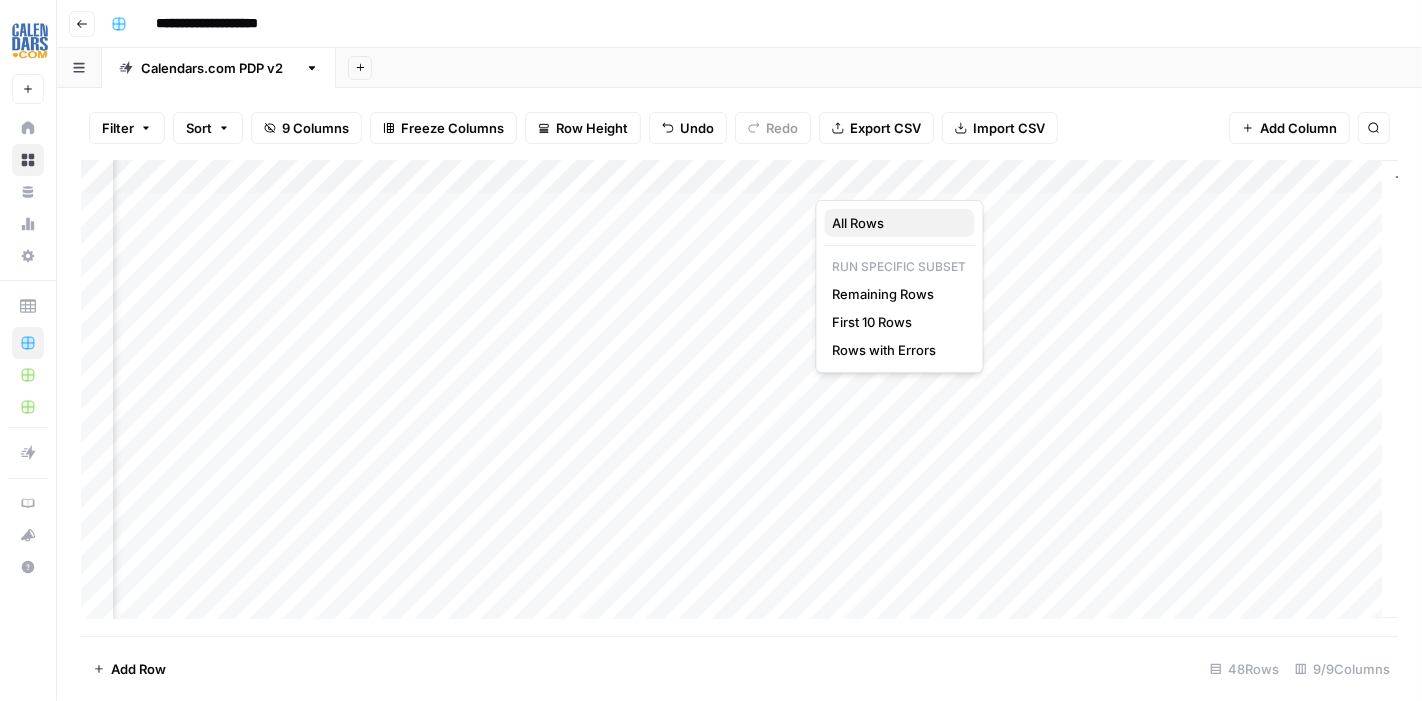 click on "All Rows" at bounding box center [859, 223] 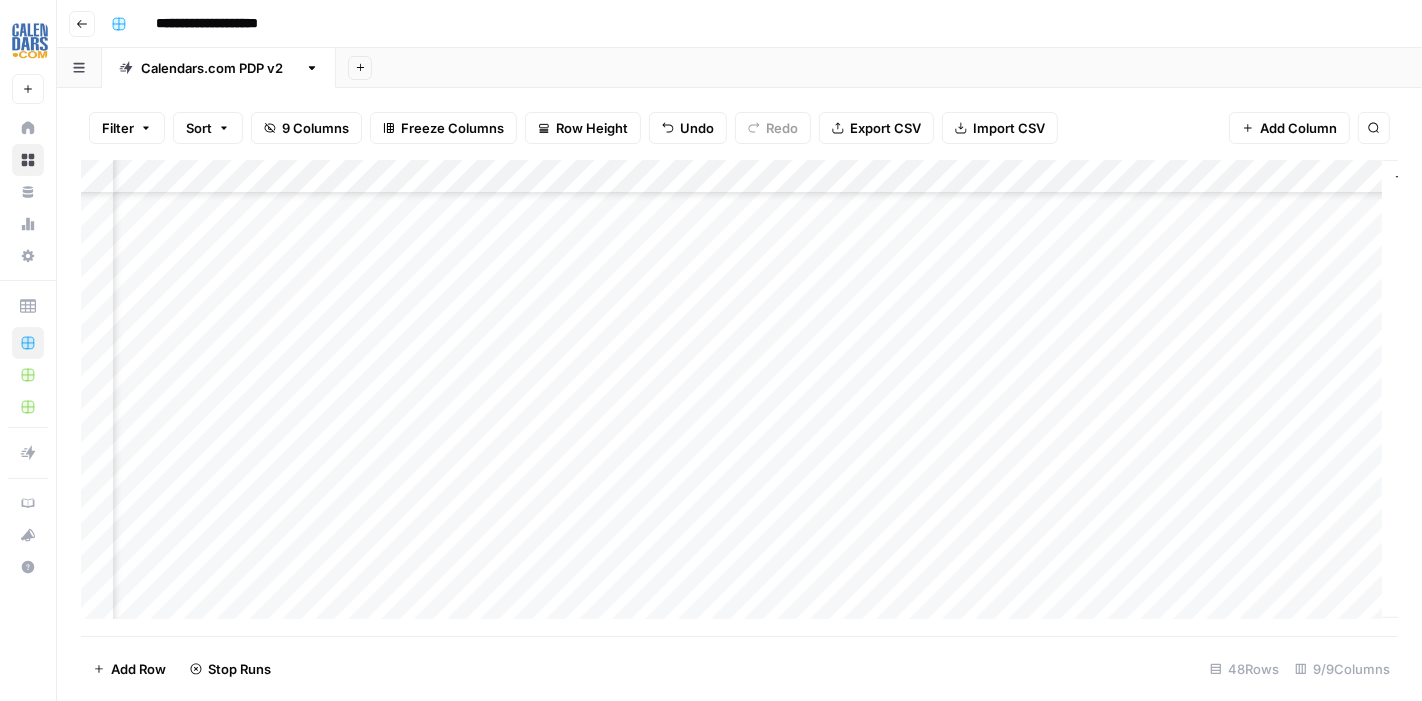 scroll, scrollTop: 1888, scrollLeft: 838, axis: both 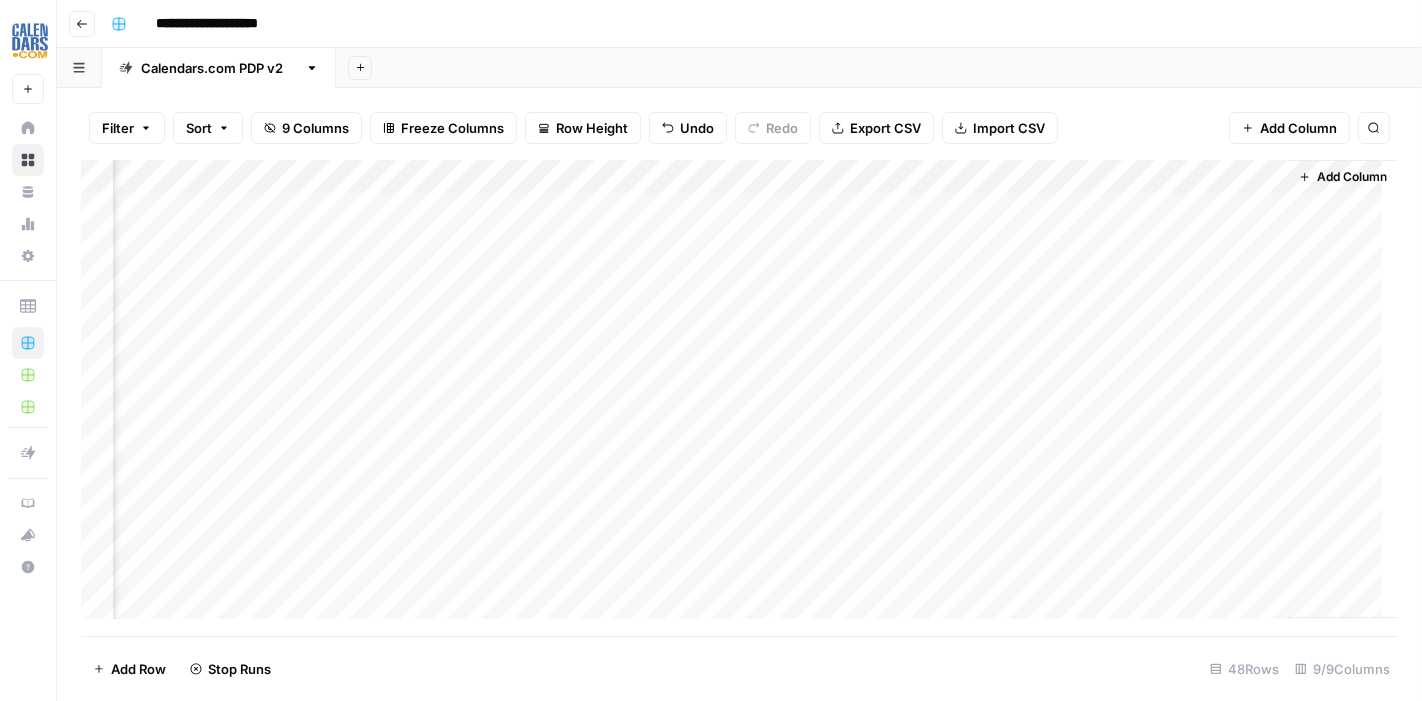 click on "Add Column" at bounding box center [739, 398] 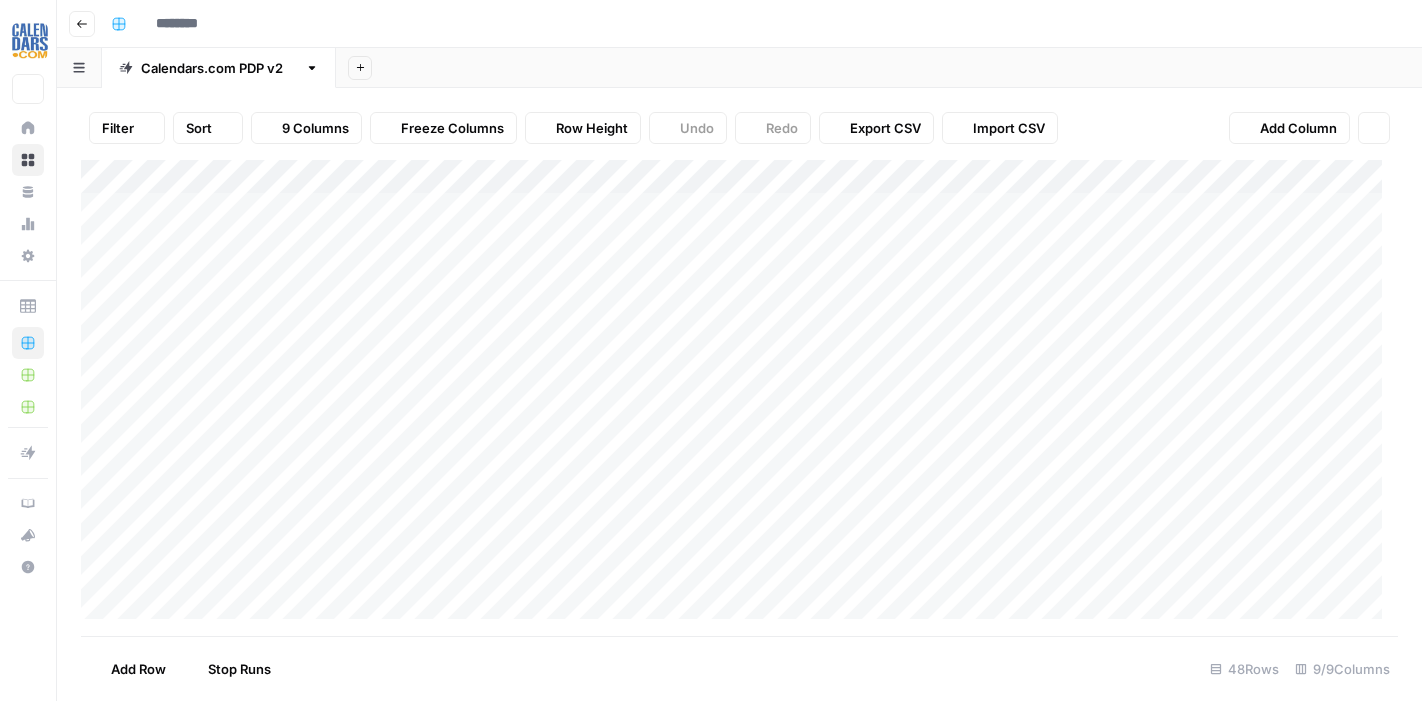 type on "**********" 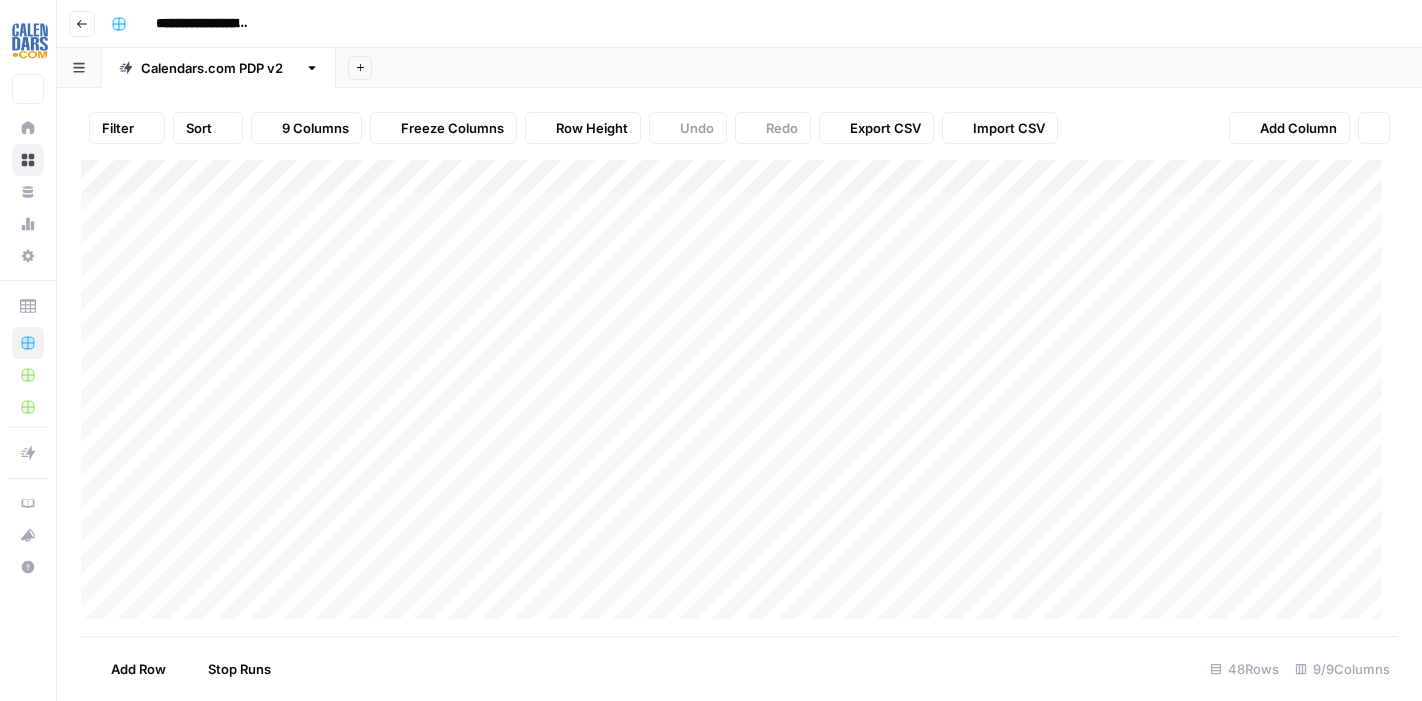 scroll, scrollTop: 0, scrollLeft: 0, axis: both 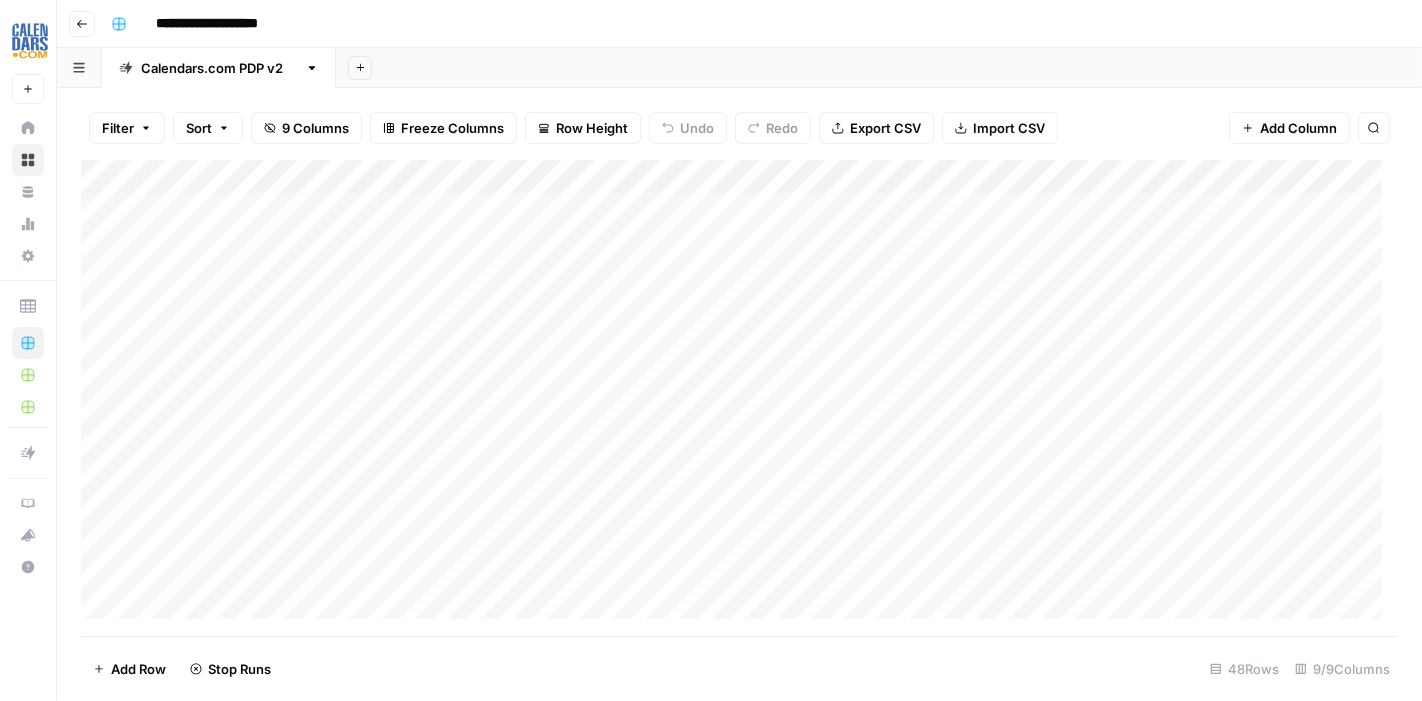 click on "Add Column" at bounding box center (739, 398) 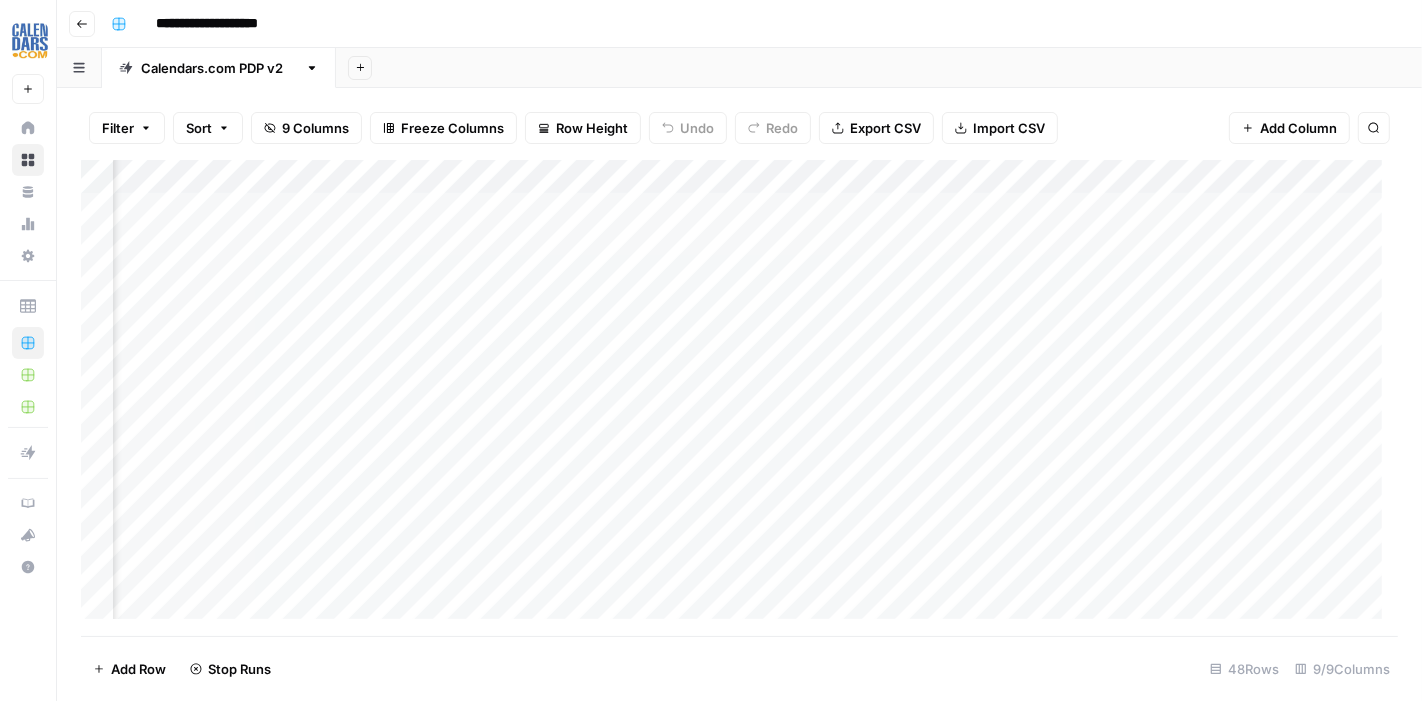 scroll, scrollTop: 0, scrollLeft: 950, axis: horizontal 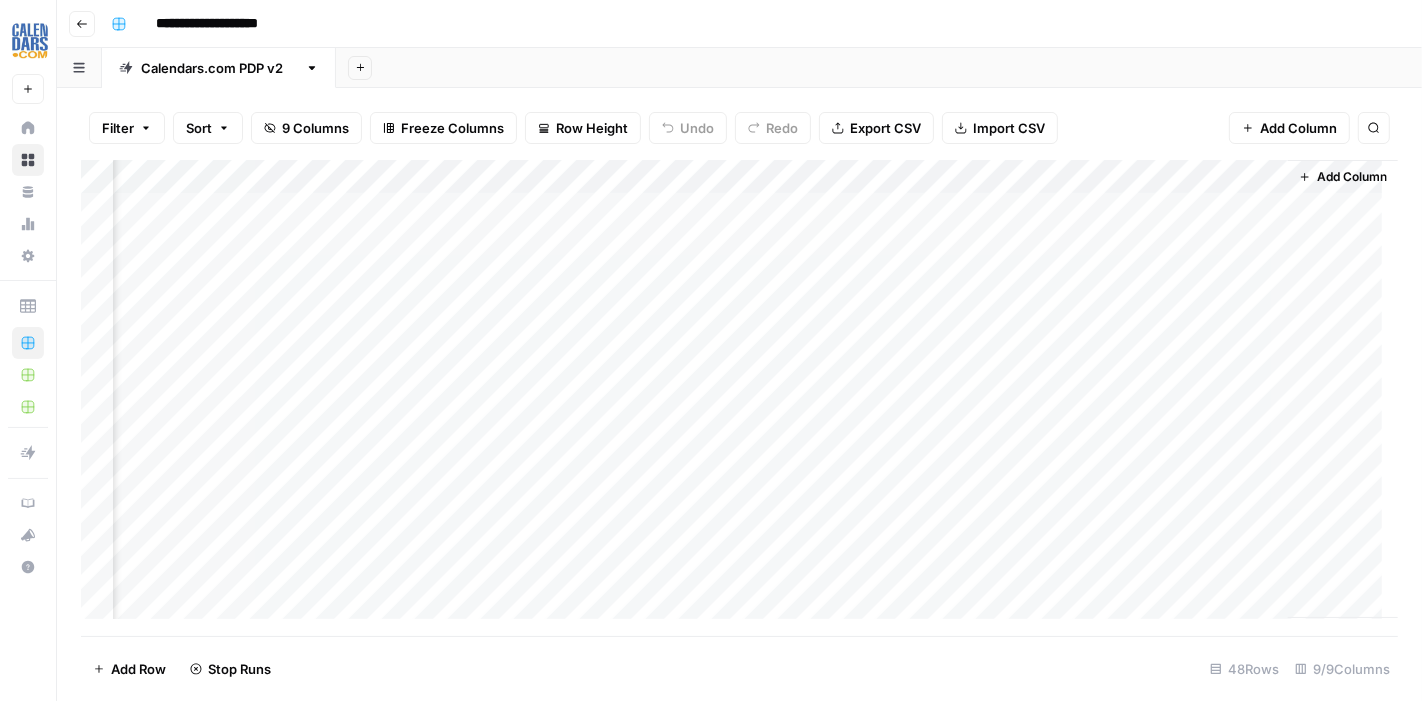 click on "Add Column" at bounding box center [739, 398] 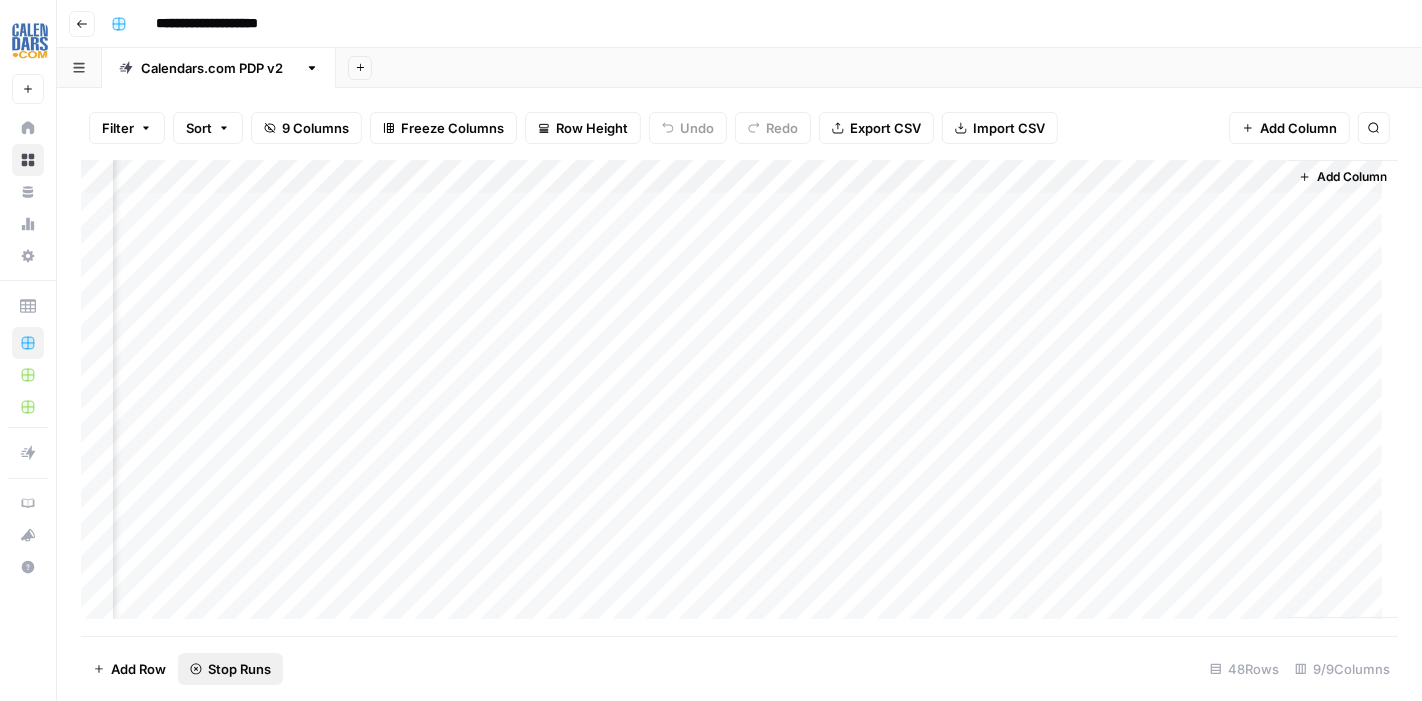 click on "Stop Runs" at bounding box center [239, 669] 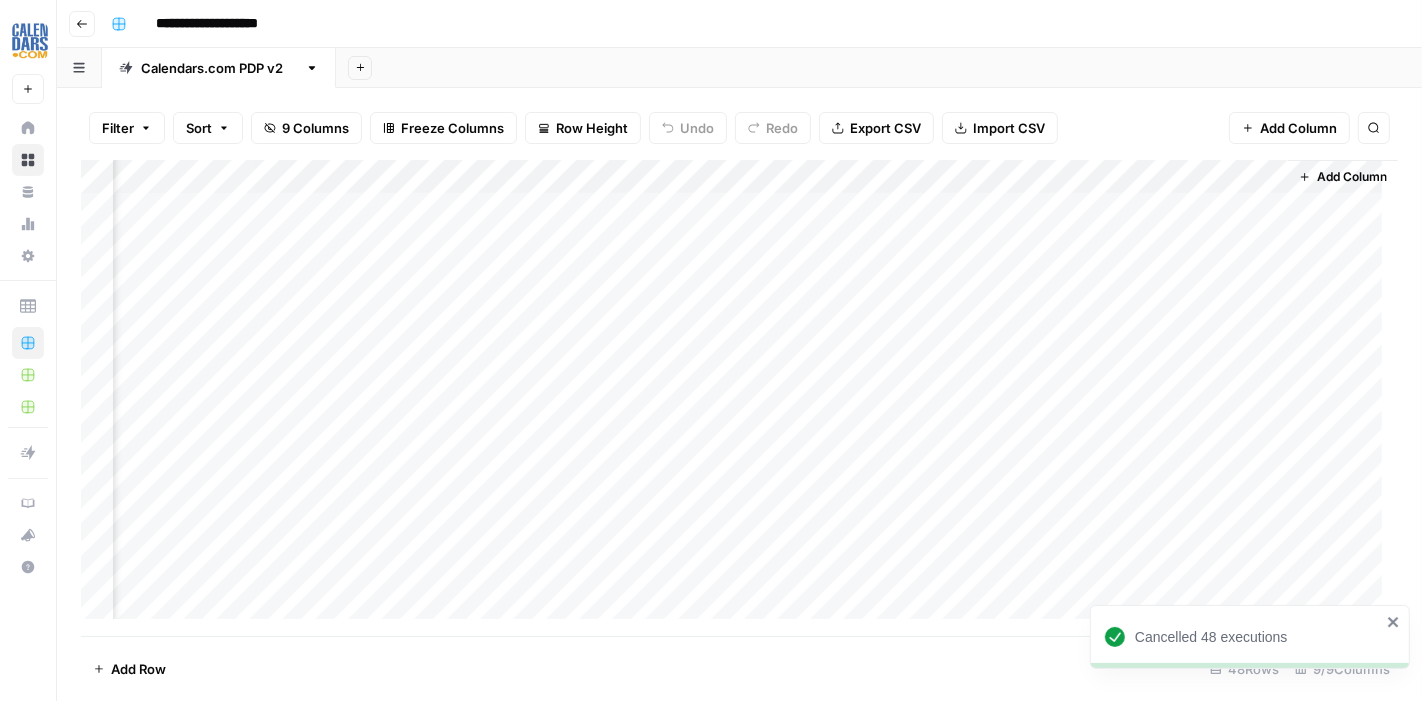 click 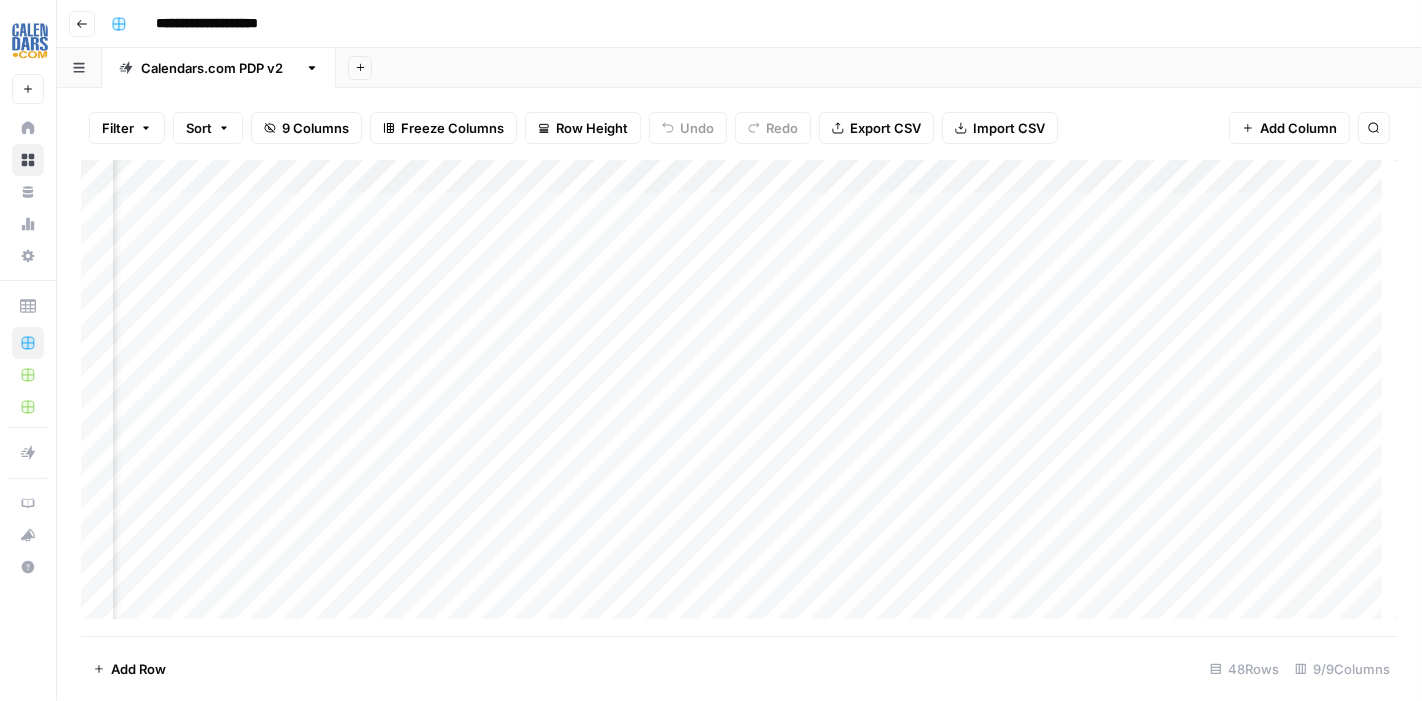 scroll, scrollTop: 0, scrollLeft: 950, axis: horizontal 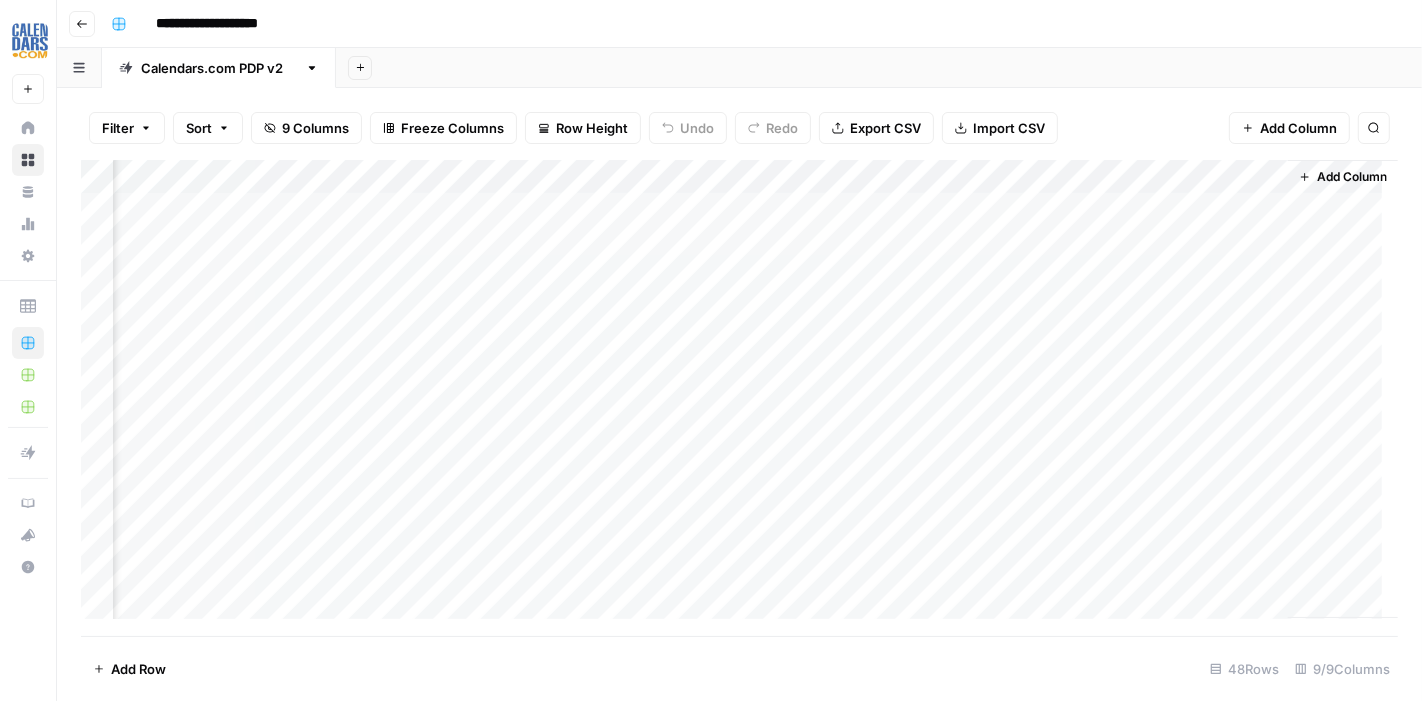 click on "Add Column" at bounding box center (739, 398) 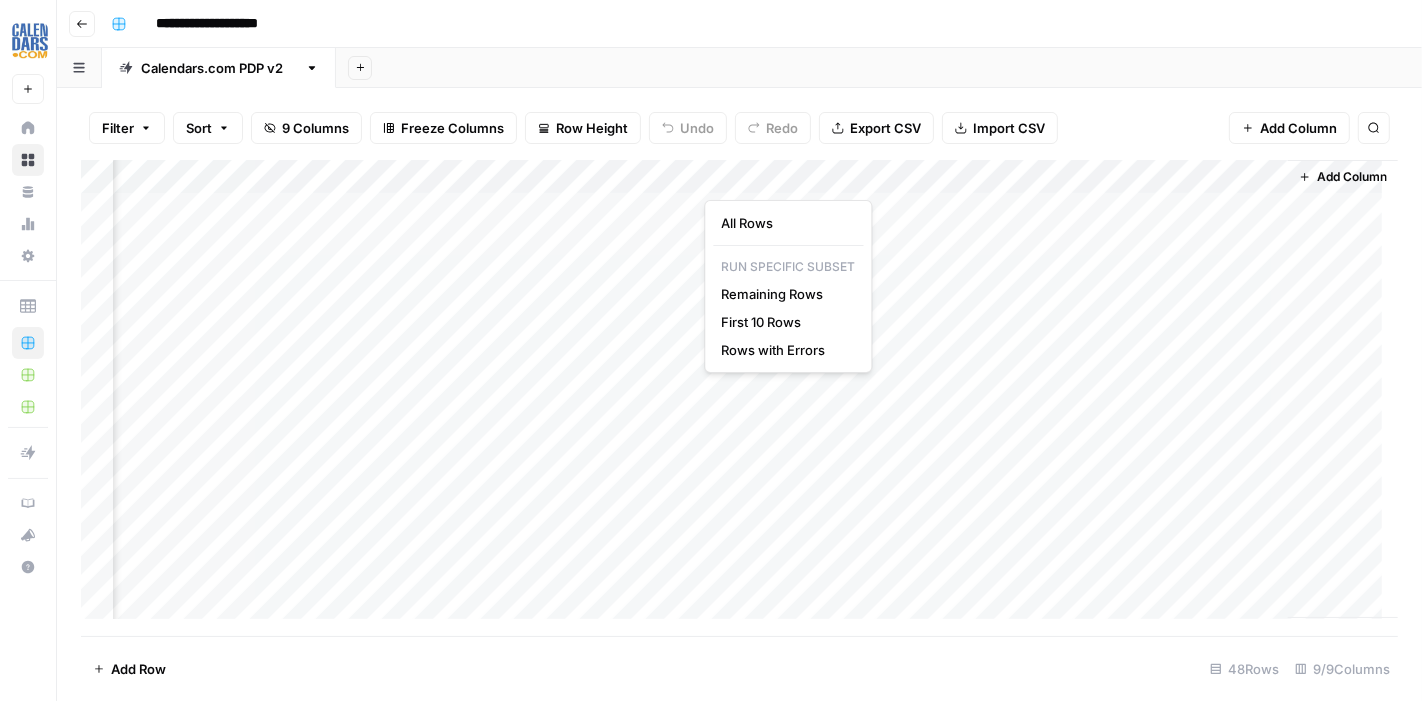 click on "Add Column" at bounding box center (739, 398) 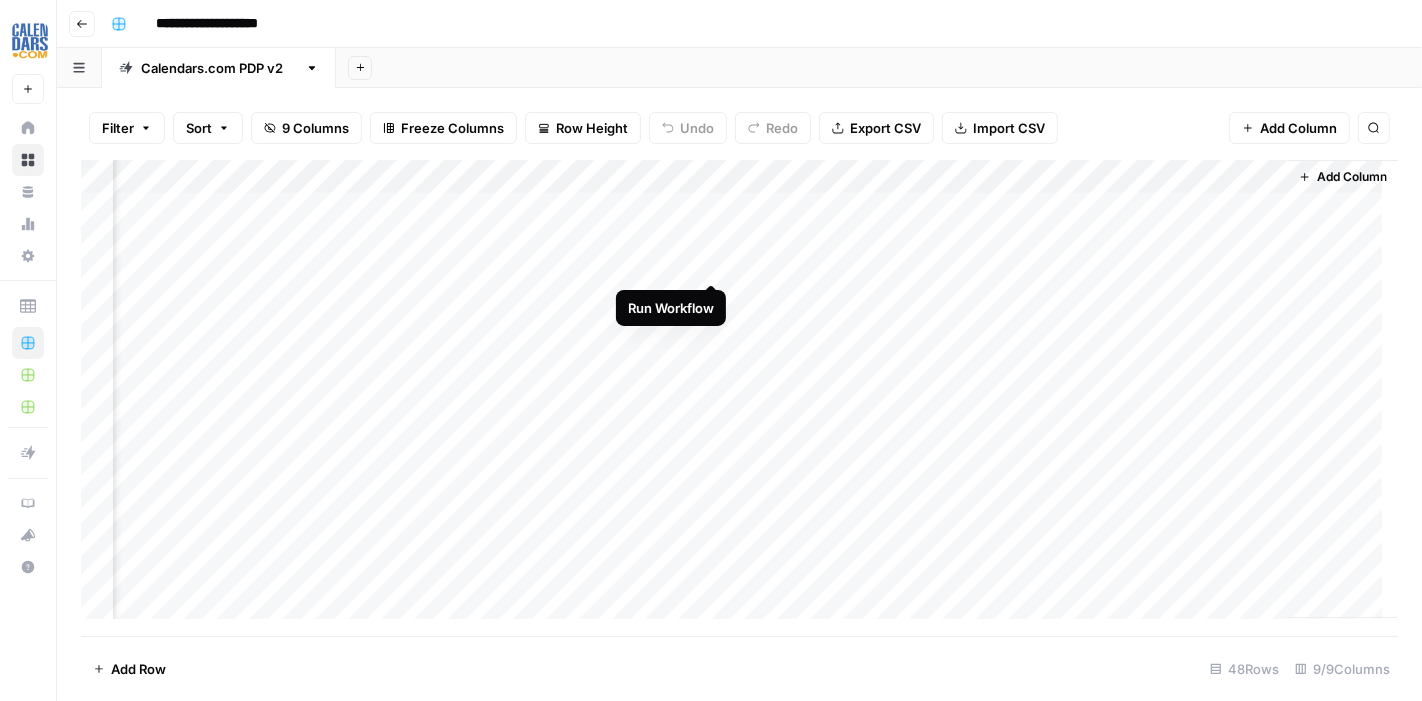 click on "Add Column" at bounding box center [739, 398] 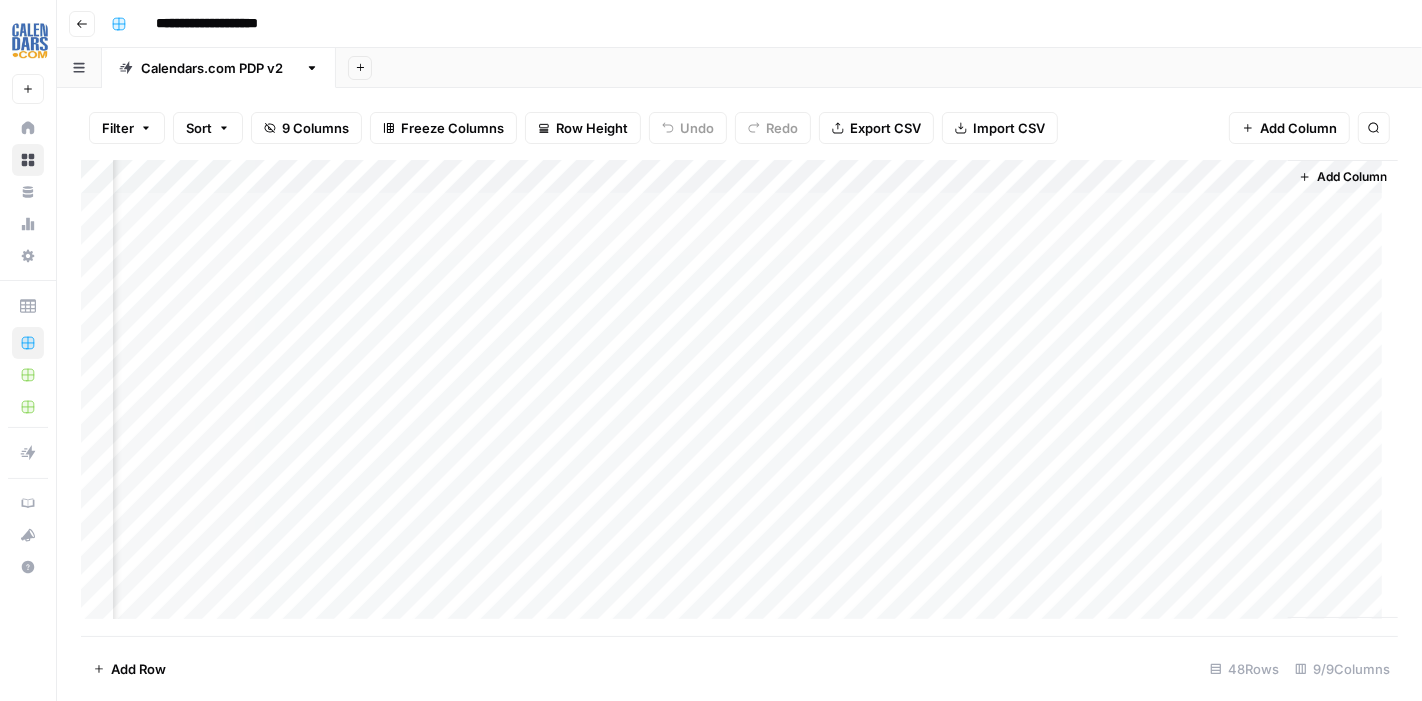 scroll, scrollTop: 0, scrollLeft: 0, axis: both 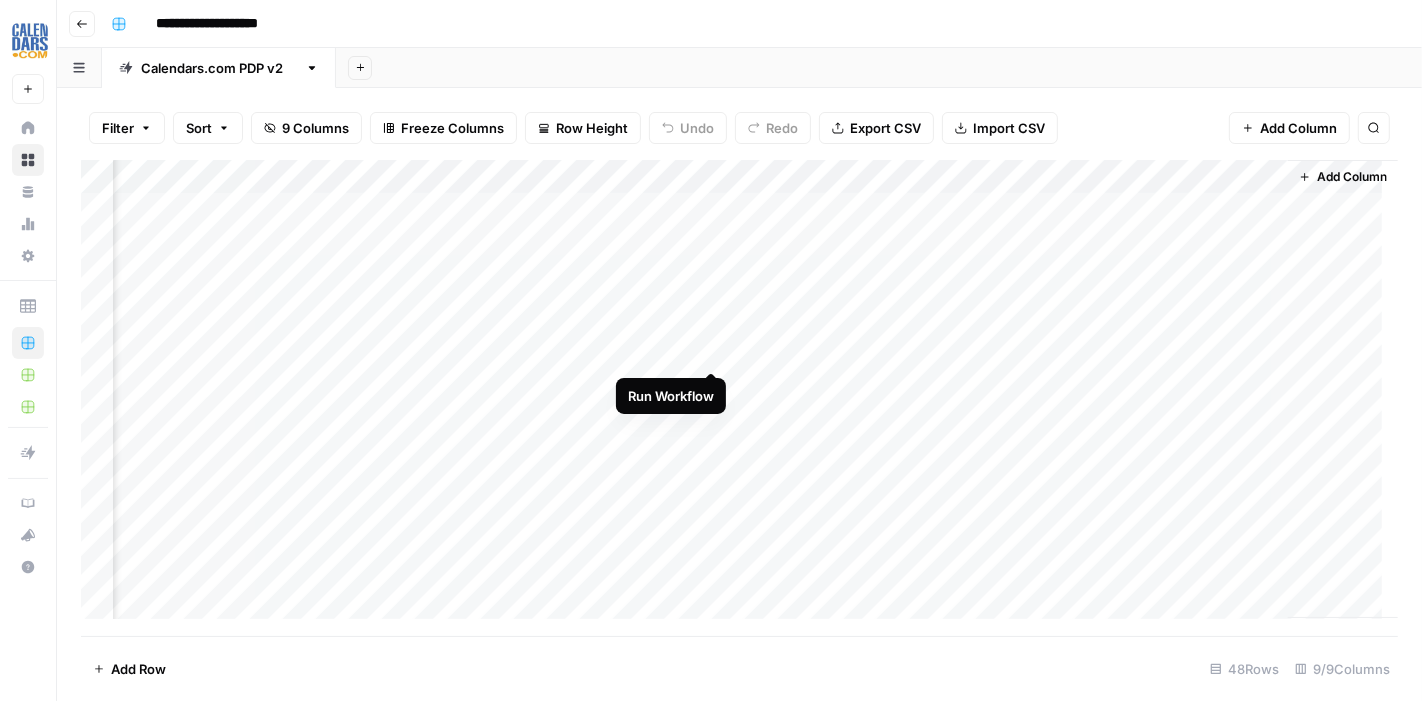 click on "Add Column" at bounding box center (739, 398) 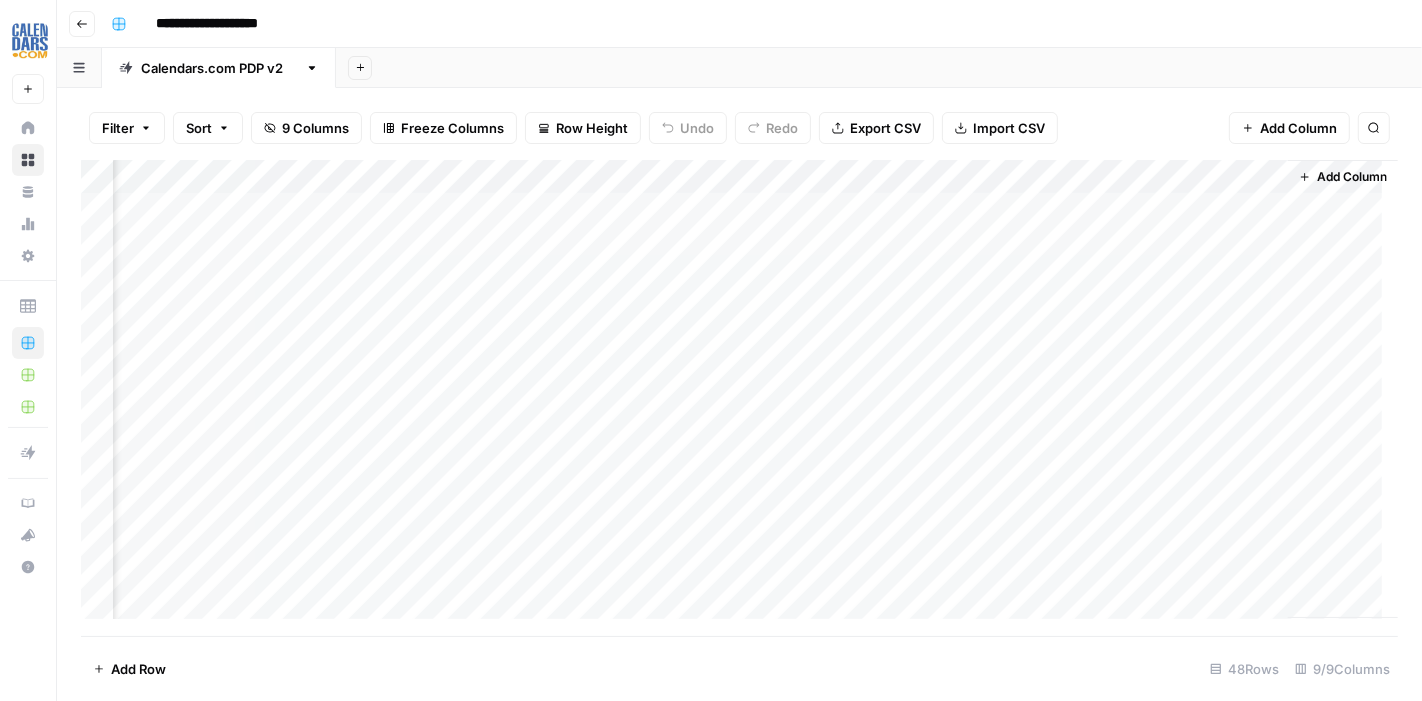 click on "Add Column" at bounding box center (739, 398) 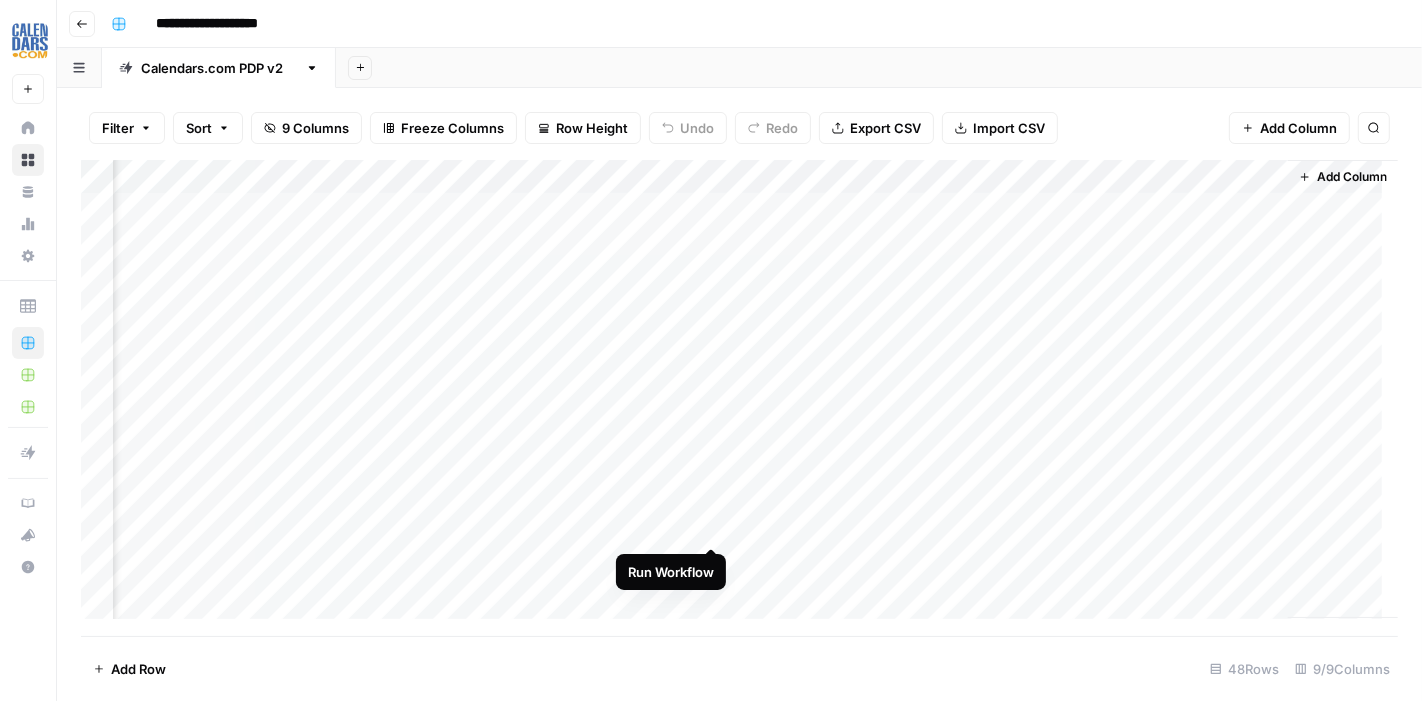click on "Add Column" at bounding box center (739, 398) 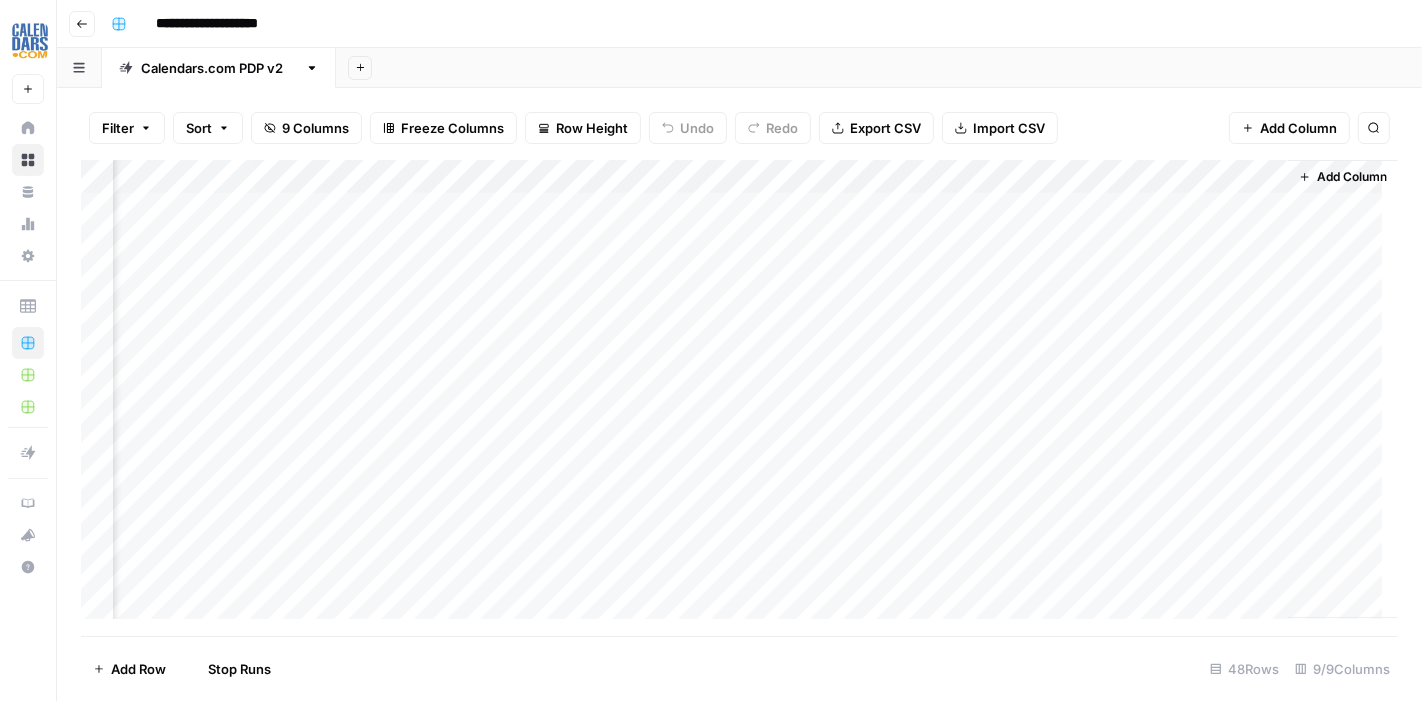 scroll, scrollTop: 111, scrollLeft: 950, axis: both 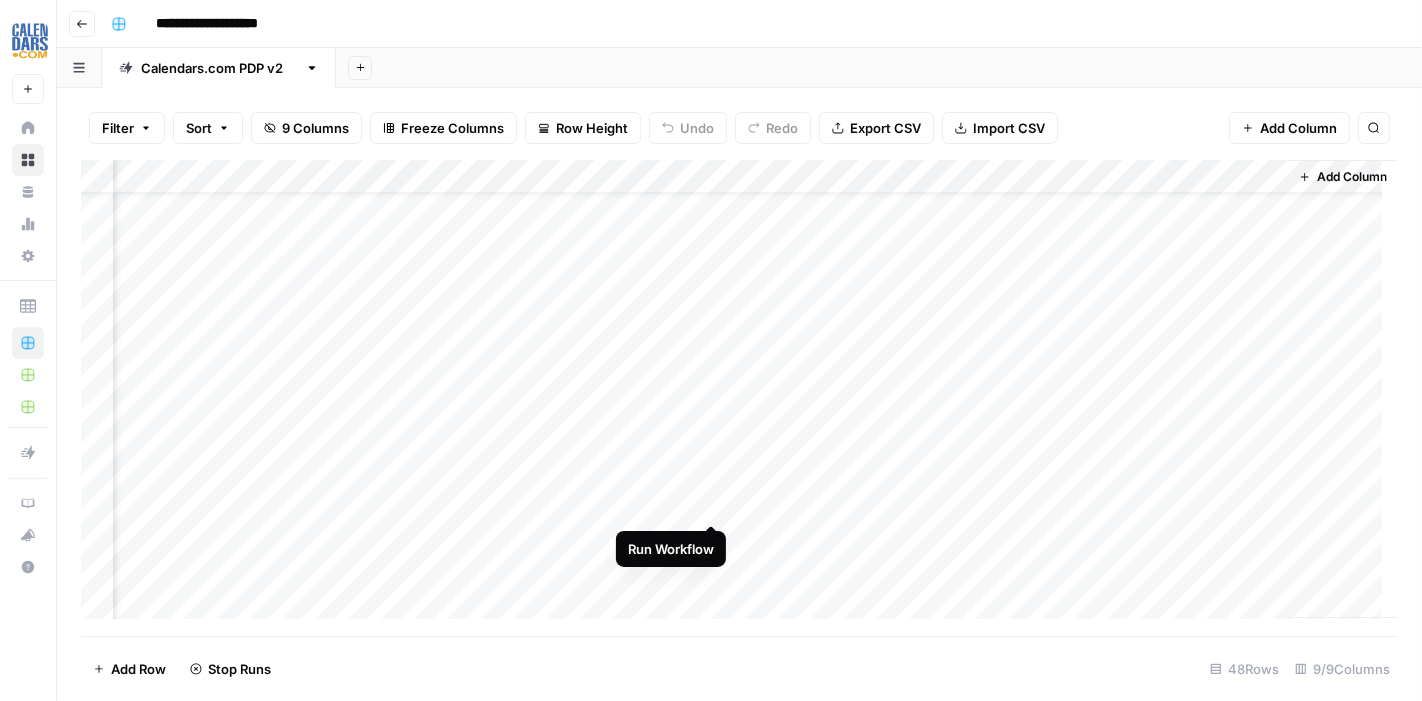 click on "Add Column" at bounding box center [739, 398] 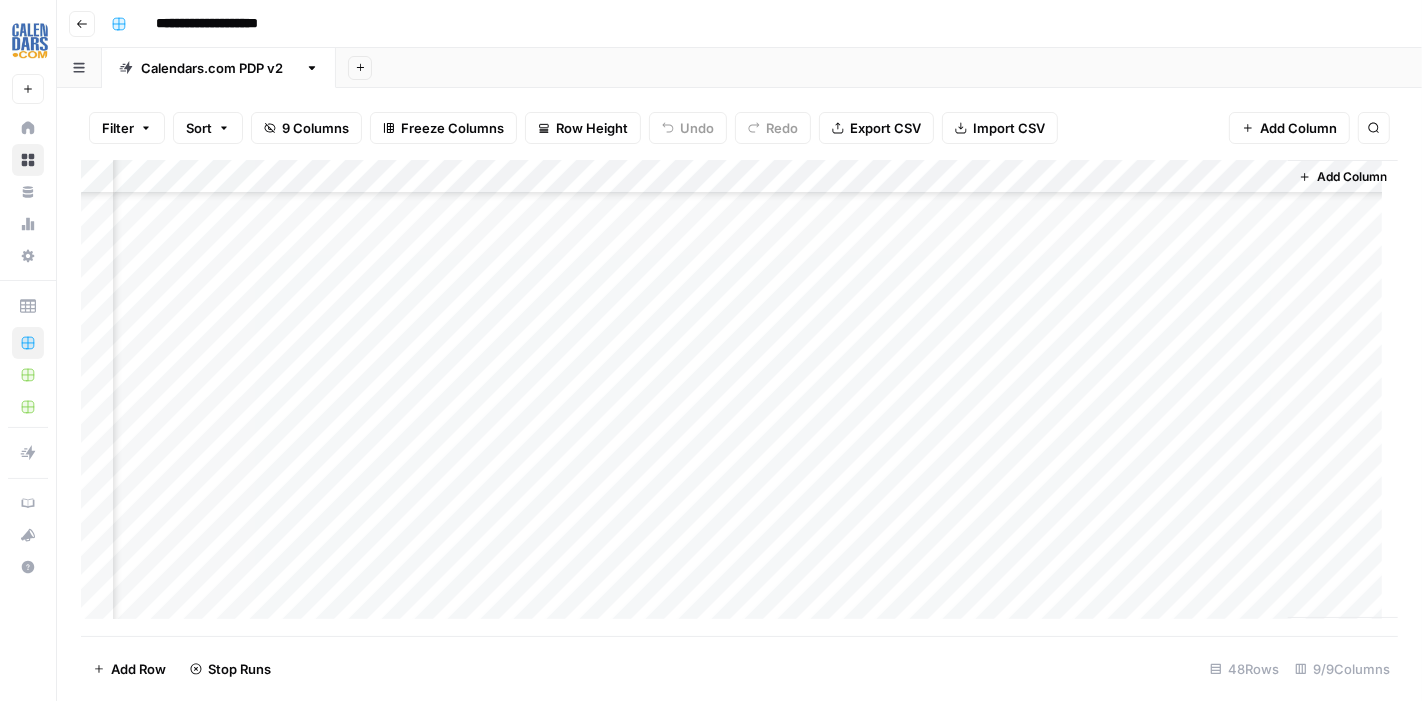 scroll, scrollTop: 222, scrollLeft: 950, axis: both 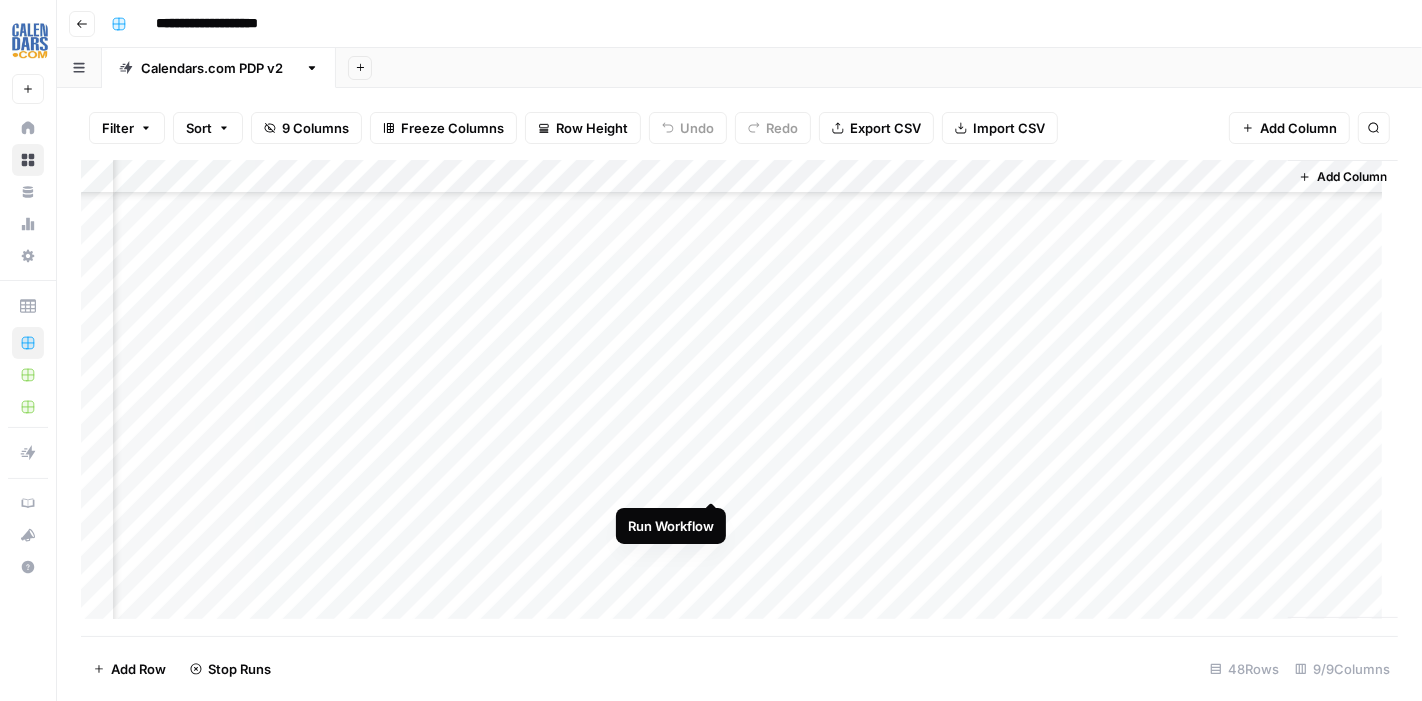 click on "Add Column" at bounding box center [739, 398] 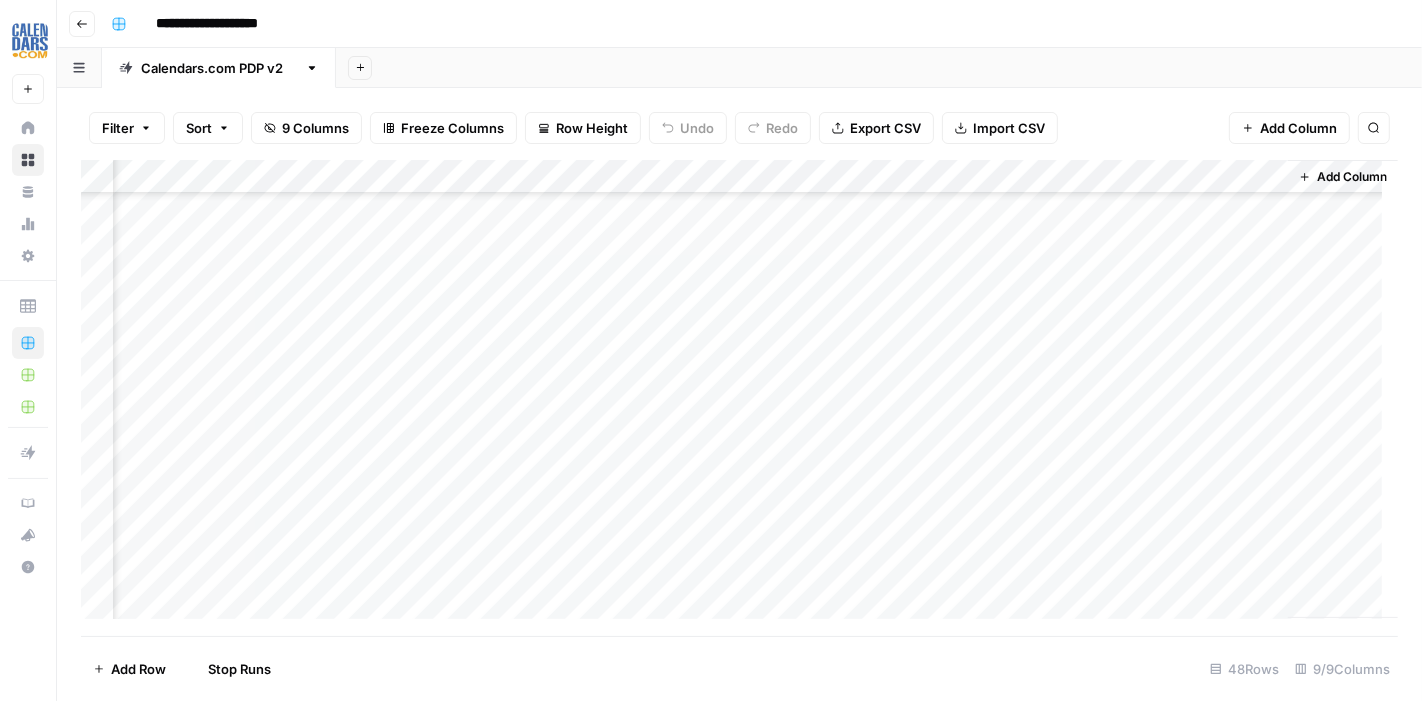 scroll, scrollTop: 333, scrollLeft: 950, axis: both 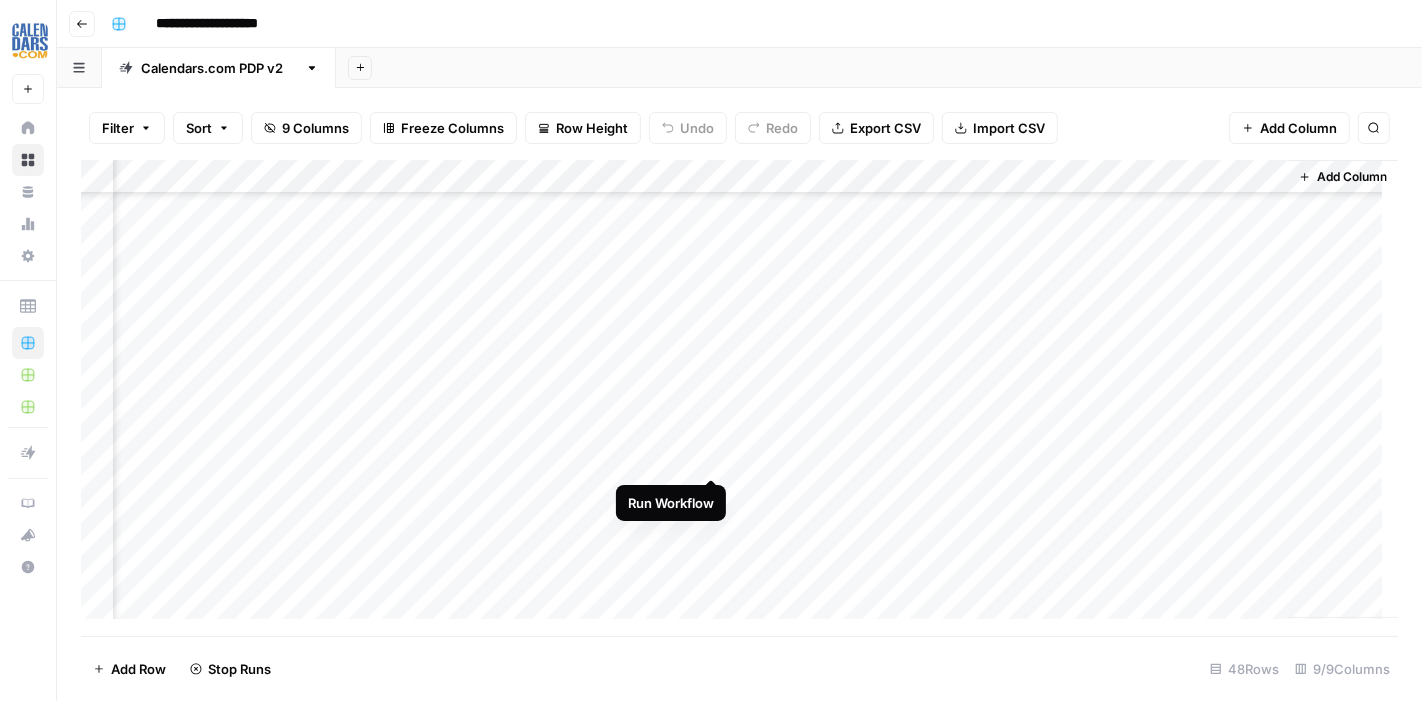 click on "Add Column" at bounding box center (739, 398) 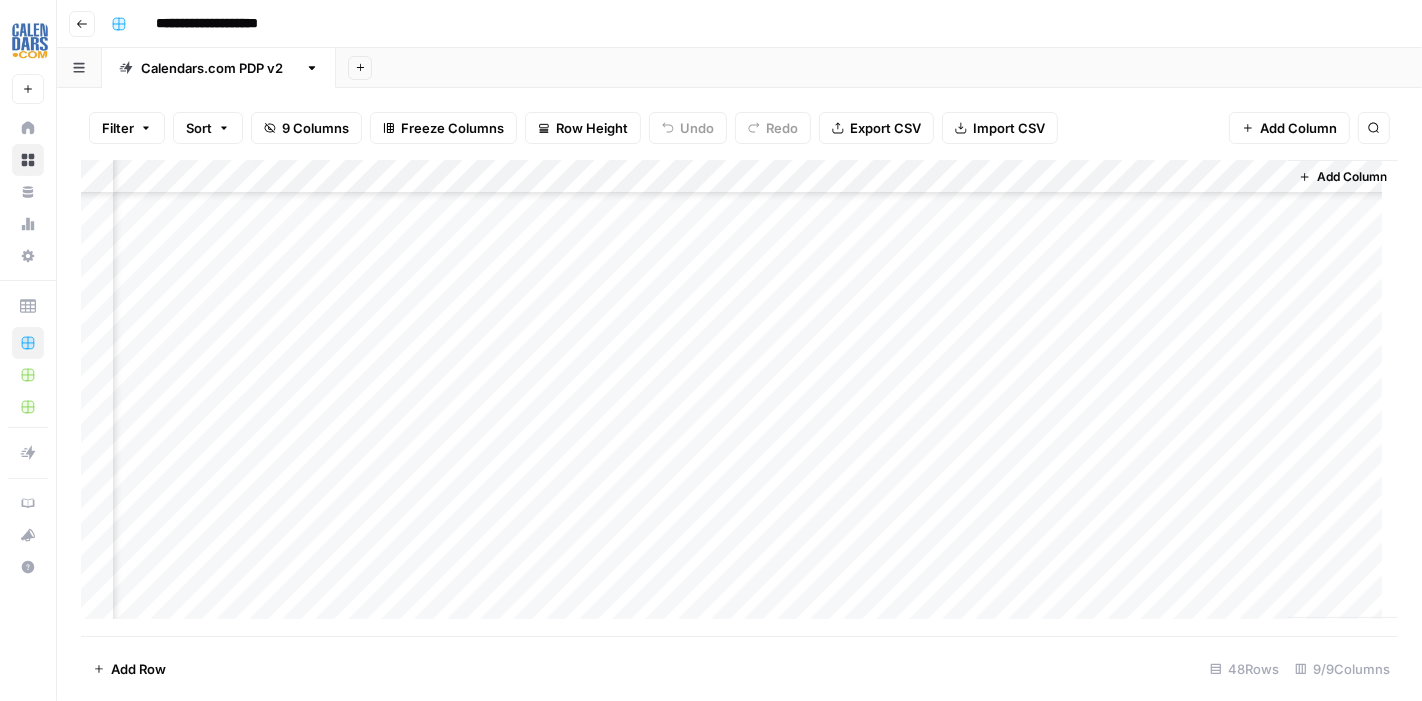 scroll, scrollTop: 555, scrollLeft: 950, axis: both 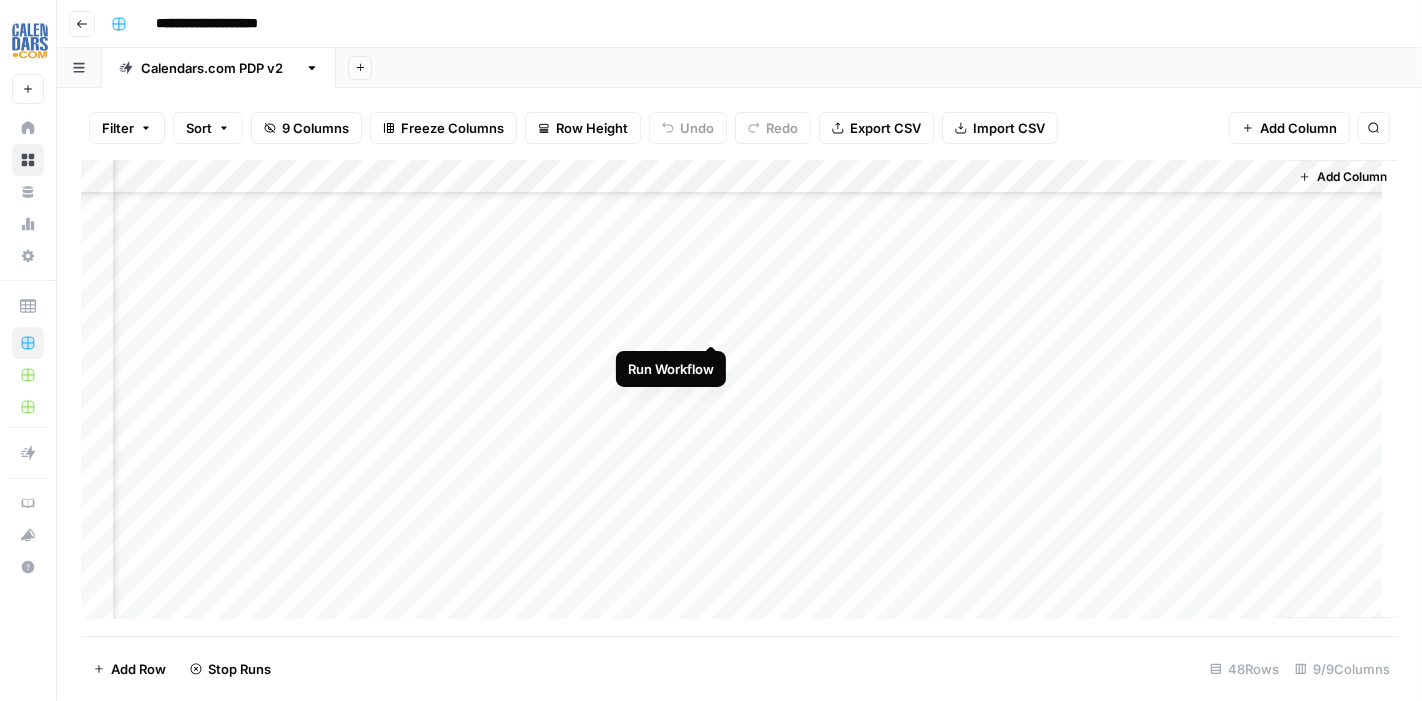 click on "Add Column" at bounding box center [739, 398] 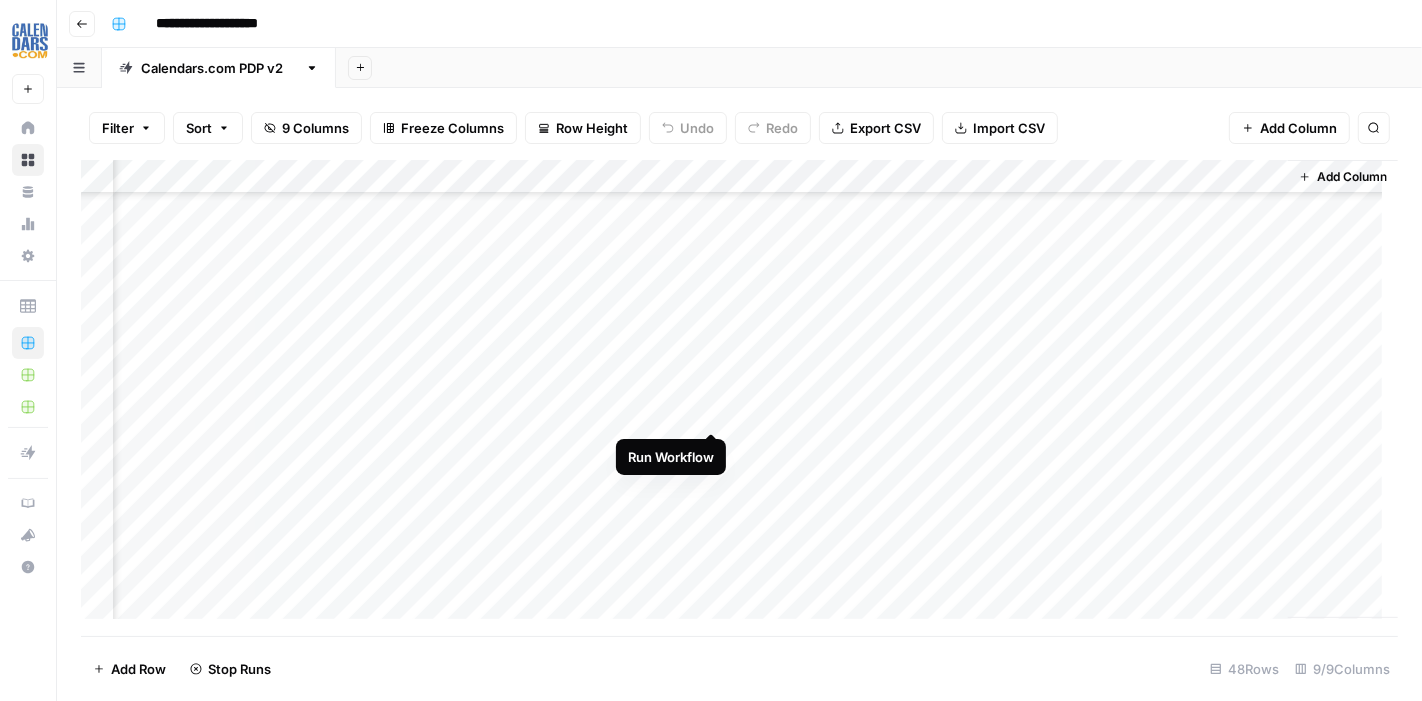 click on "Add Column" at bounding box center [739, 398] 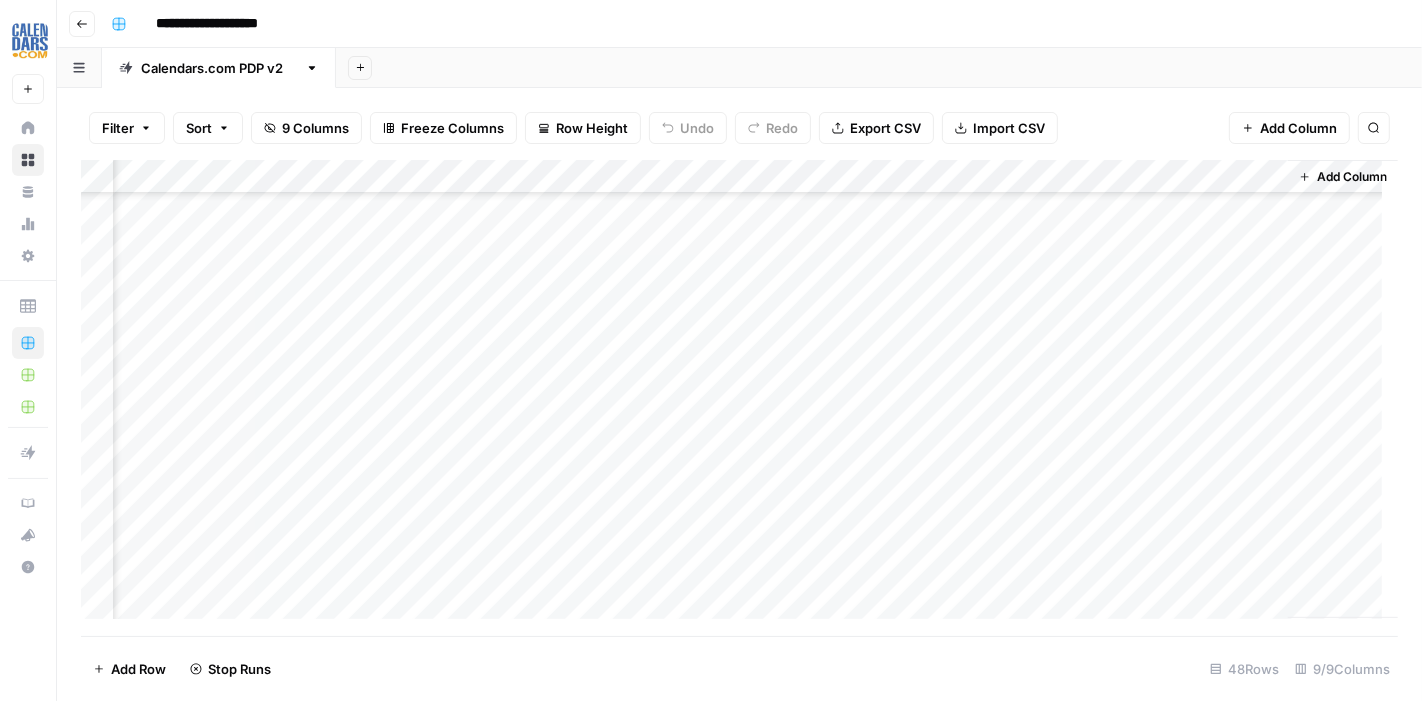 click on "Add Column" at bounding box center [739, 398] 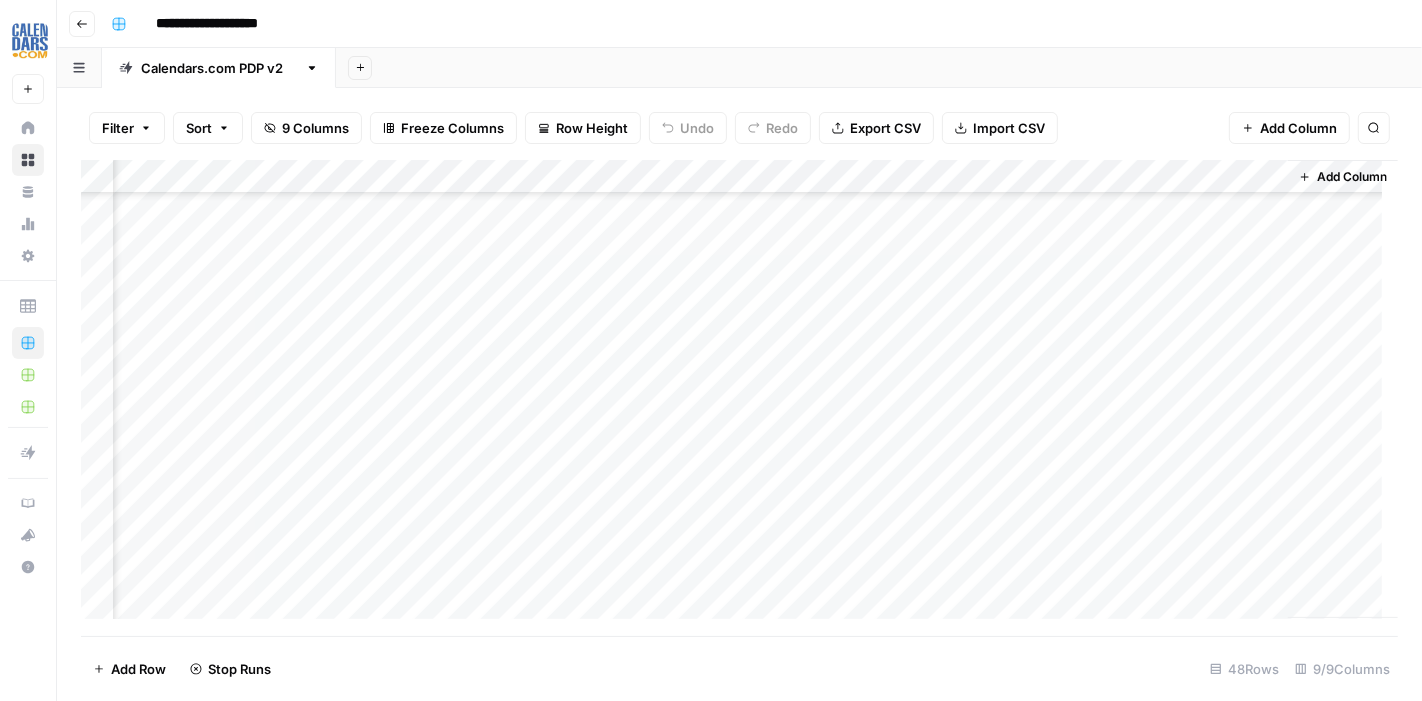 scroll, scrollTop: 222, scrollLeft: 950, axis: both 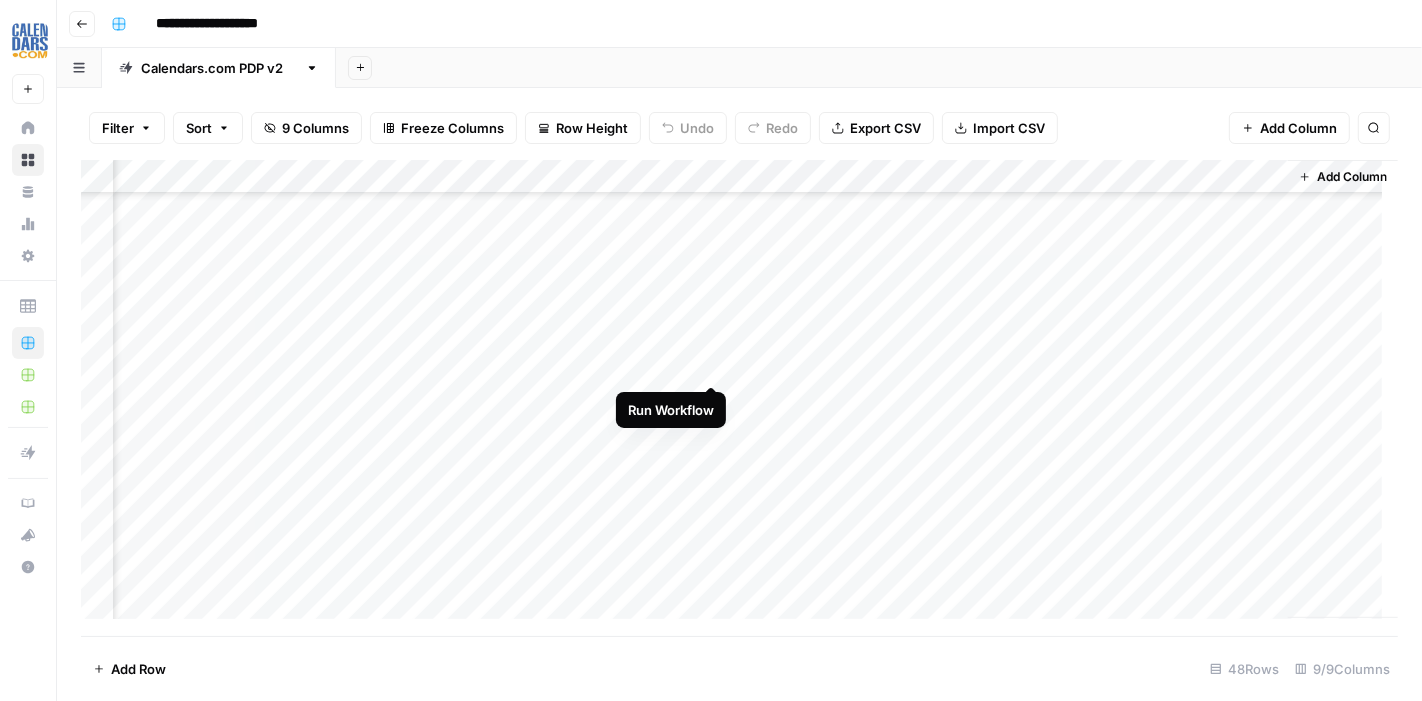 click on "Add Column" at bounding box center [739, 398] 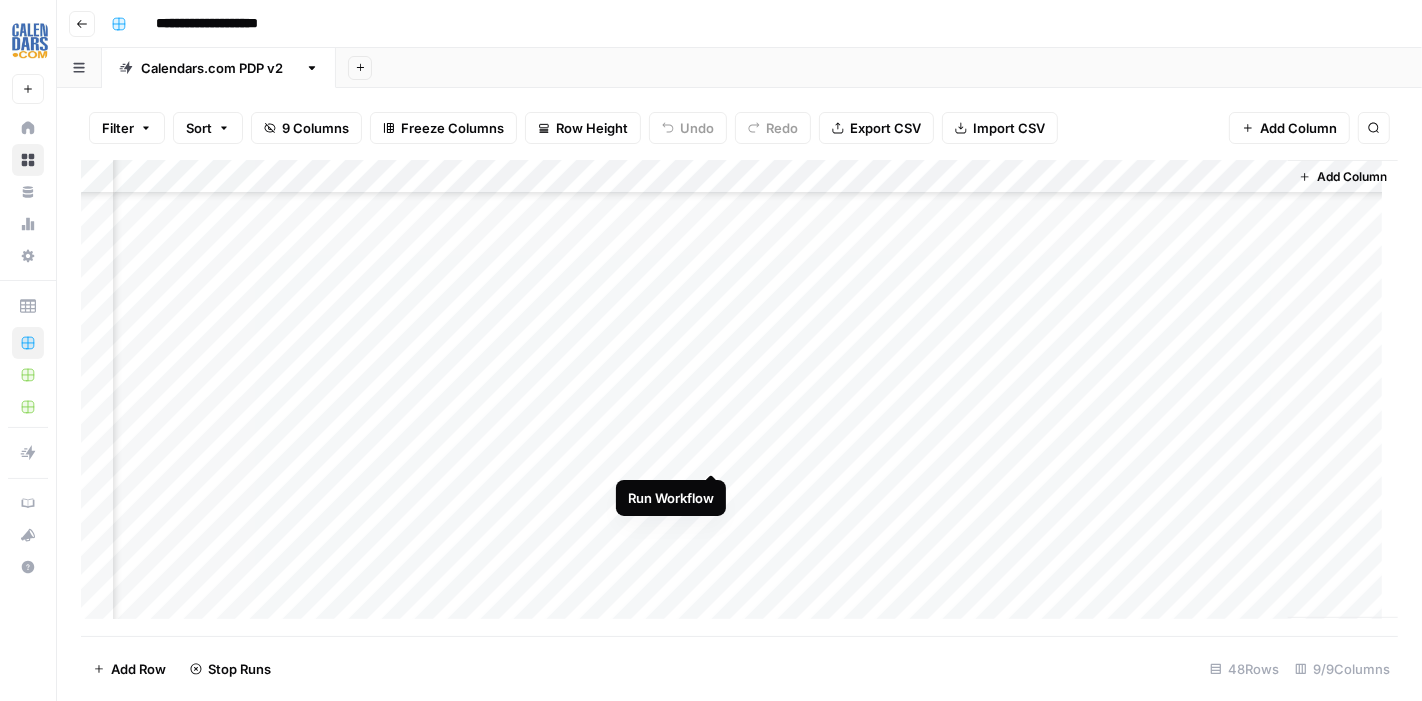 click on "Add Column" at bounding box center (739, 398) 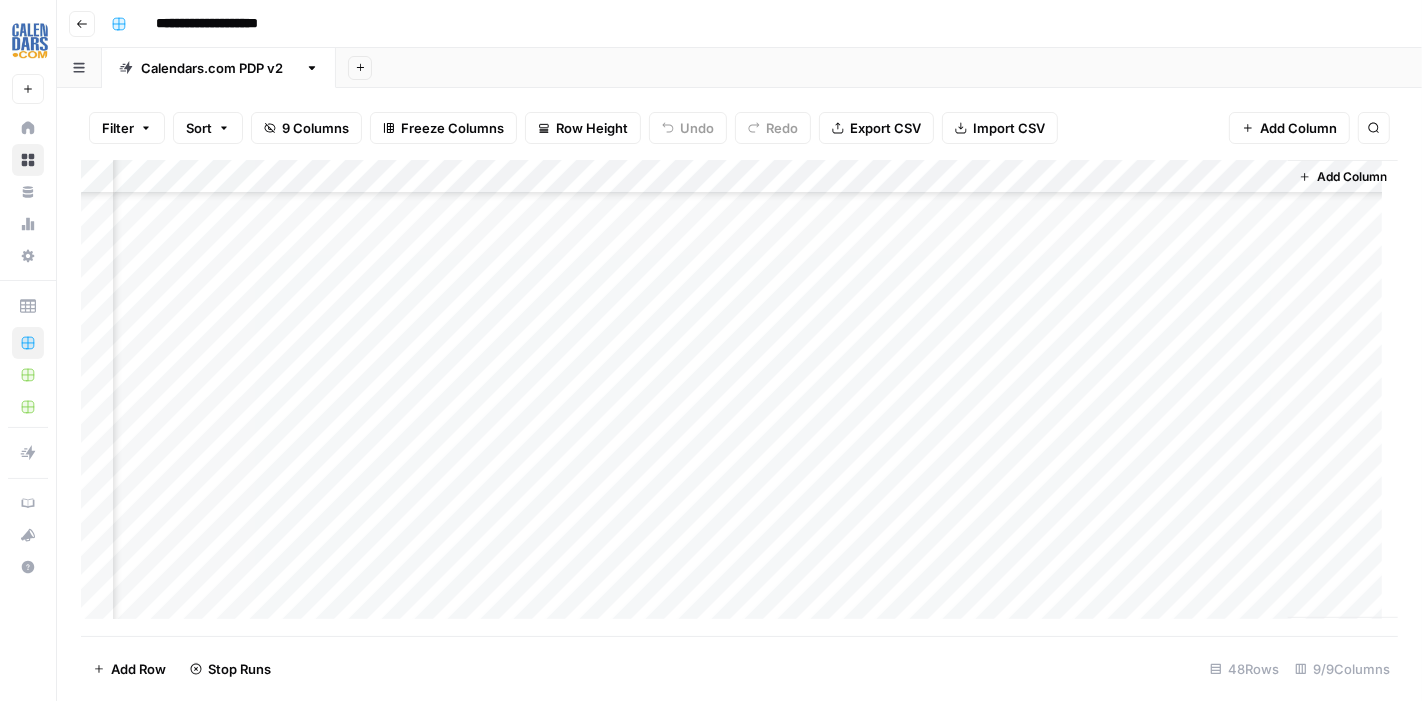 scroll, scrollTop: 888, scrollLeft: 950, axis: both 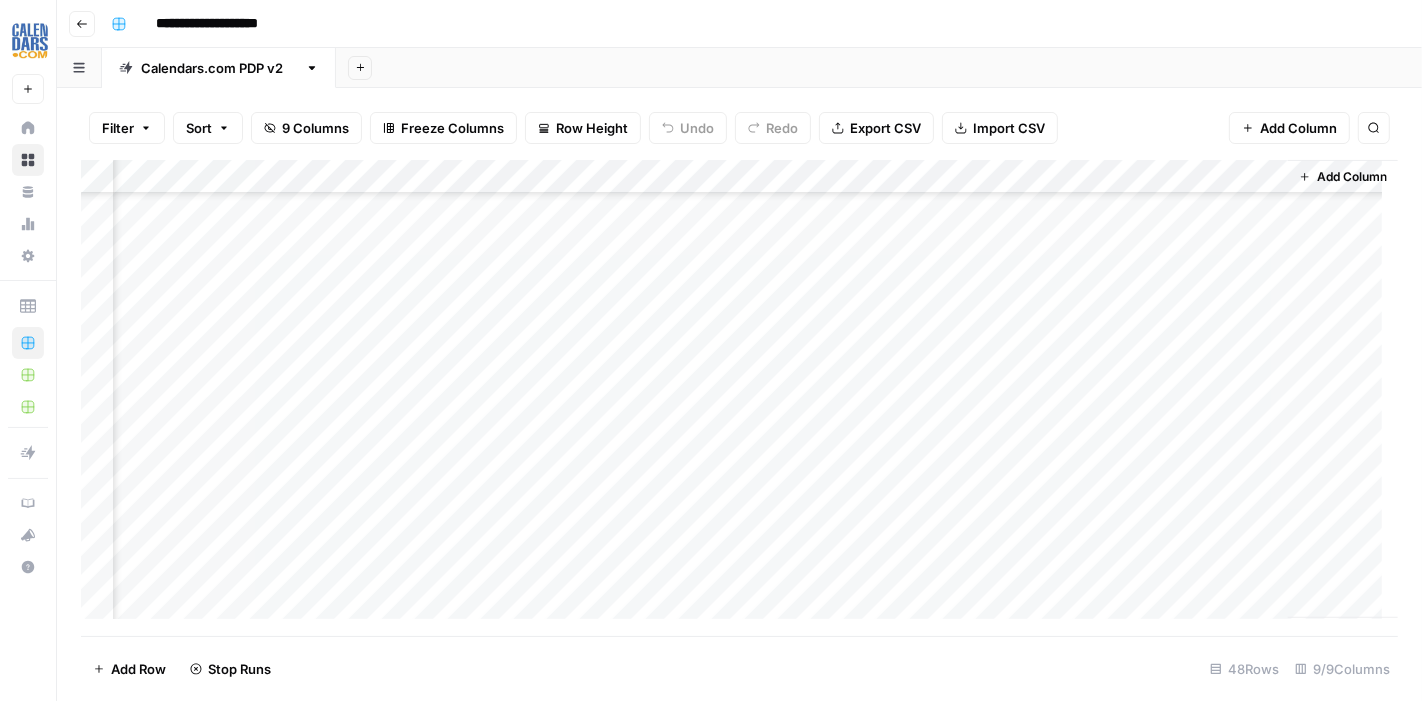 click on "Add Column" at bounding box center [739, 398] 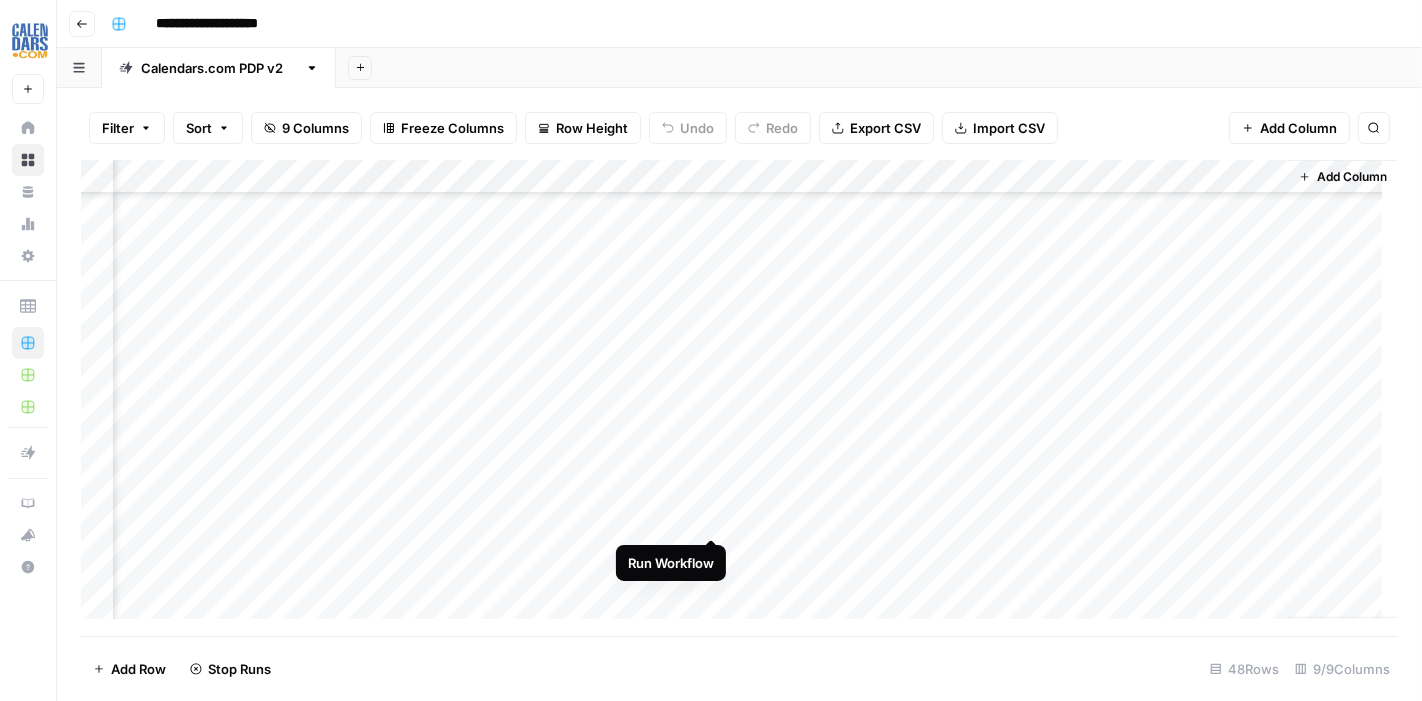 click on "Add Column" at bounding box center (739, 398) 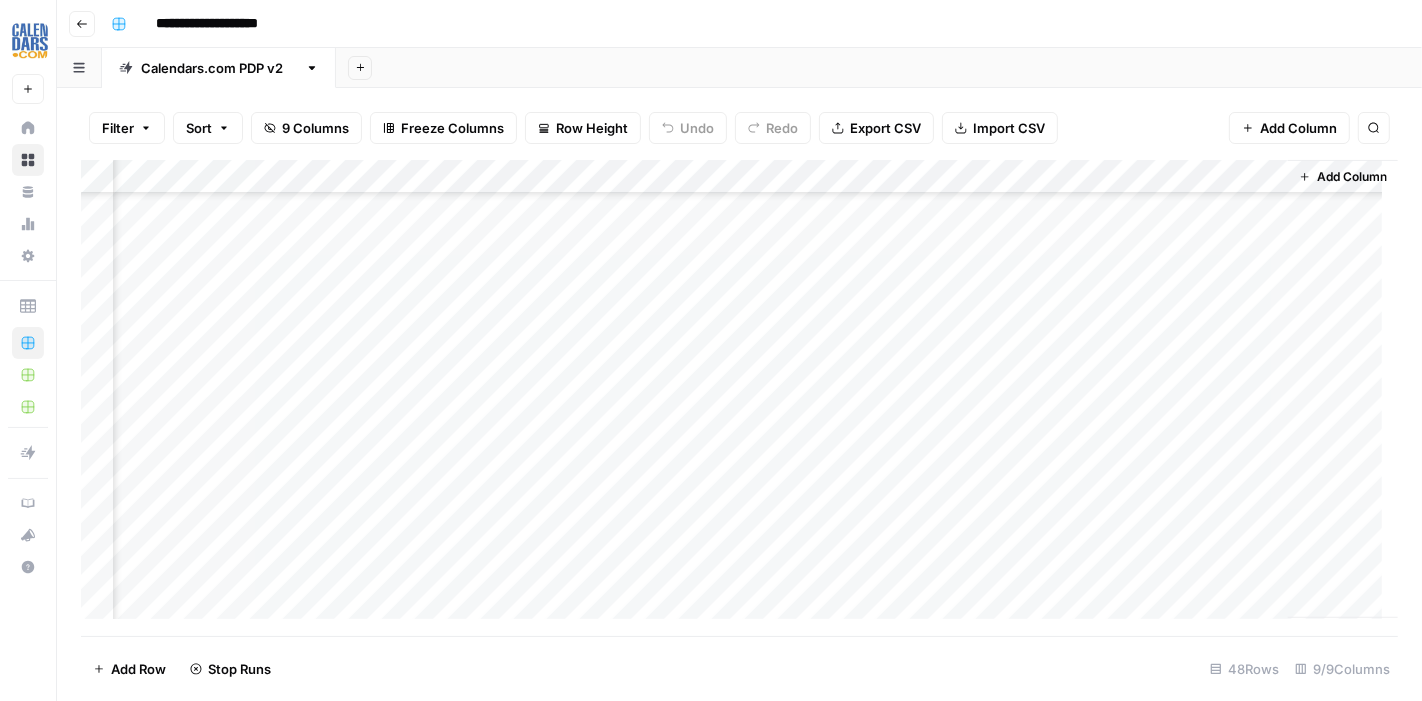 scroll, scrollTop: 1111, scrollLeft: 950, axis: both 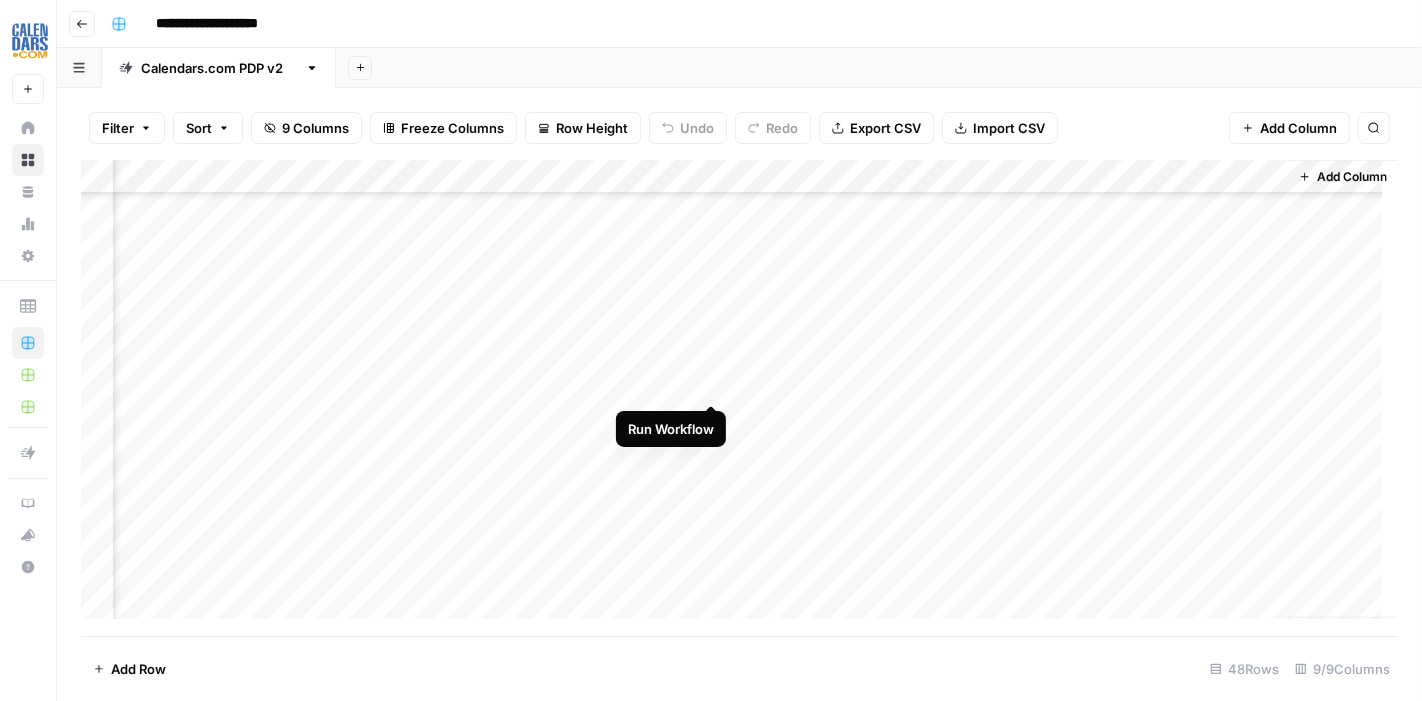 click on "Add Column" at bounding box center (739, 398) 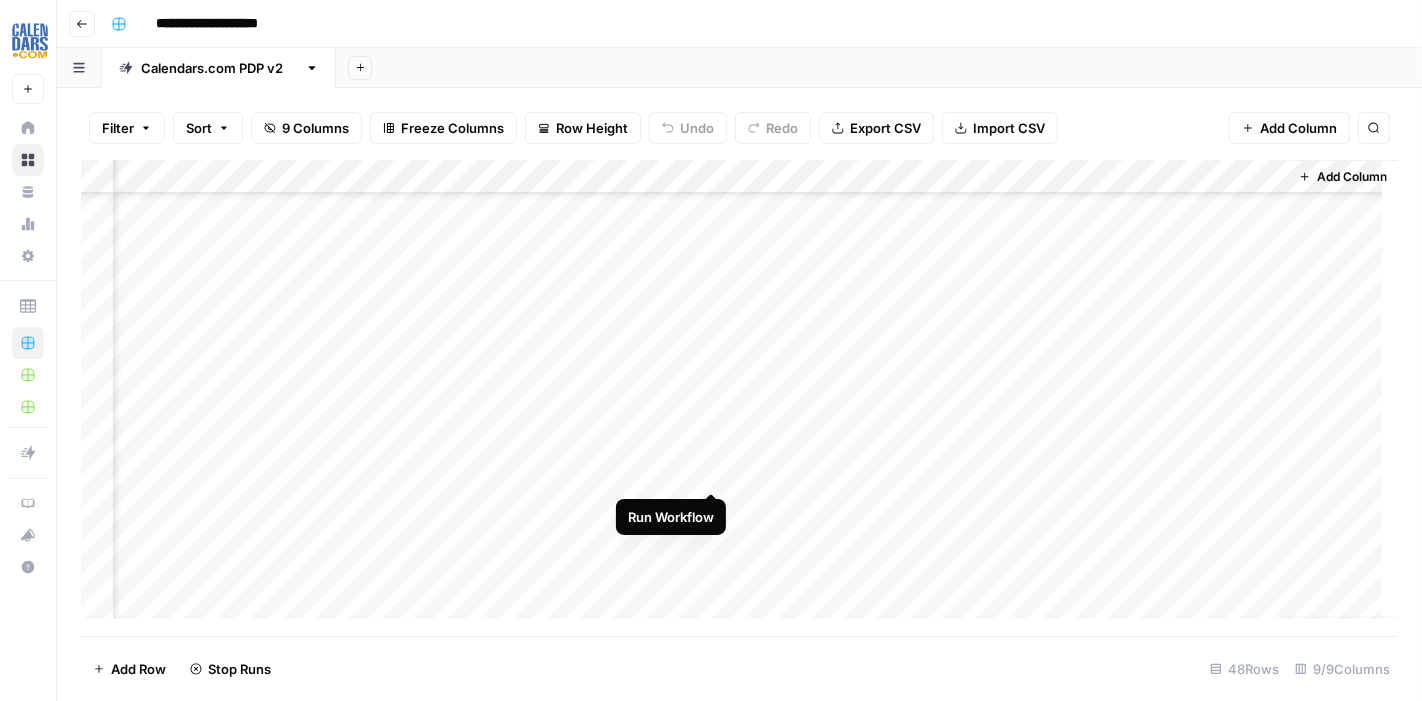 click on "Add Column" at bounding box center (739, 398) 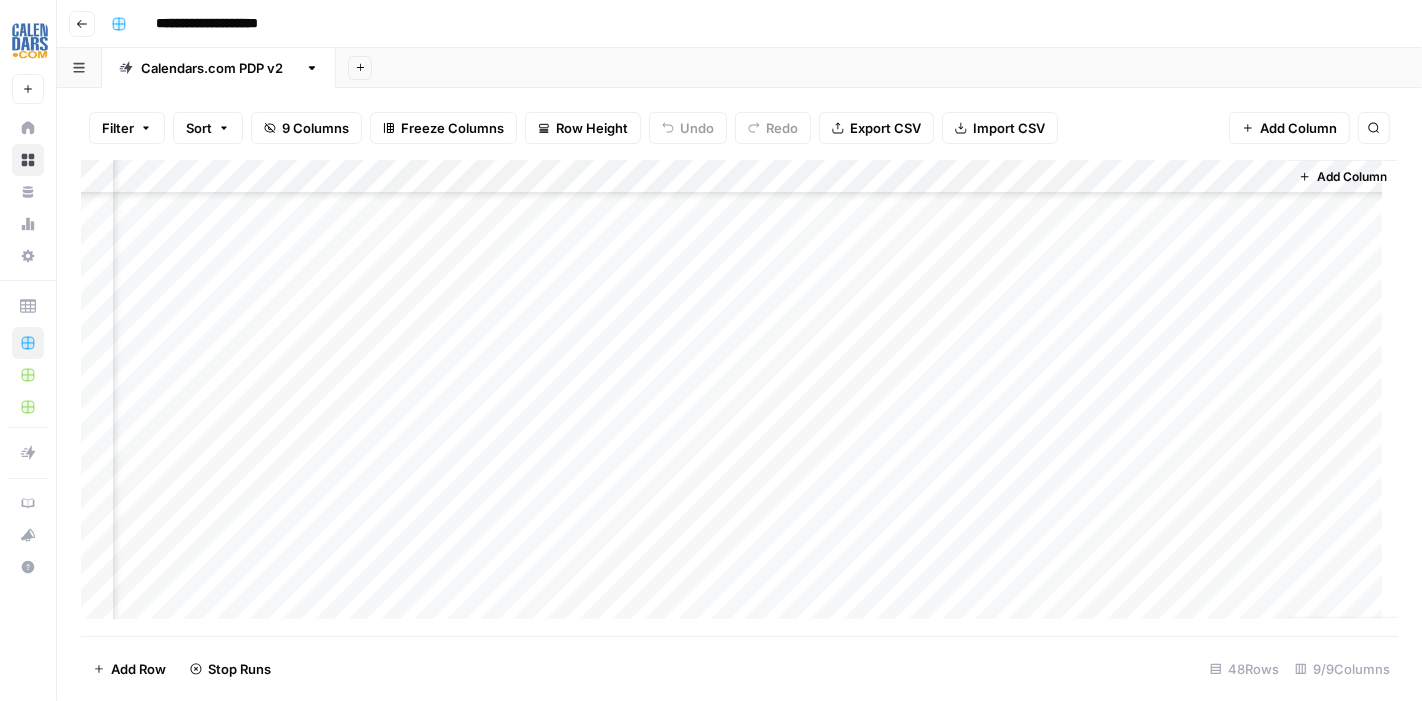 scroll, scrollTop: 1222, scrollLeft: 950, axis: both 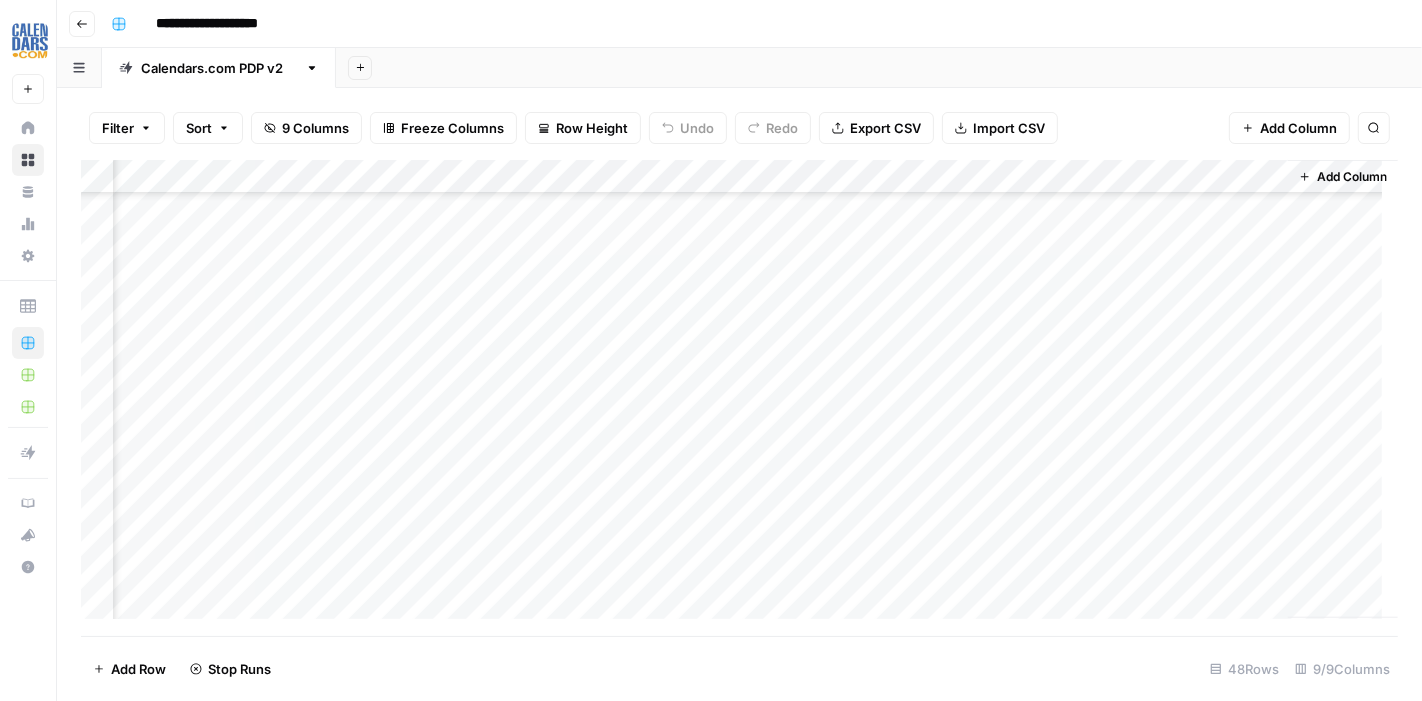 click on "Add Column" at bounding box center (739, 398) 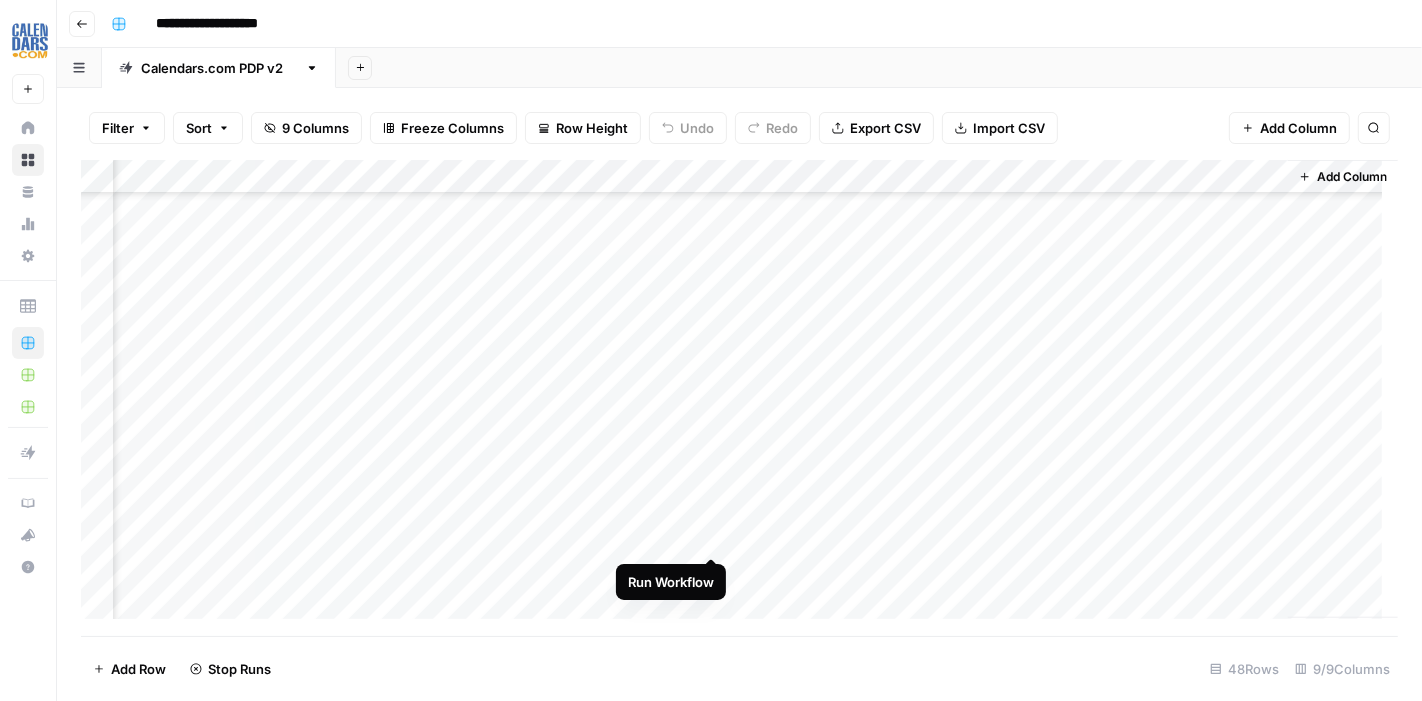 click on "Add Column" at bounding box center [739, 398] 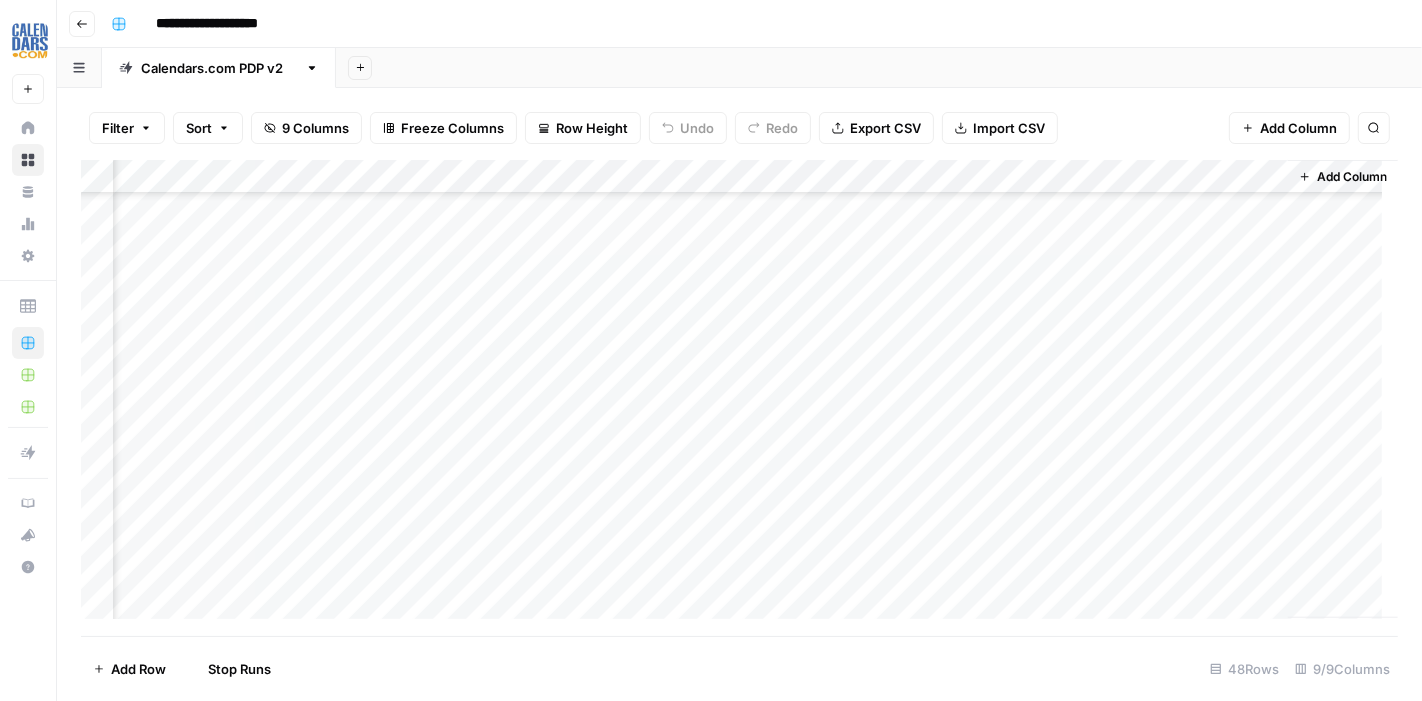 scroll, scrollTop: 1444, scrollLeft: 950, axis: both 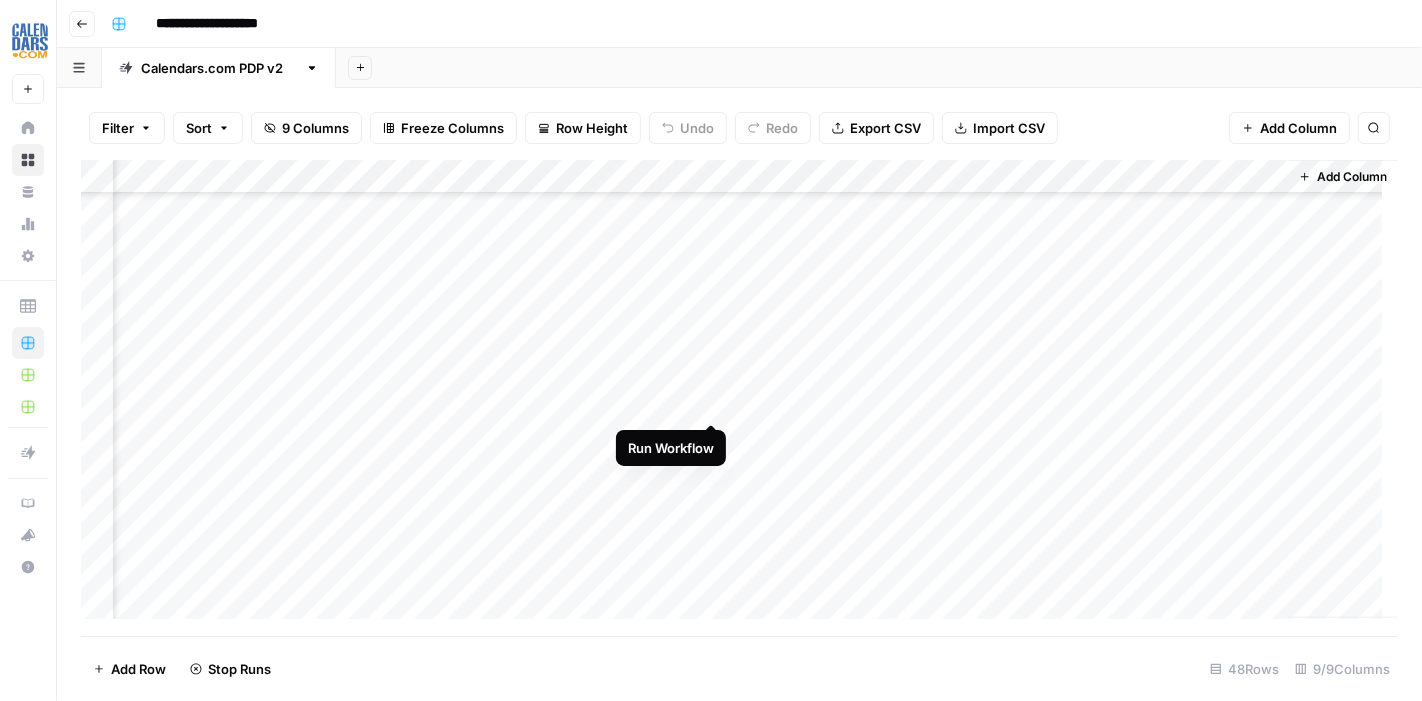 click on "Add Column" at bounding box center [739, 398] 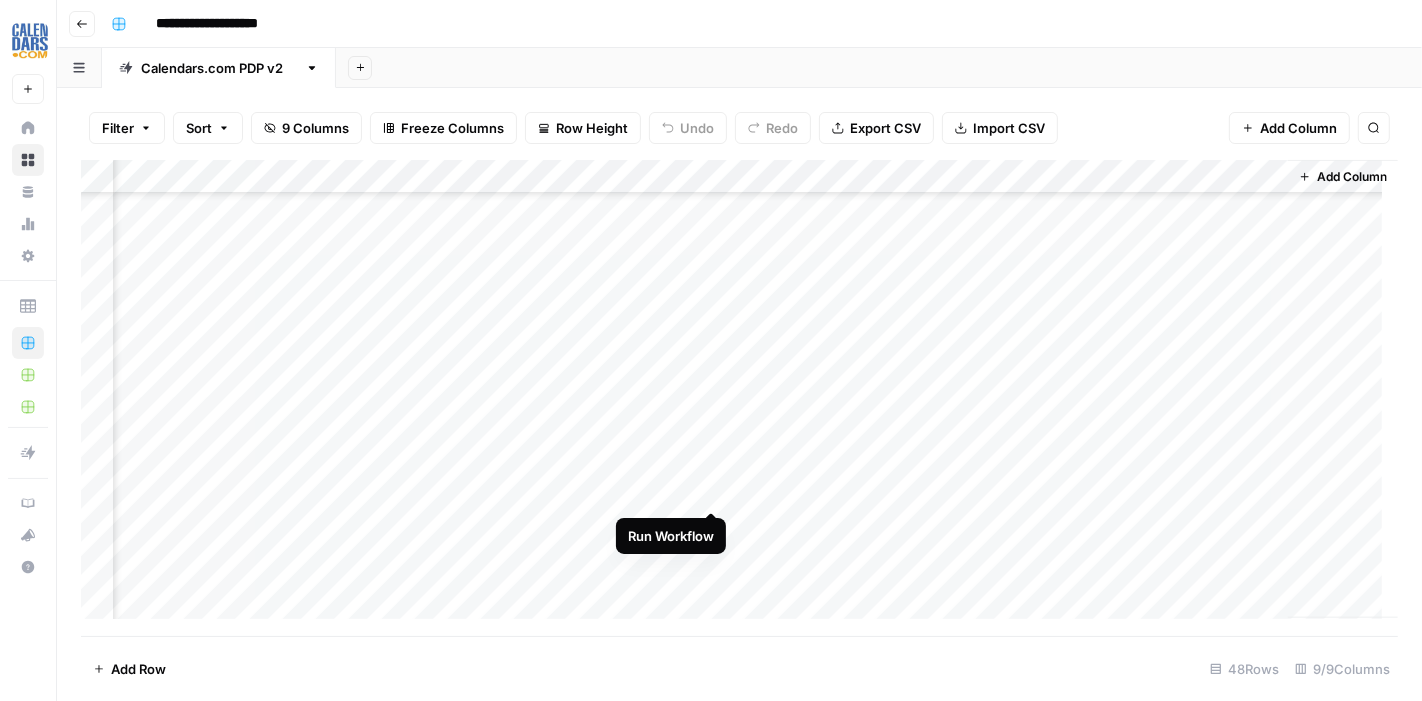 click on "Add Column" at bounding box center (739, 398) 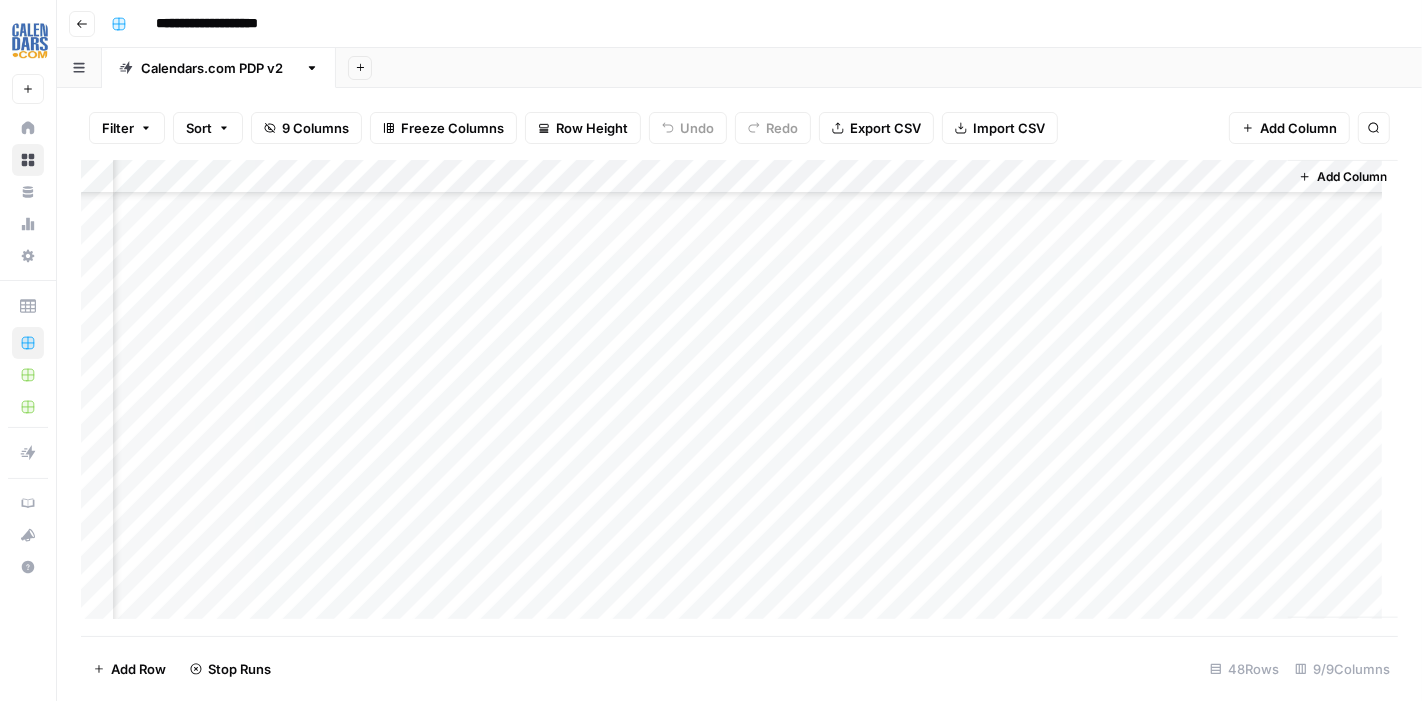 scroll, scrollTop: 444, scrollLeft: 950, axis: both 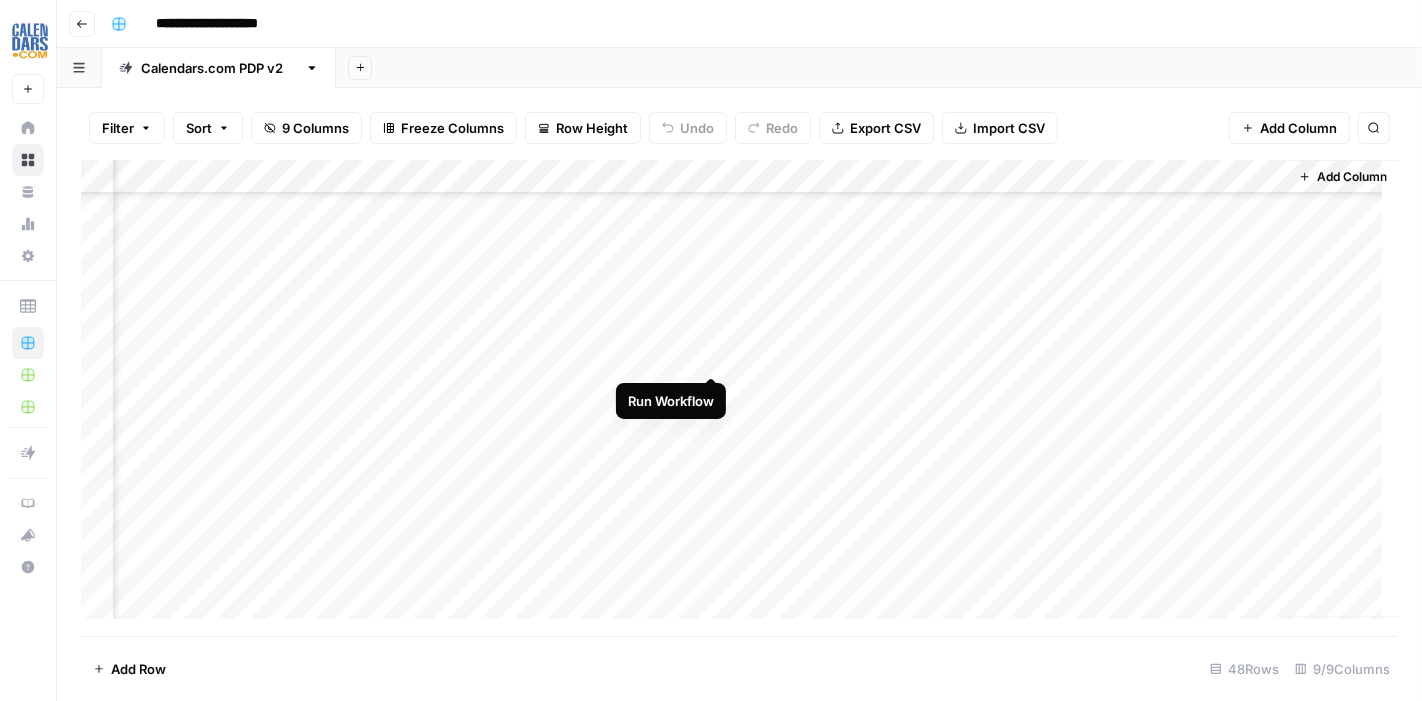 click on "Add Column" at bounding box center [739, 398] 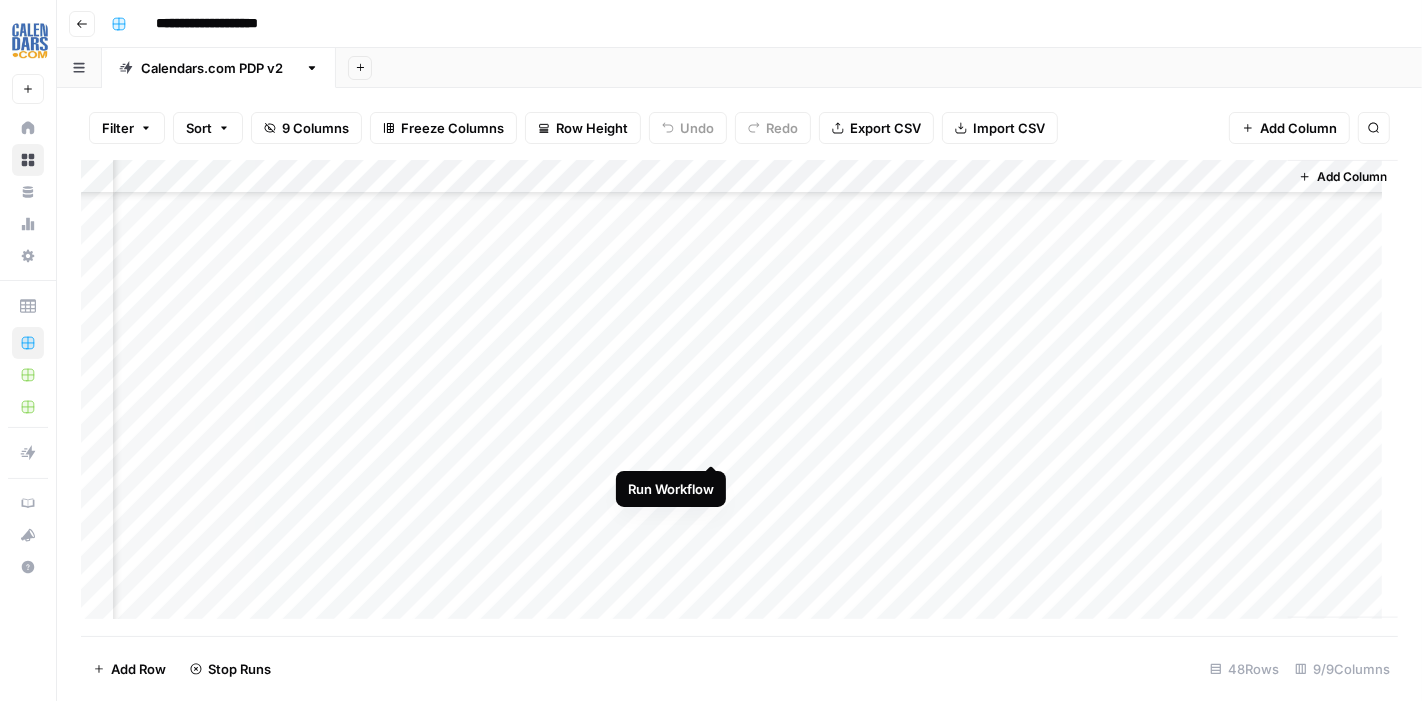 click on "Add Column" at bounding box center [739, 398] 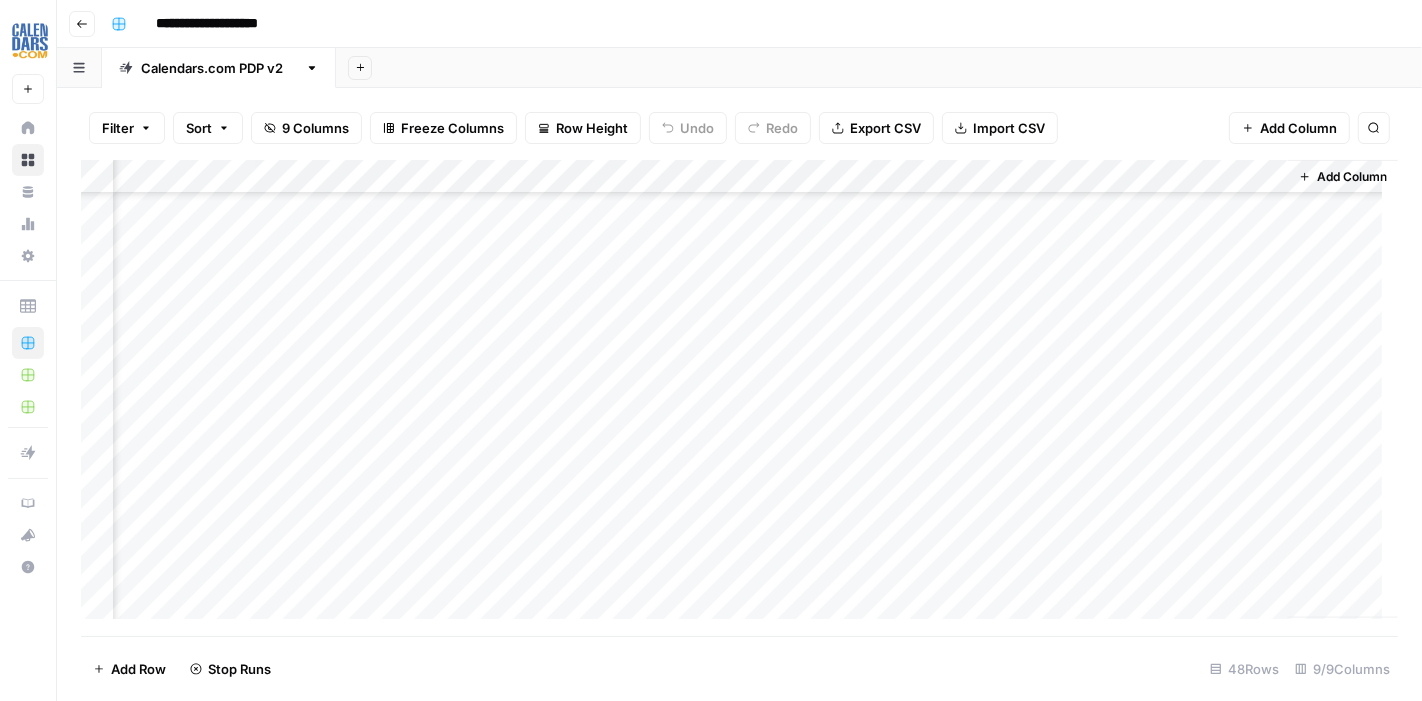 scroll, scrollTop: 1777, scrollLeft: 950, axis: both 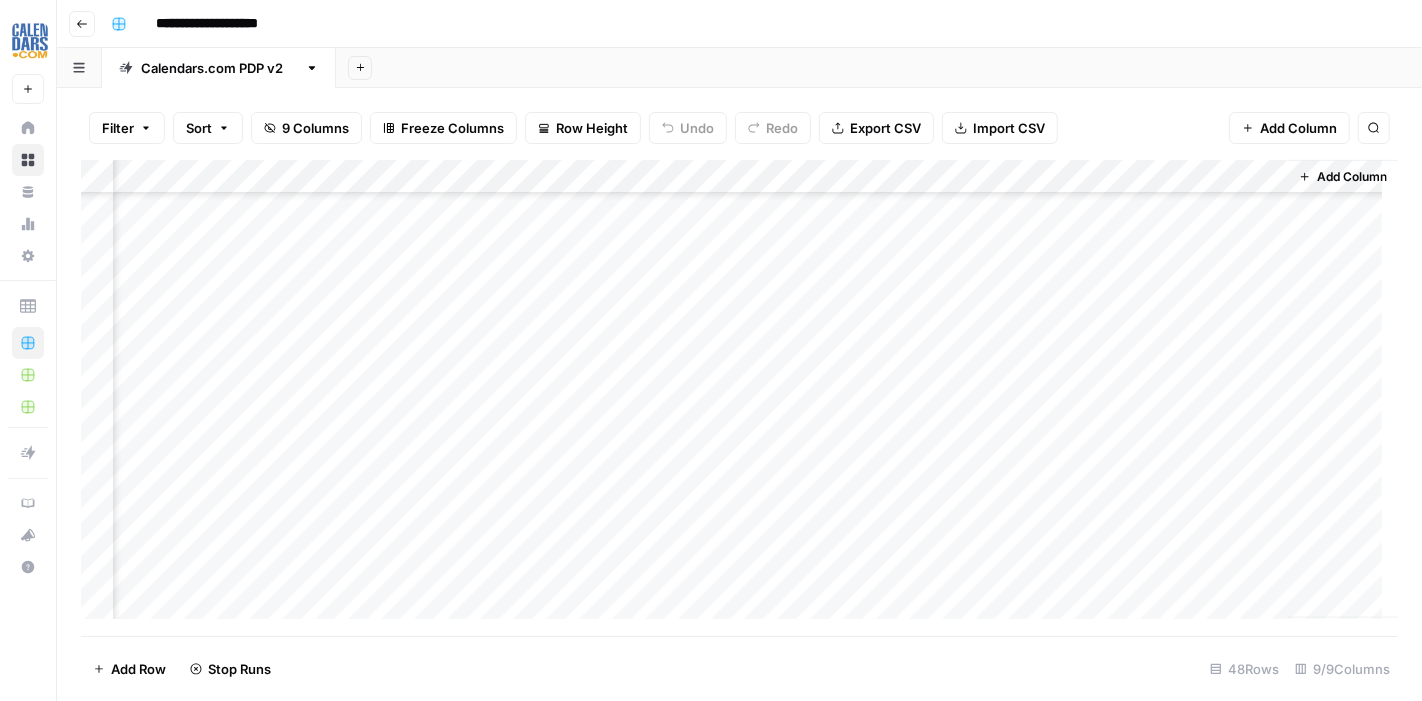 click on "Add Column" at bounding box center (739, 398) 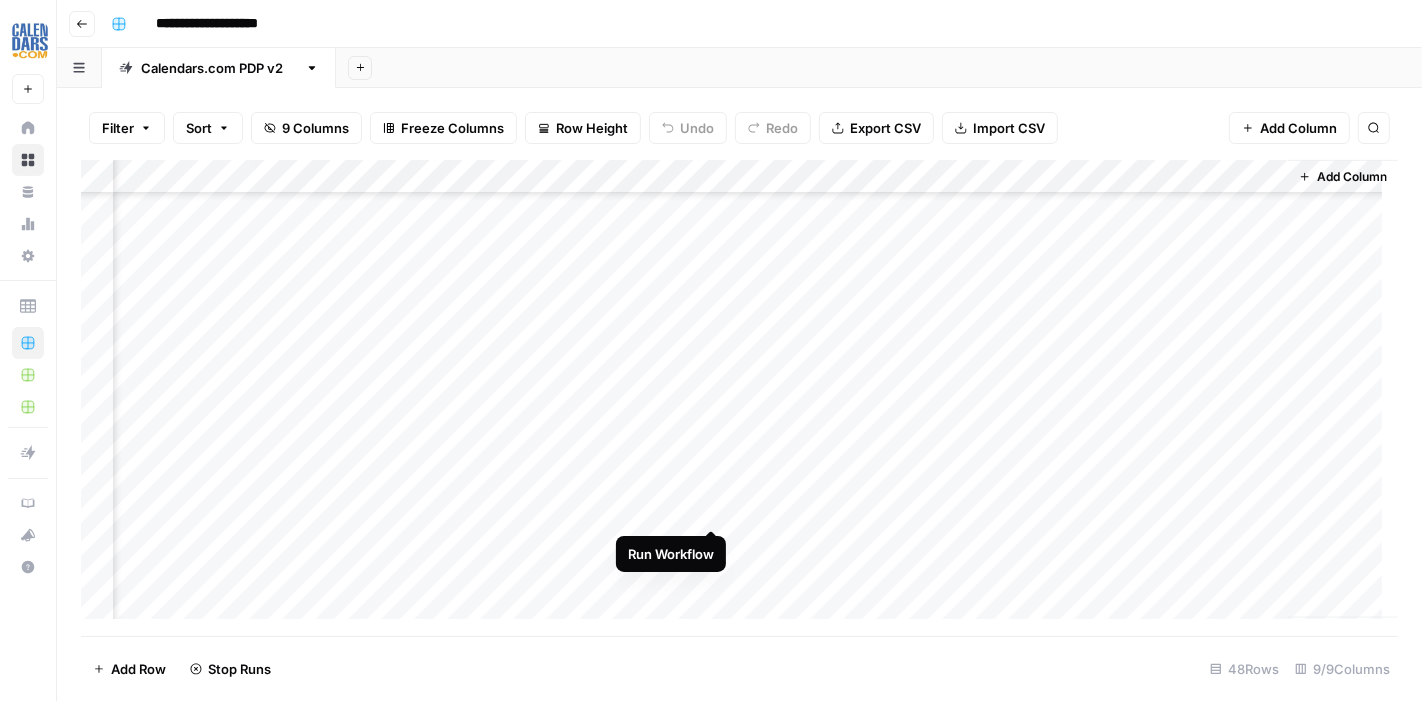 click on "Add Column" at bounding box center [739, 398] 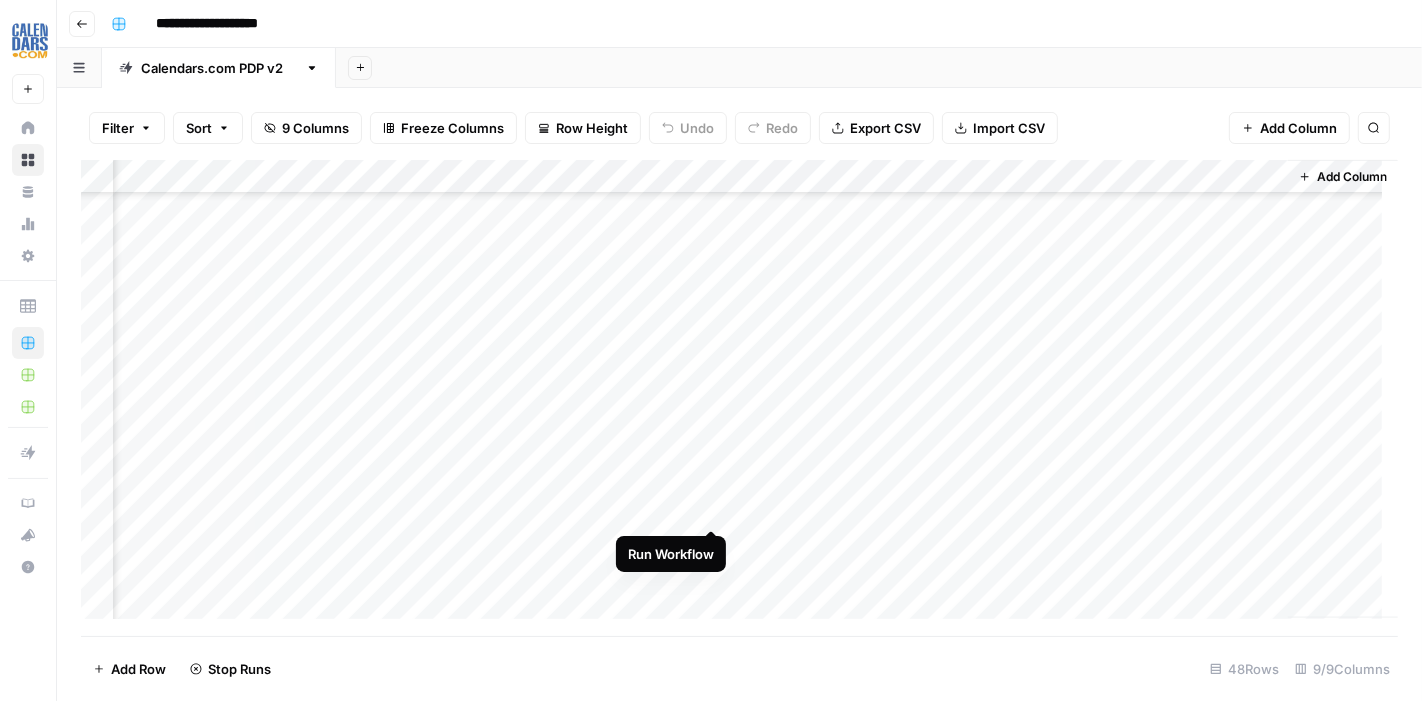 scroll, scrollTop: 1888, scrollLeft: 950, axis: both 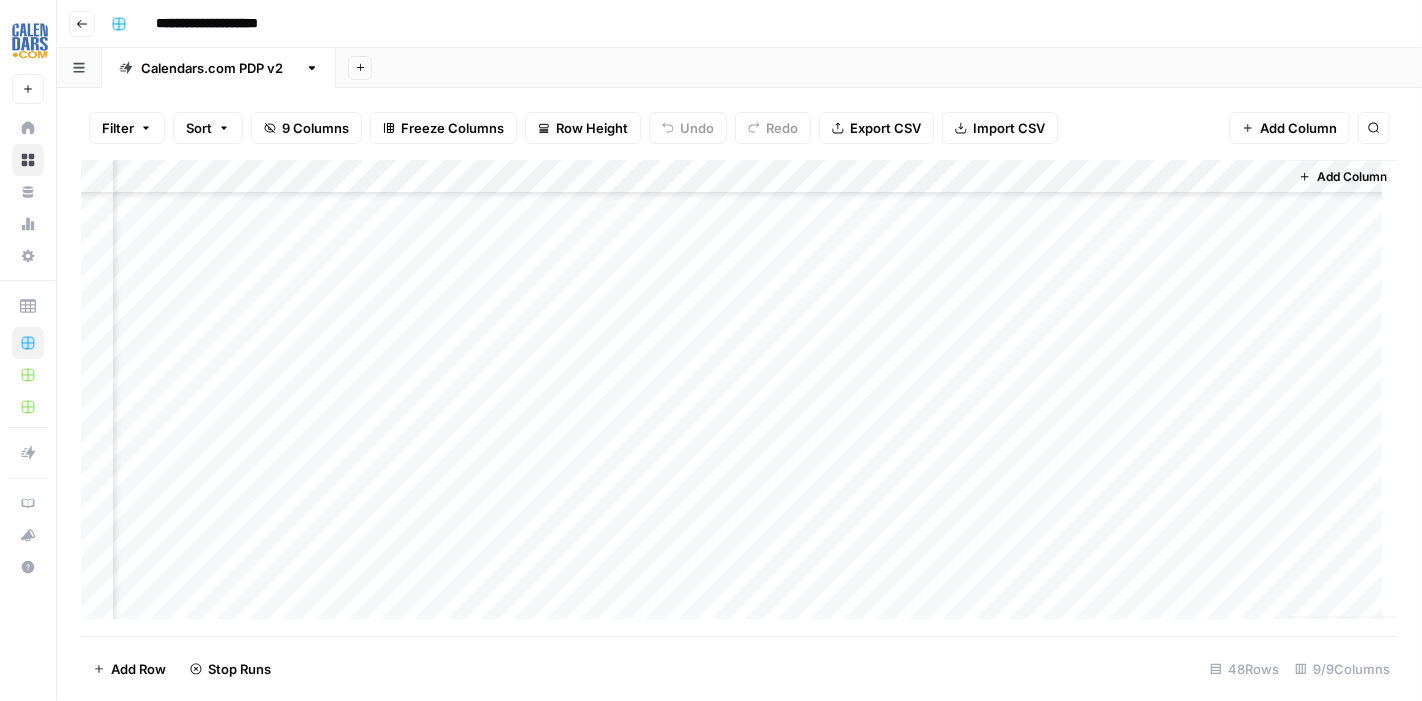 click on "Add Column" at bounding box center (739, 398) 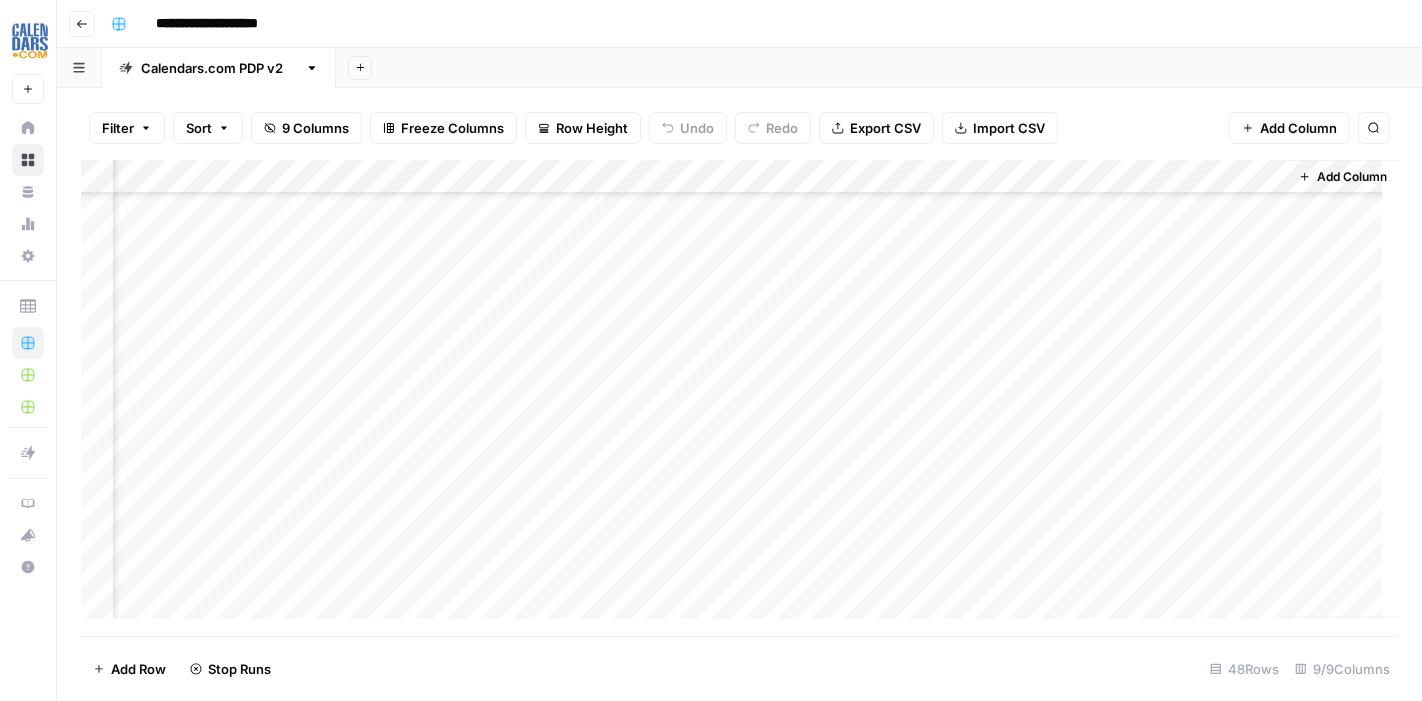 scroll, scrollTop: 2111, scrollLeft: 950, axis: both 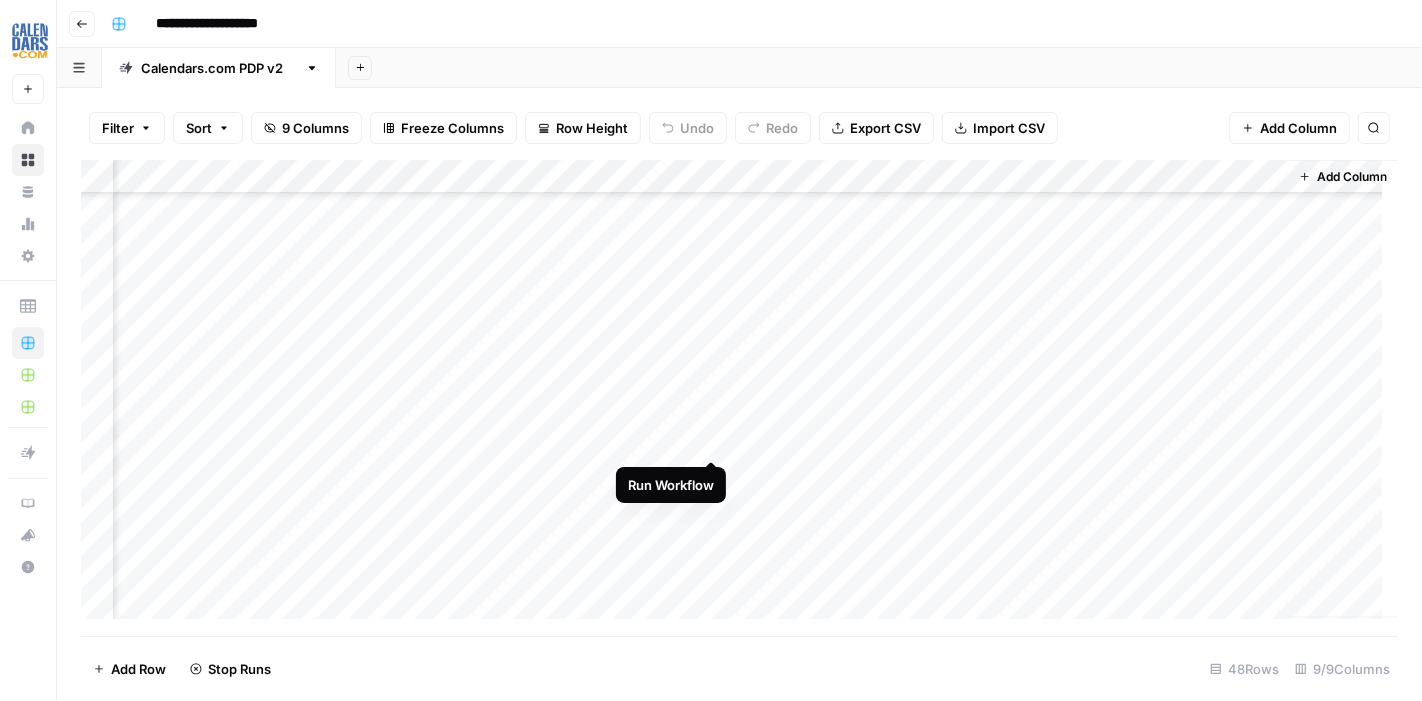 click on "Add Column" at bounding box center (739, 398) 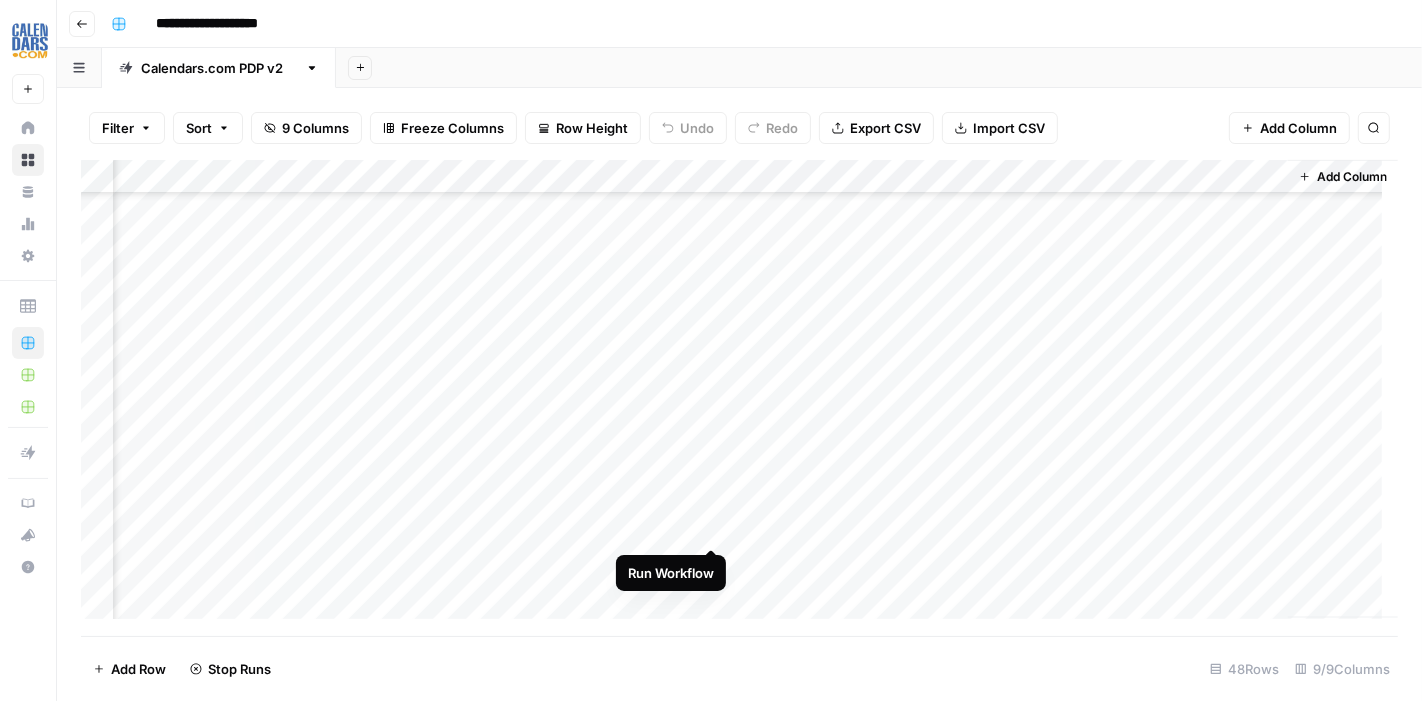 click on "Add Column" at bounding box center [739, 398] 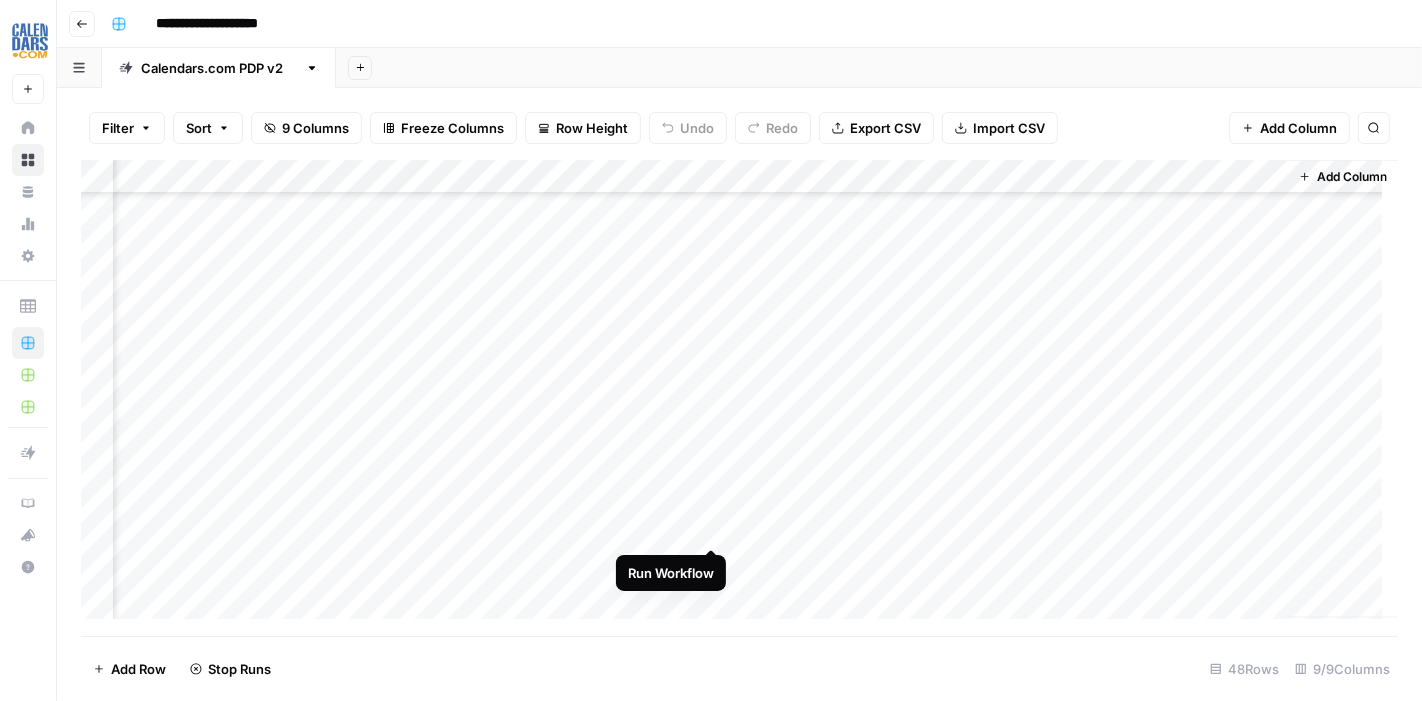 scroll, scrollTop: 2333, scrollLeft: 950, axis: both 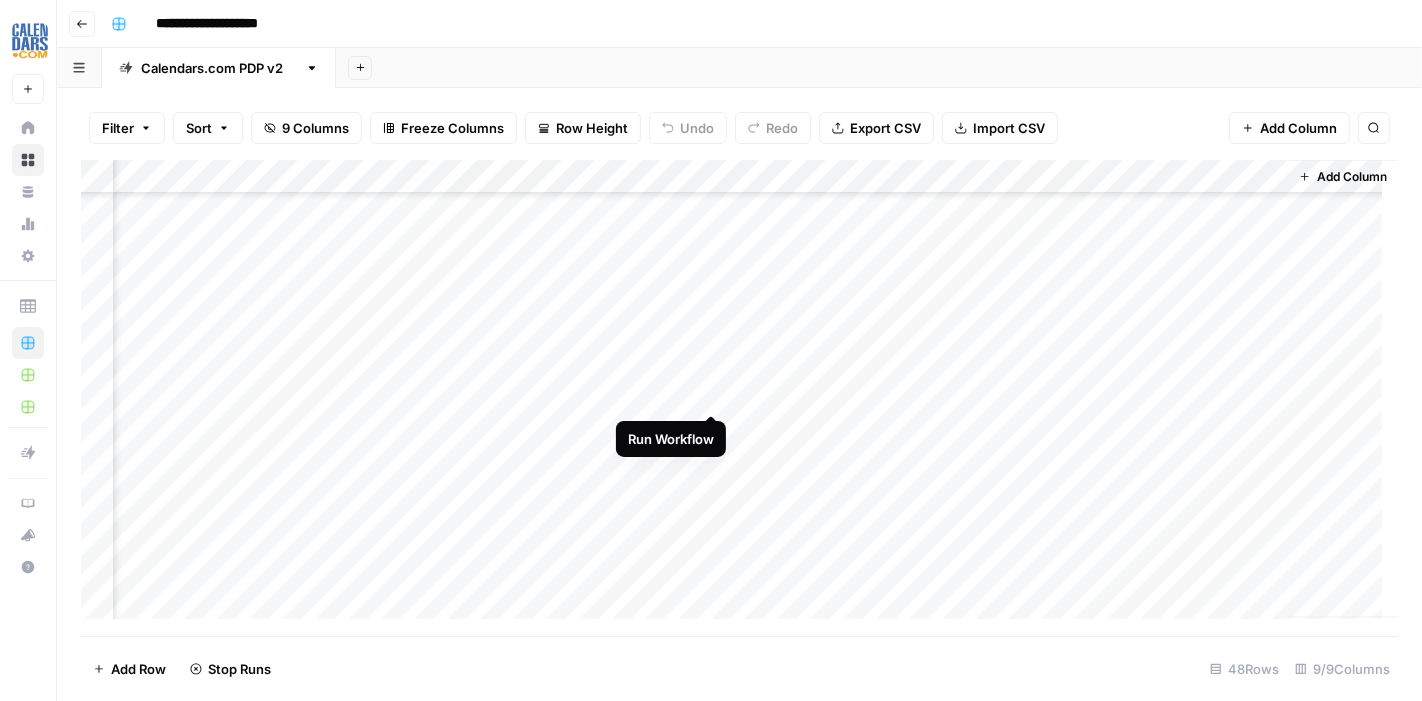 click on "Add Column" at bounding box center (739, 398) 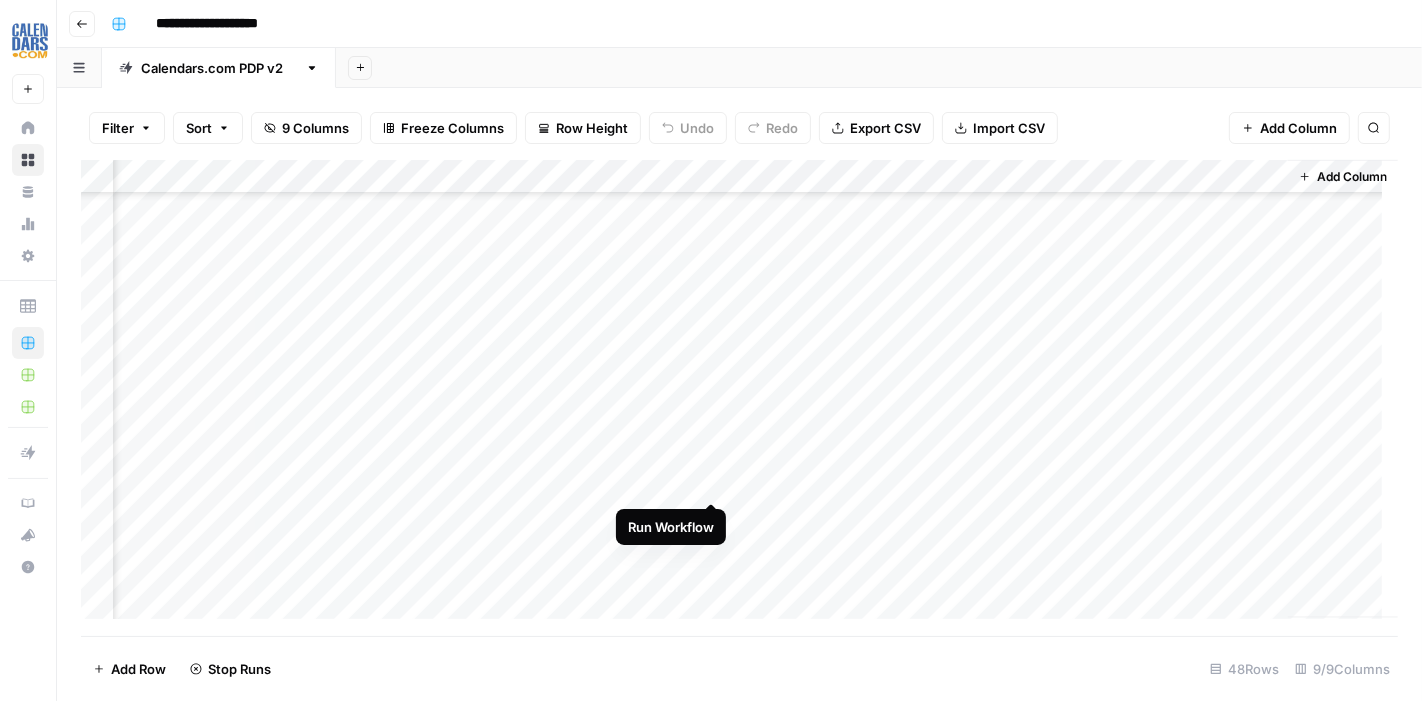 click on "Add Column" at bounding box center (739, 398) 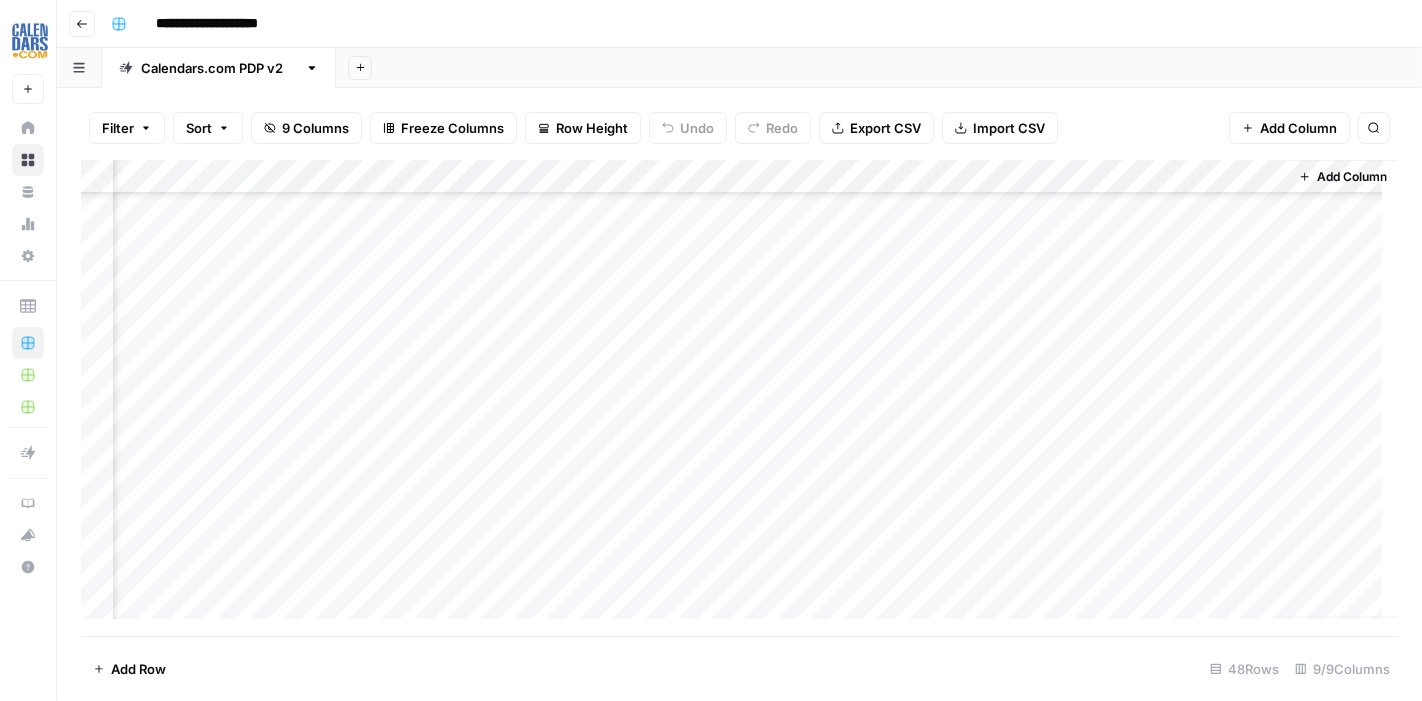 scroll, scrollTop: 1555, scrollLeft: 950, axis: both 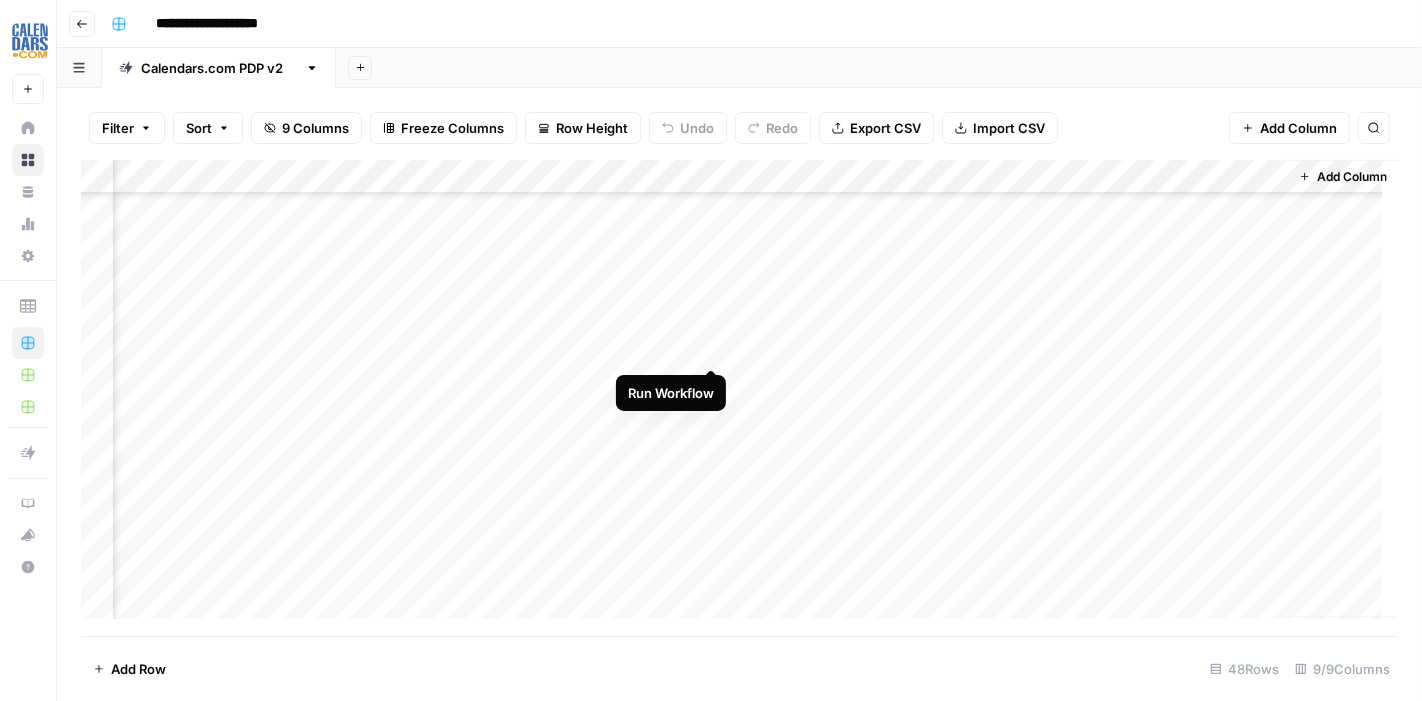 click on "Add Column" at bounding box center [739, 398] 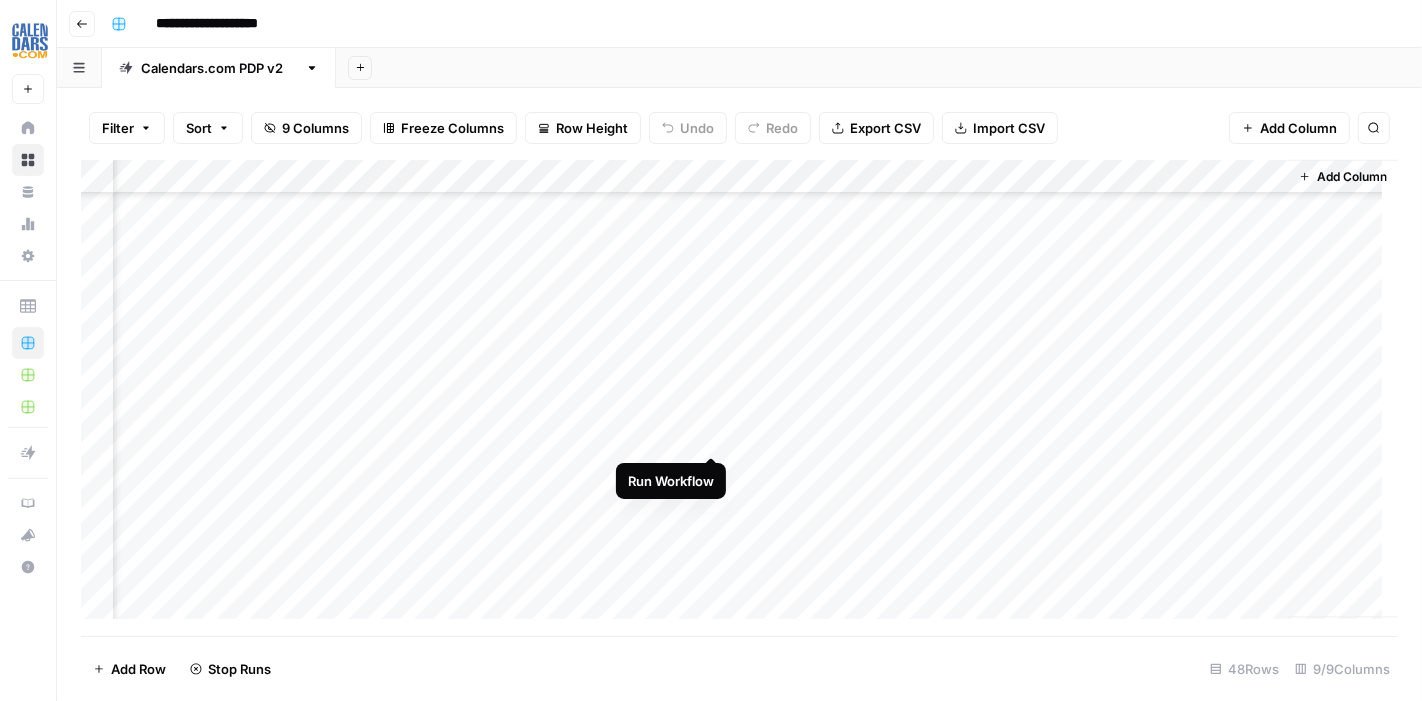 click on "Add Column" at bounding box center [739, 398] 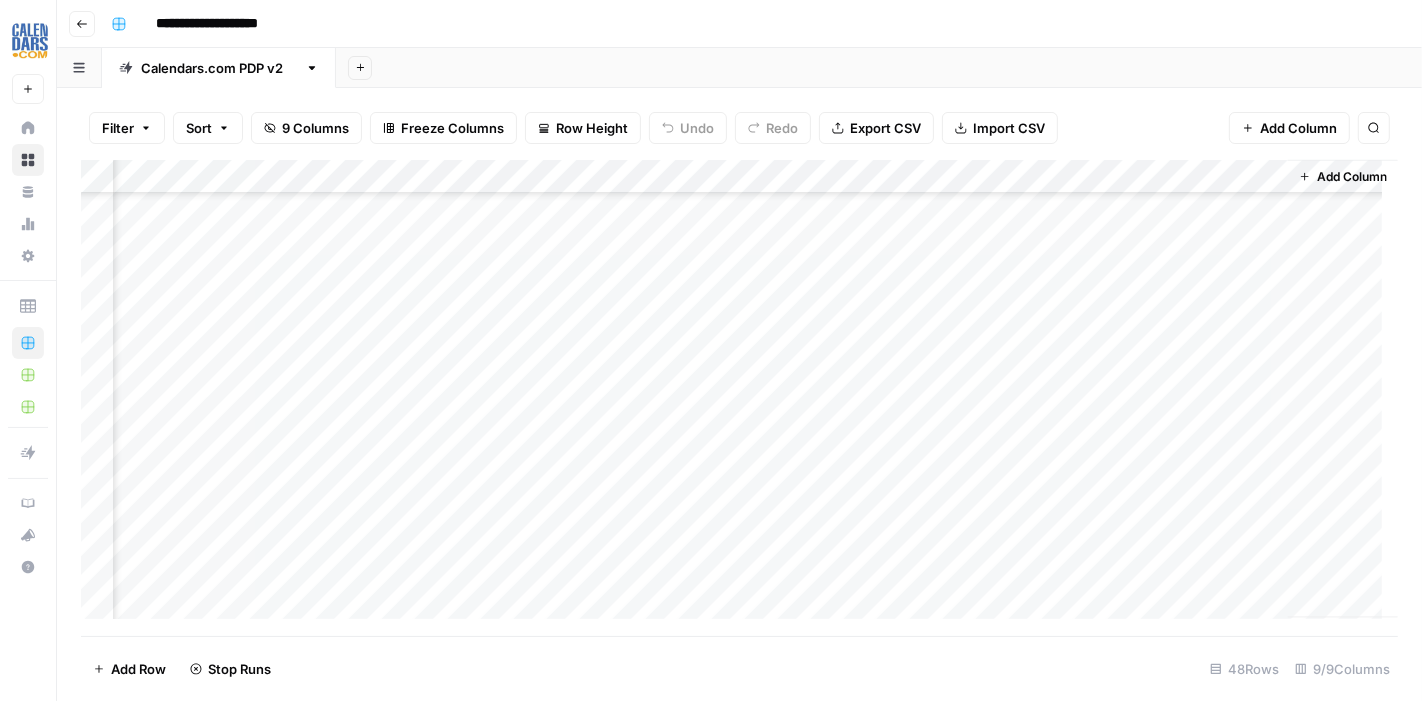 scroll, scrollTop: 2666, scrollLeft: 950, axis: both 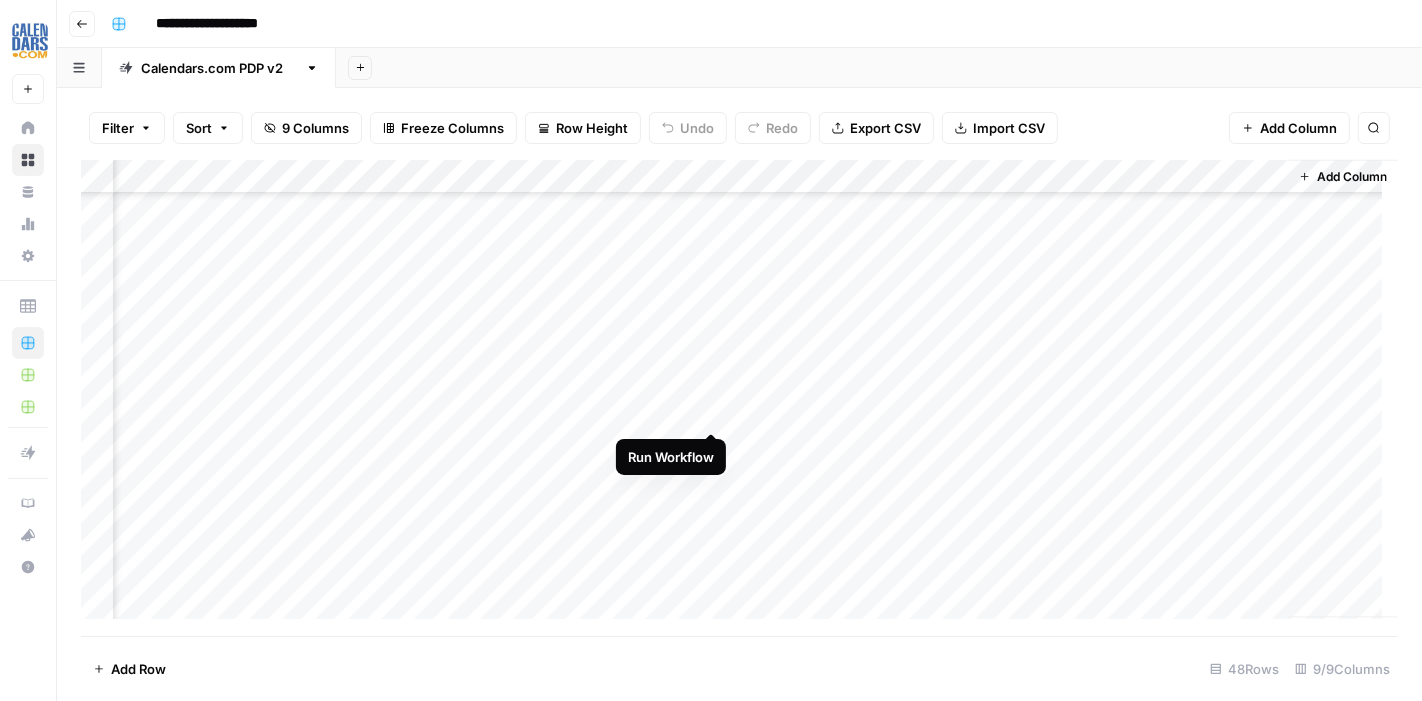 click on "Add Column" at bounding box center [739, 398] 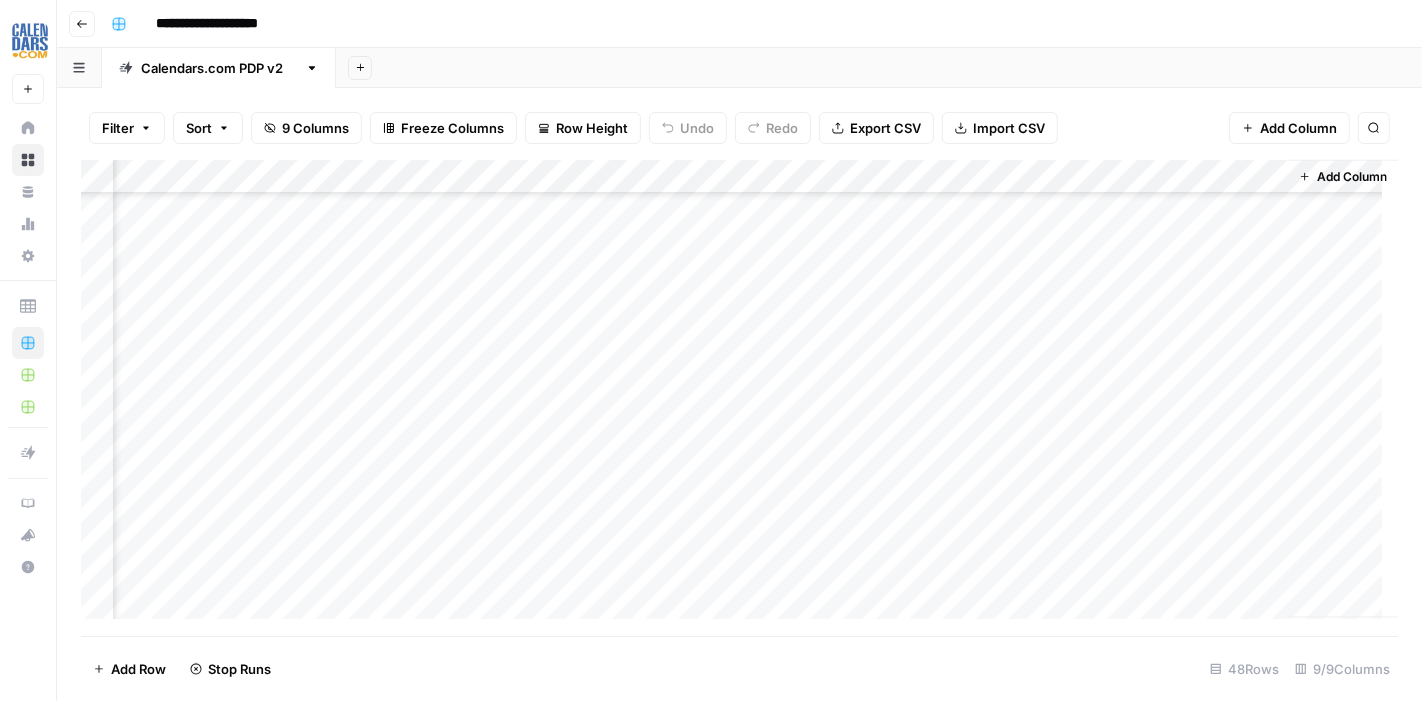 scroll, scrollTop: 2777, scrollLeft: 950, axis: both 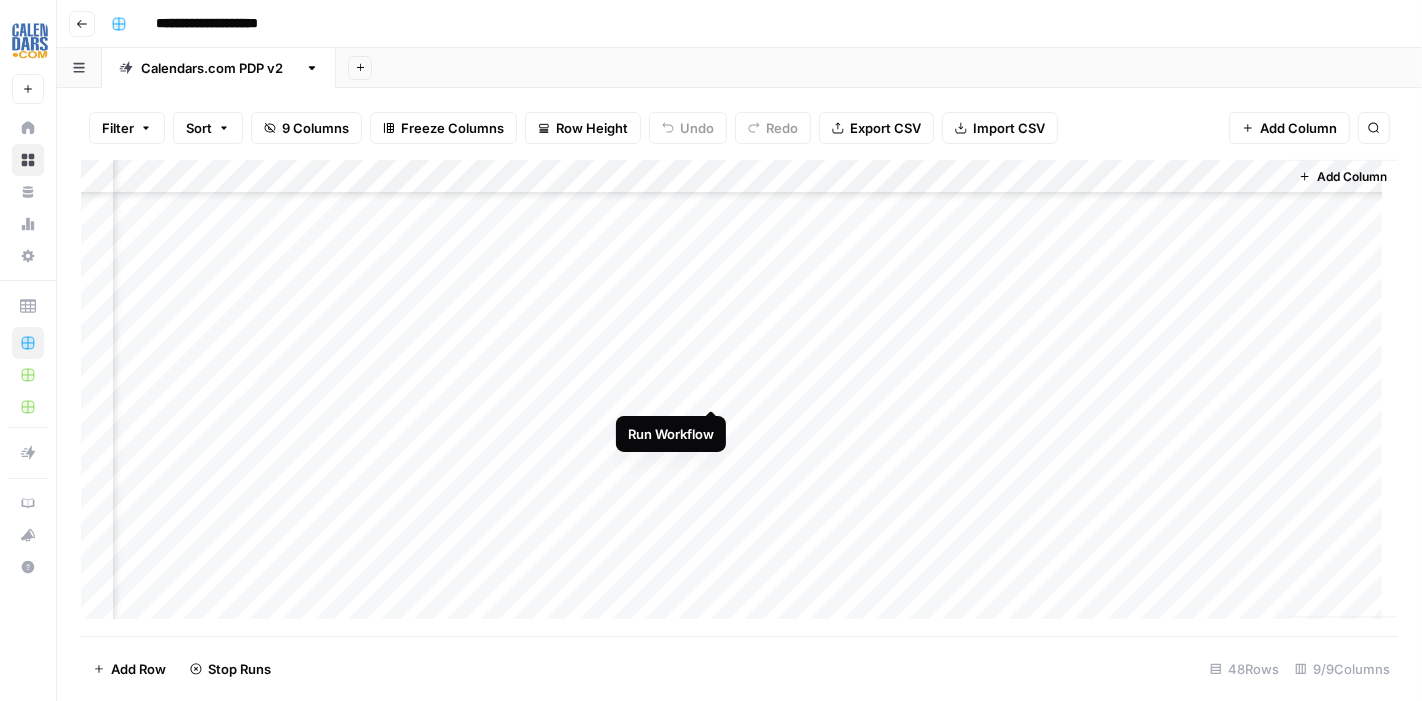 click on "Add Column" at bounding box center [739, 398] 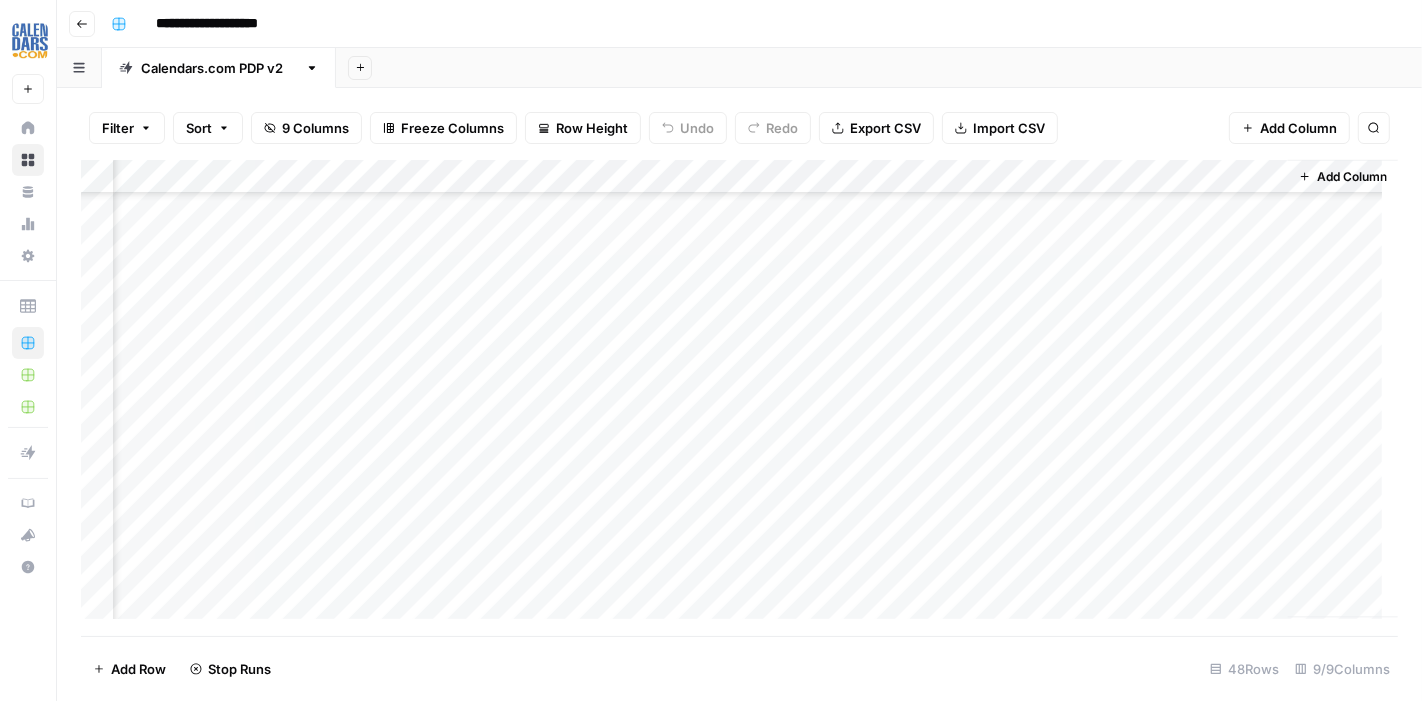 scroll, scrollTop: 2888, scrollLeft: 950, axis: both 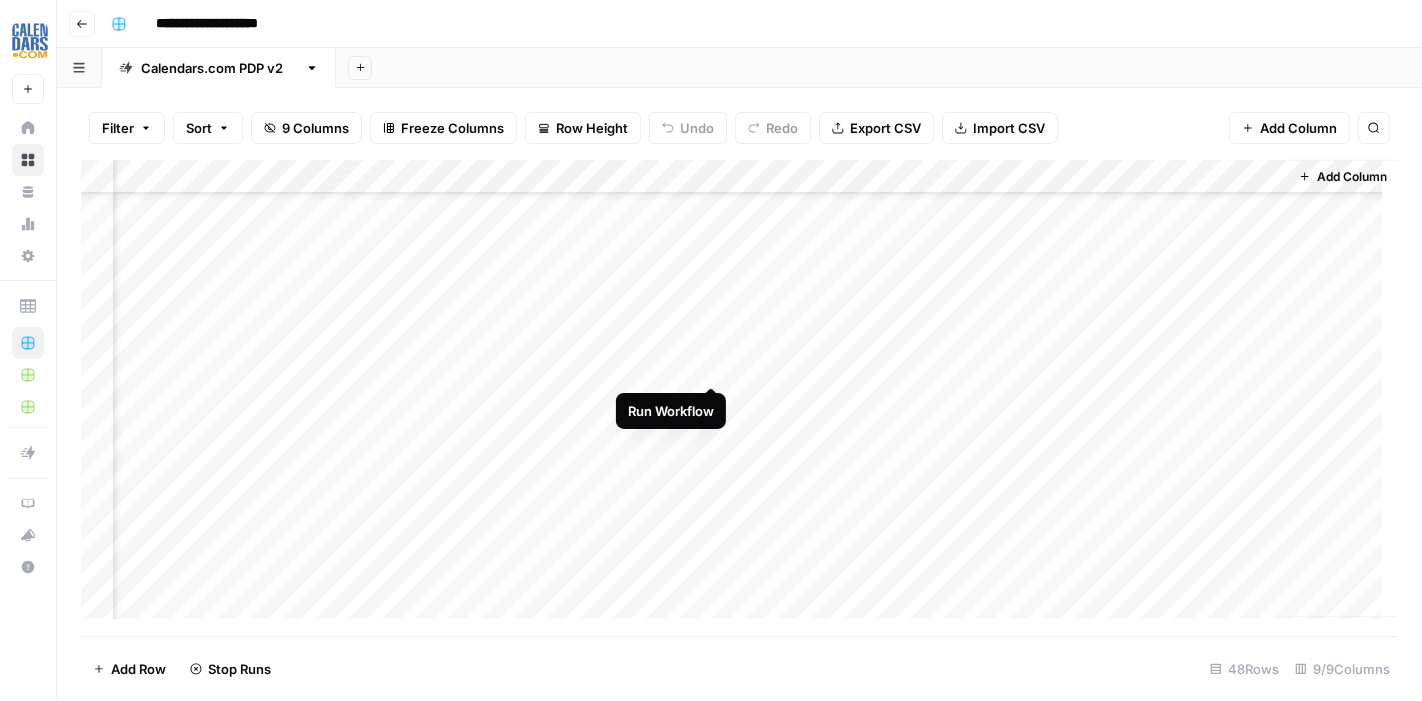 click on "Add Column" at bounding box center [739, 398] 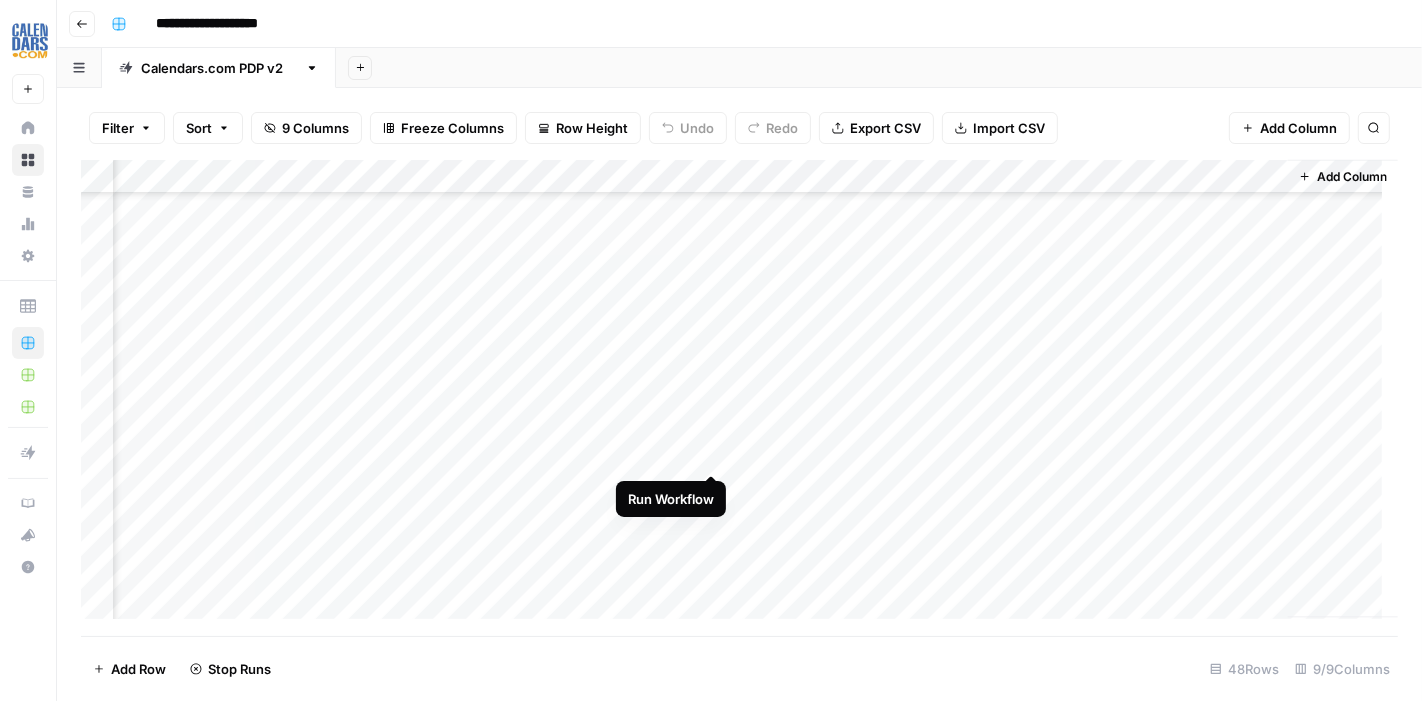 click on "Add Column" at bounding box center (739, 398) 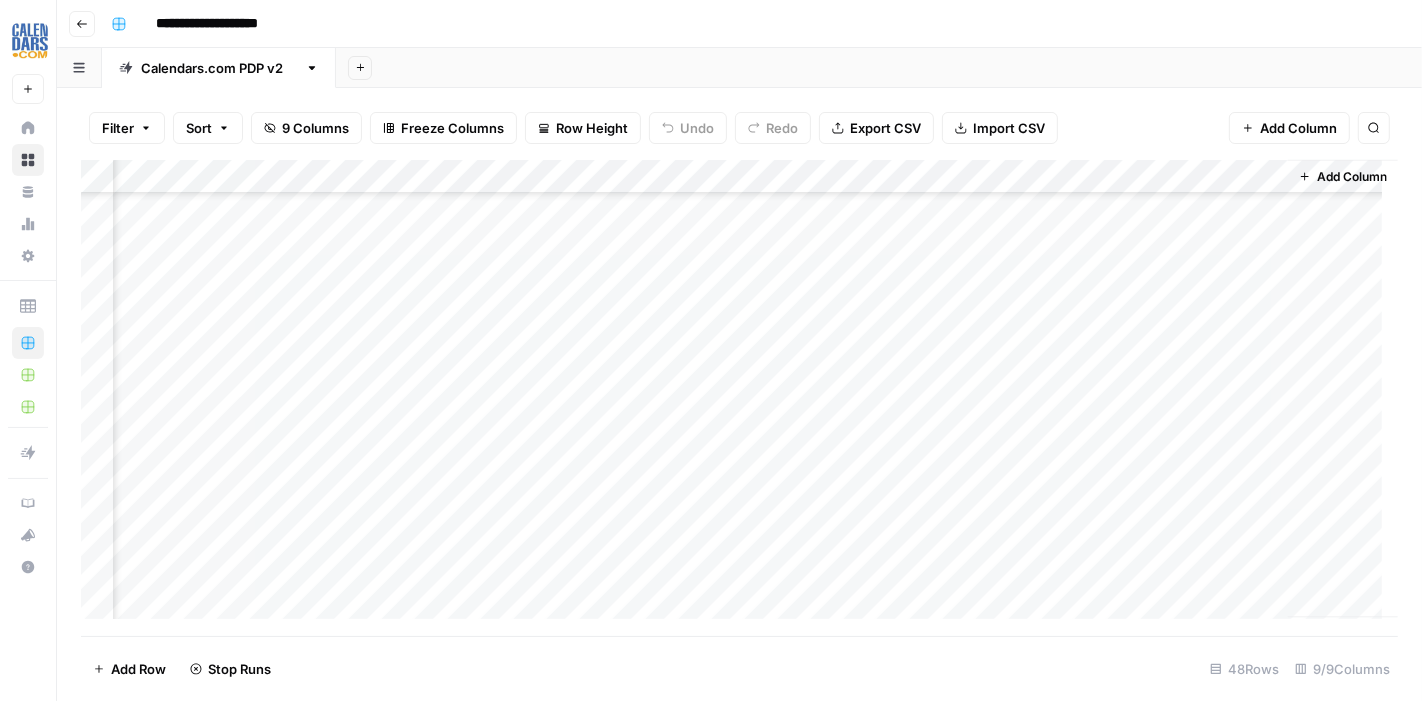scroll, scrollTop: 3111, scrollLeft: 950, axis: both 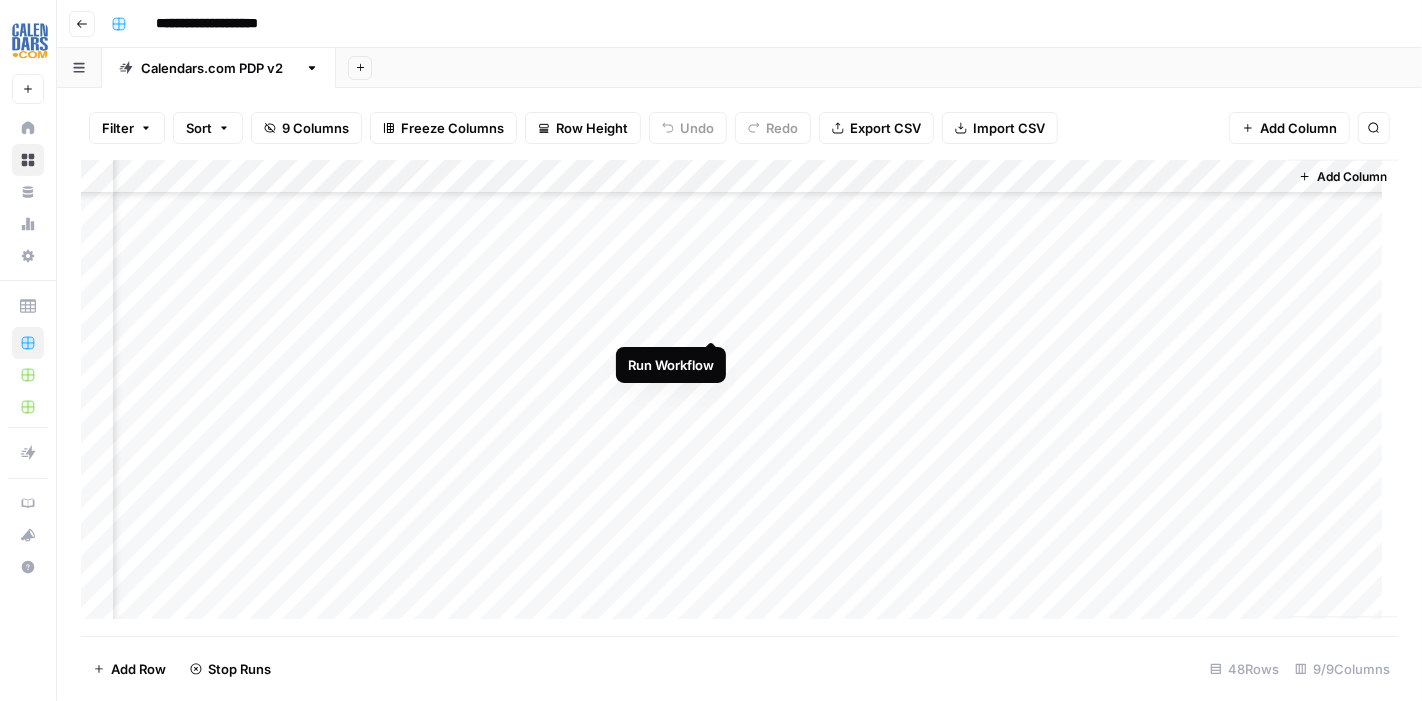 click on "Add Column" at bounding box center [739, 398] 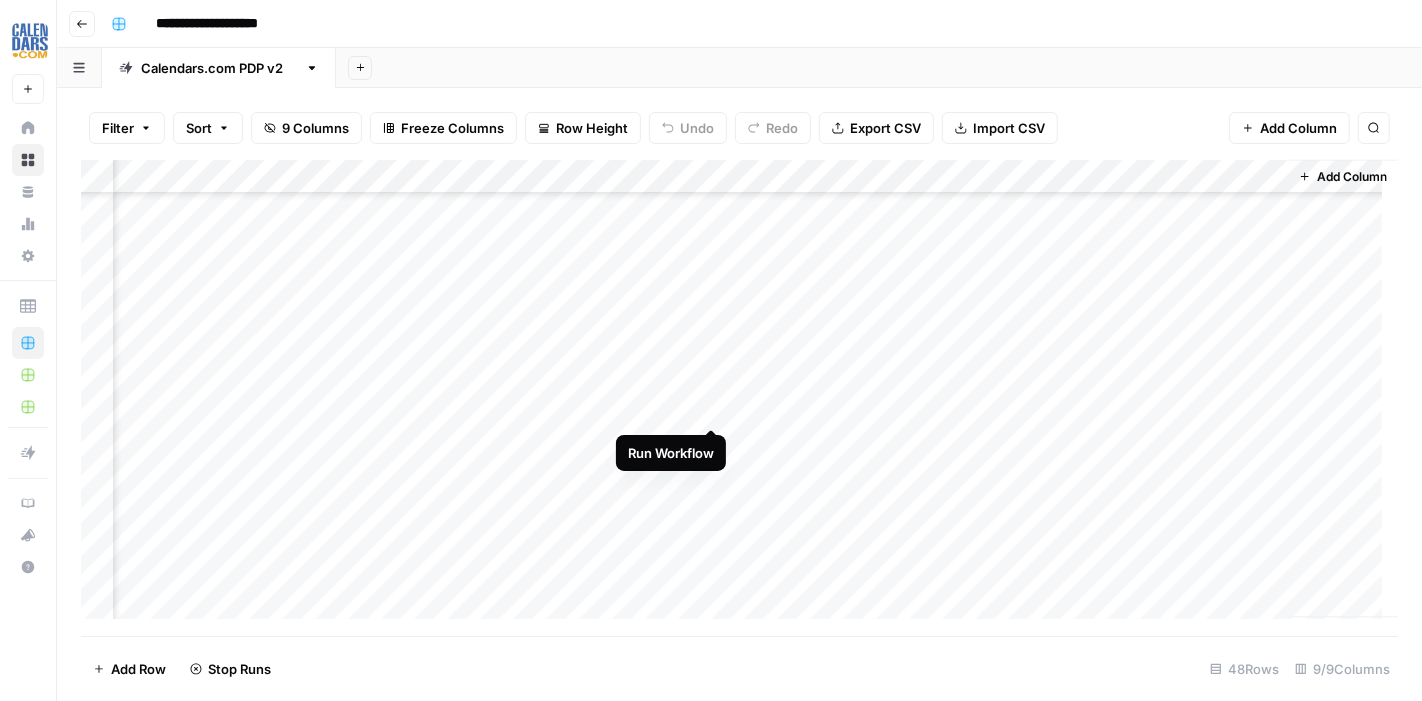 click on "Add Column" at bounding box center (739, 398) 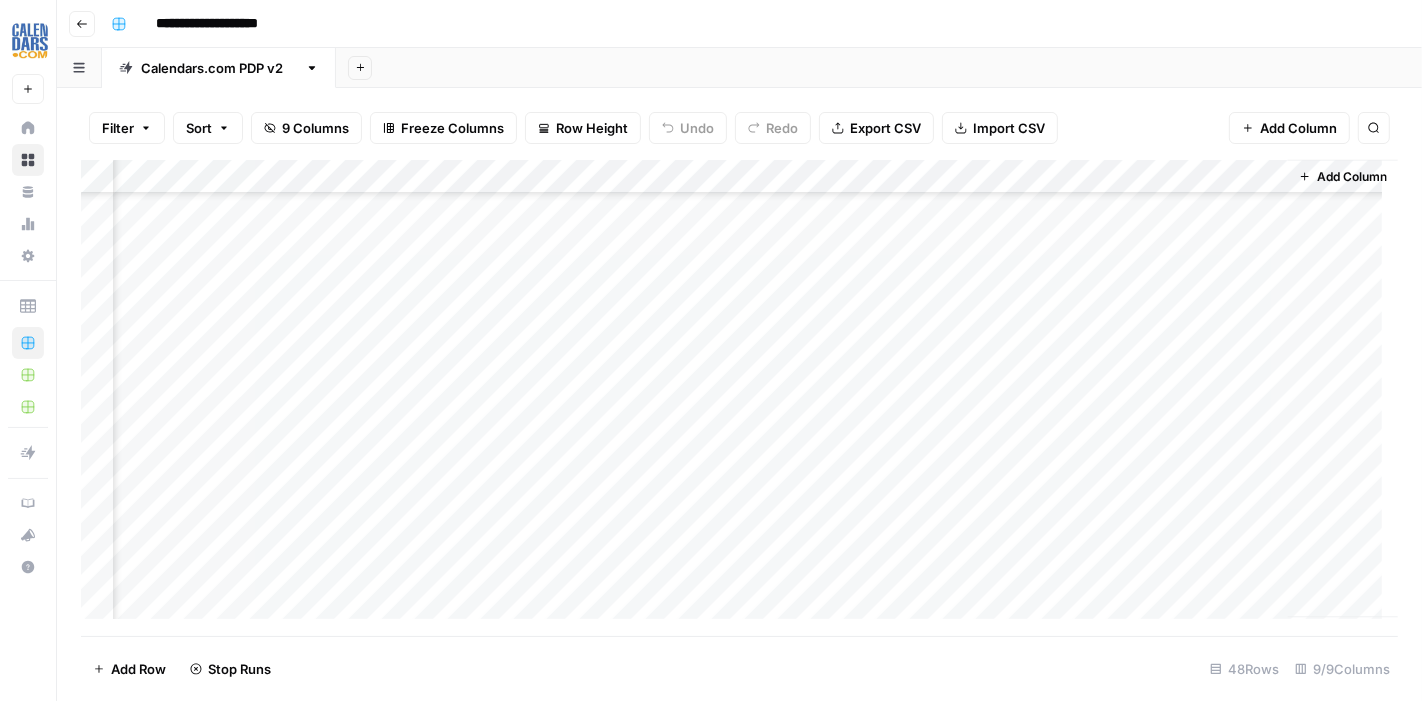 click on "Add Column" at bounding box center [739, 398] 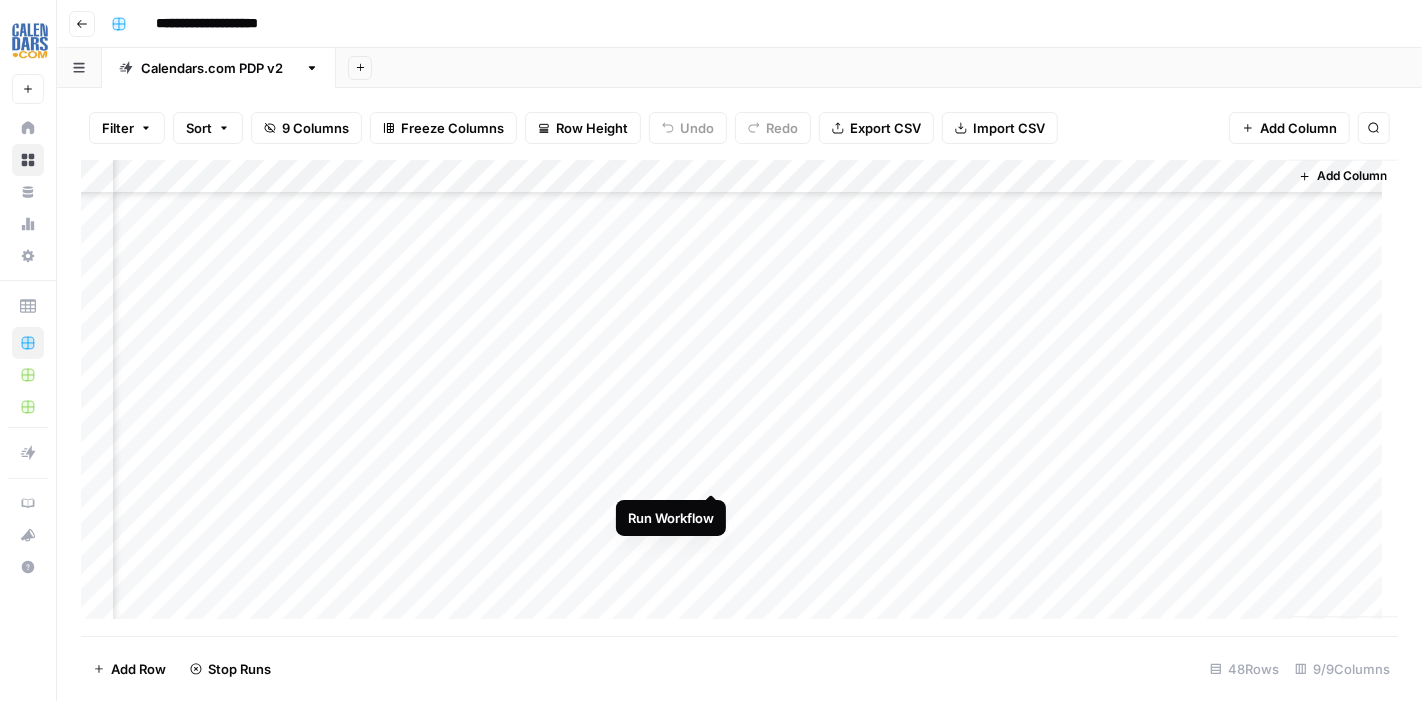 click on "Add Column" at bounding box center [739, 398] 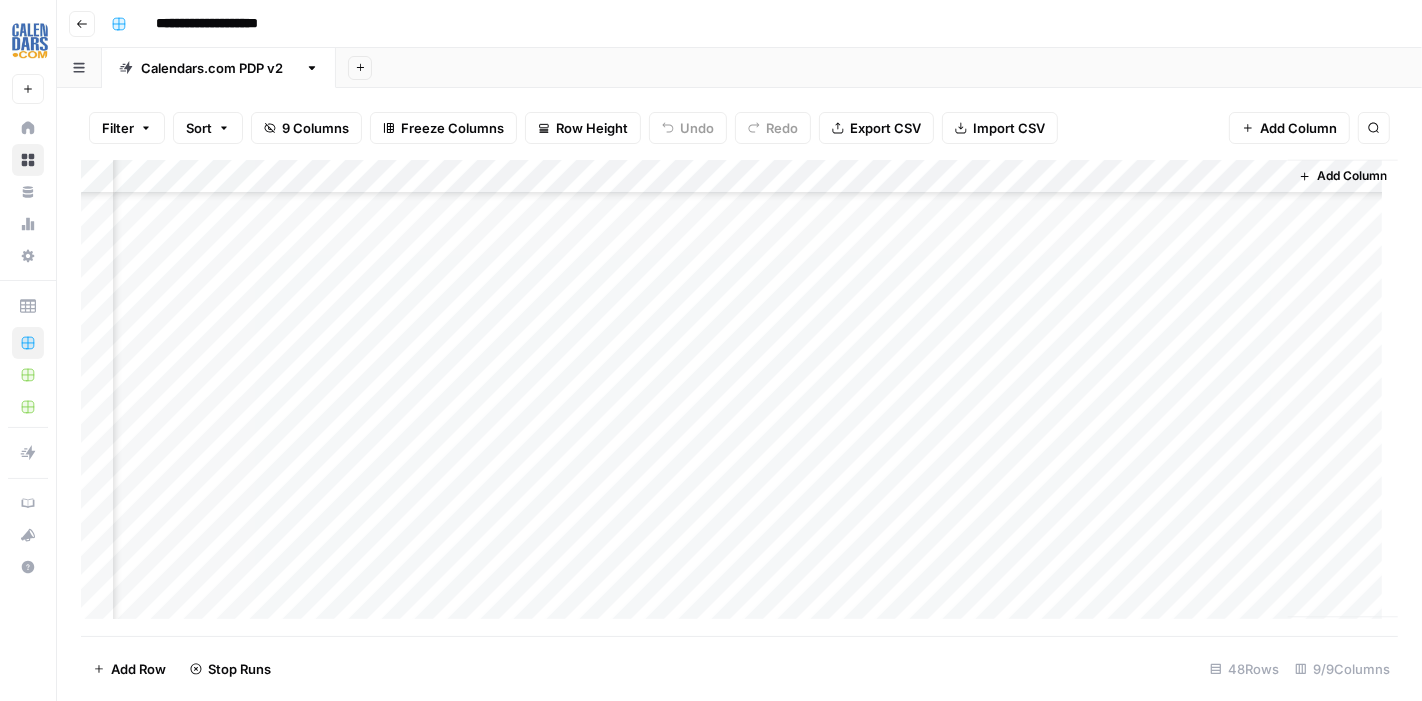 scroll, scrollTop: 3333, scrollLeft: 950, axis: both 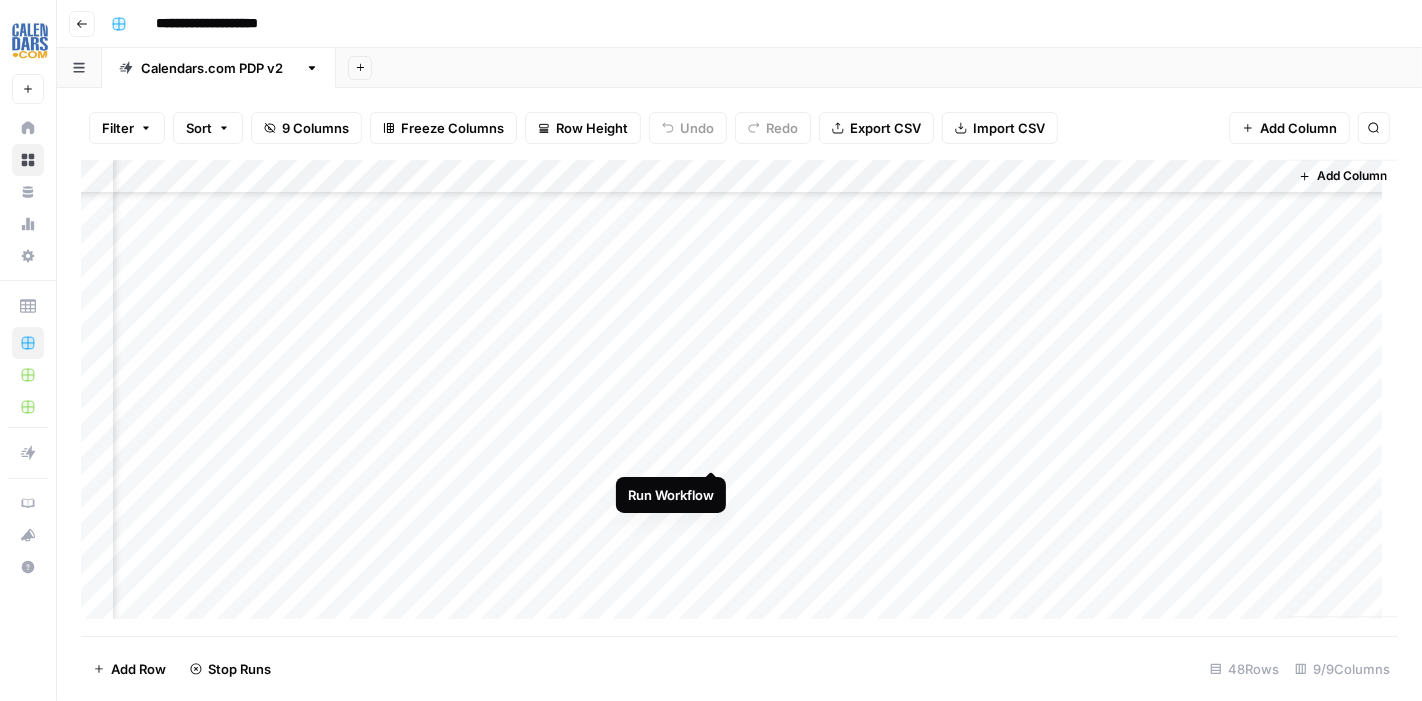 click on "Add Column" at bounding box center [739, 398] 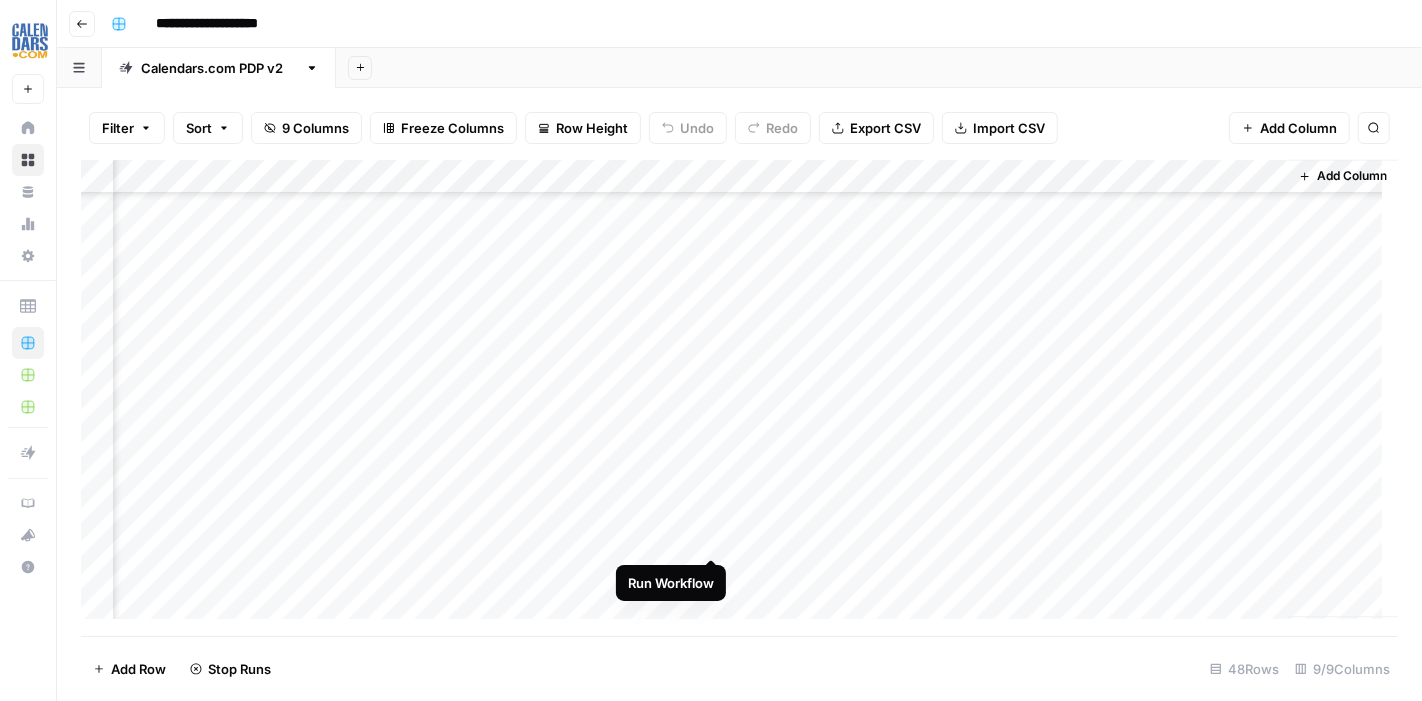 click on "Add Column" at bounding box center (739, 398) 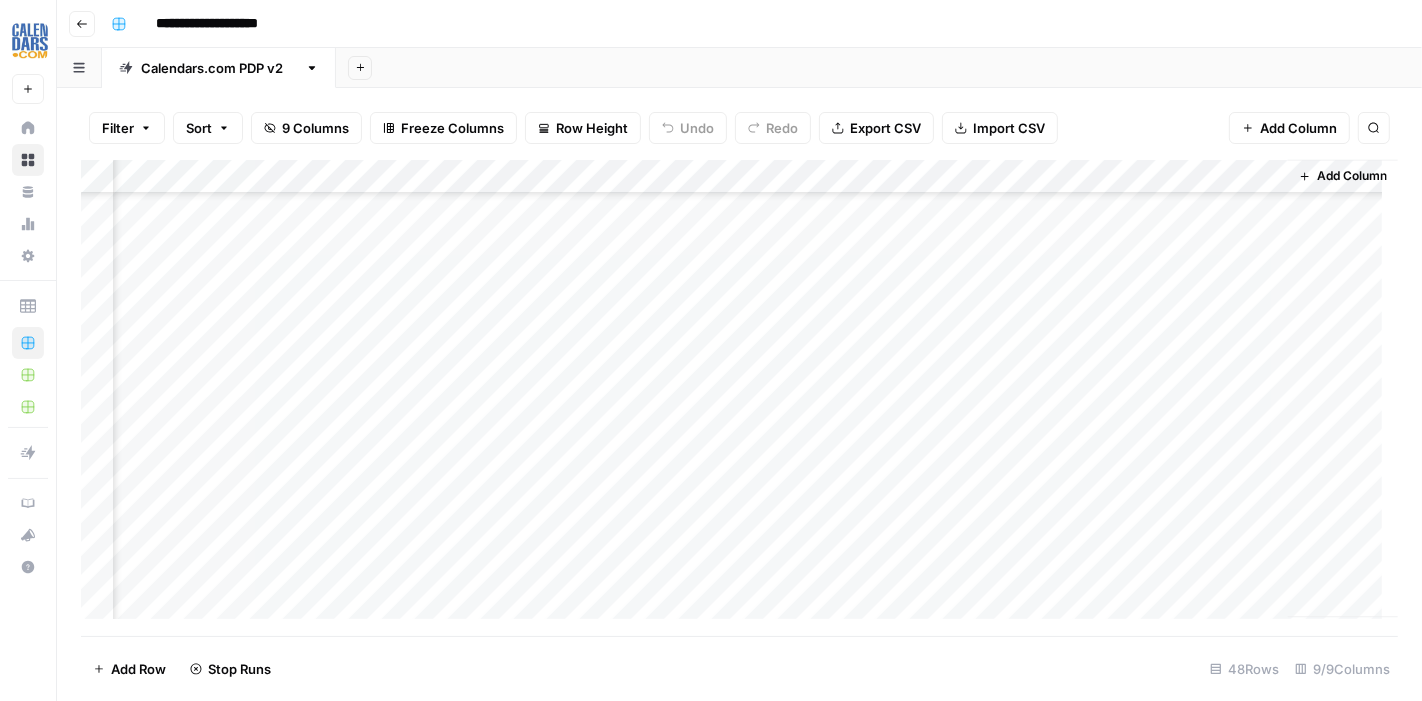 scroll, scrollTop: 3555, scrollLeft: 950, axis: both 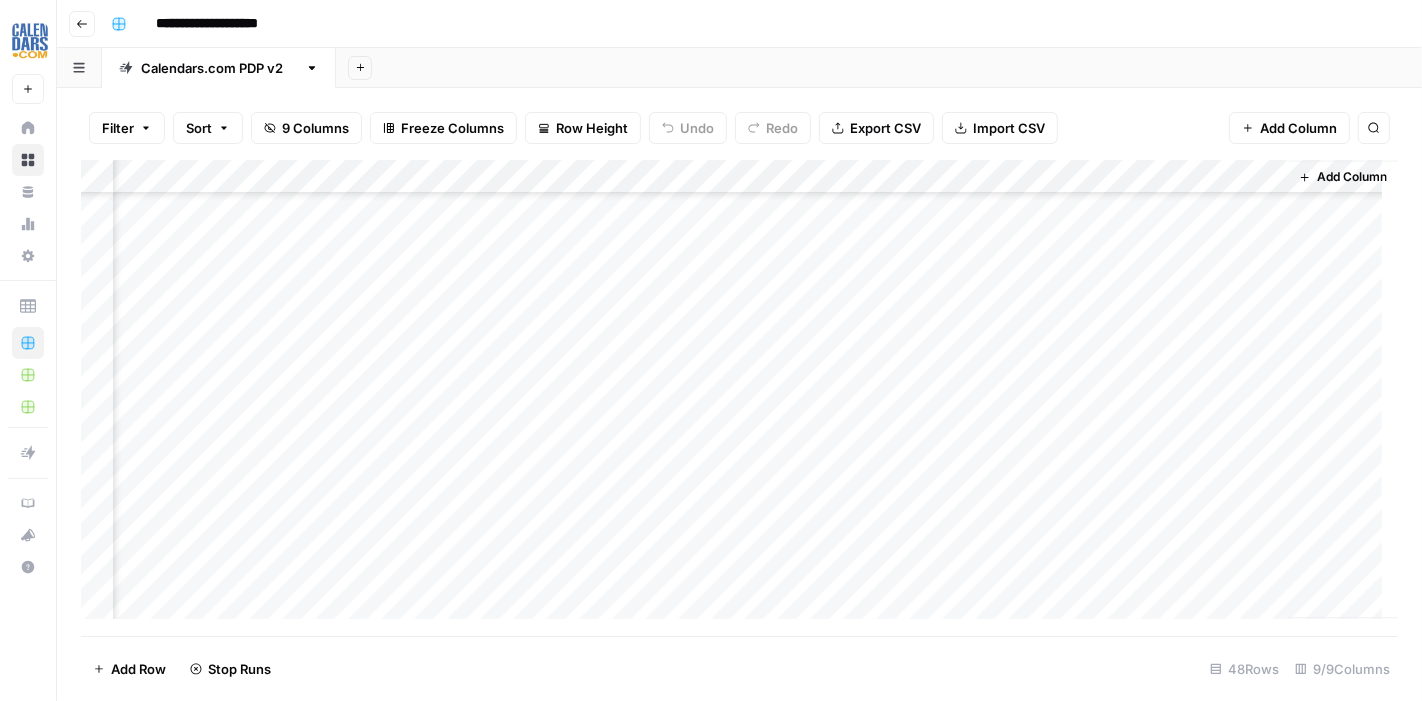 click on "Add Column" at bounding box center (739, 398) 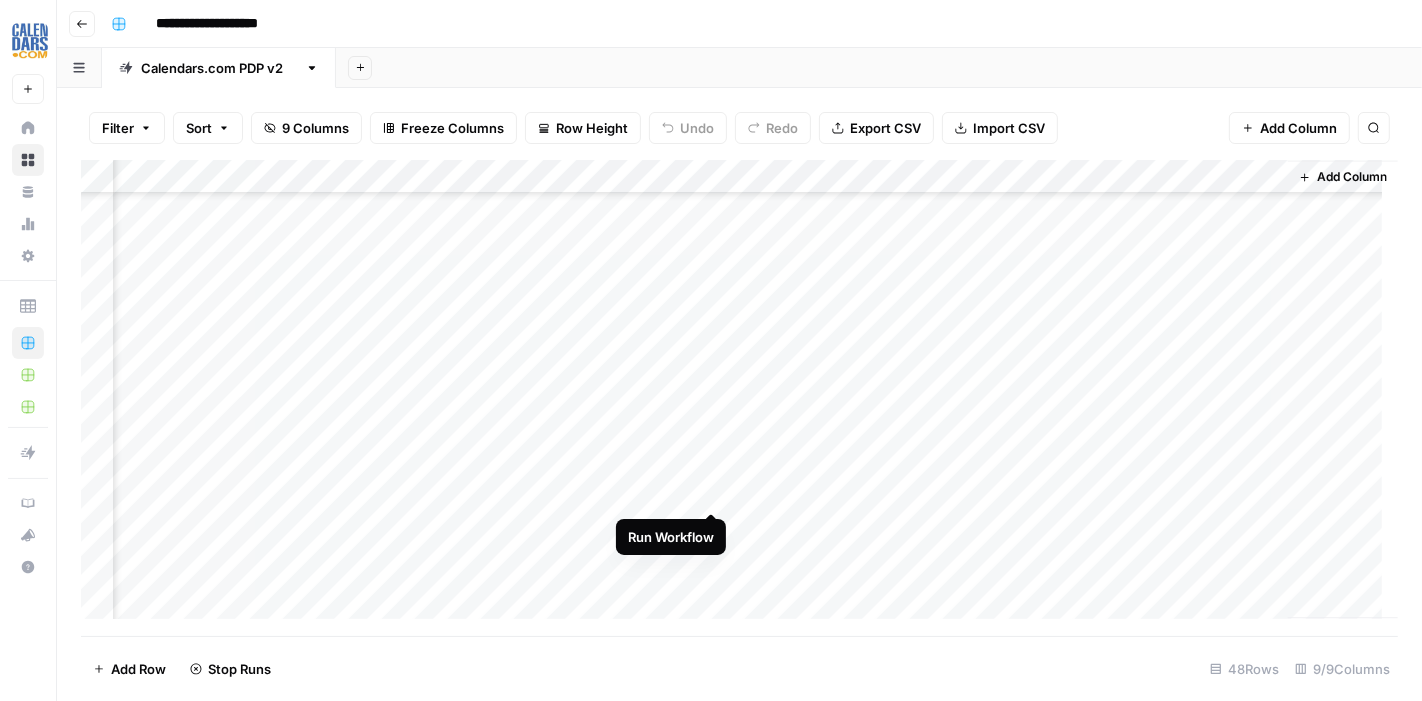 click on "Add Column" at bounding box center (739, 398) 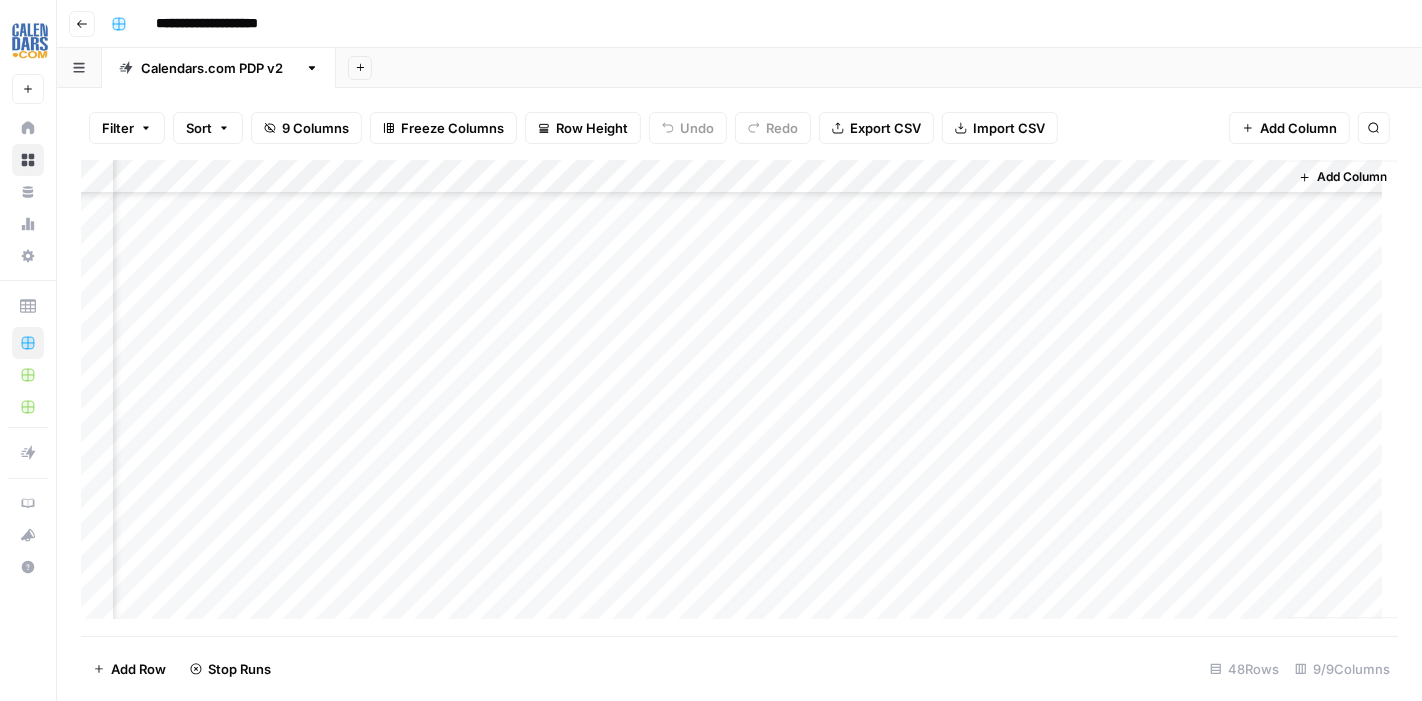 click on "Add Column" at bounding box center (739, 398) 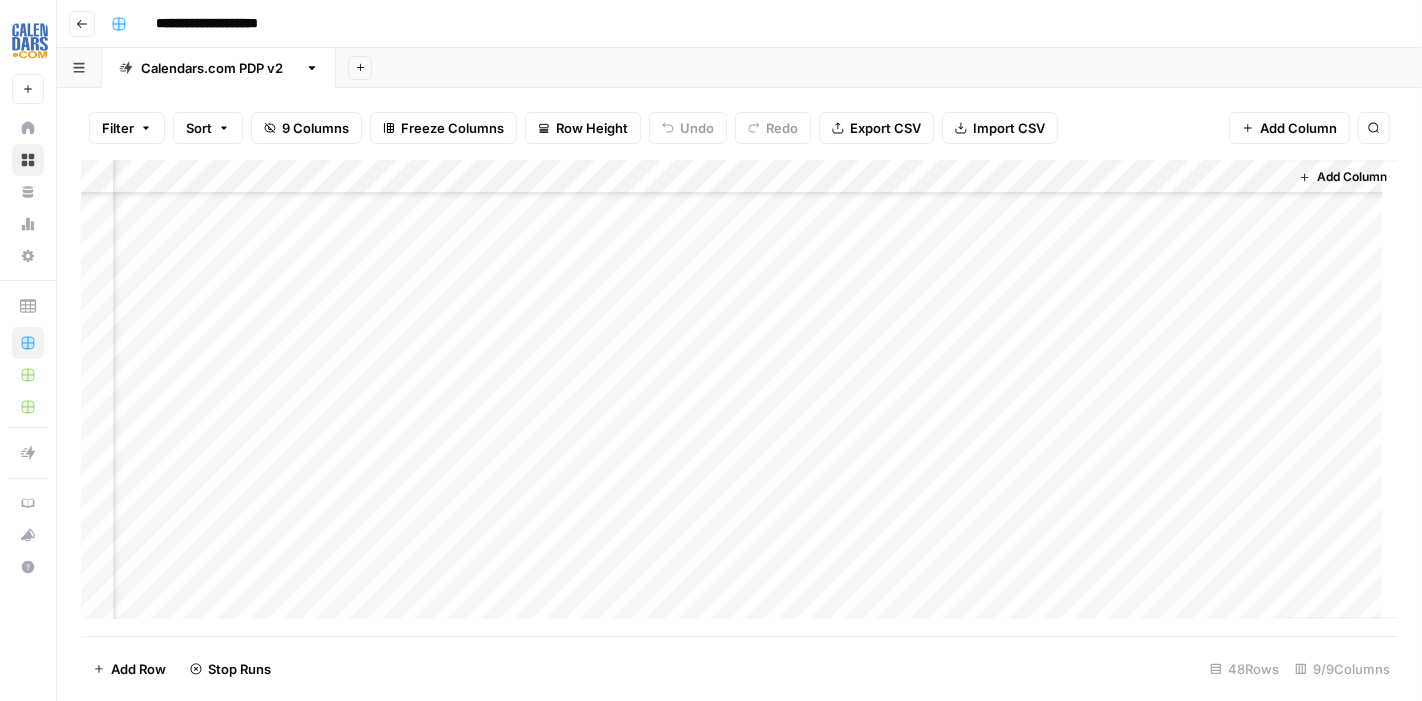 scroll, scrollTop: 3777, scrollLeft: 950, axis: both 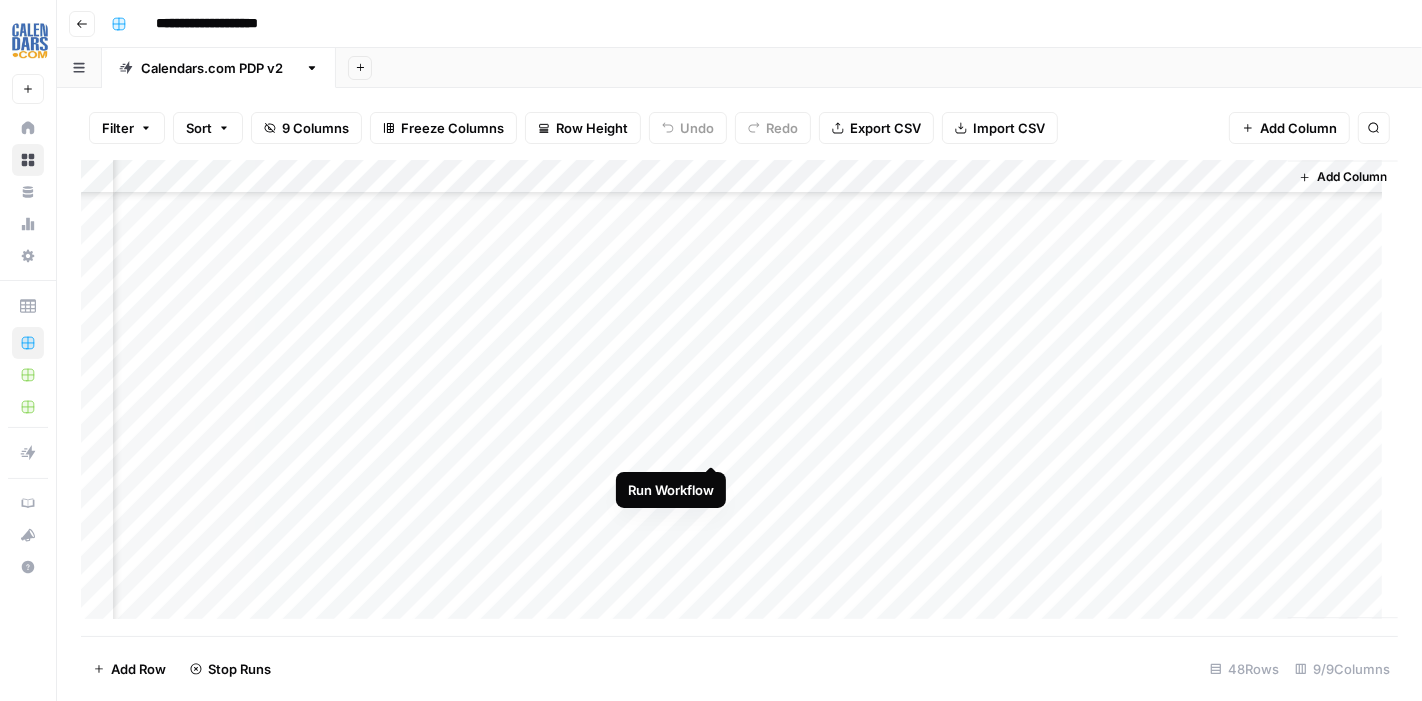 click on "Add Column" at bounding box center [739, 398] 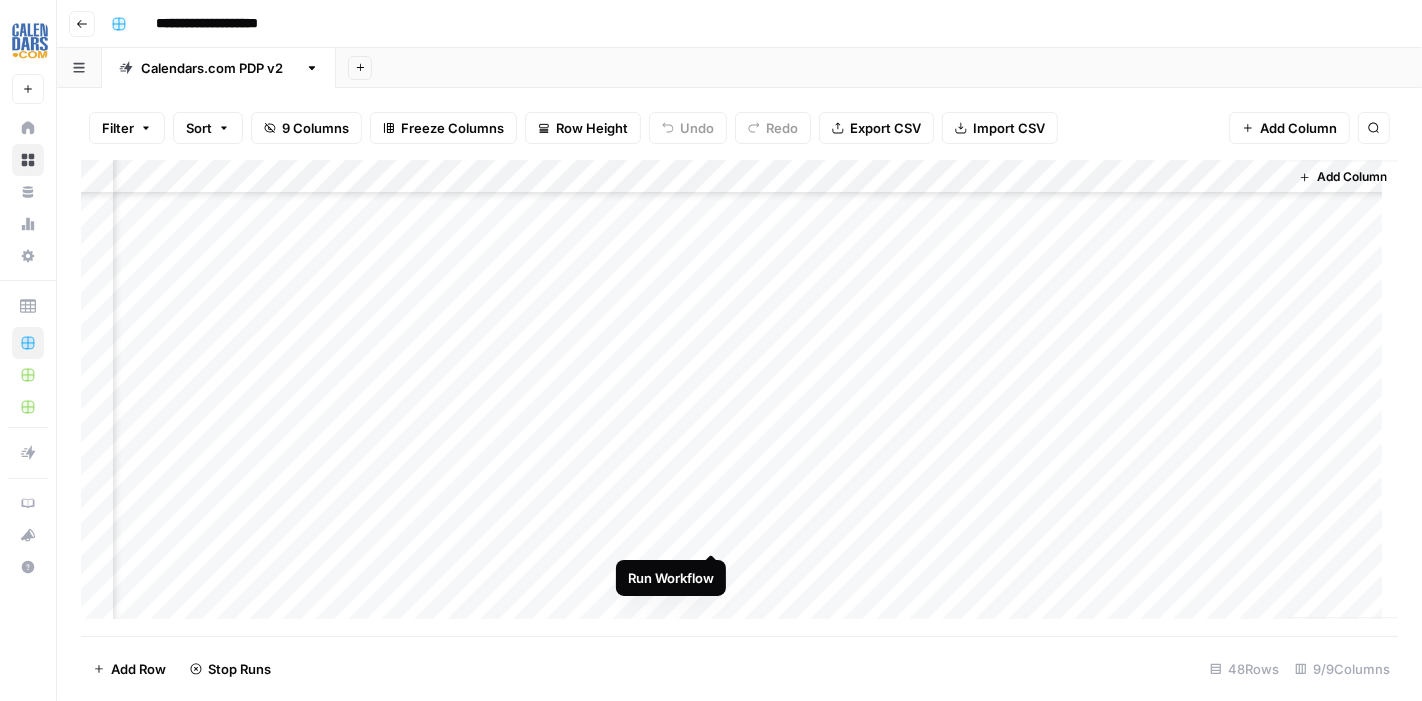 click on "Add Column" at bounding box center [739, 398] 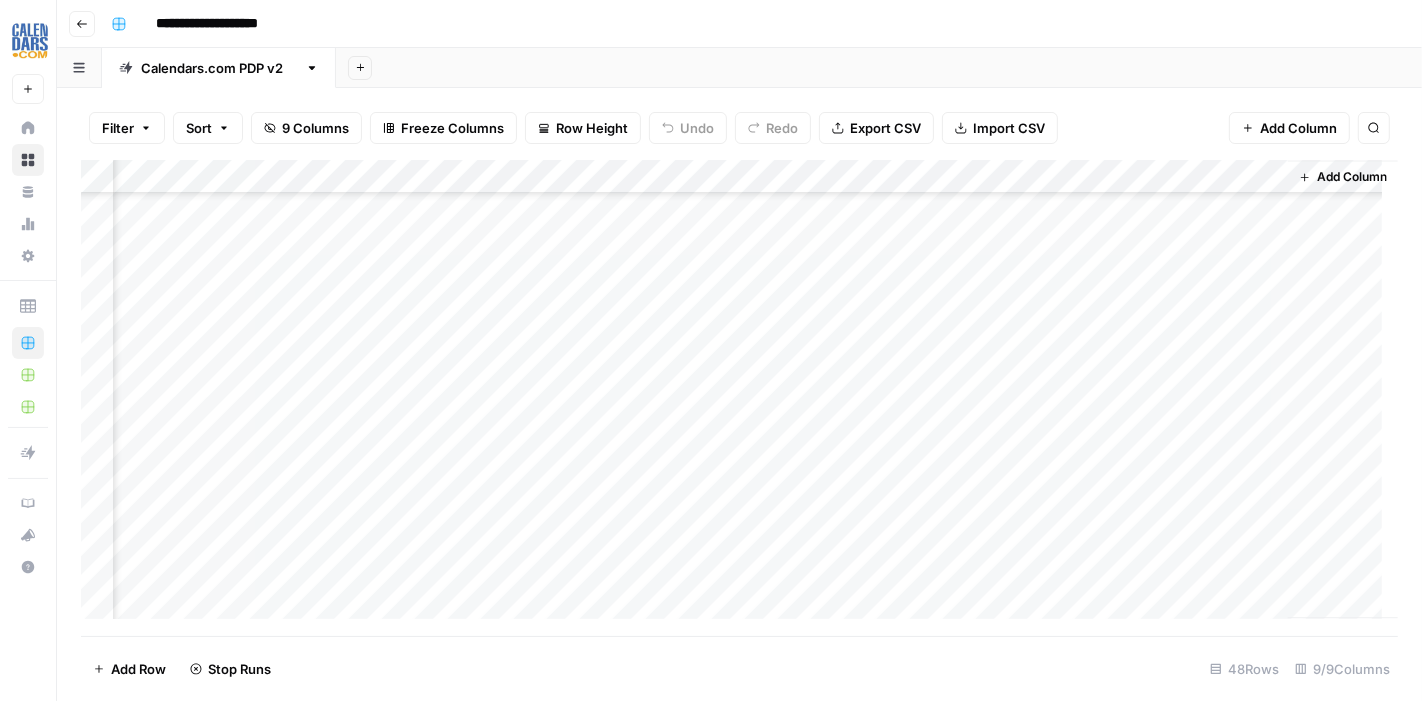 scroll, scrollTop: 3831, scrollLeft: 950, axis: both 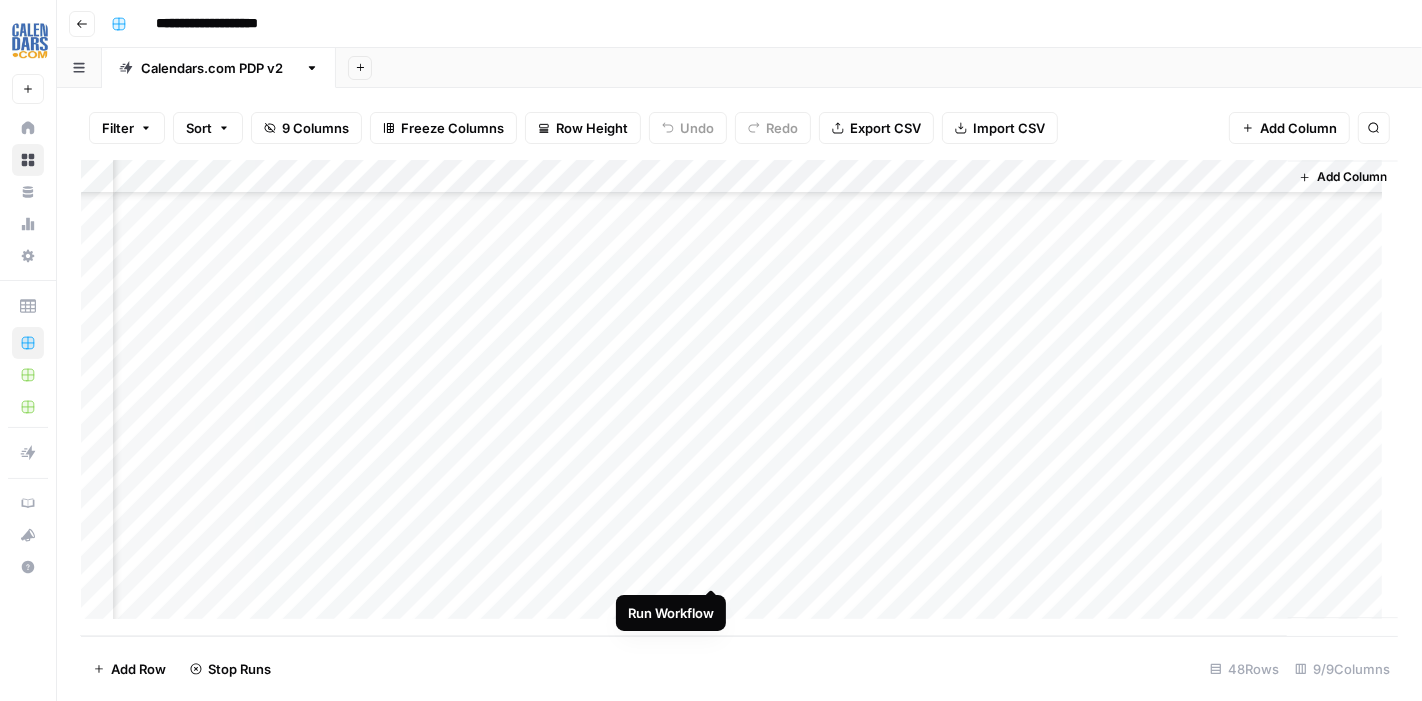 click on "Add Column" at bounding box center (739, 398) 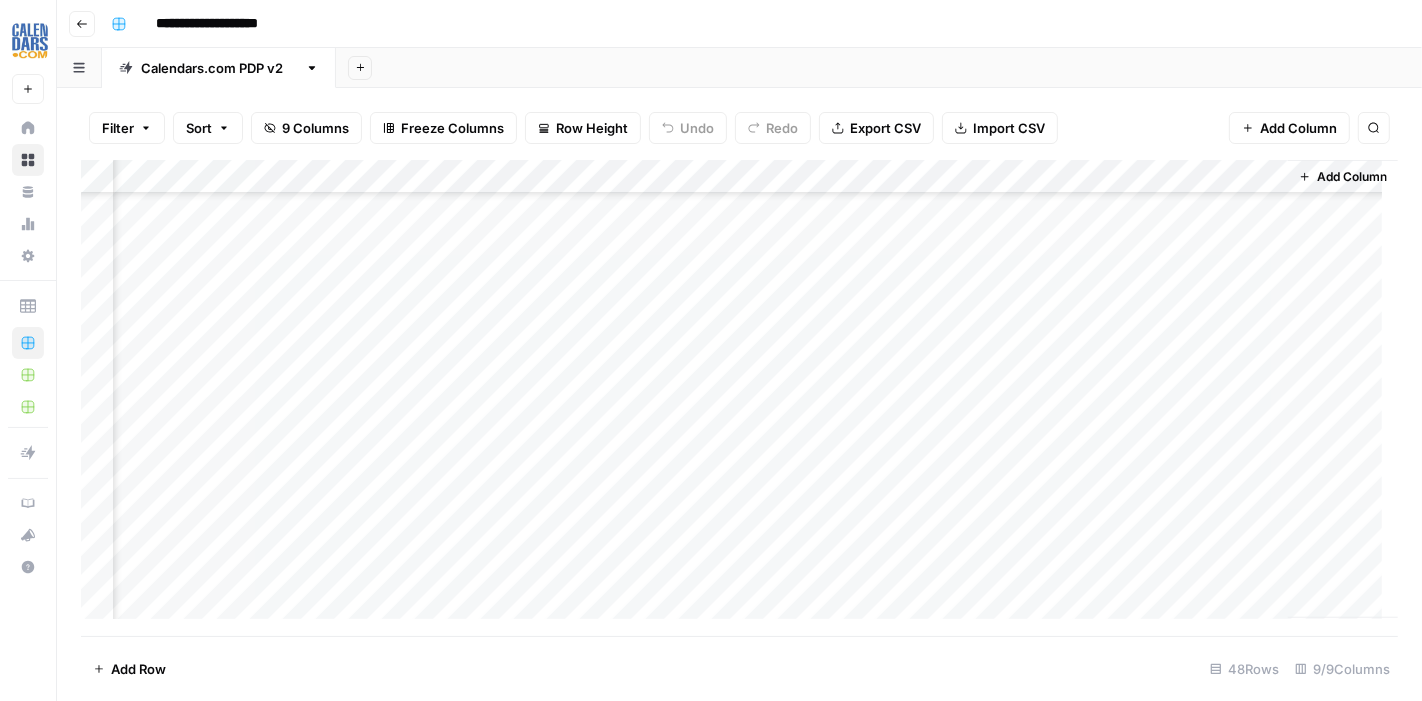 scroll, scrollTop: 275, scrollLeft: 950, axis: both 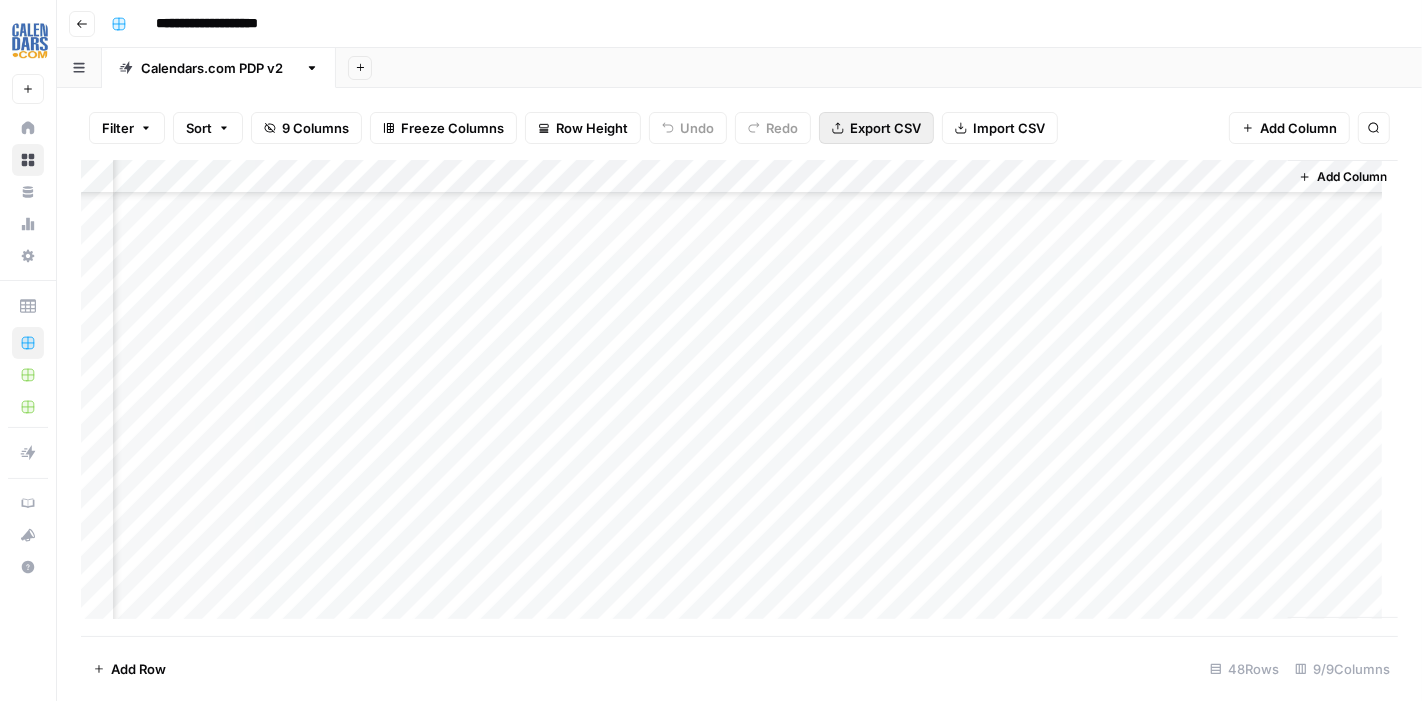 click on "Export CSV" at bounding box center [885, 128] 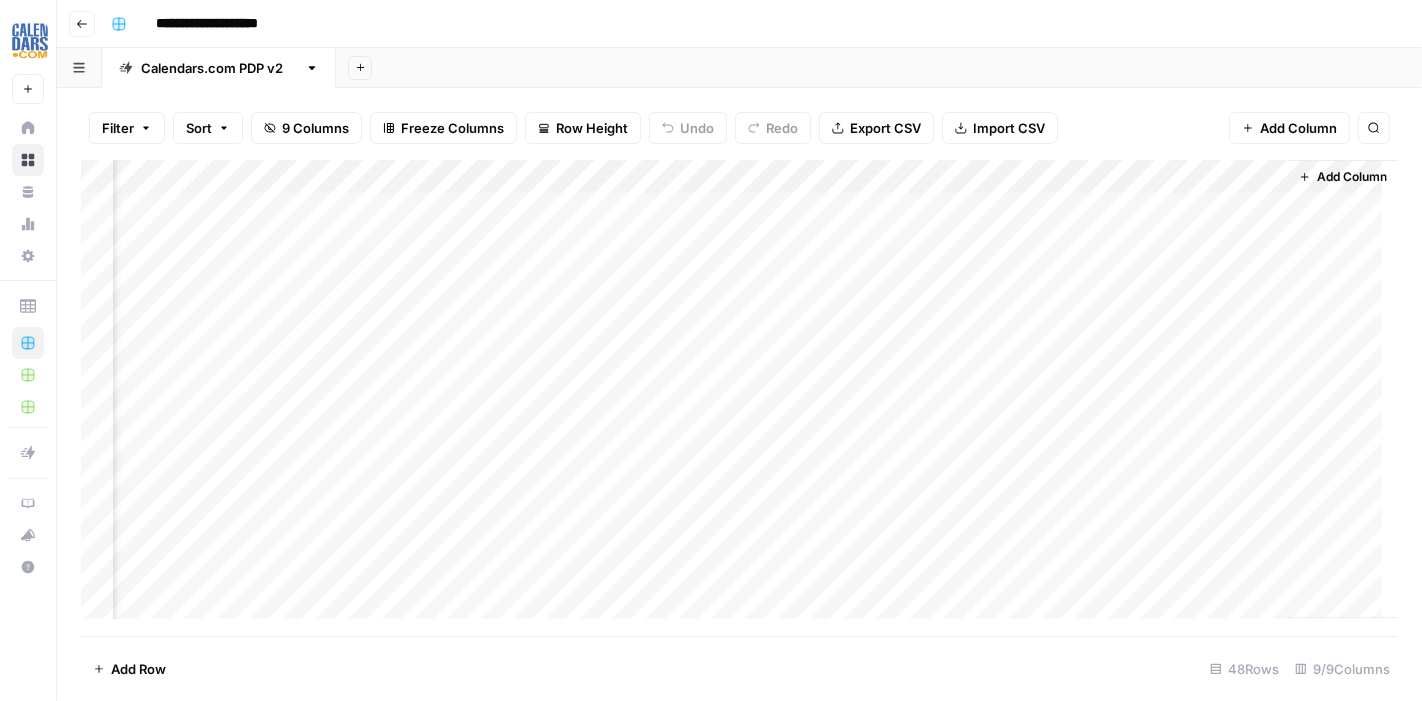 scroll, scrollTop: 0, scrollLeft: 950, axis: horizontal 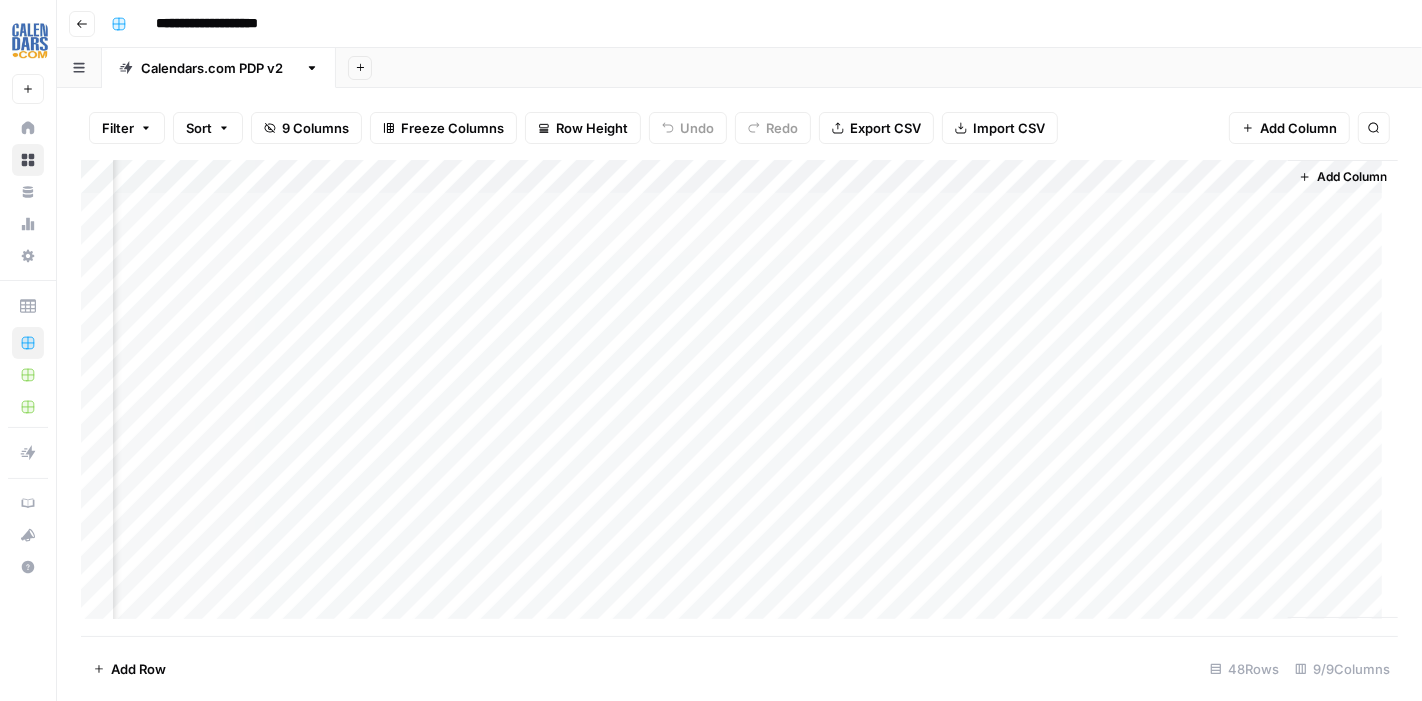 click on "Add Column" at bounding box center (739, 398) 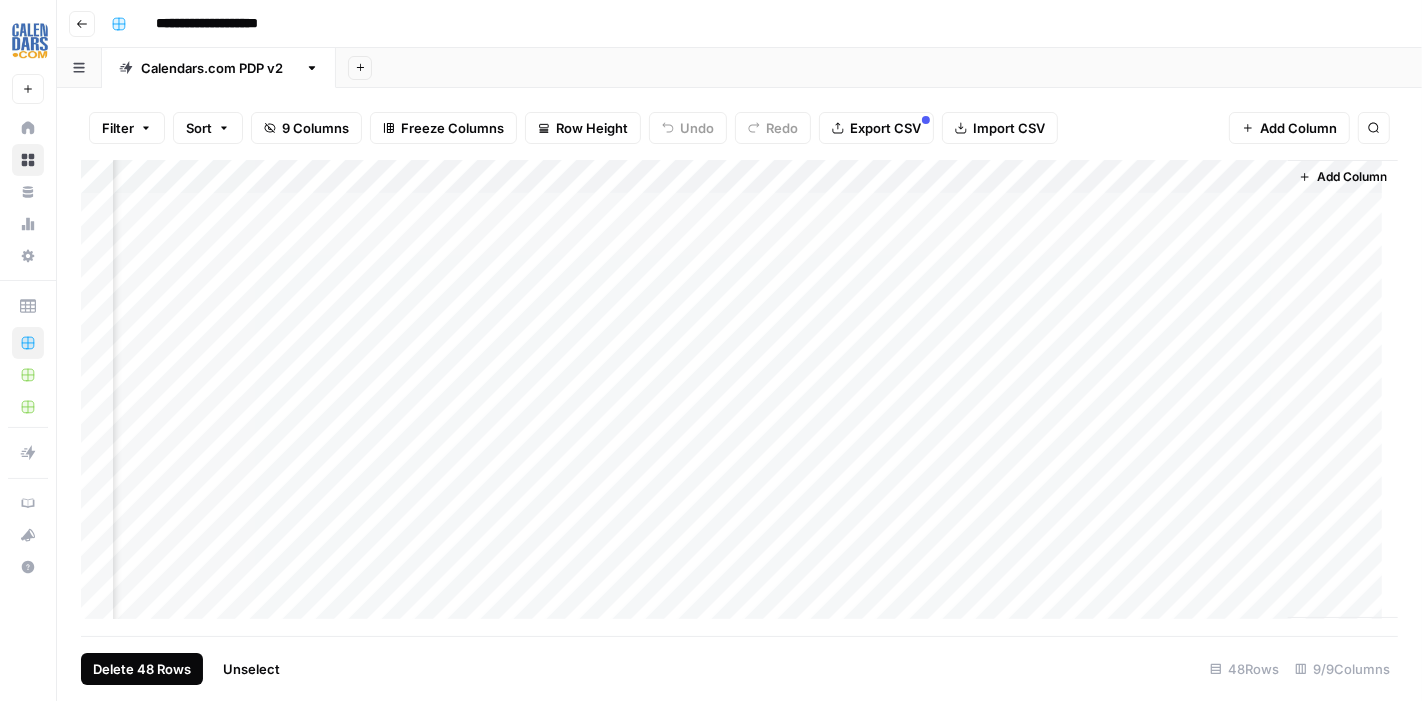 click on "Delete 48 Rows" at bounding box center [142, 669] 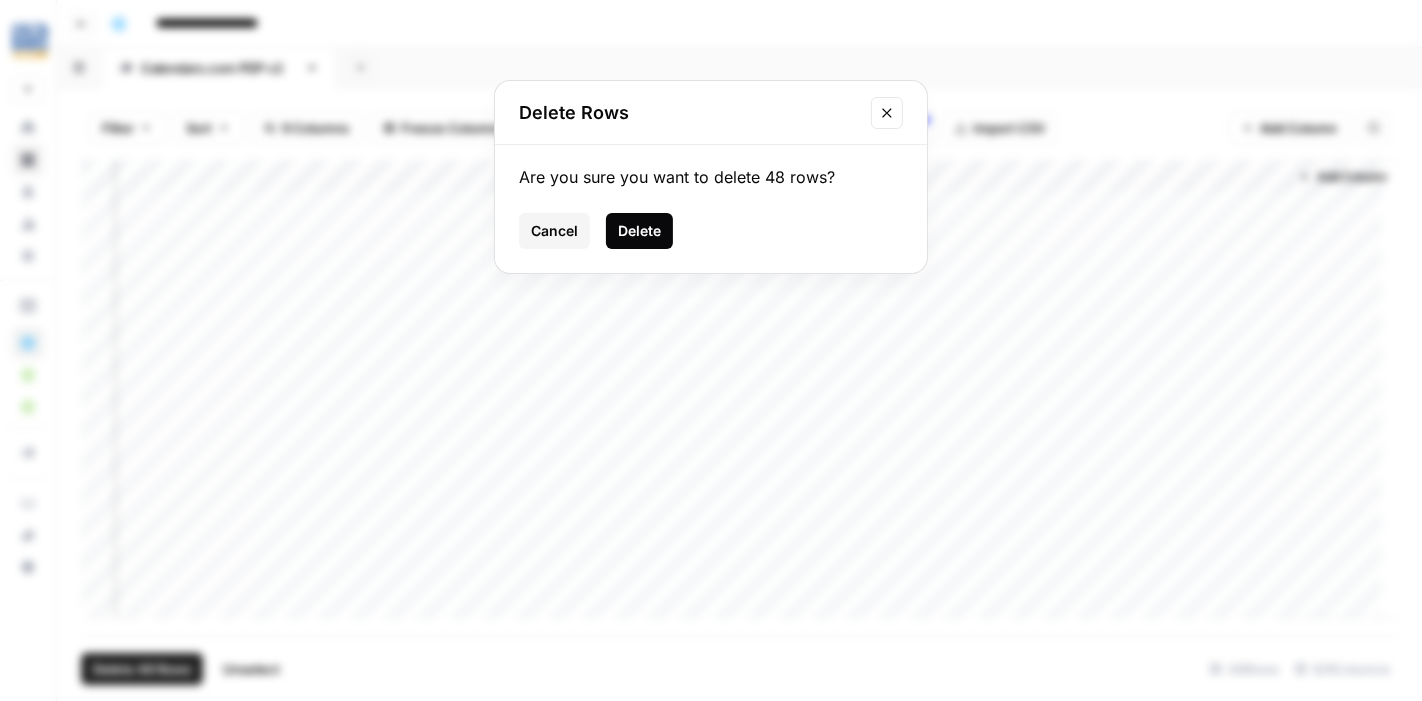 click on "Delete" at bounding box center (639, 231) 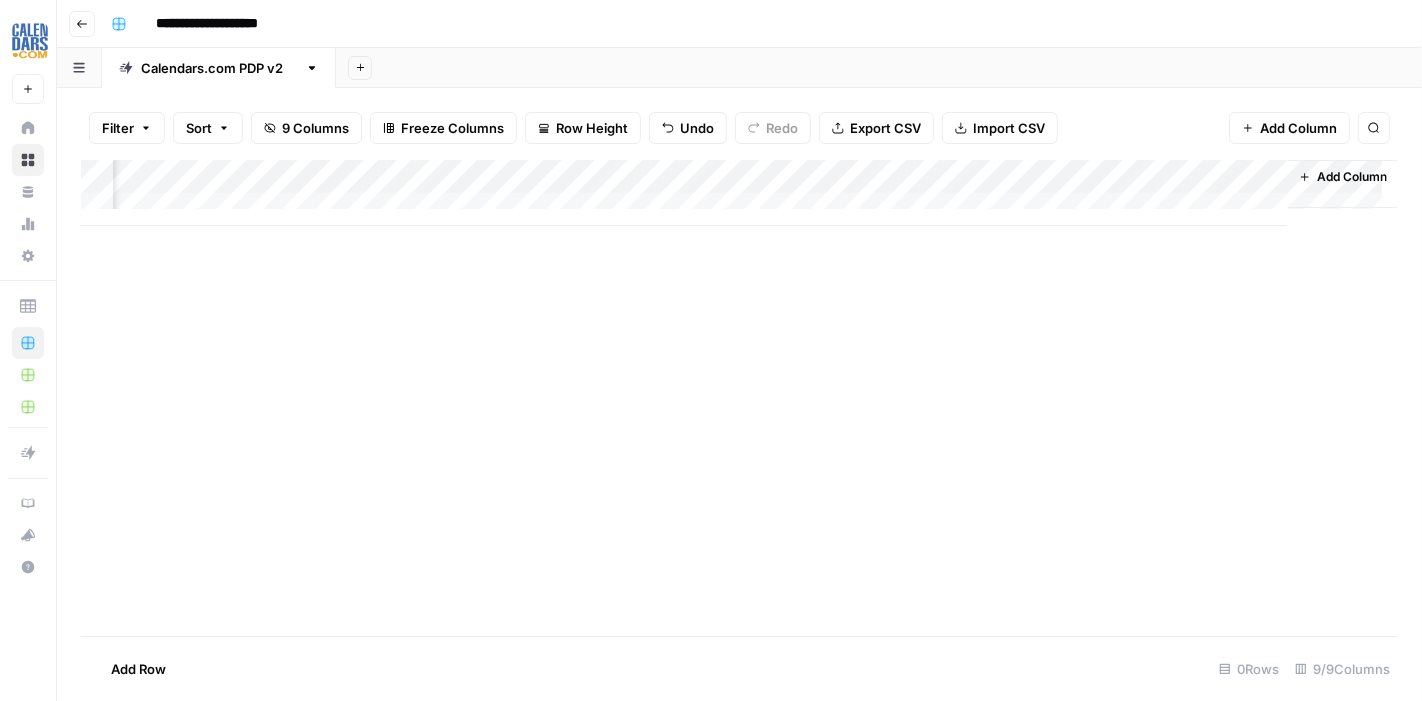scroll, scrollTop: 0, scrollLeft: 933, axis: horizontal 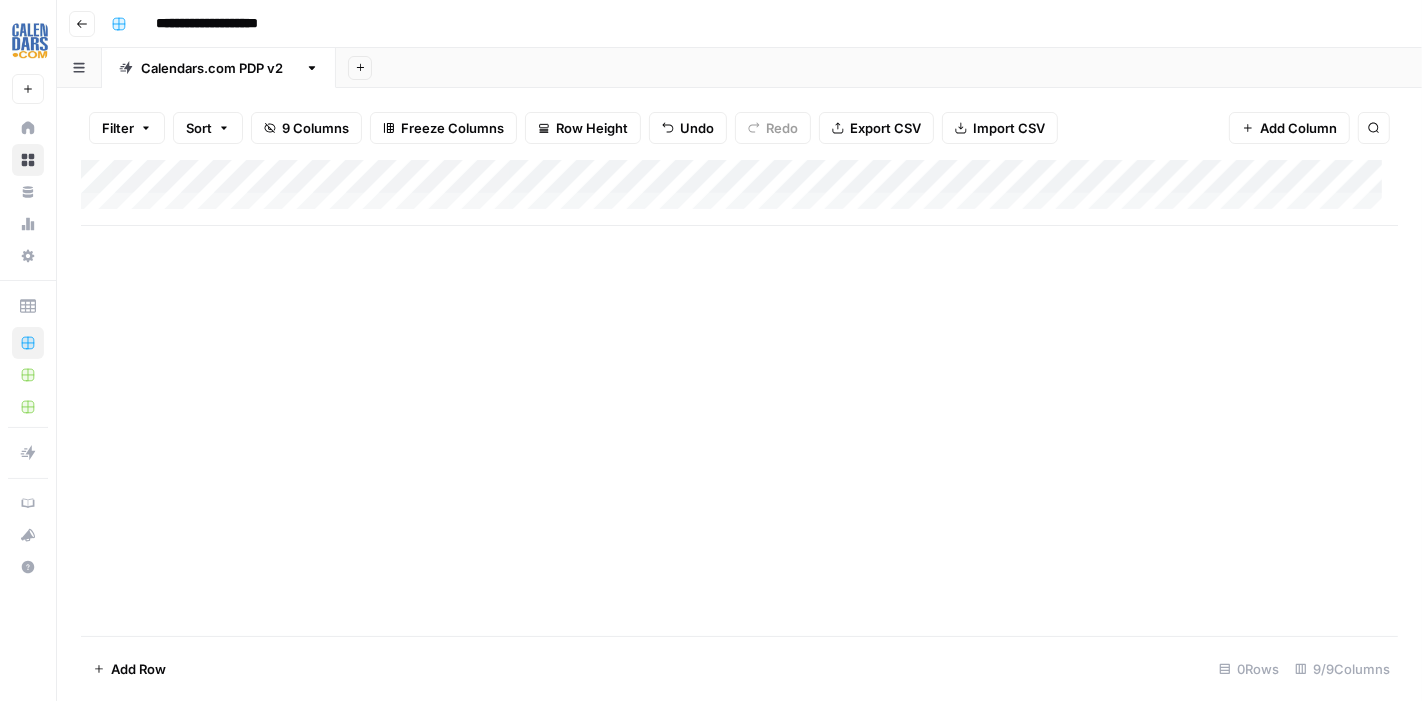 click on "Add Column" at bounding box center [739, 193] 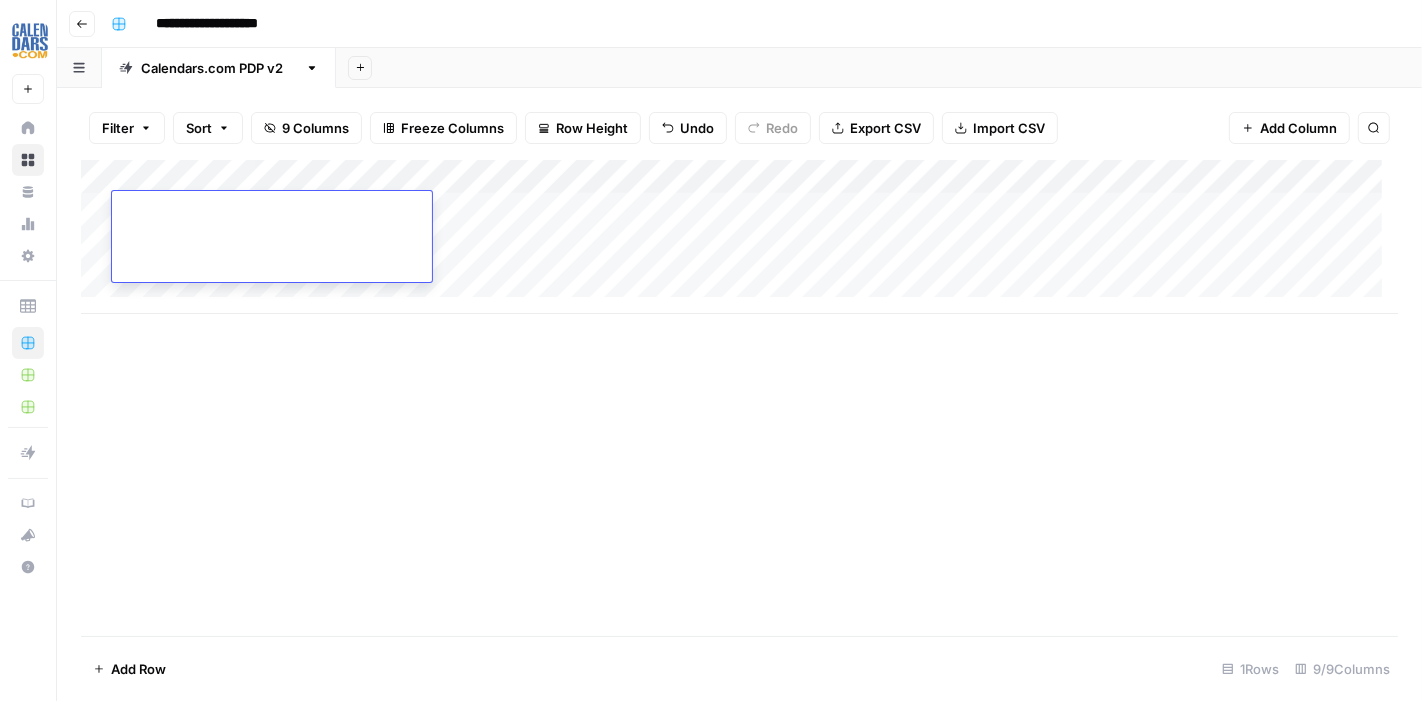 click on "Add Column" at bounding box center (739, 237) 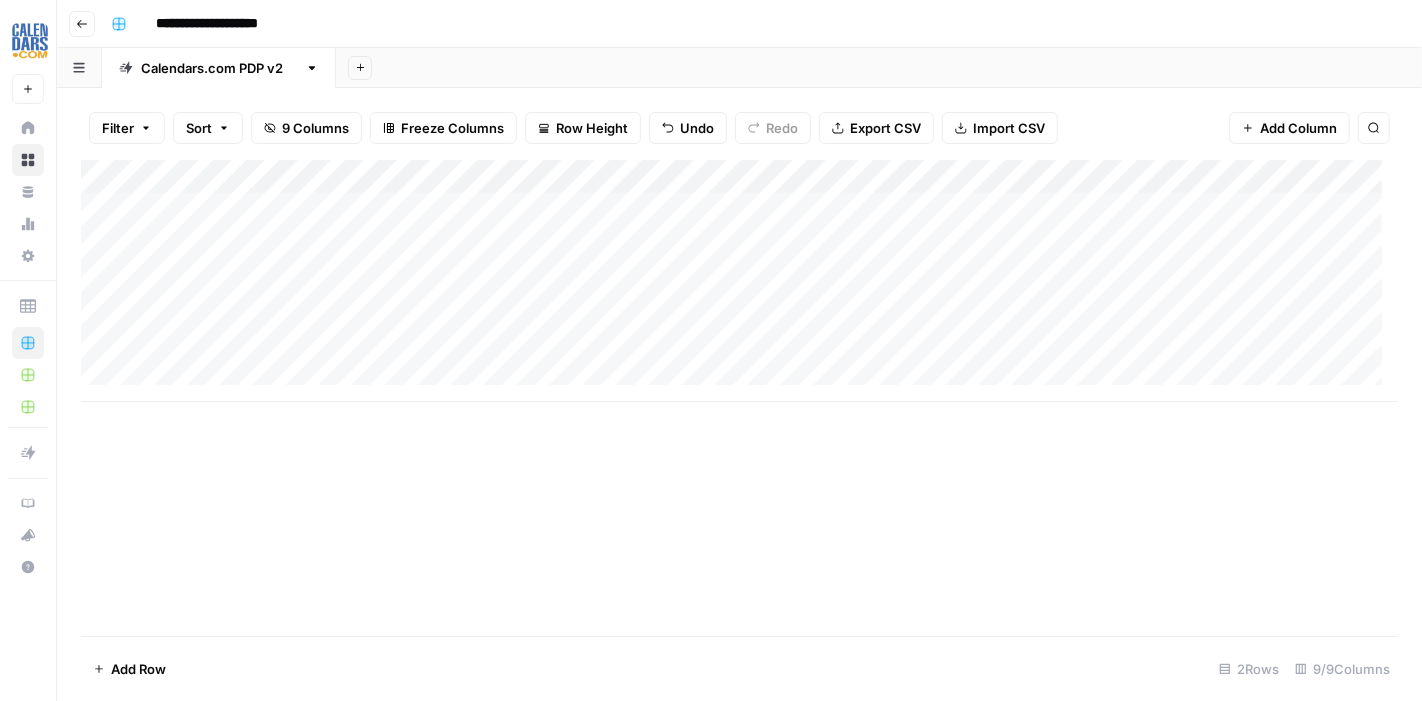 click on "Add Column" at bounding box center (739, 281) 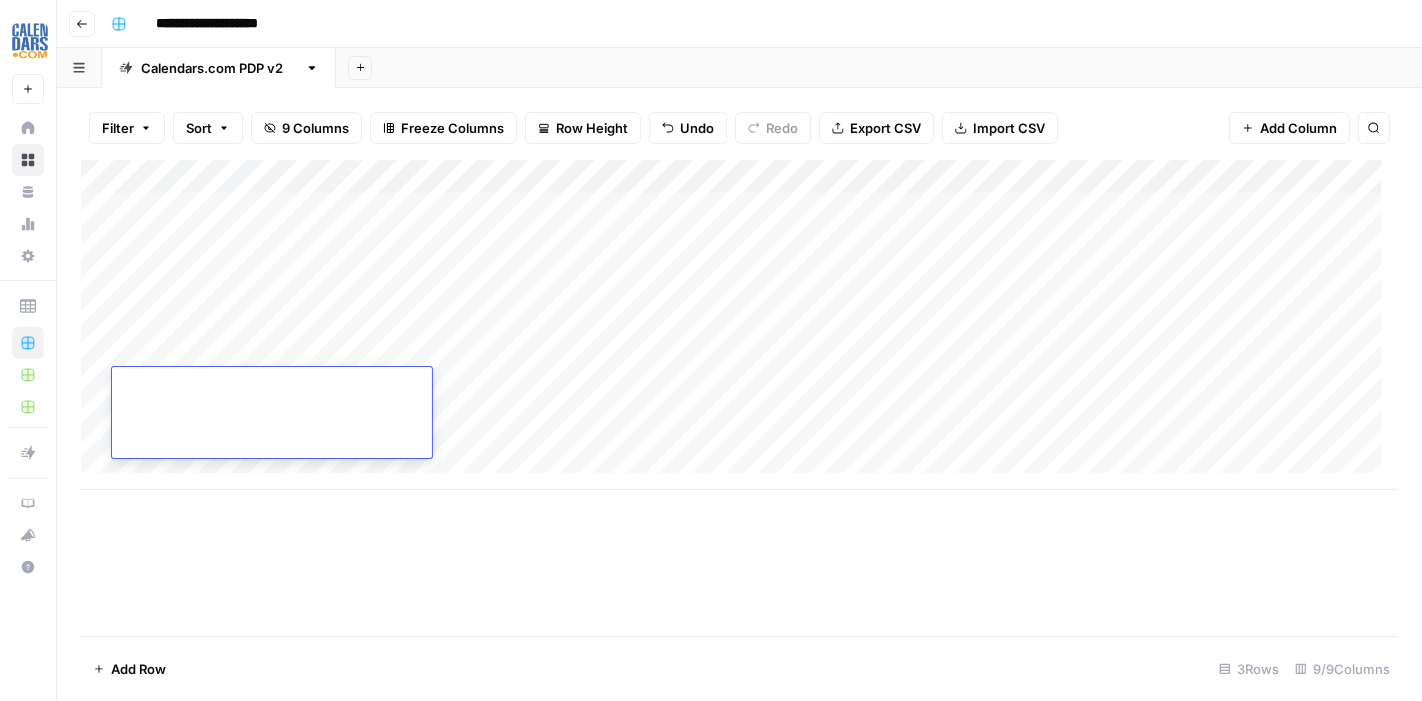click on "Add Column" at bounding box center [739, 325] 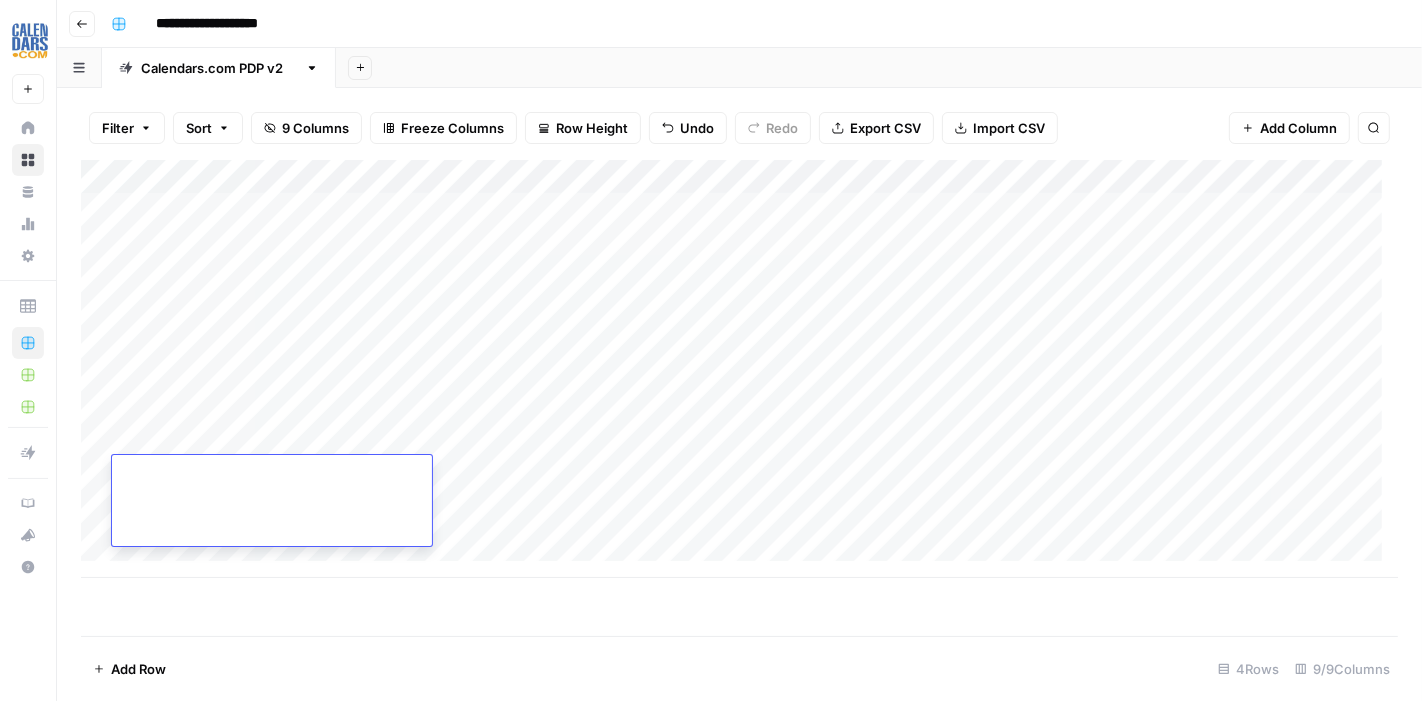 click on "Add Column" at bounding box center (739, 369) 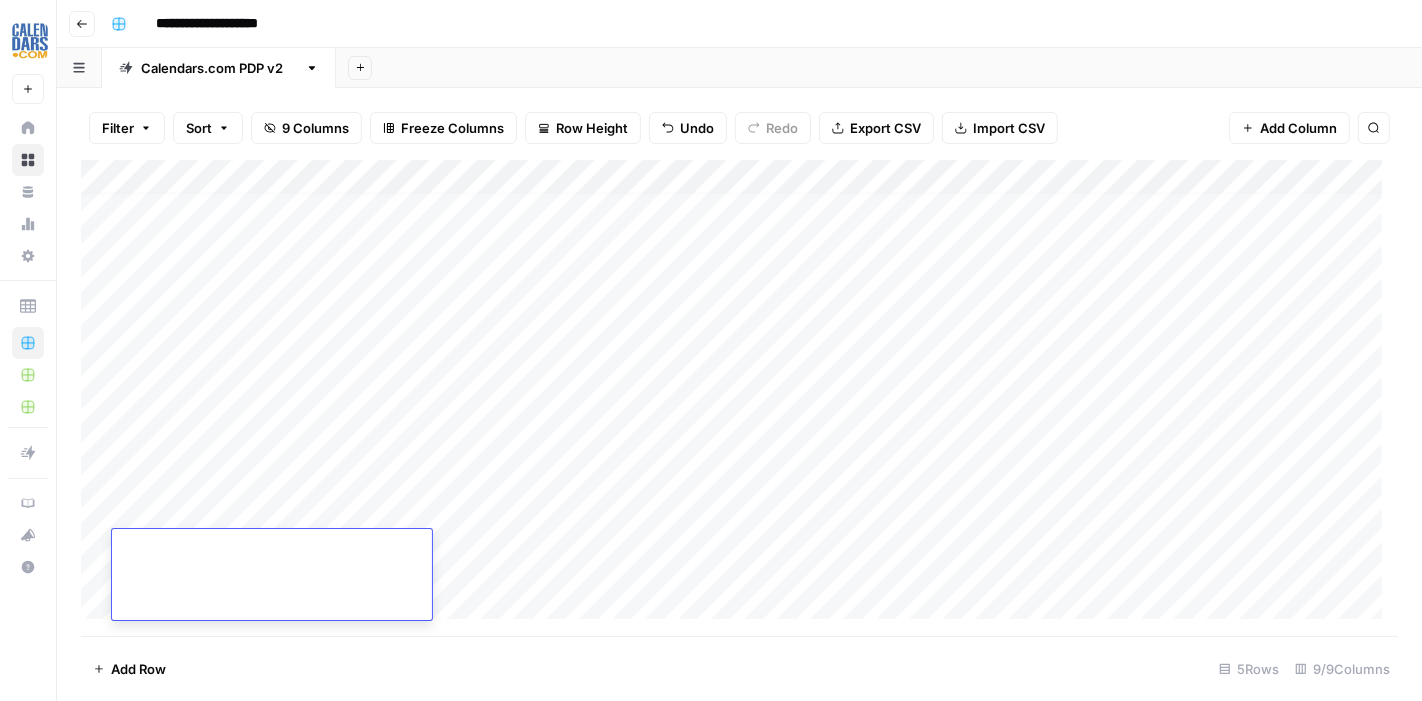 scroll, scrollTop: 14, scrollLeft: 0, axis: vertical 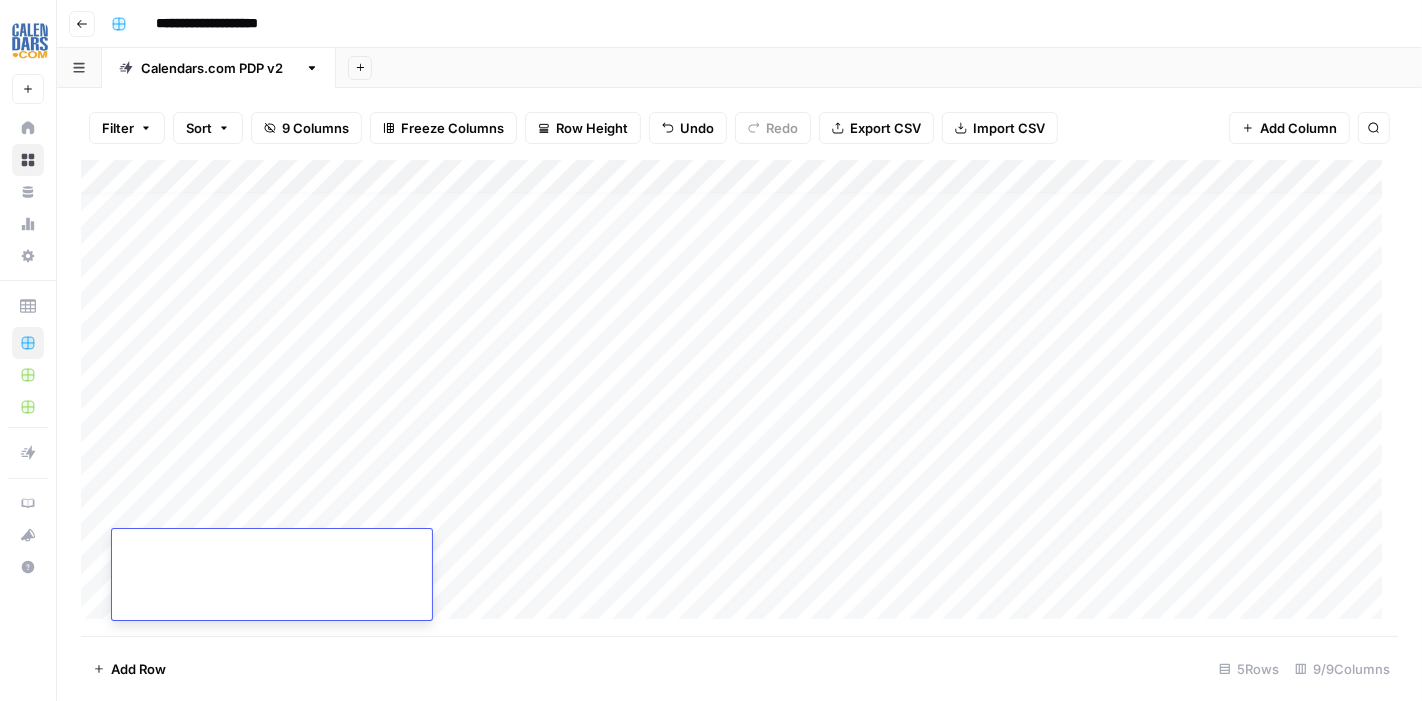 click on "Add Column" at bounding box center (739, 398) 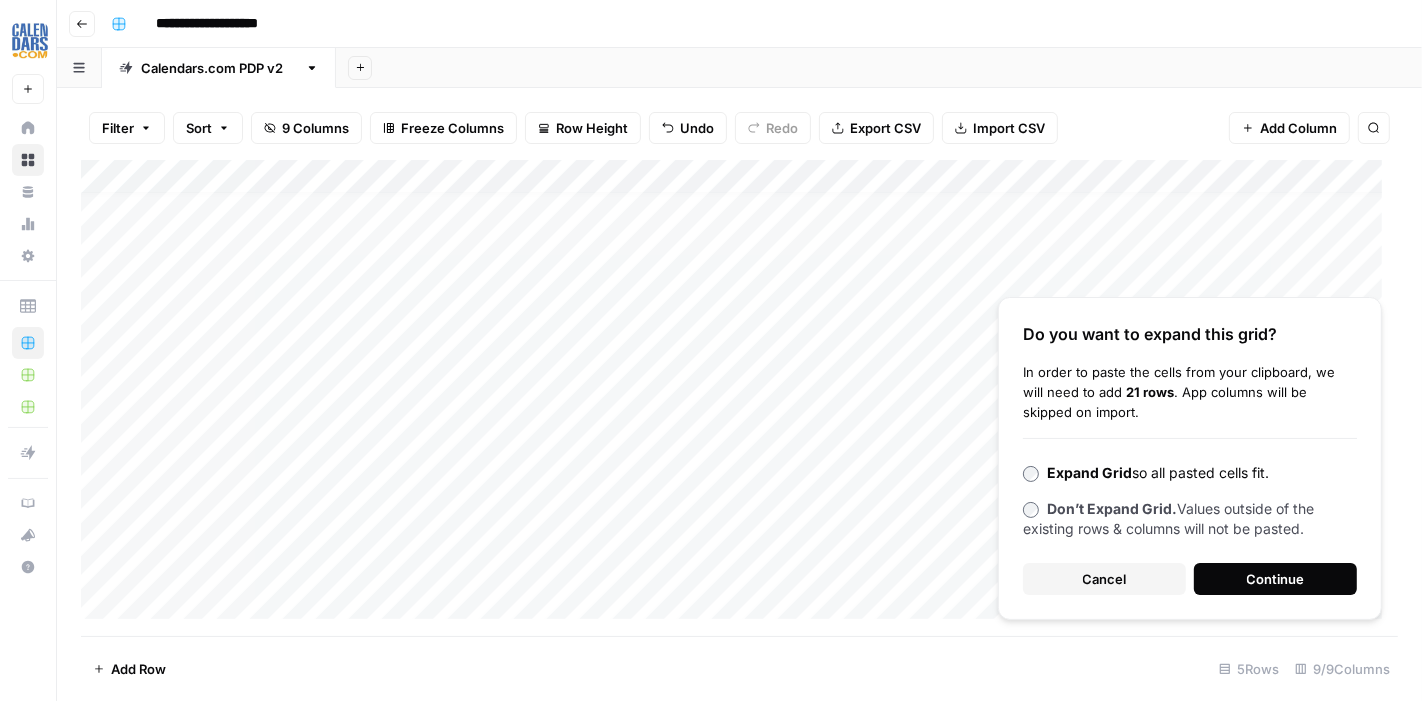 click on "Continue" at bounding box center (1276, 579) 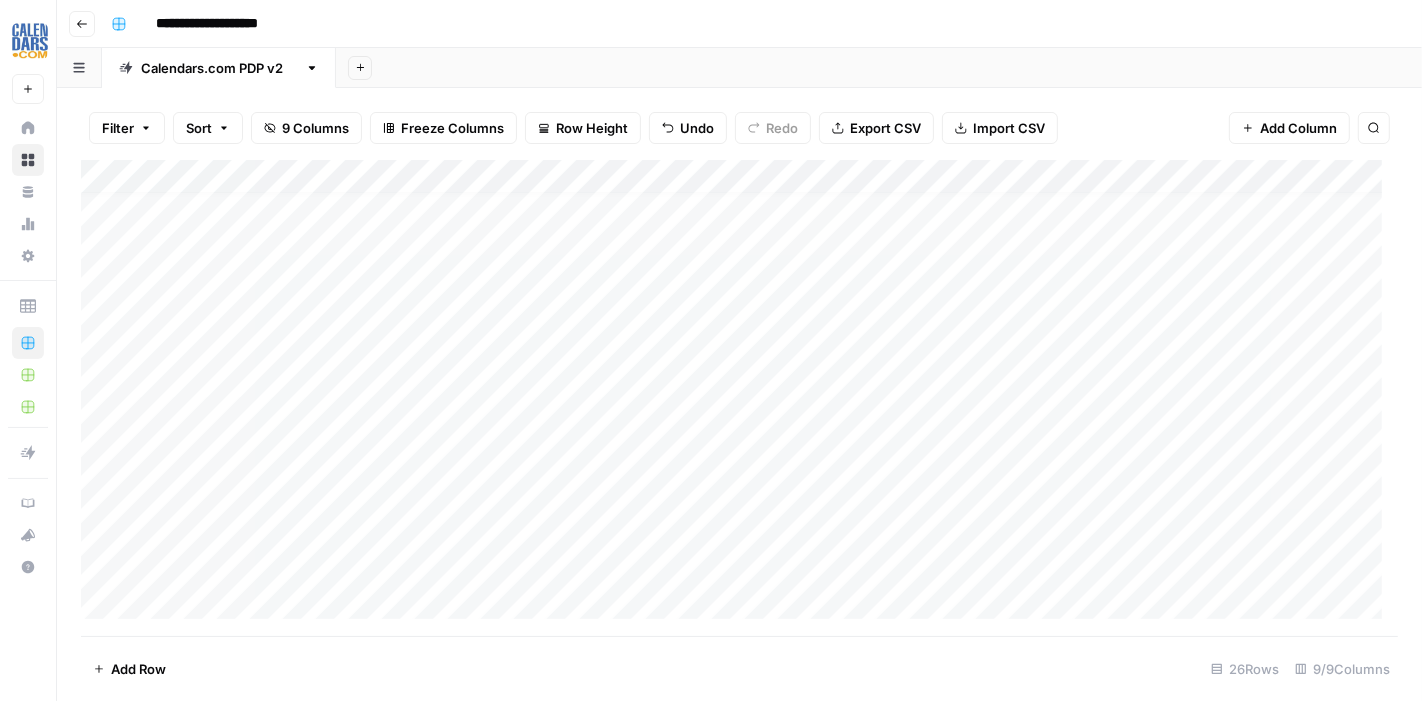 scroll, scrollTop: 0, scrollLeft: 0, axis: both 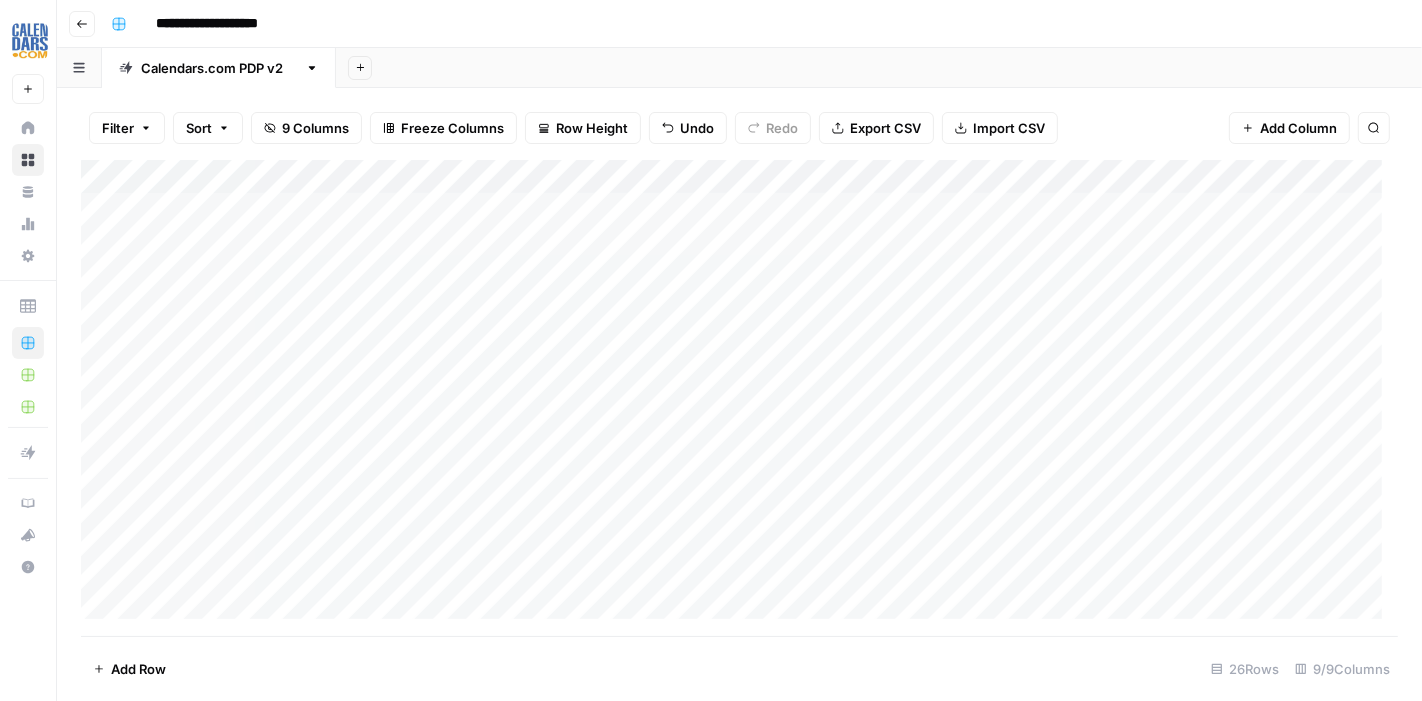 click on "Add Column" at bounding box center [739, 398] 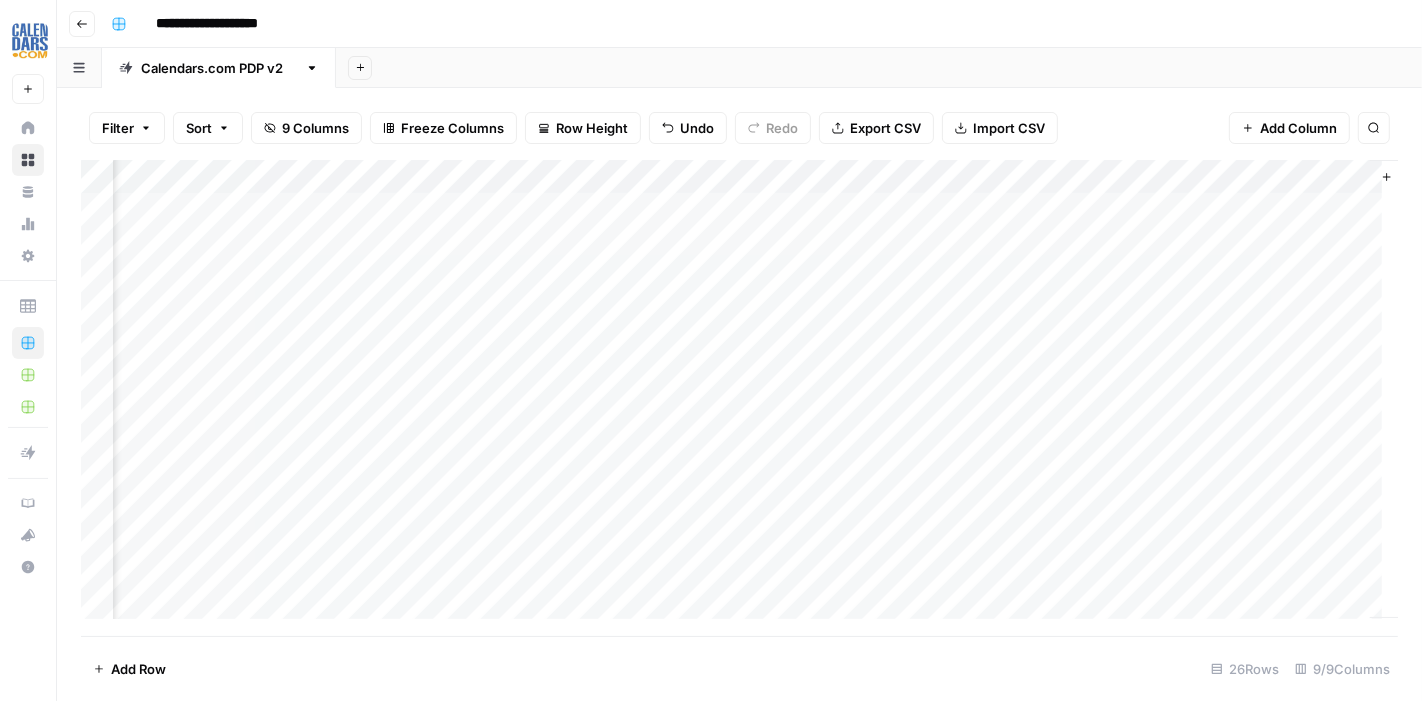 scroll, scrollTop: 0, scrollLeft: 926, axis: horizontal 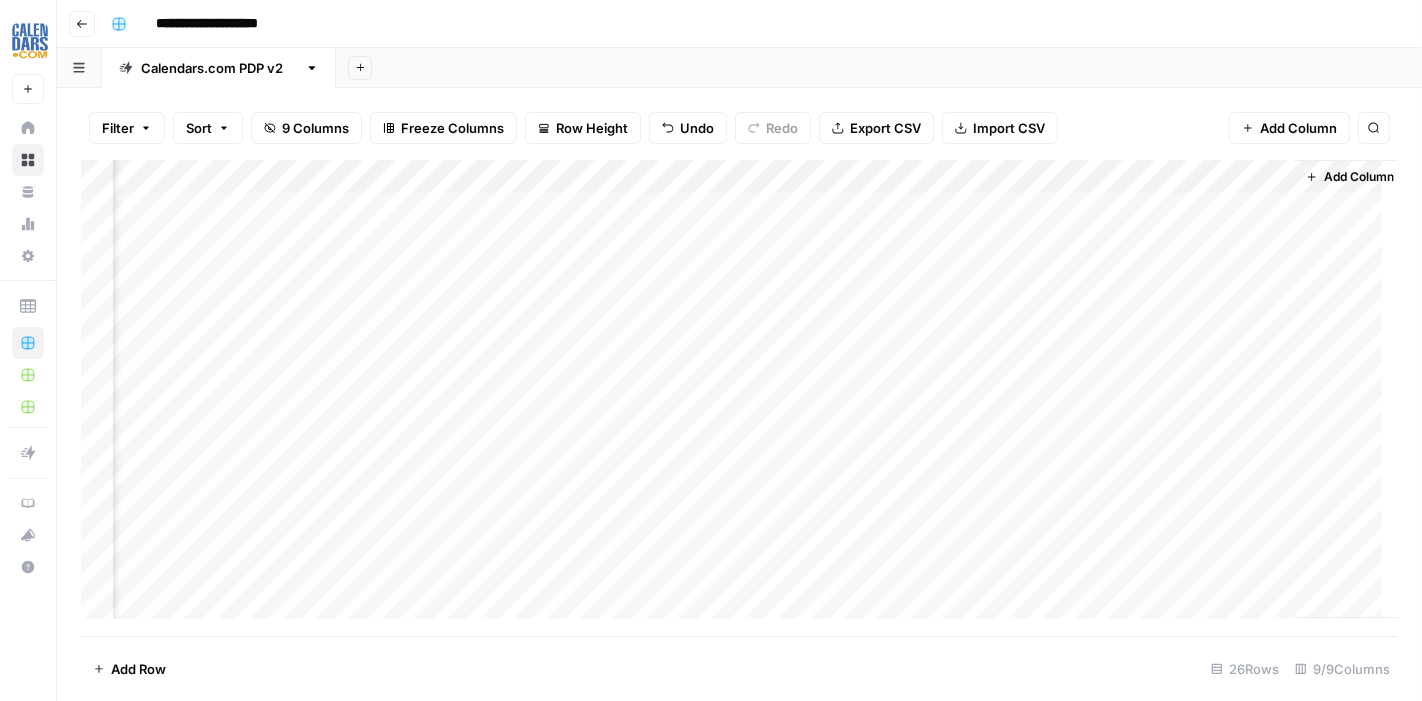 click on "Add Column" at bounding box center (739, 398) 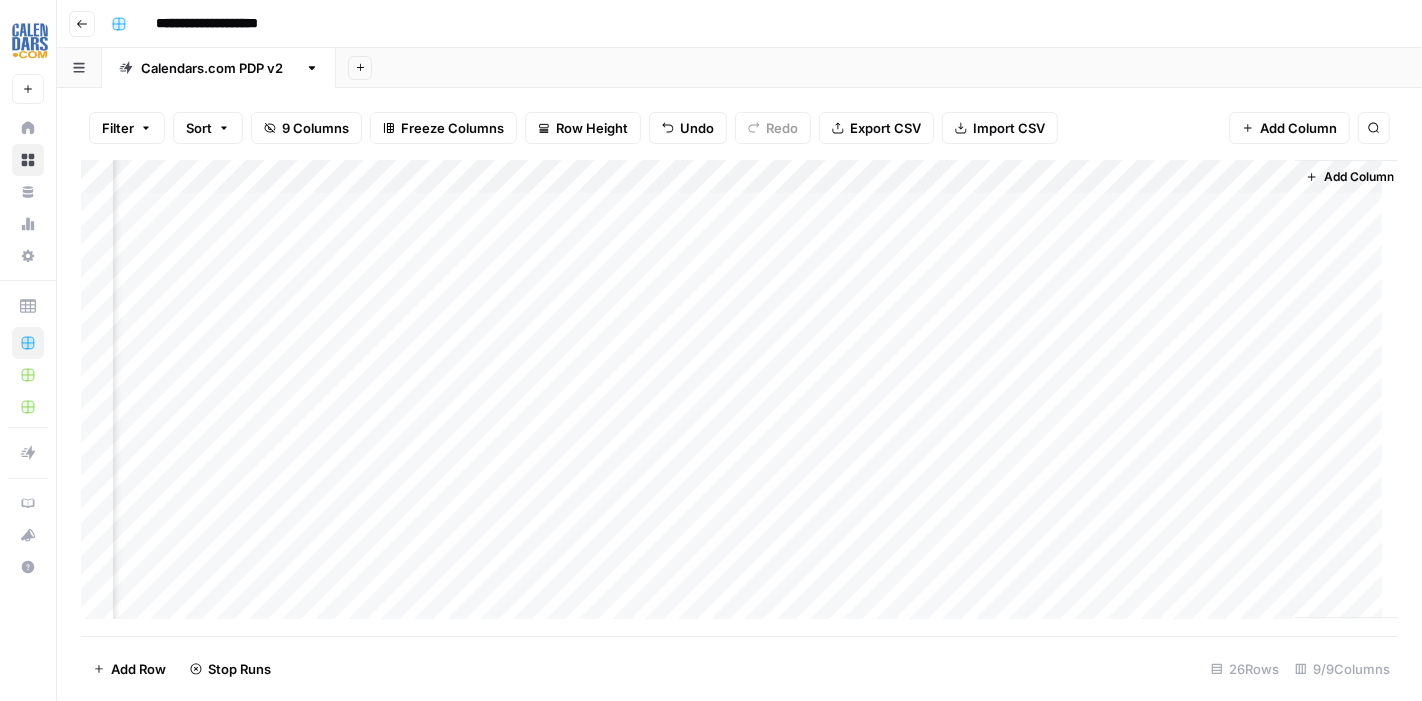 click on "Add Column" at bounding box center (739, 398) 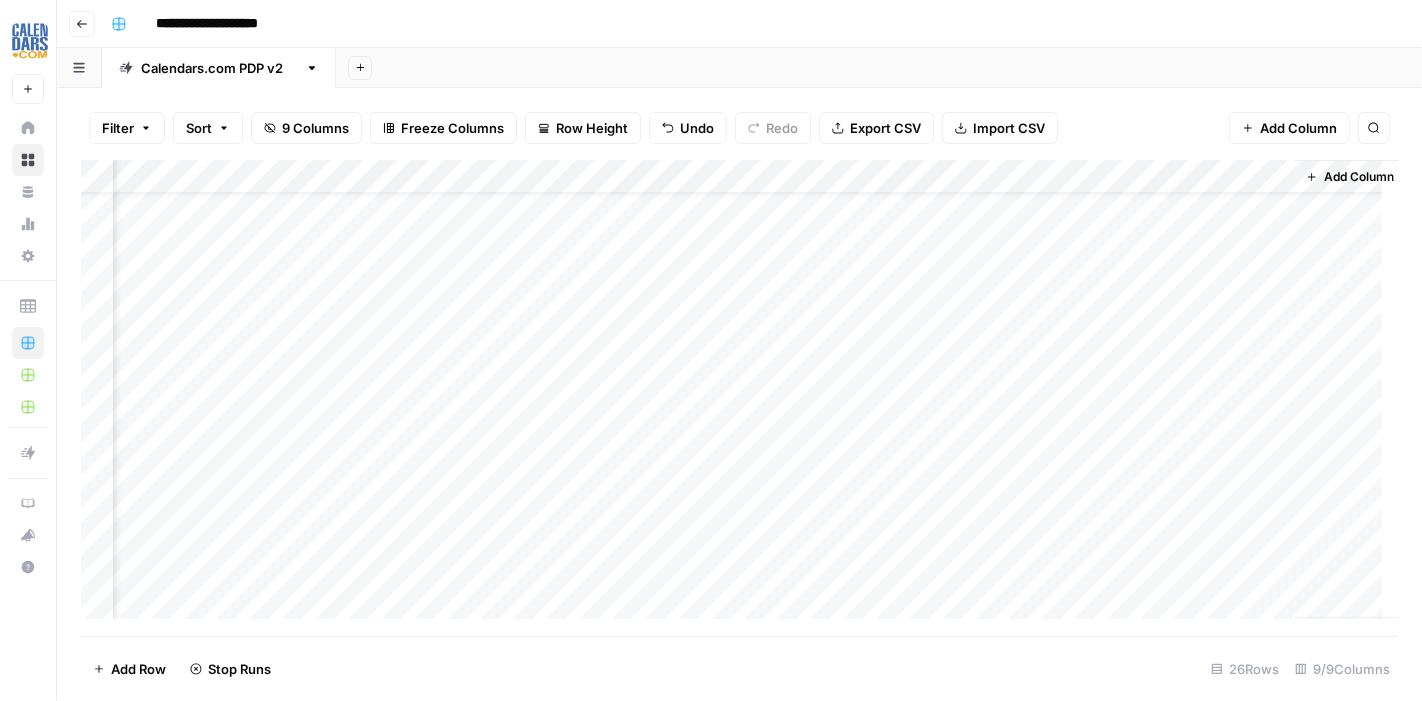 scroll, scrollTop: 111, scrollLeft: 926, axis: both 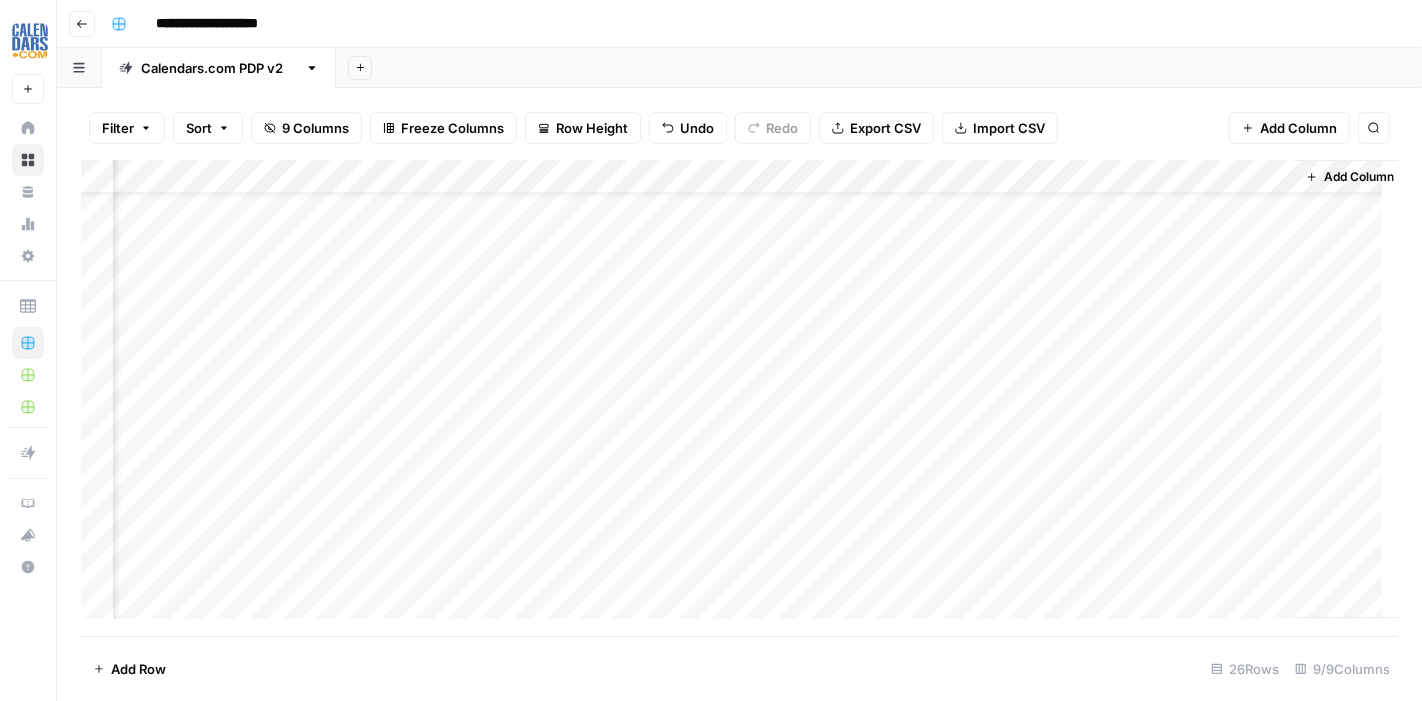 click on "Add Column" at bounding box center [739, 398] 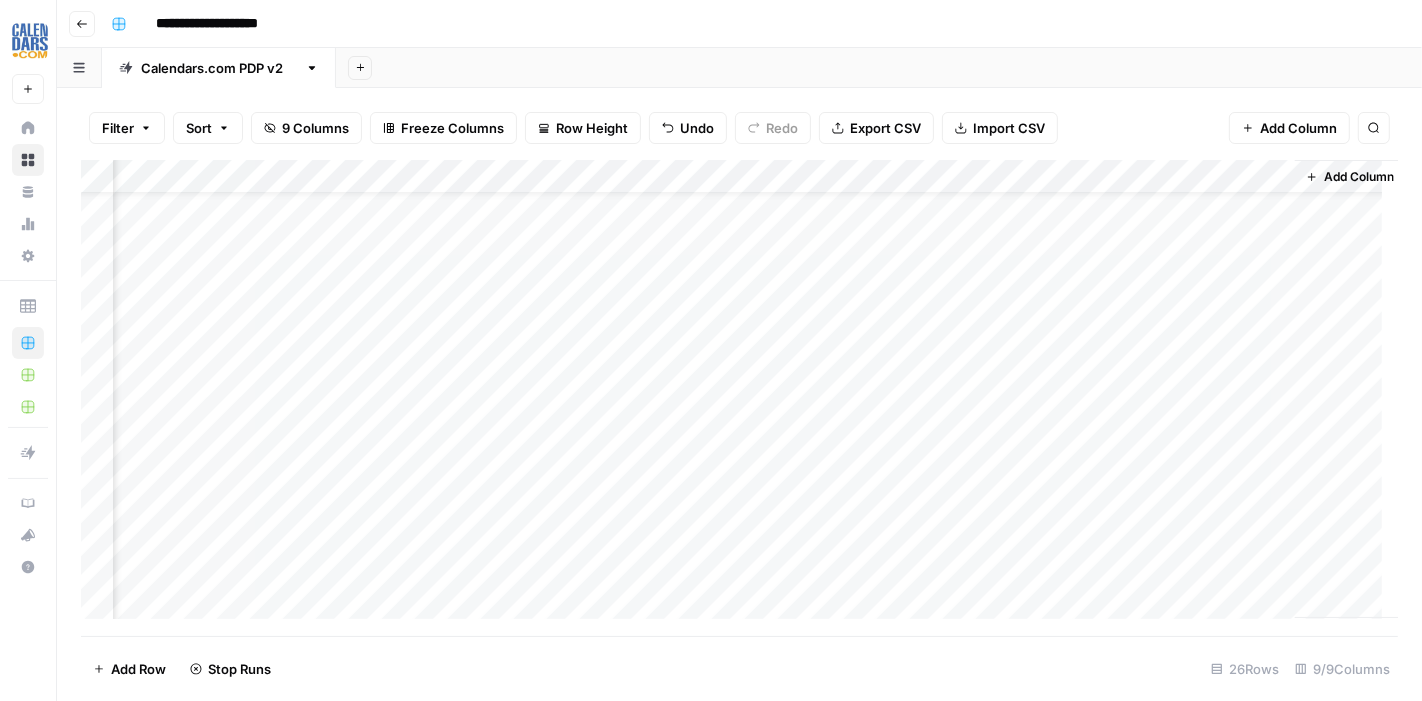 click on "Add Column" at bounding box center [739, 398] 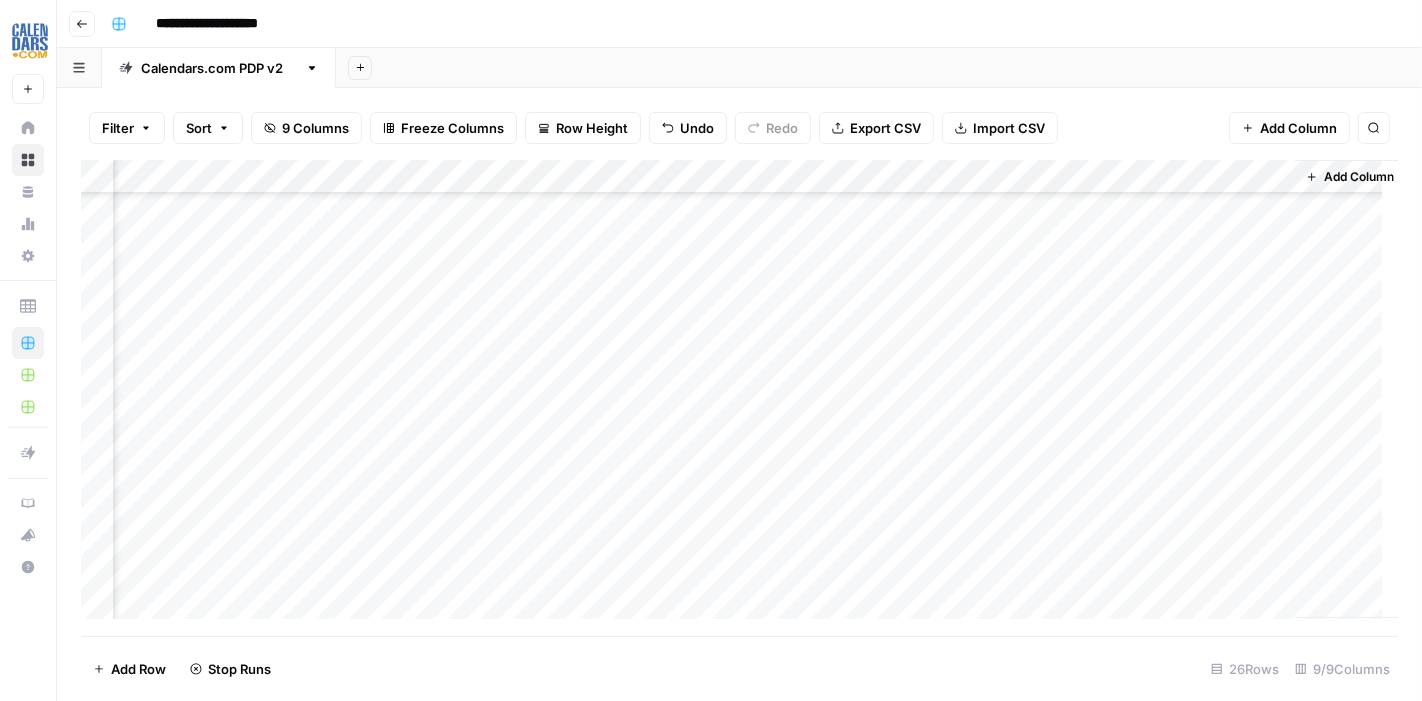 scroll, scrollTop: 333, scrollLeft: 926, axis: both 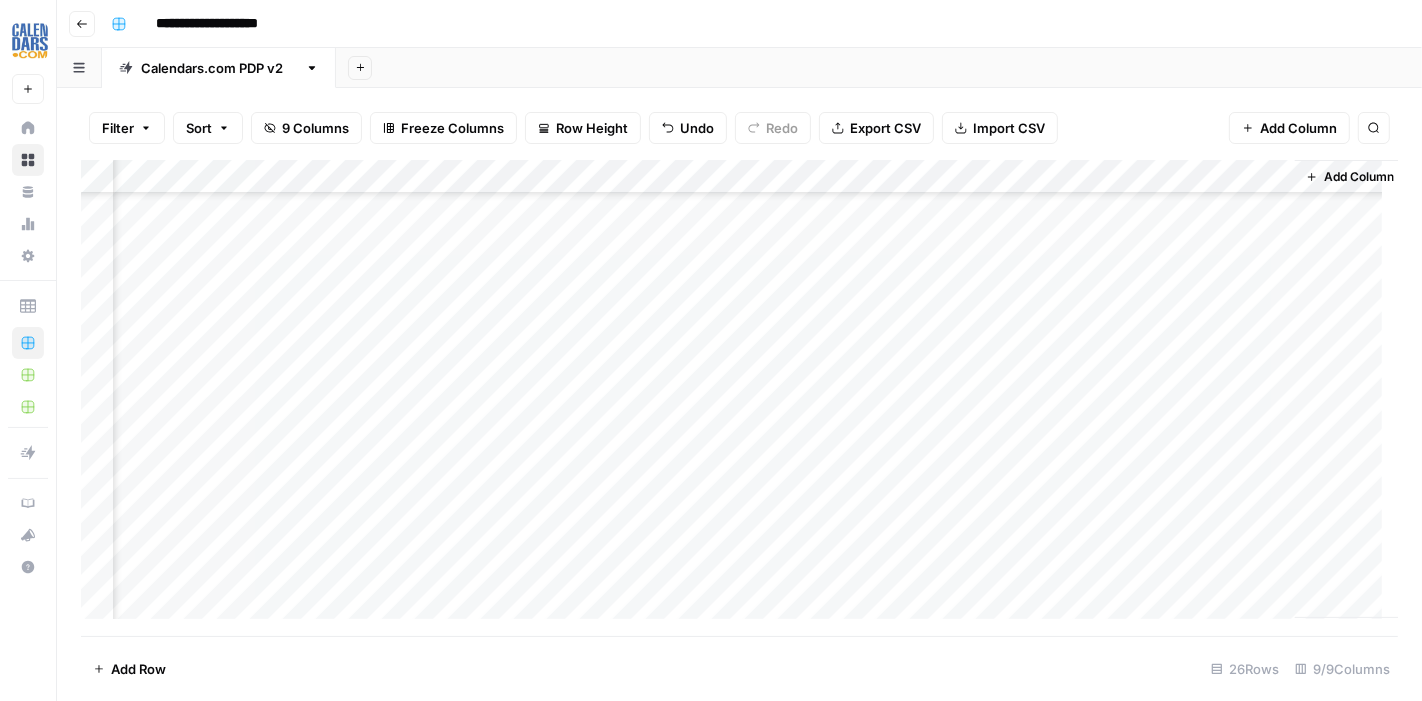 click on "Add Column" at bounding box center (739, 398) 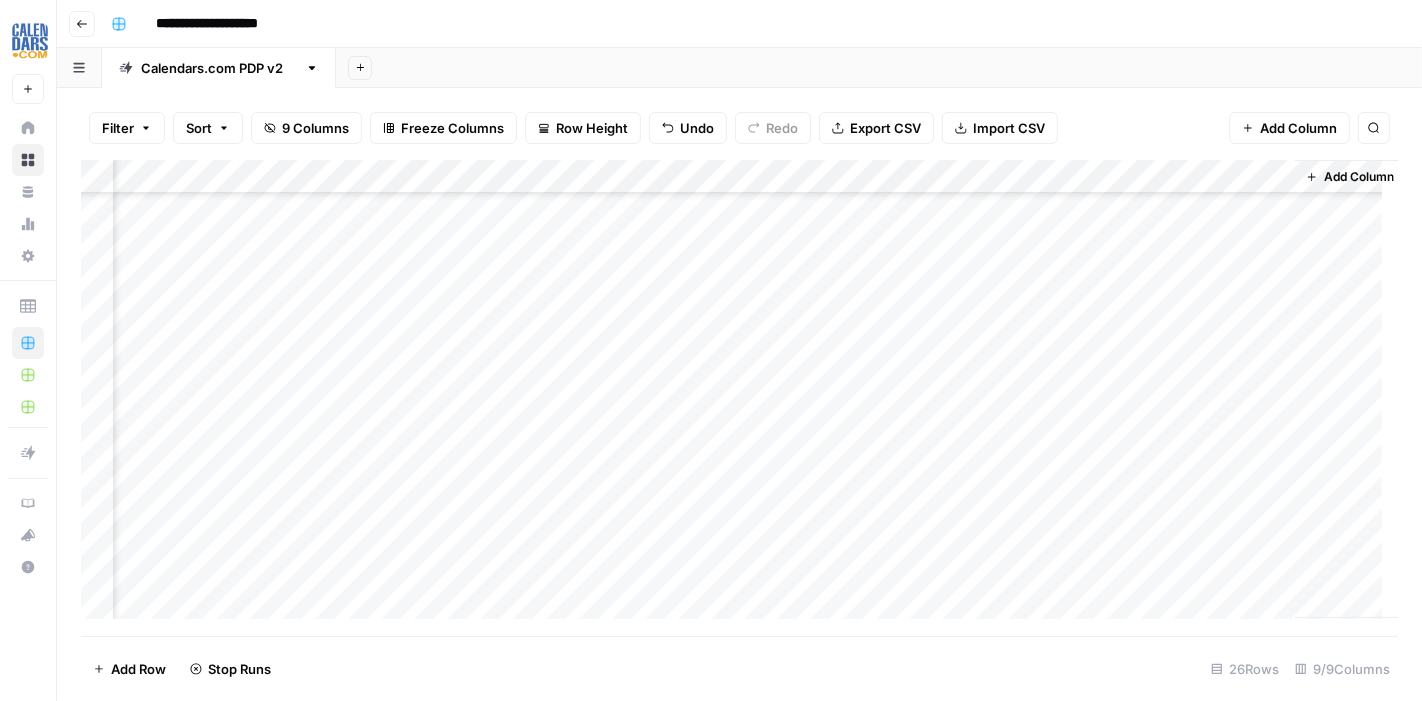 click on "Add Column" at bounding box center [739, 398] 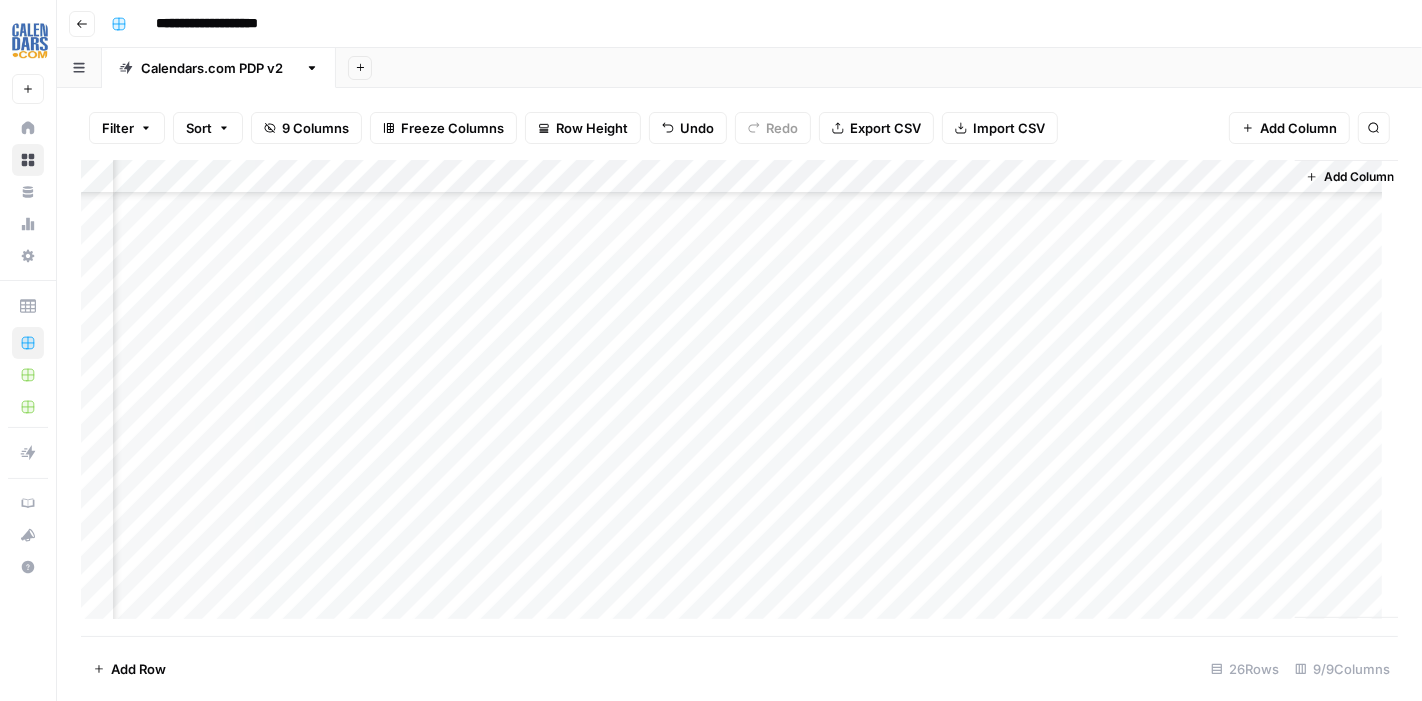 scroll, scrollTop: 444, scrollLeft: 926, axis: both 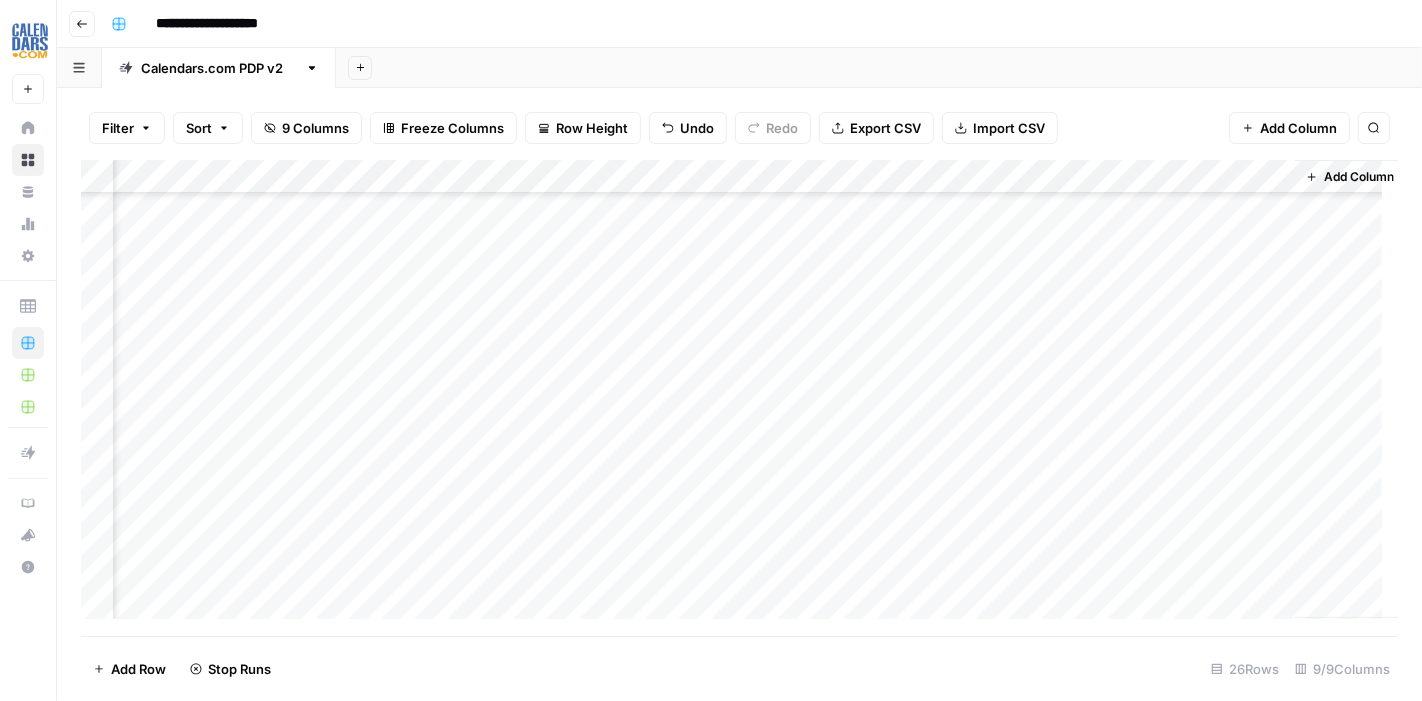 click on "Add Column" at bounding box center [739, 398] 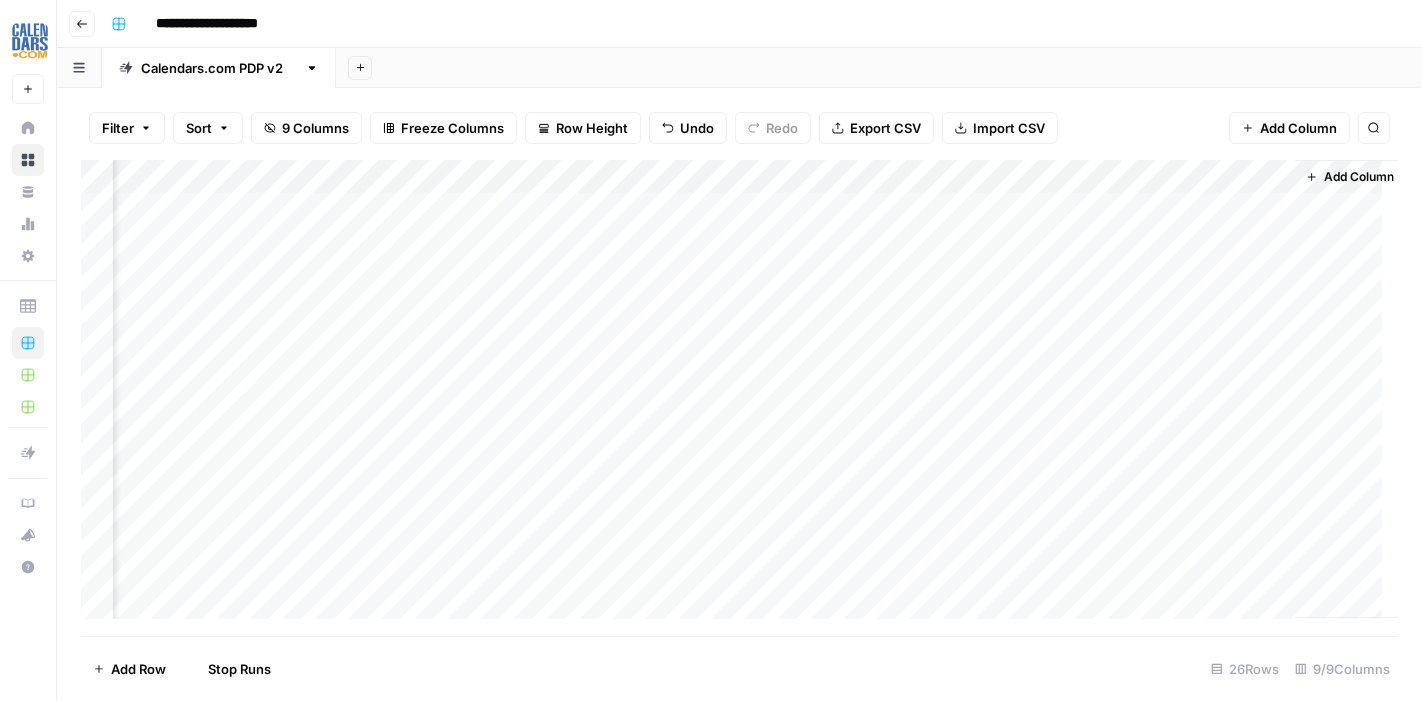 scroll, scrollTop: 0, scrollLeft: 926, axis: horizontal 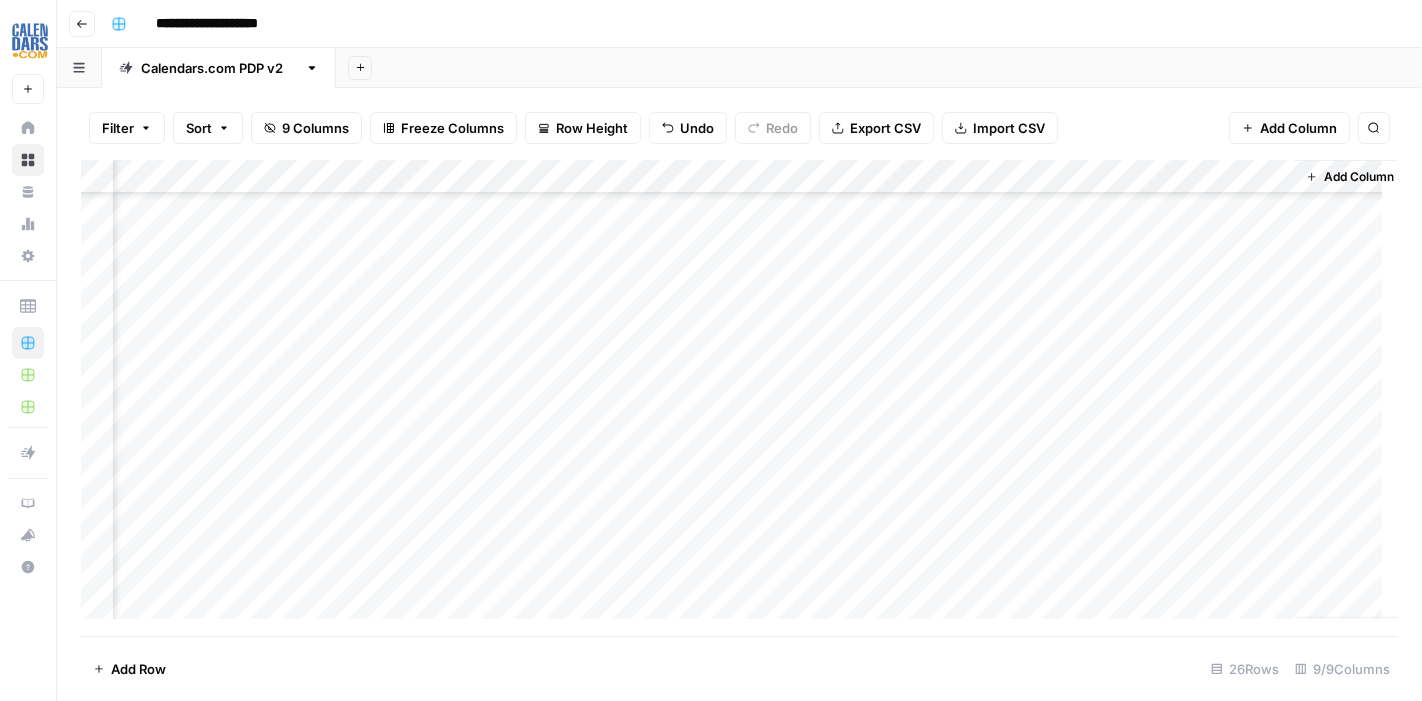 click on "Add Column" at bounding box center [739, 398] 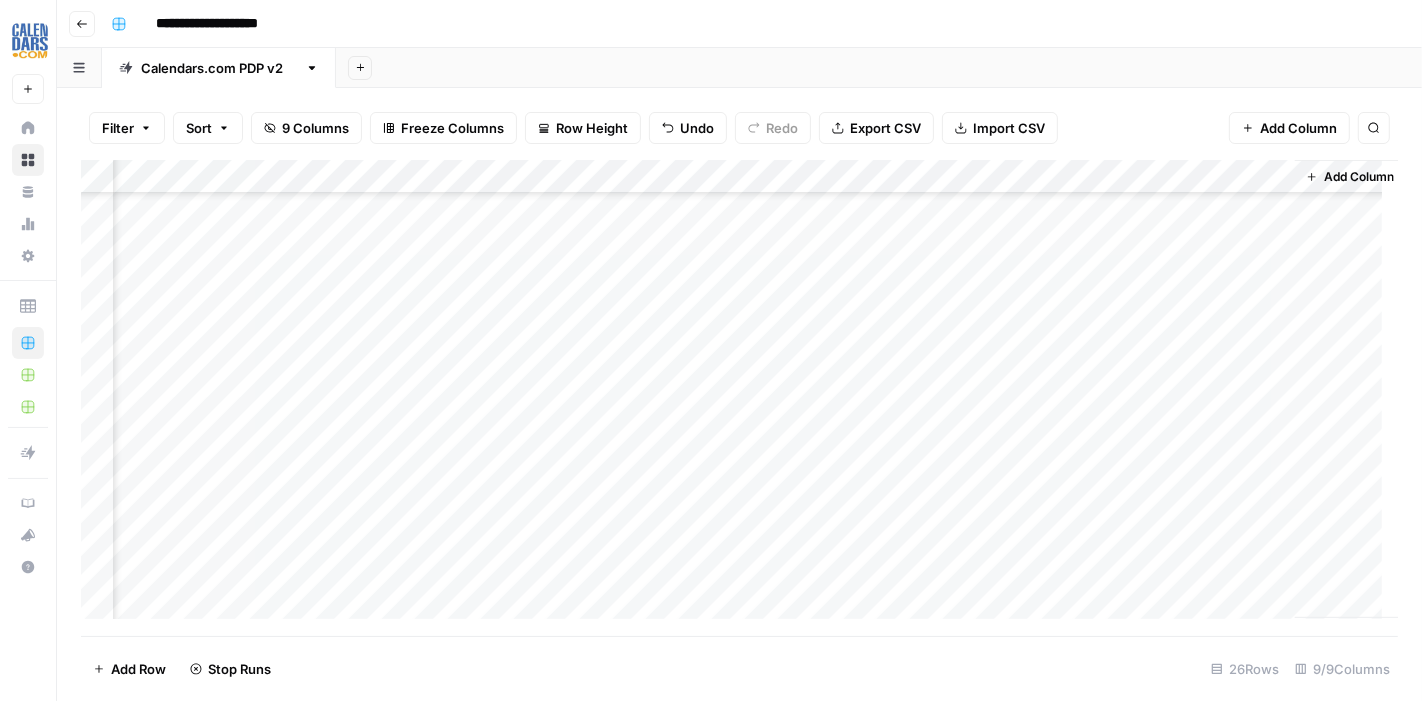 click on "Add Column" at bounding box center [739, 398] 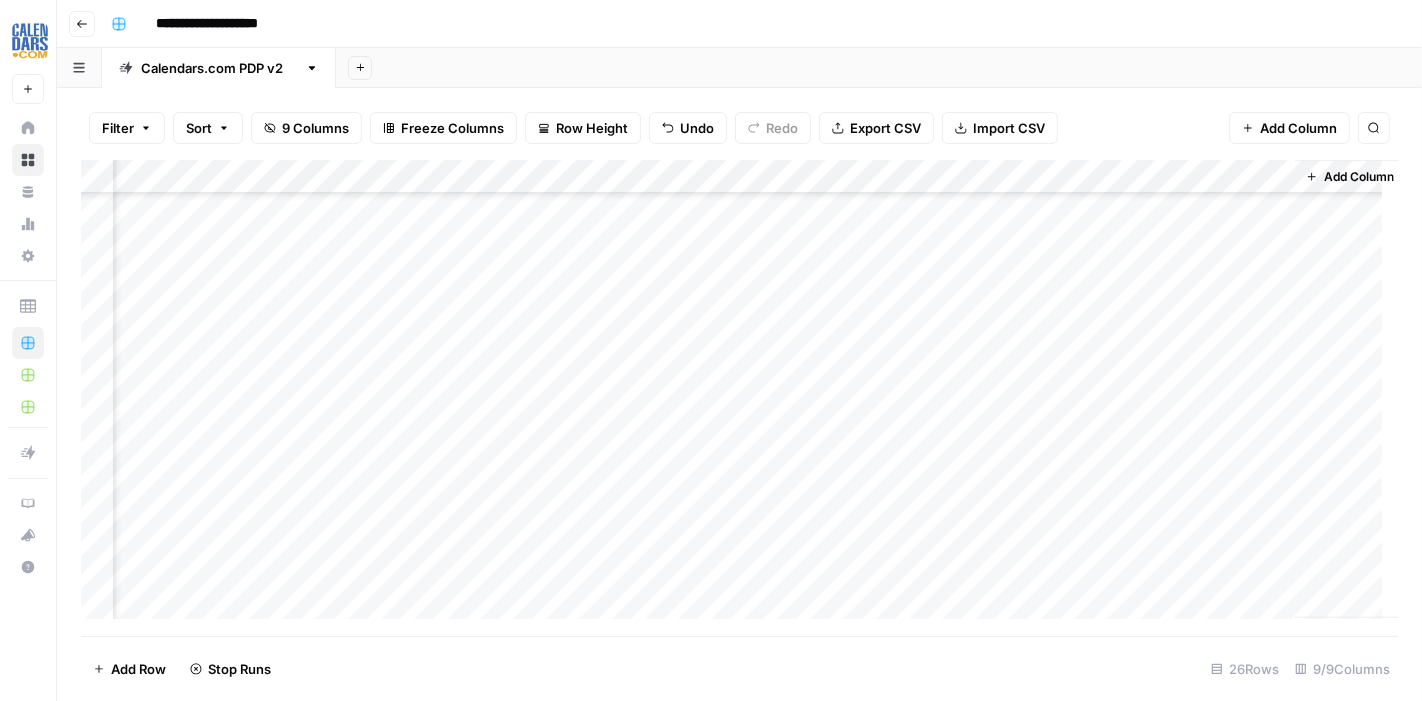 click on "Add Column" at bounding box center [739, 398] 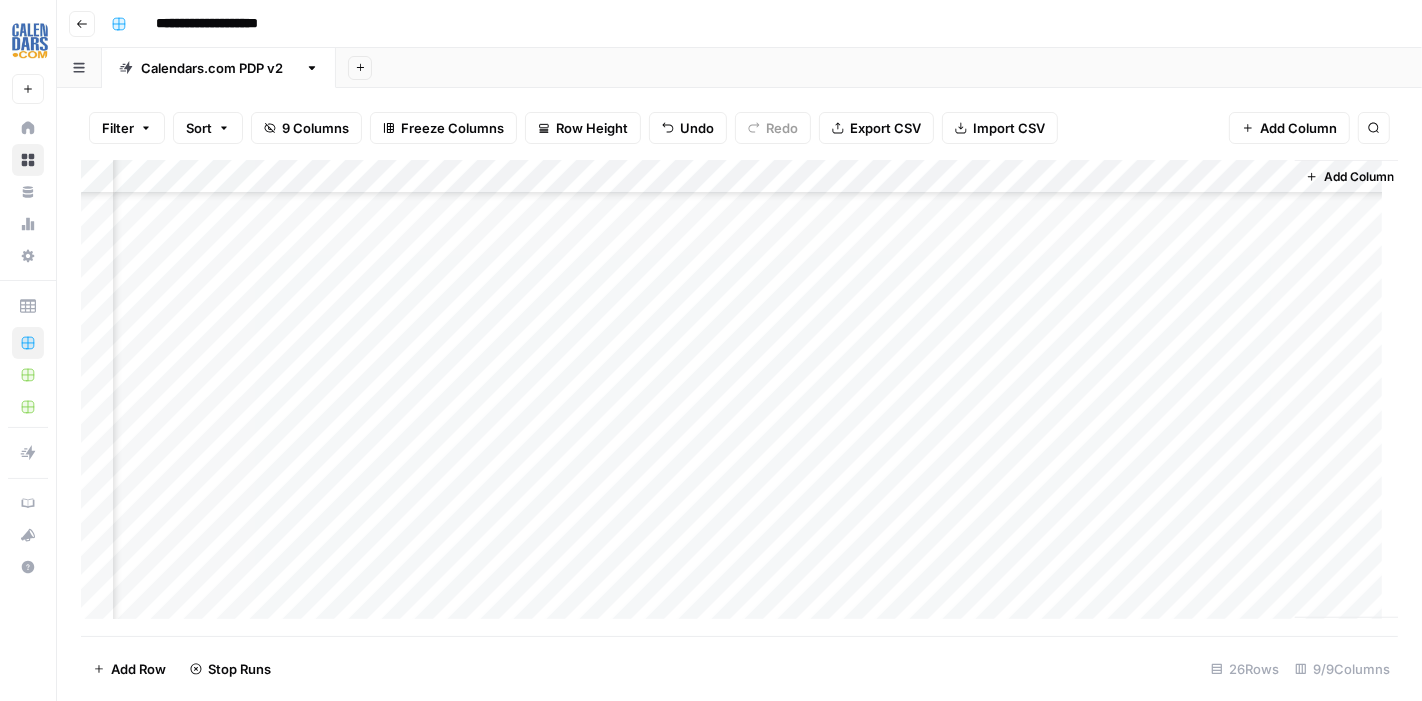 click on "Add Column" at bounding box center (739, 398) 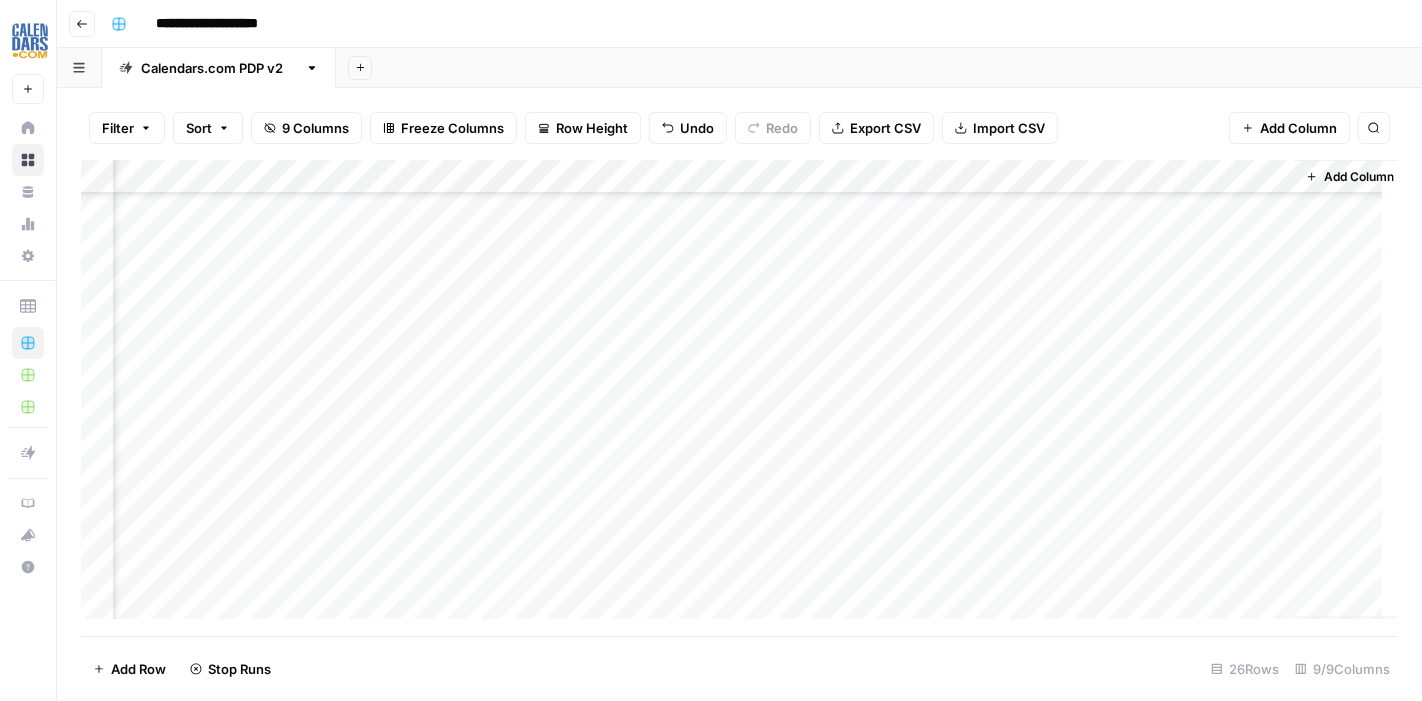 click on "Add Column" at bounding box center (739, 398) 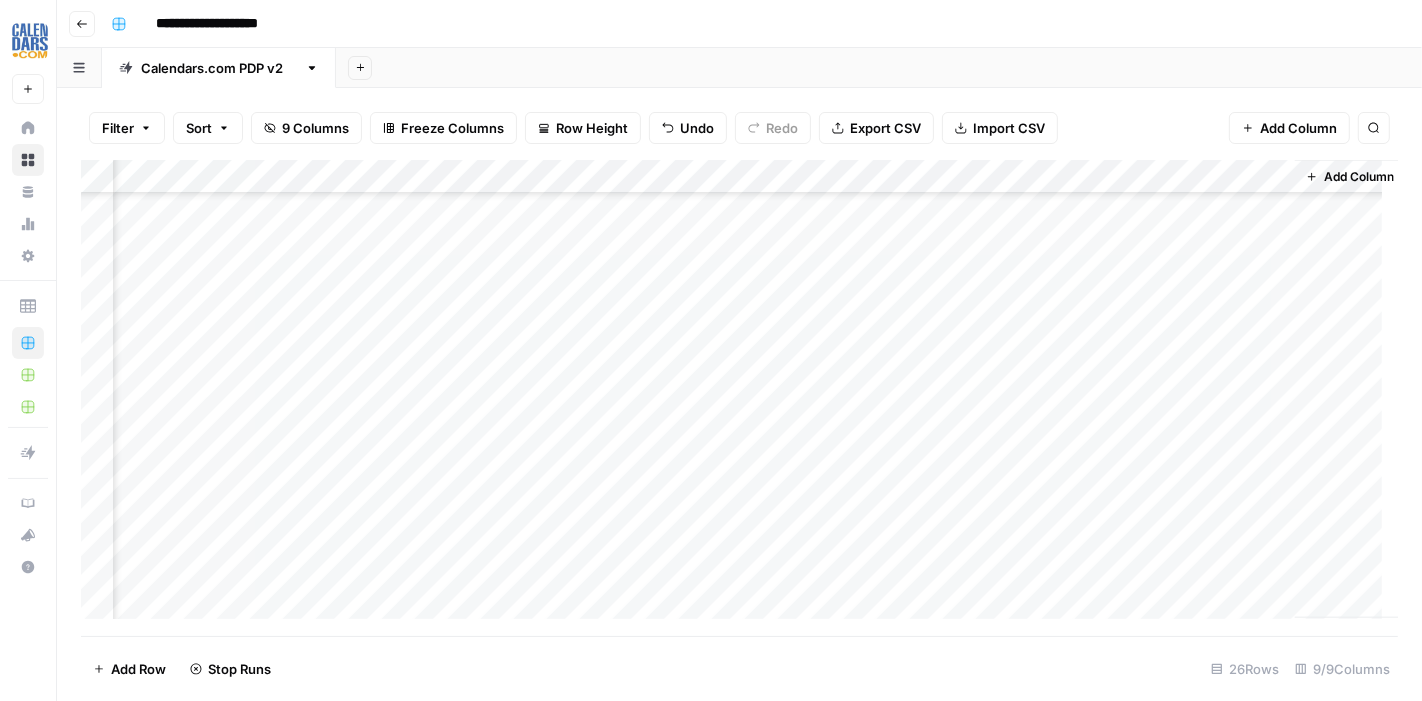 scroll, scrollTop: 1888, scrollLeft: 926, axis: both 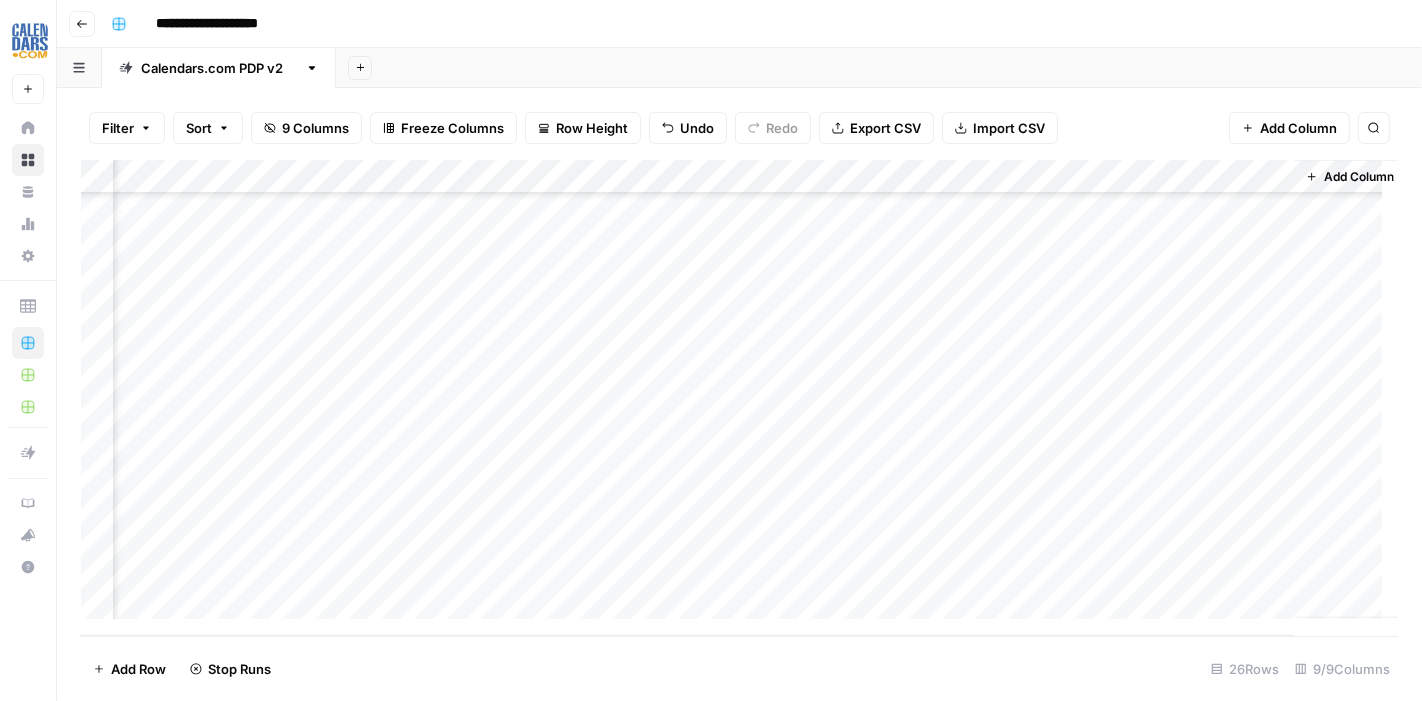 click on "Add Column" at bounding box center (739, 398) 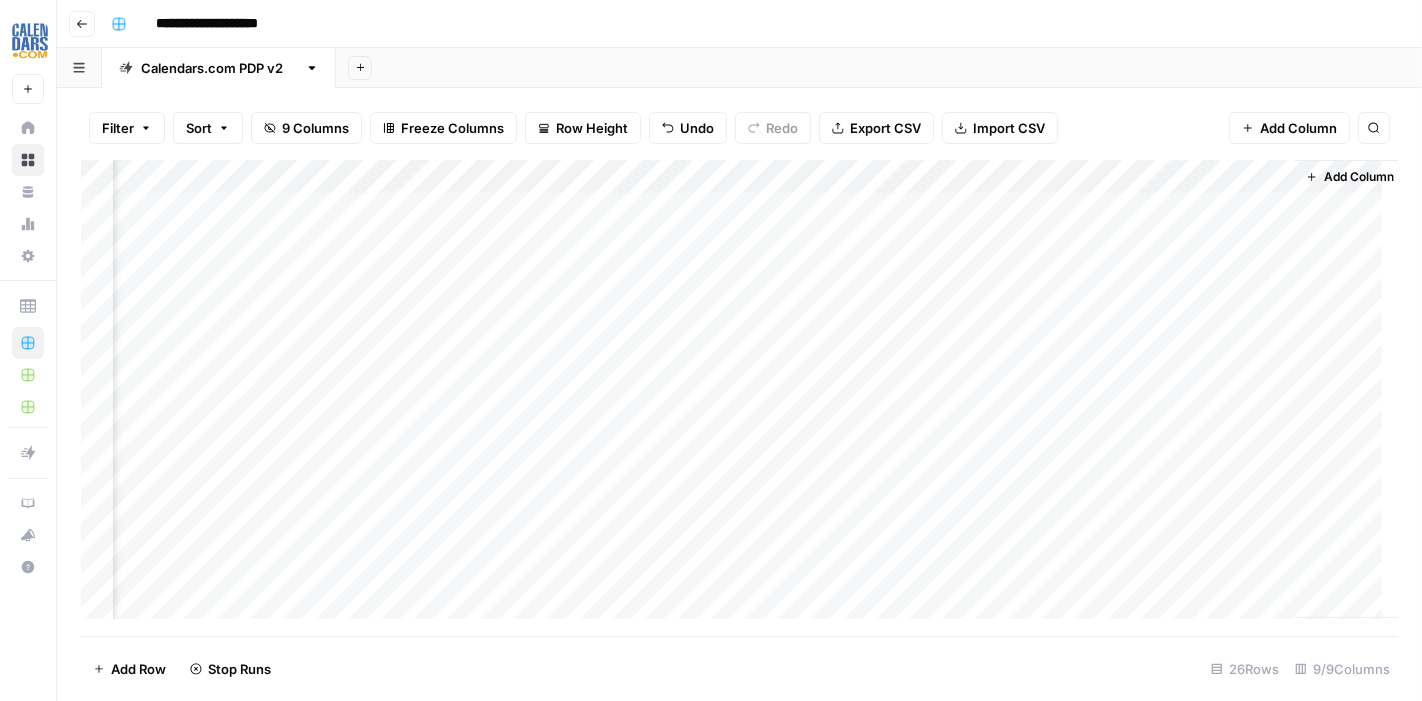 scroll, scrollTop: 0, scrollLeft: 926, axis: horizontal 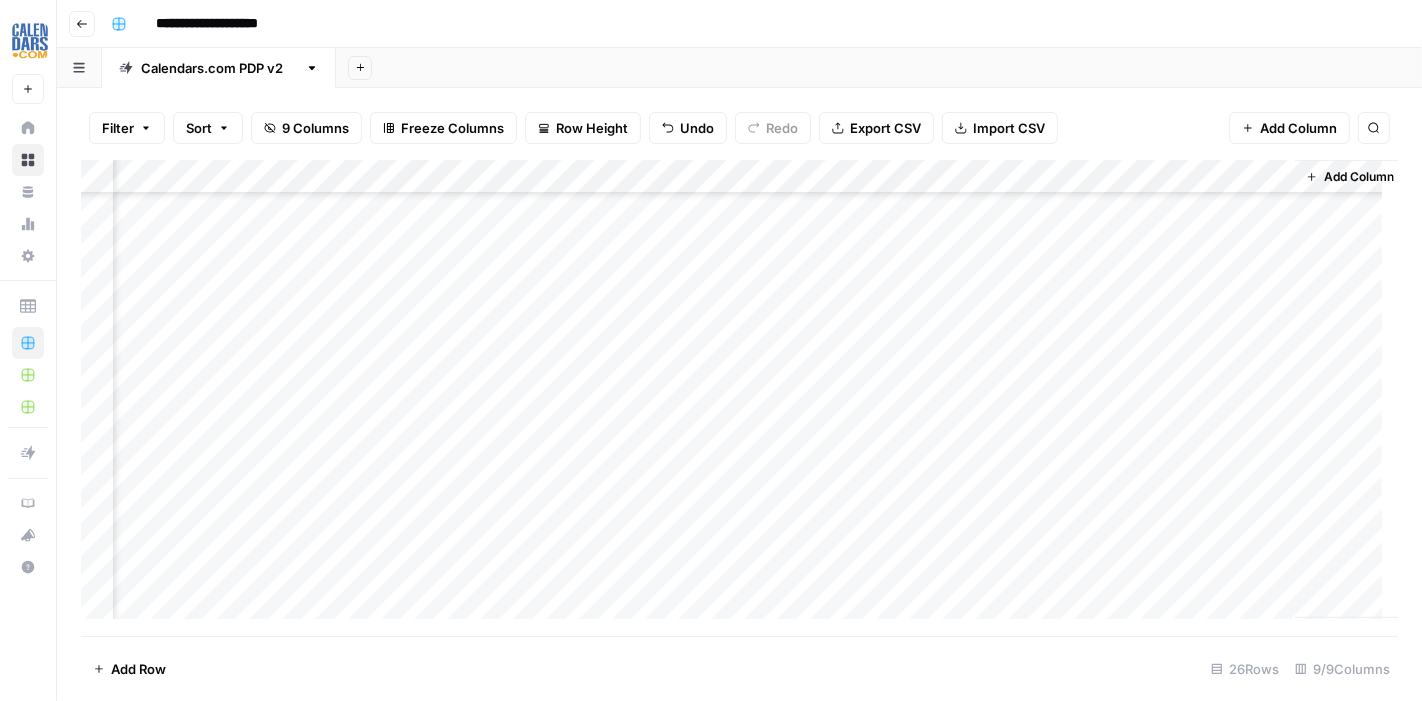 click on "Add Column" at bounding box center (739, 398) 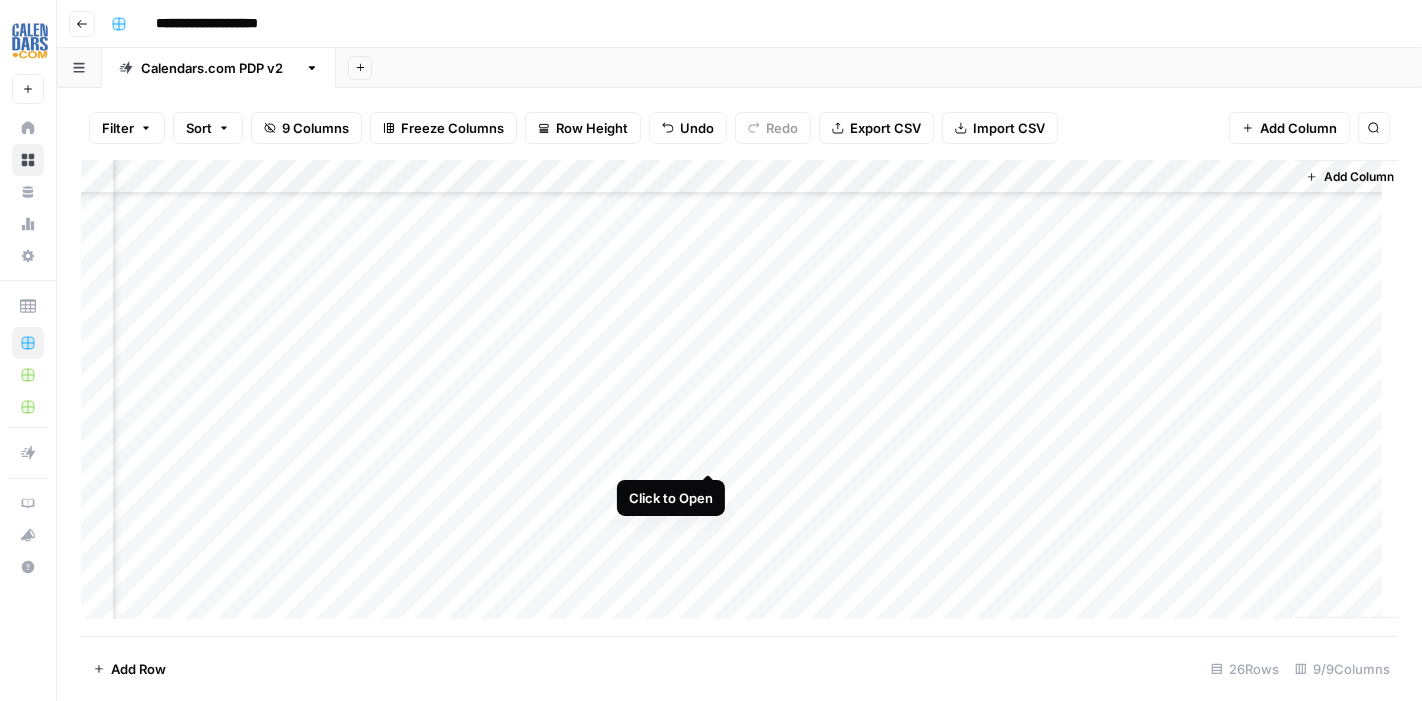 click on "Add Column" at bounding box center (739, 398) 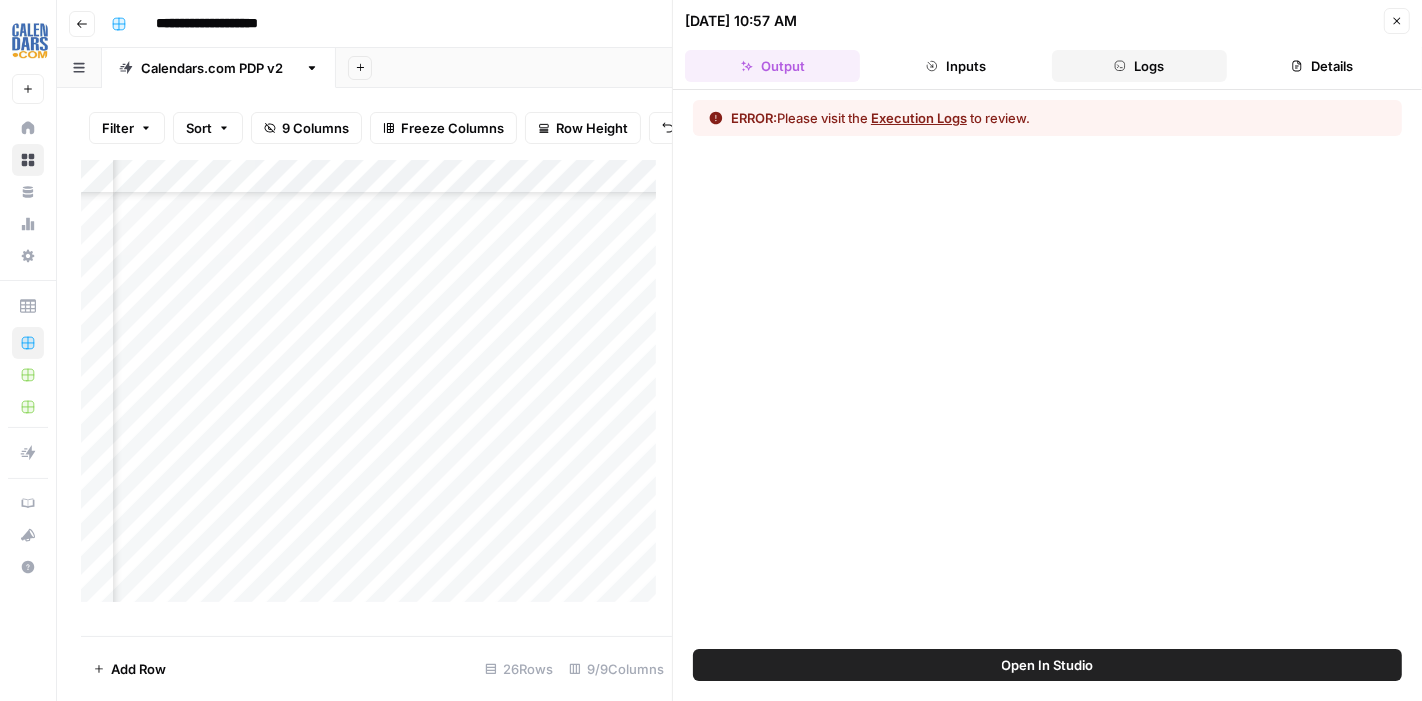 click on "Logs" at bounding box center (1139, 66) 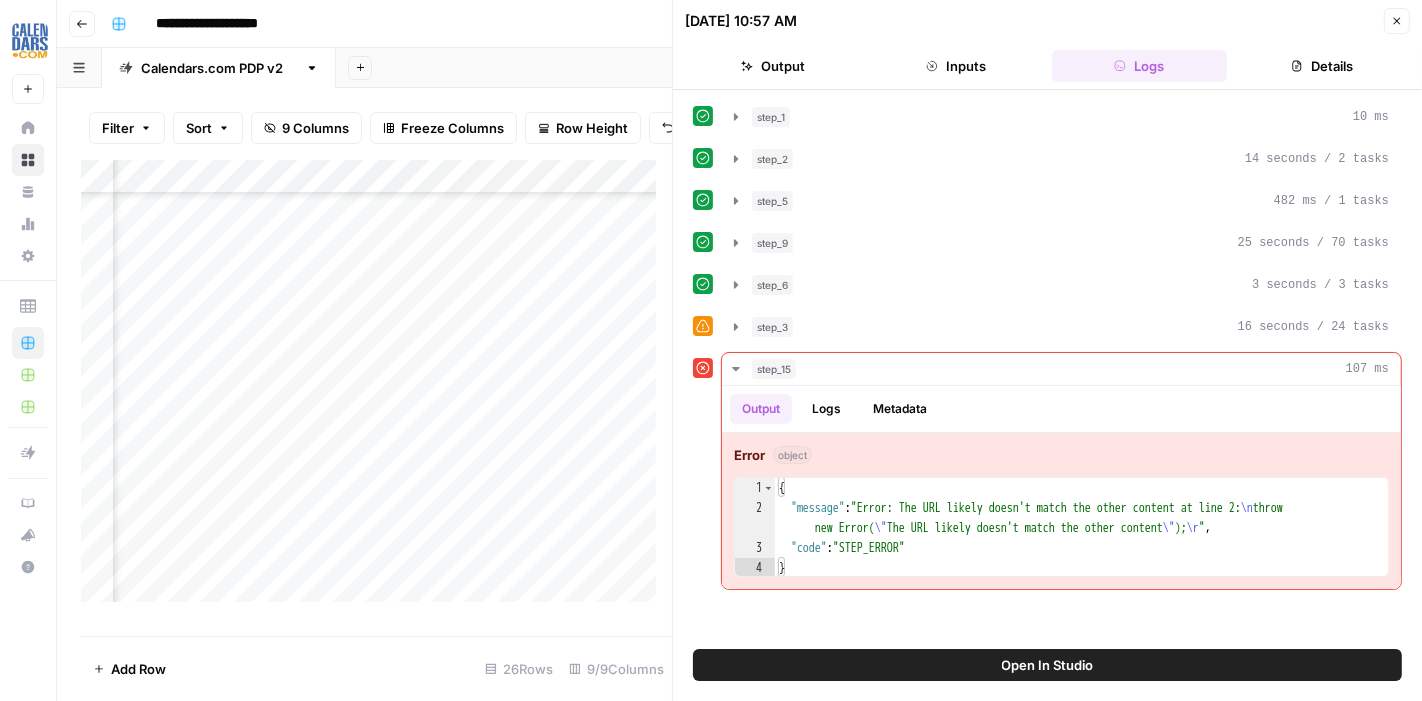 type on "*" 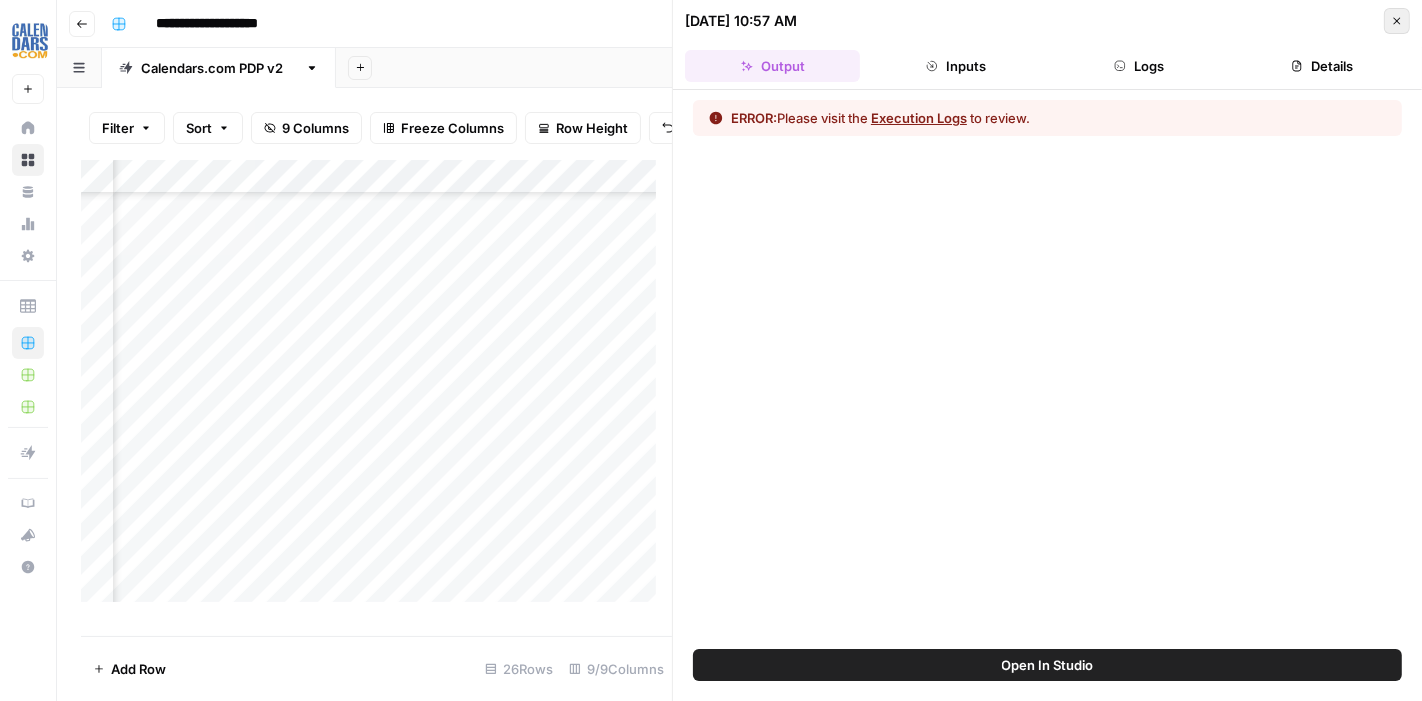 click on "Close" at bounding box center (1397, 21) 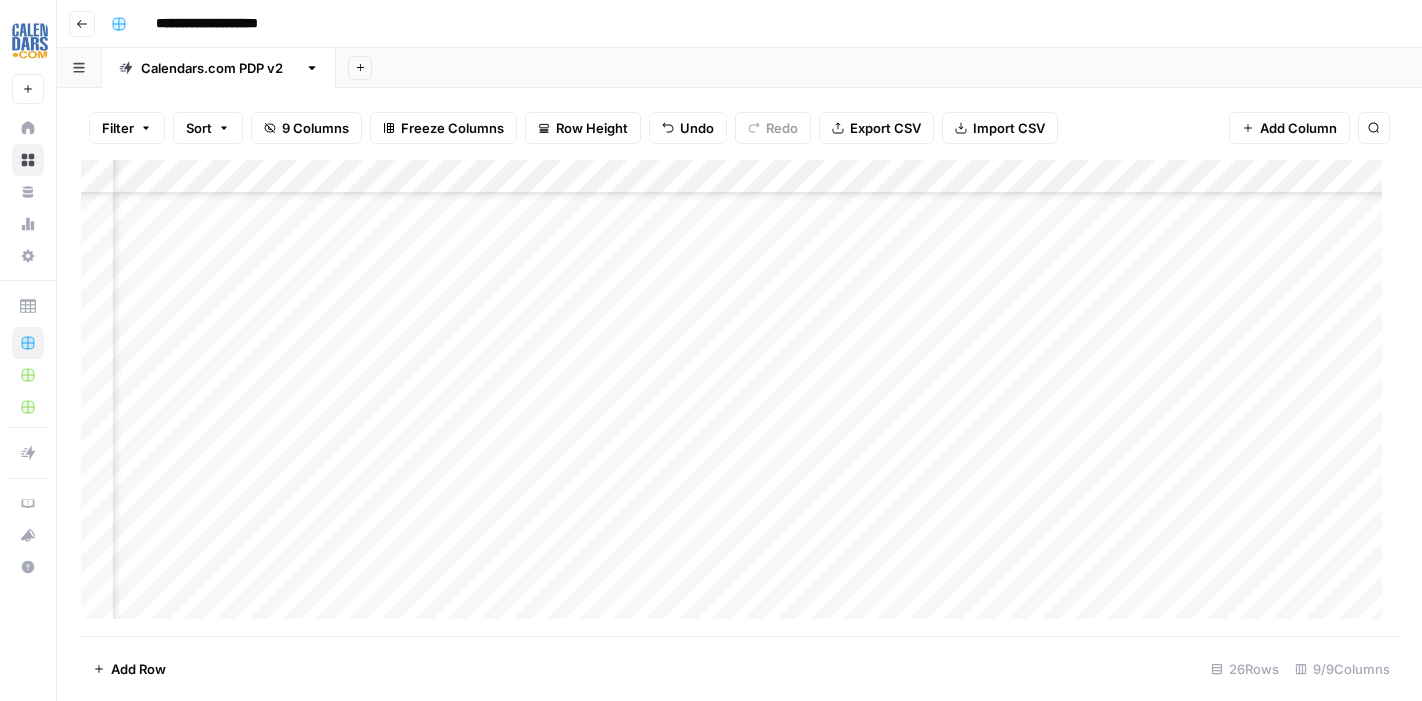 scroll, scrollTop: 0, scrollLeft: 0, axis: both 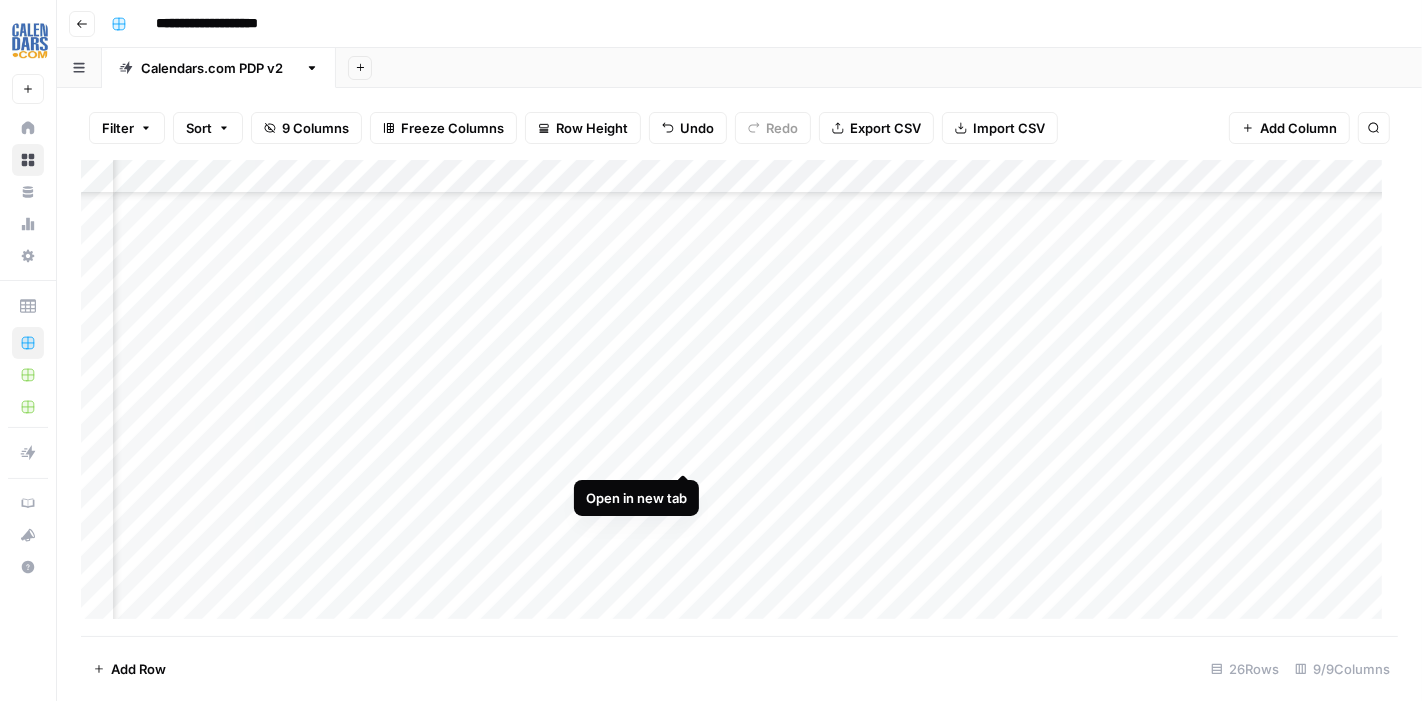 click on "Add Column" at bounding box center [739, 398] 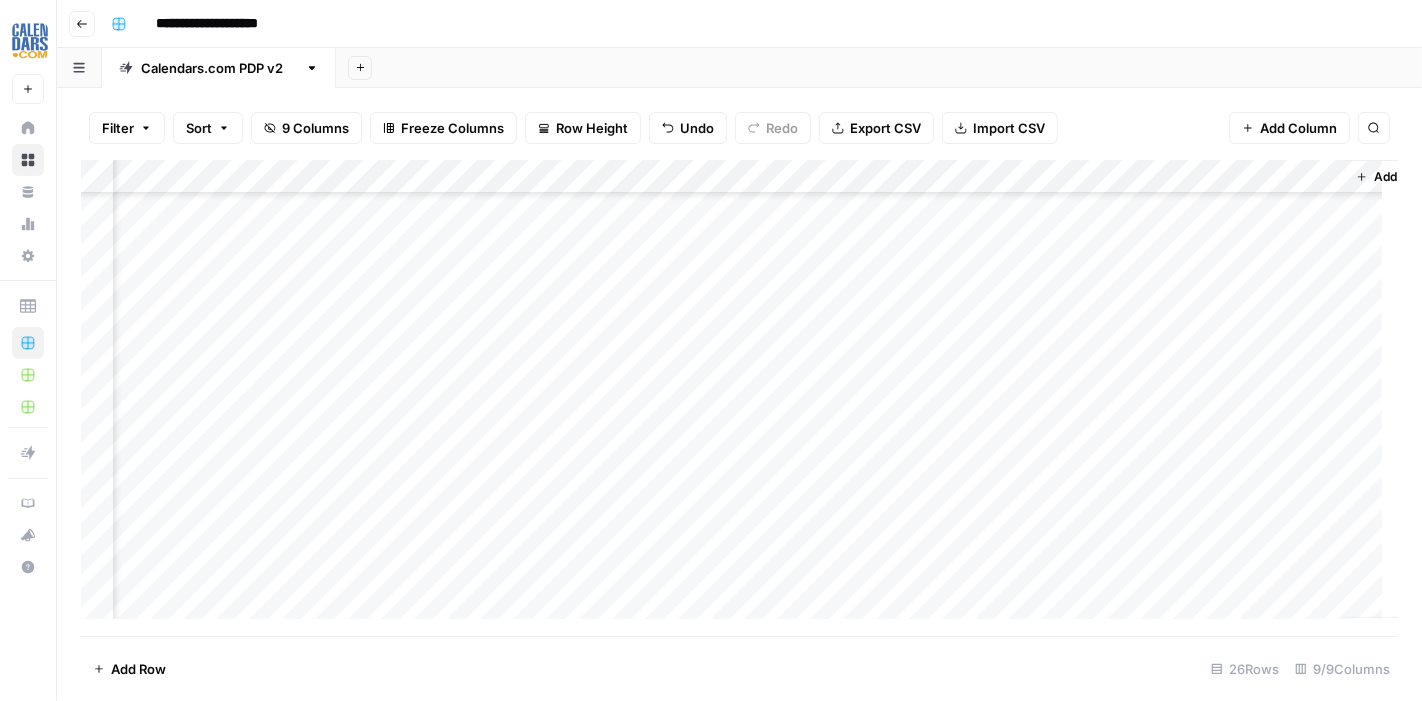 scroll, scrollTop: 777, scrollLeft: 950, axis: both 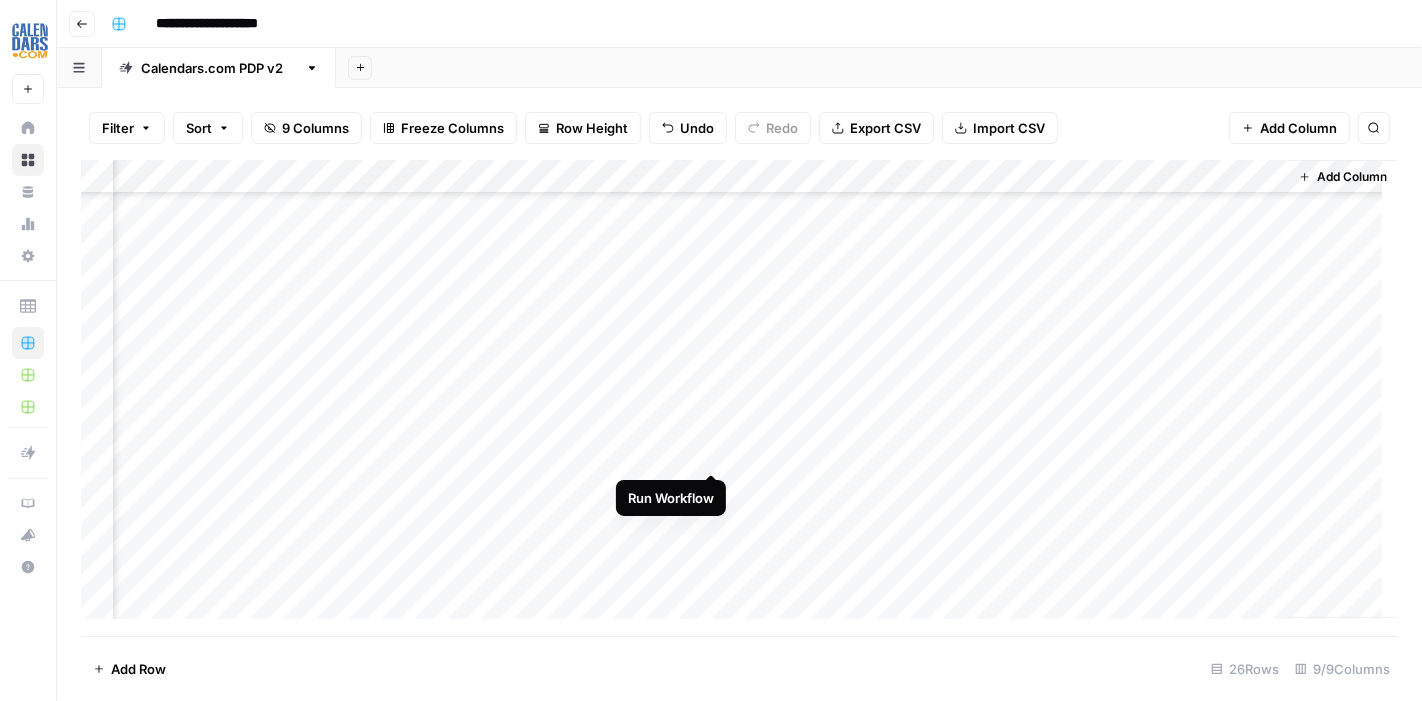 click on "Add Column" at bounding box center (739, 398) 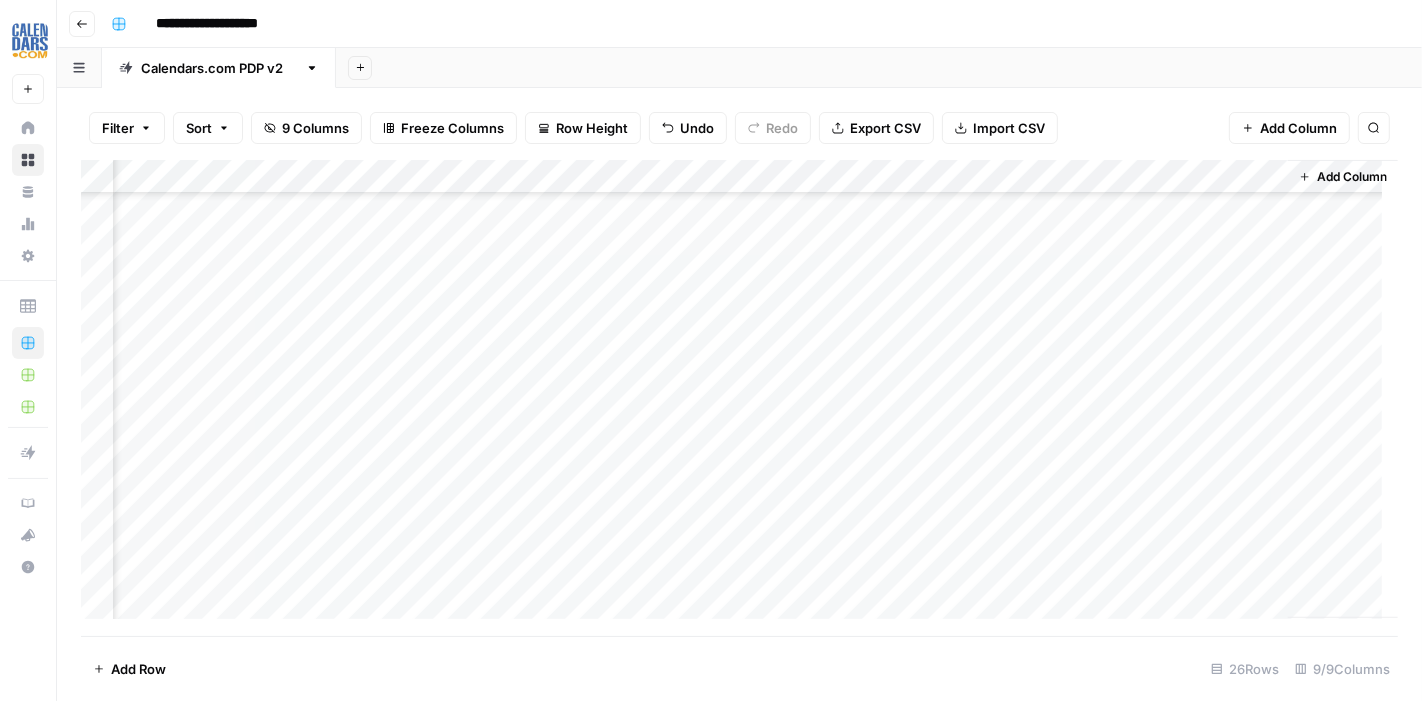 scroll, scrollTop: 451, scrollLeft: 950, axis: both 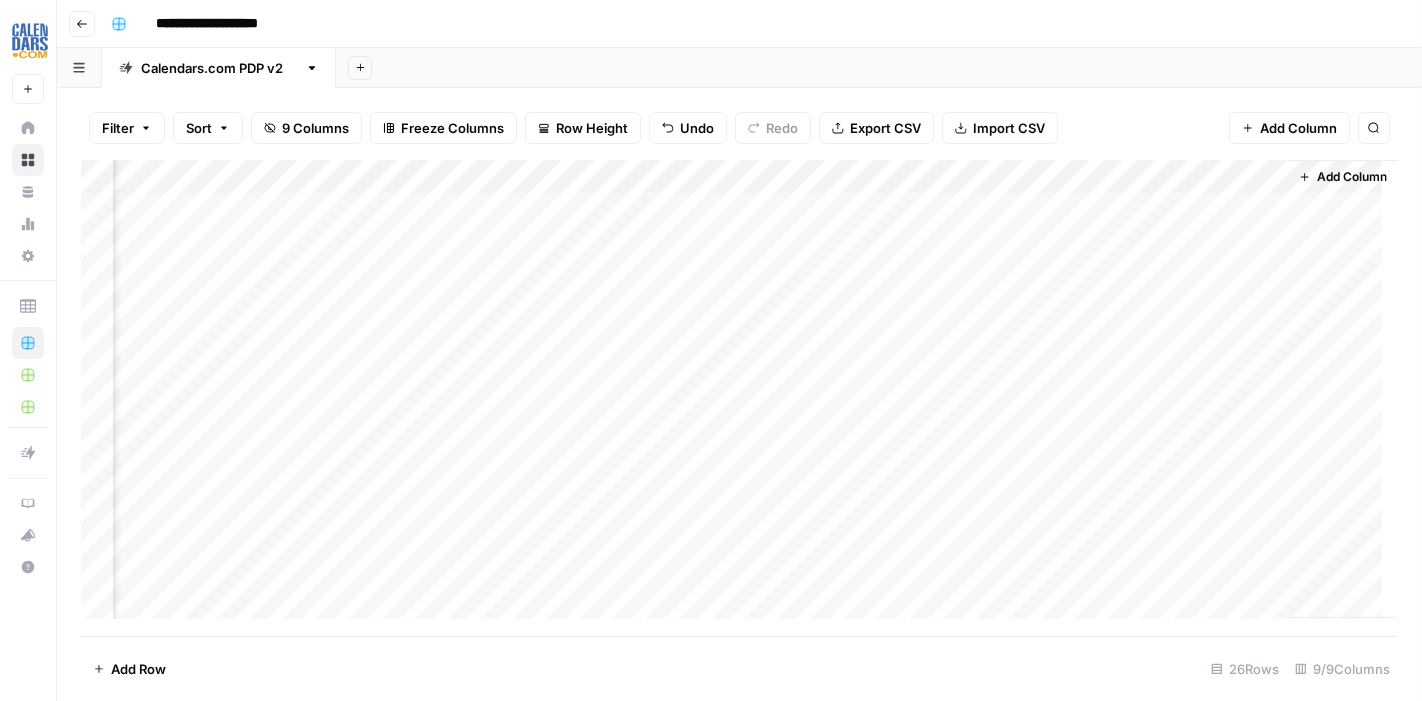 click on "Add Row 26  Rows 9/9  Columns" at bounding box center (739, 668) 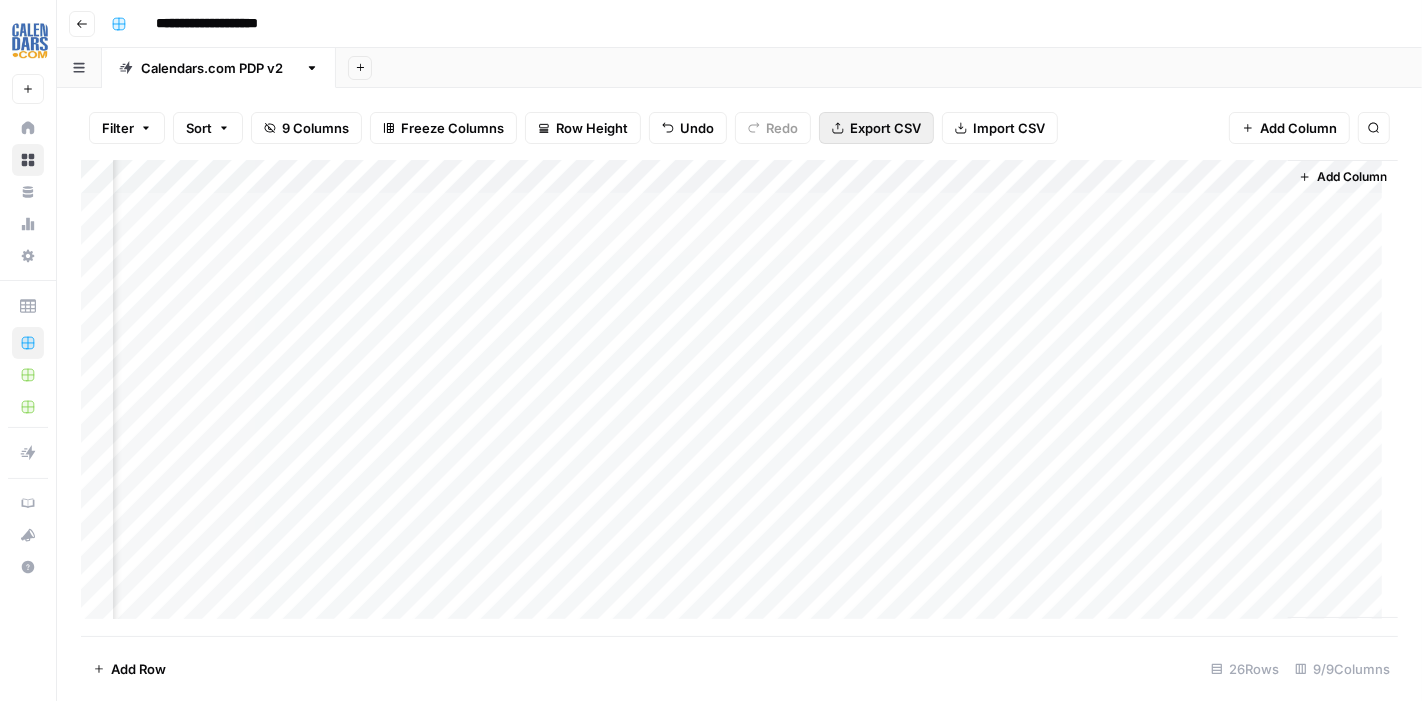 click on "Export CSV" at bounding box center [885, 128] 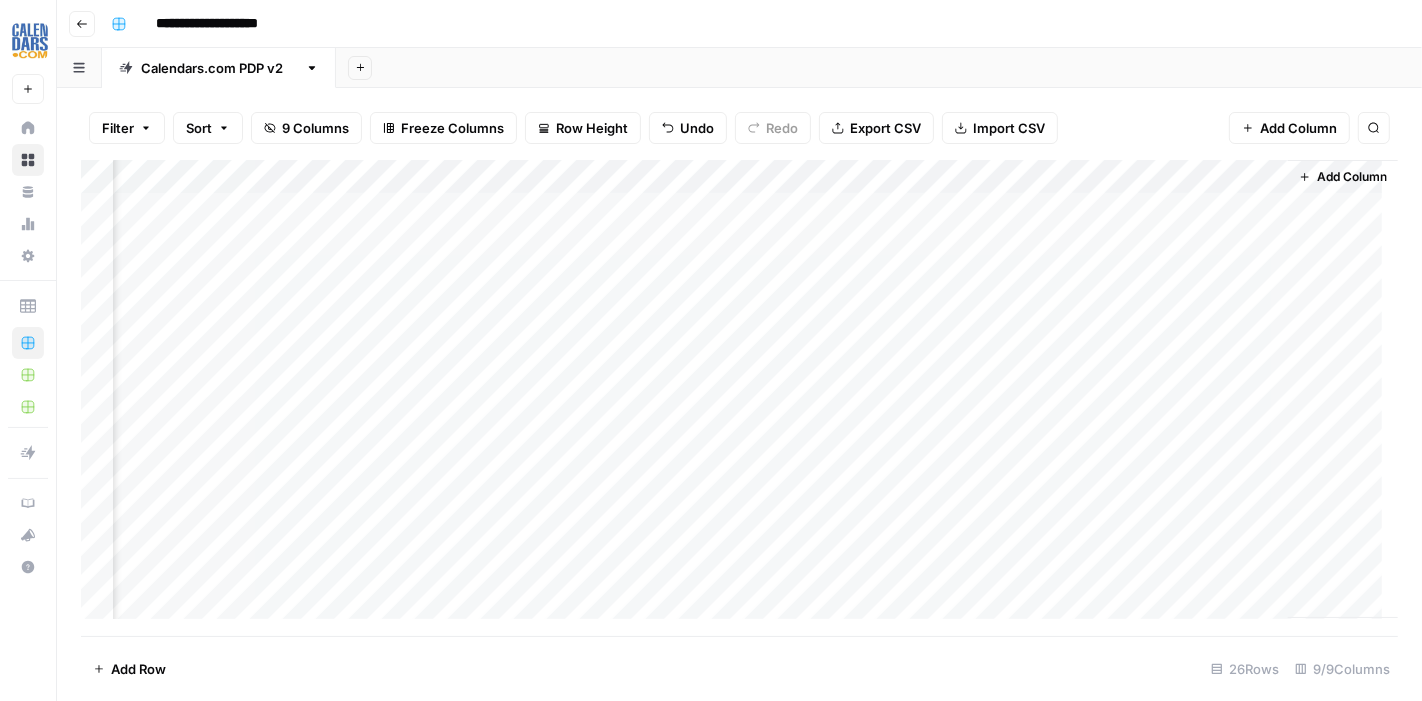 scroll, scrollTop: 0, scrollLeft: 0, axis: both 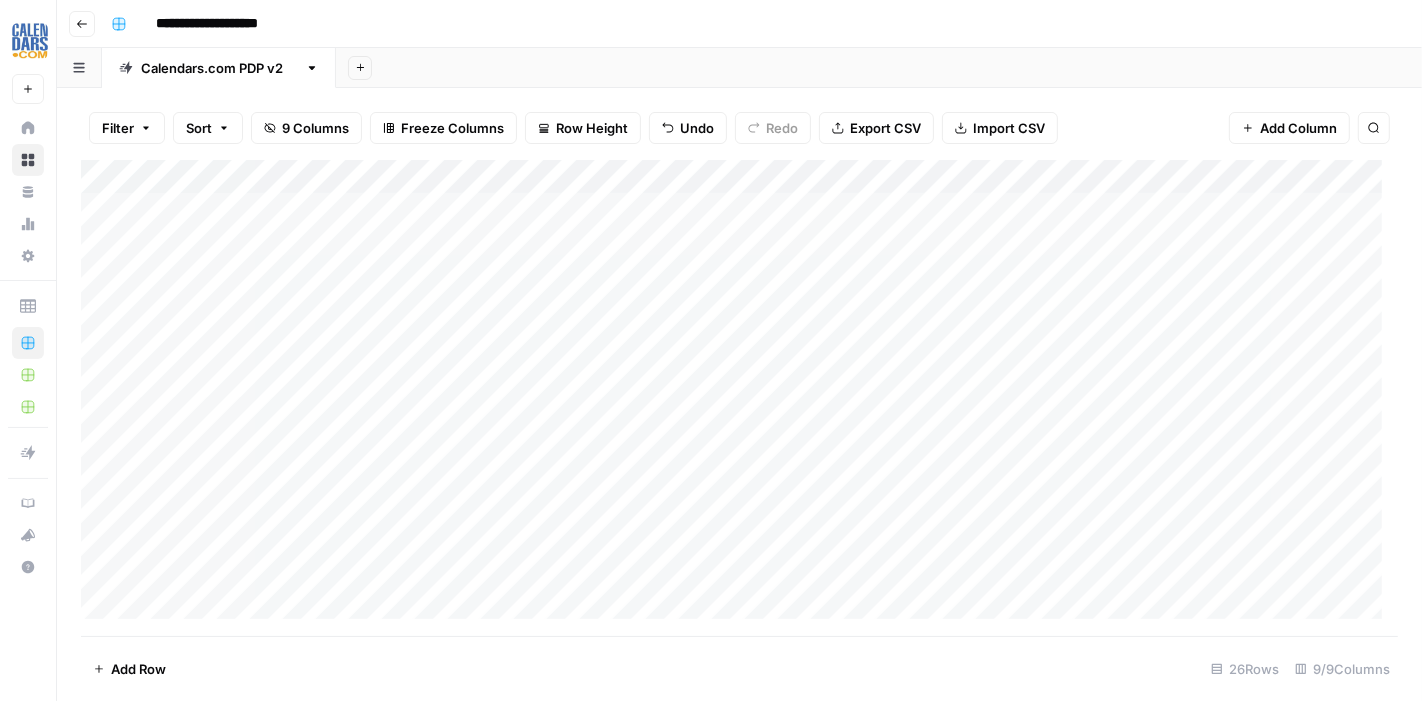 click on "Add Column" at bounding box center (739, 398) 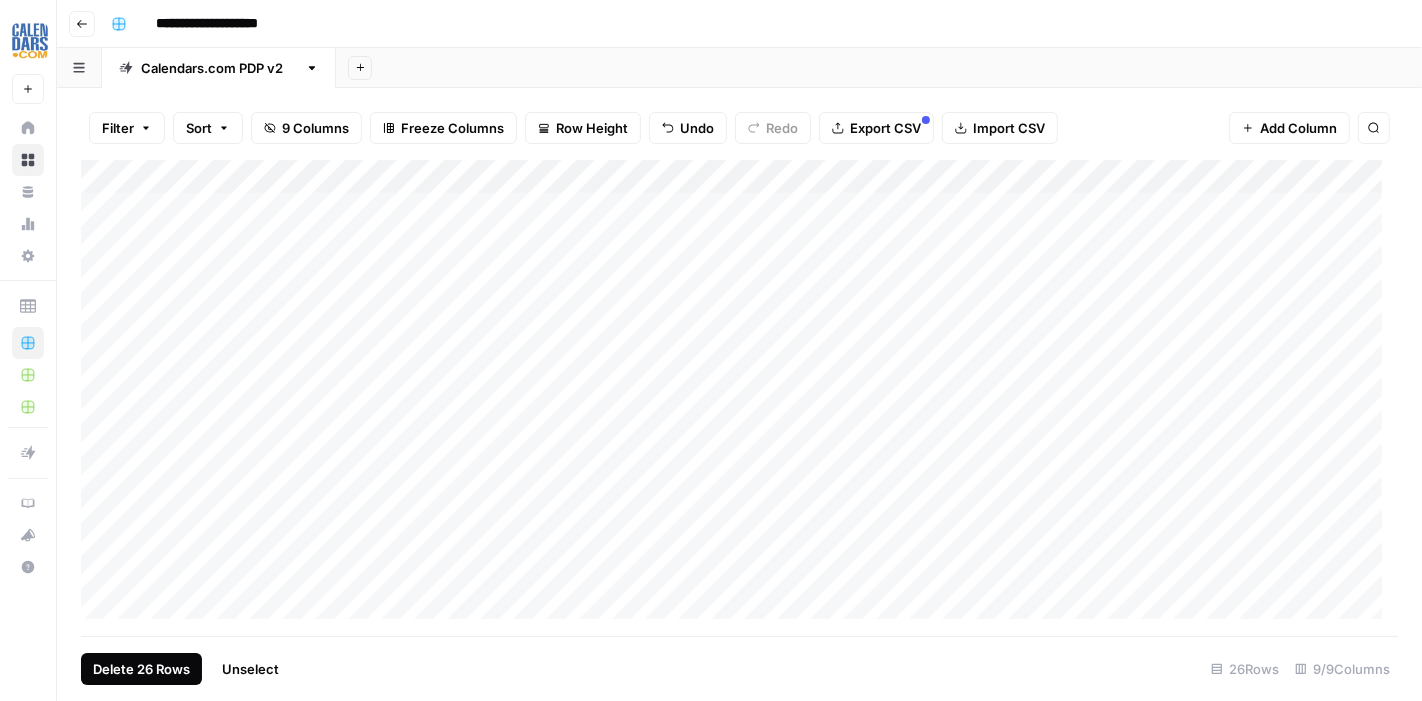 click on "Delete 26 Rows" at bounding box center (141, 669) 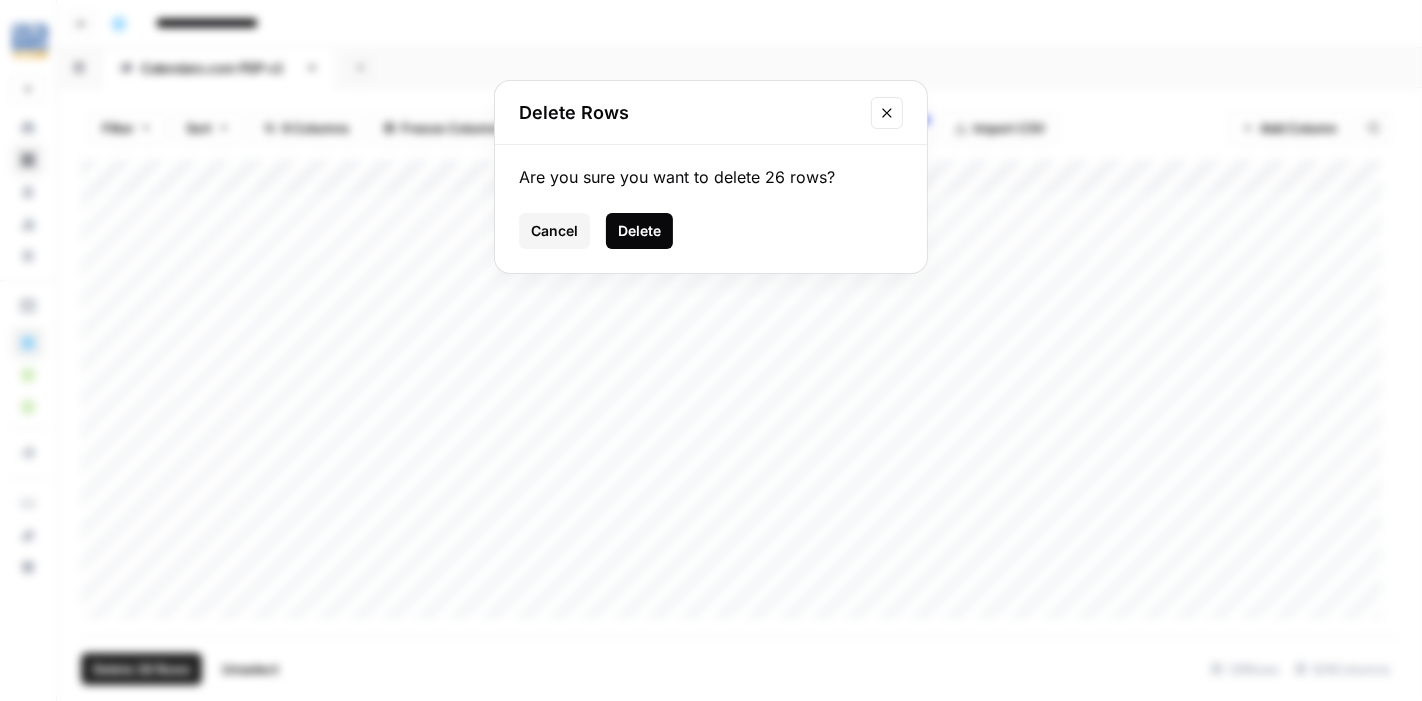 click on "Delete" at bounding box center (639, 231) 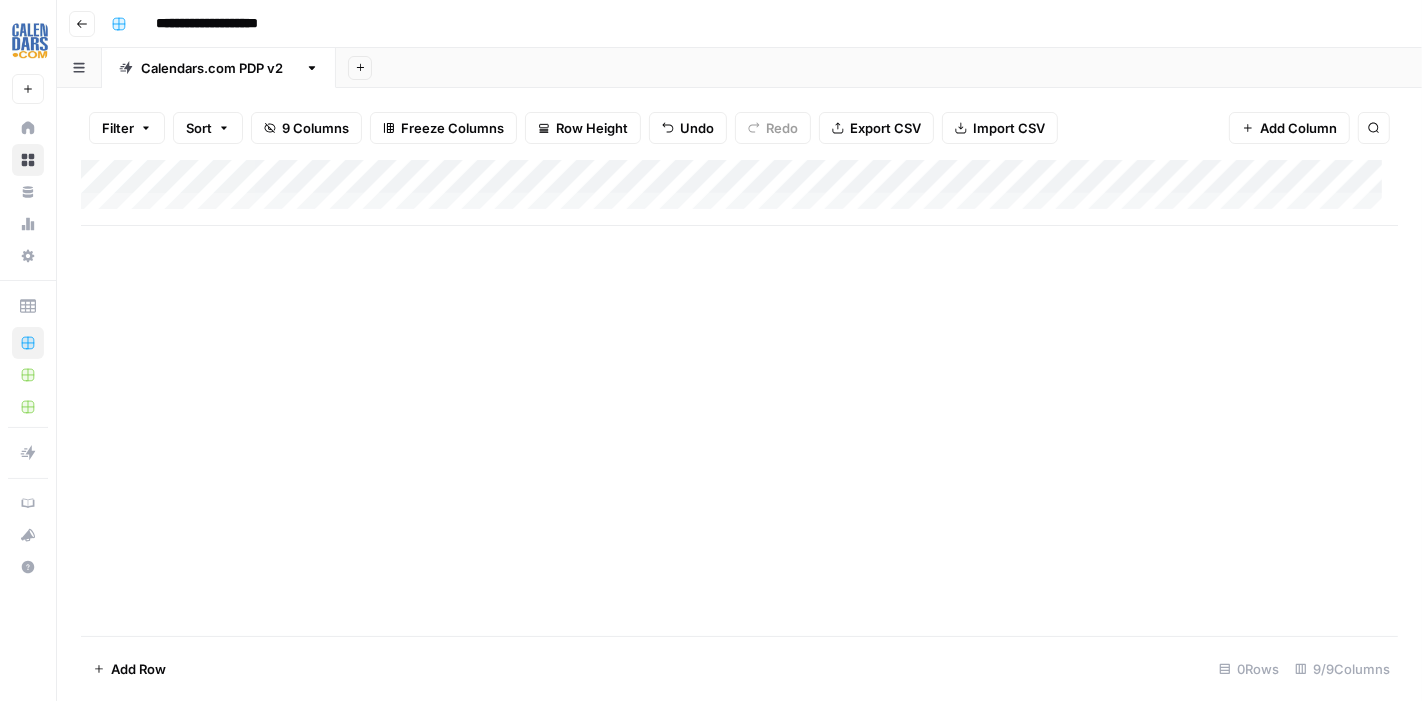 click on "Add Column" at bounding box center [739, 193] 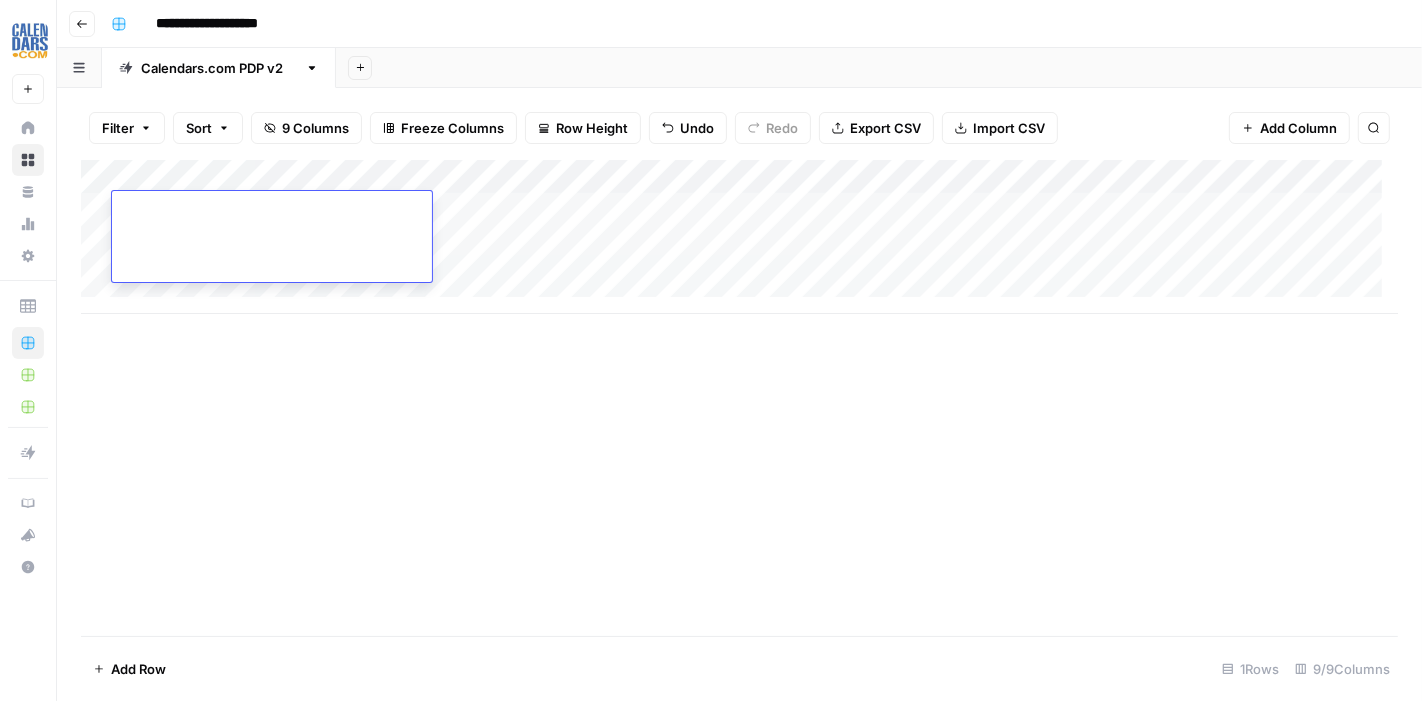 click on "Add Column" at bounding box center [739, 398] 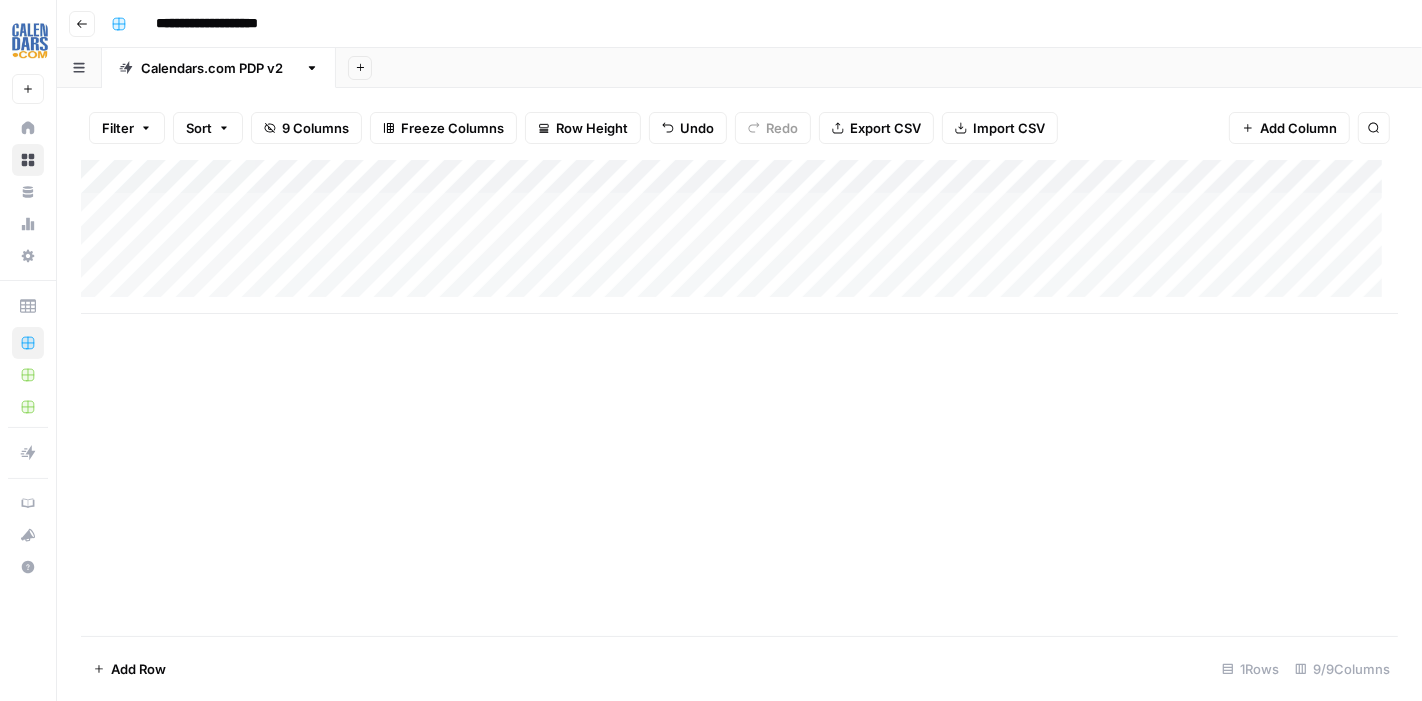 click on "Add Column" at bounding box center (739, 237) 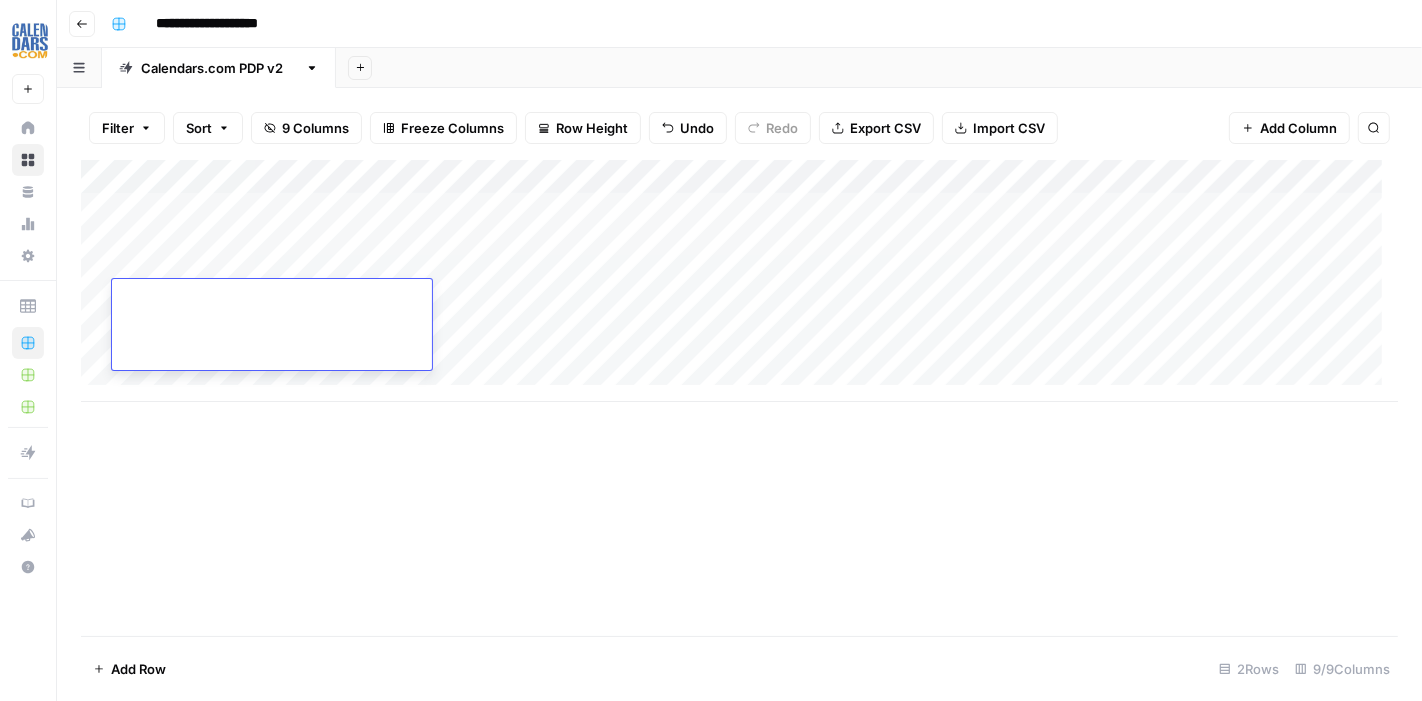 click on "Add Column" at bounding box center (739, 281) 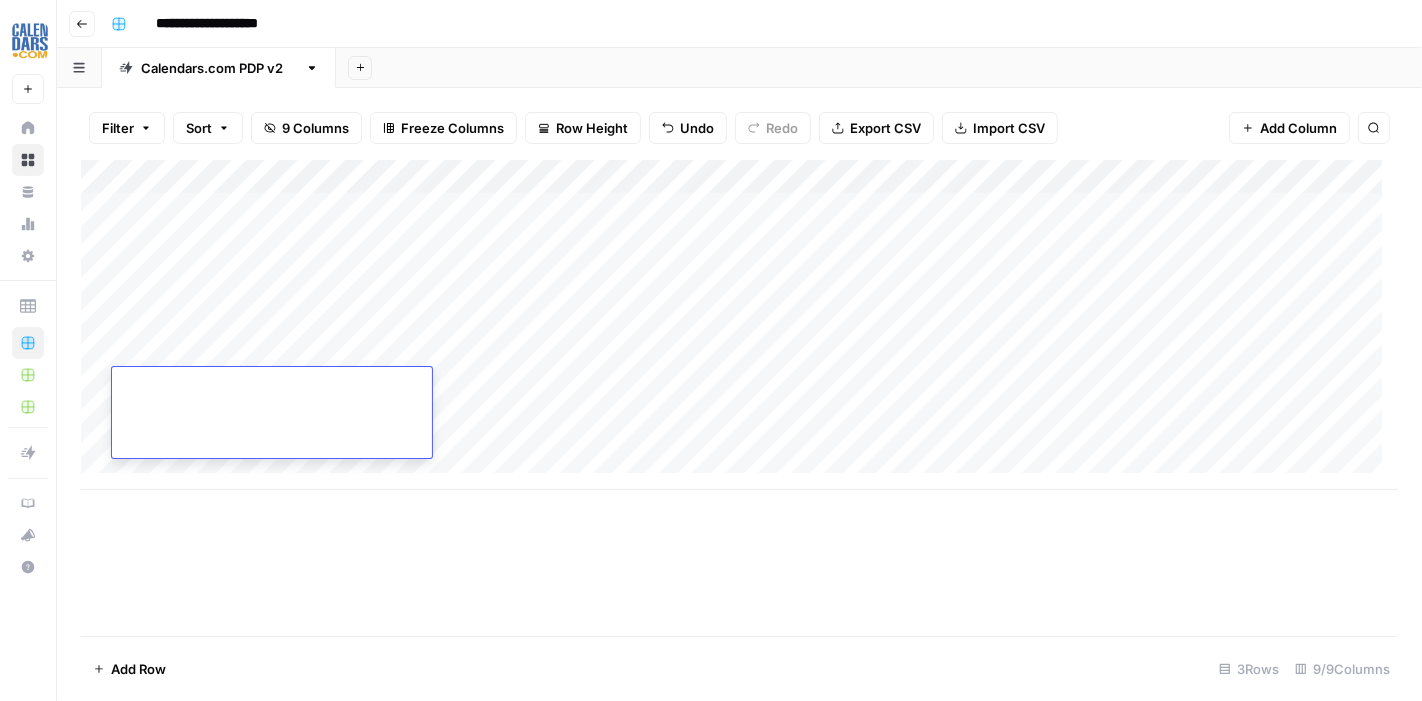 click on "Add Column" at bounding box center (739, 325) 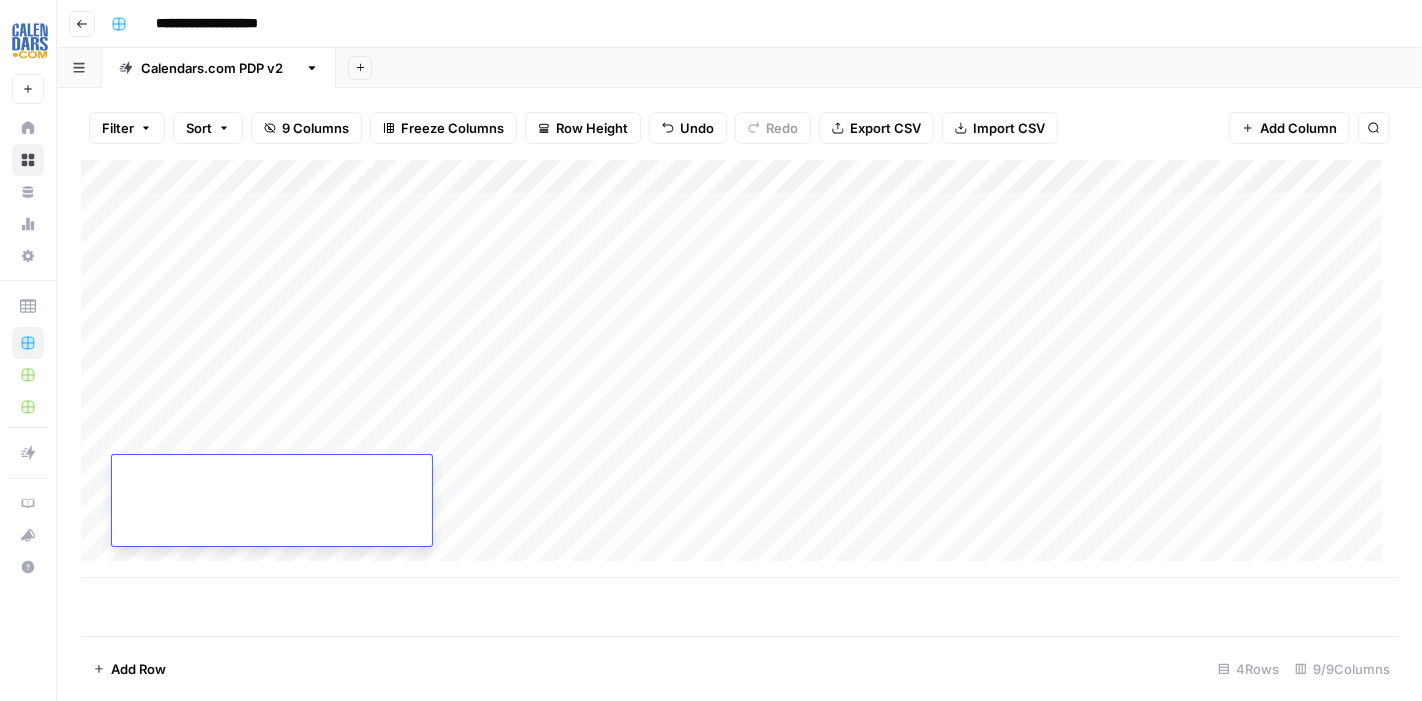 click on "Add Column" at bounding box center [739, 369] 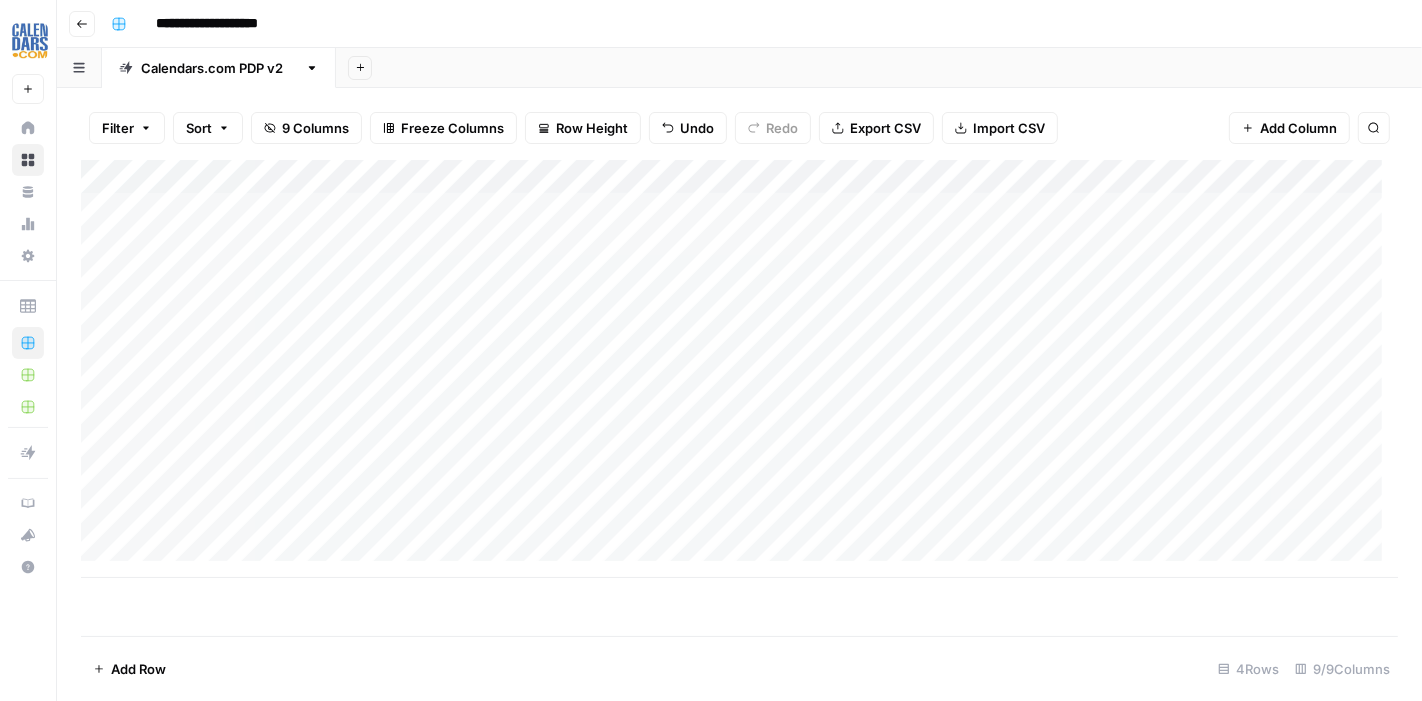 scroll, scrollTop: 14, scrollLeft: 0, axis: vertical 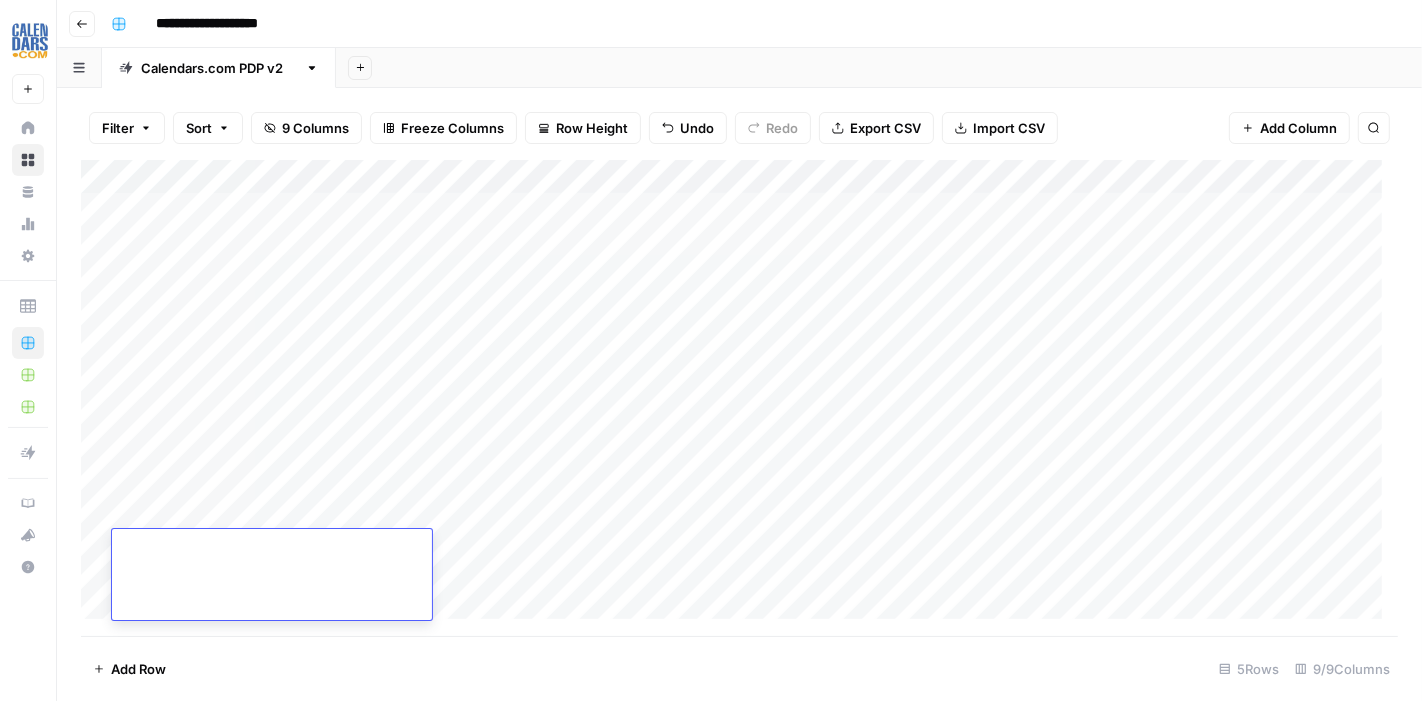 click on "Add Column" at bounding box center [739, 398] 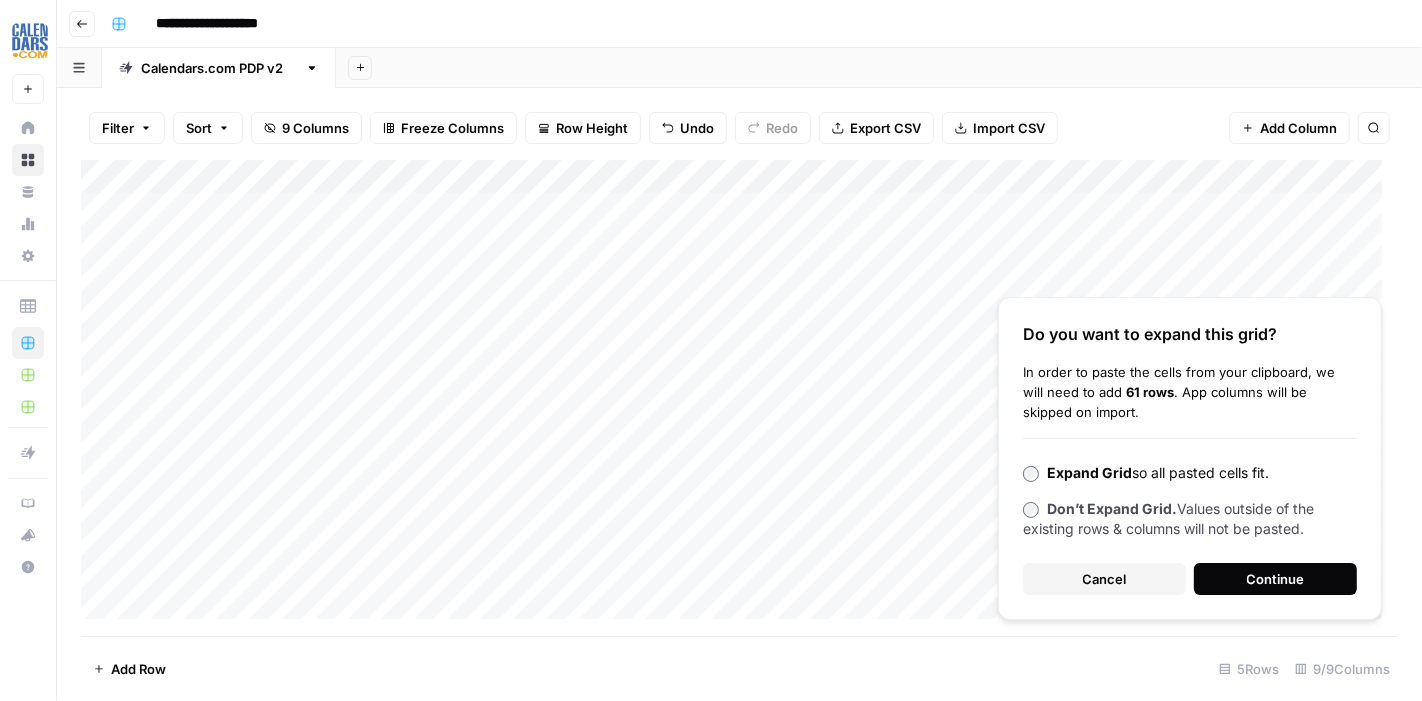 click on "Continue" at bounding box center [1276, 579] 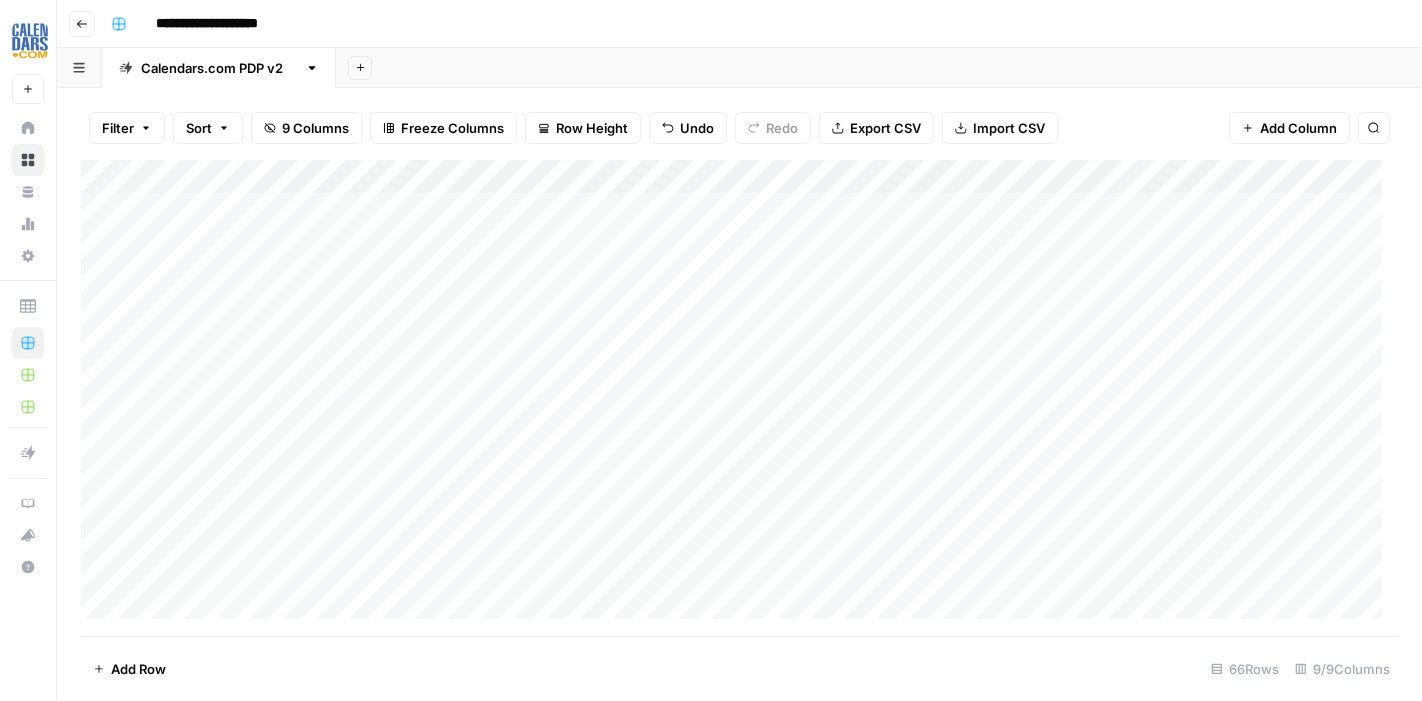 click on "Add Column" at bounding box center (739, 398) 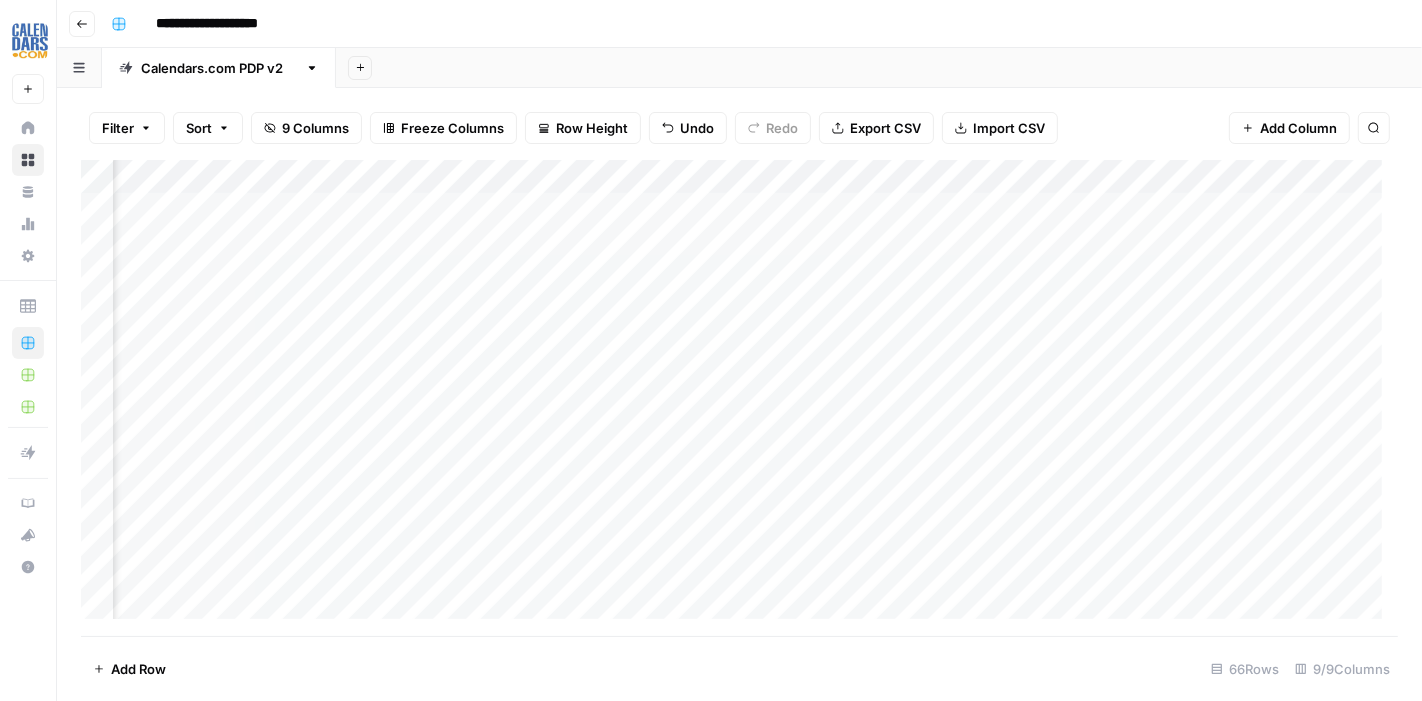 scroll, scrollTop: 0, scrollLeft: 487, axis: horizontal 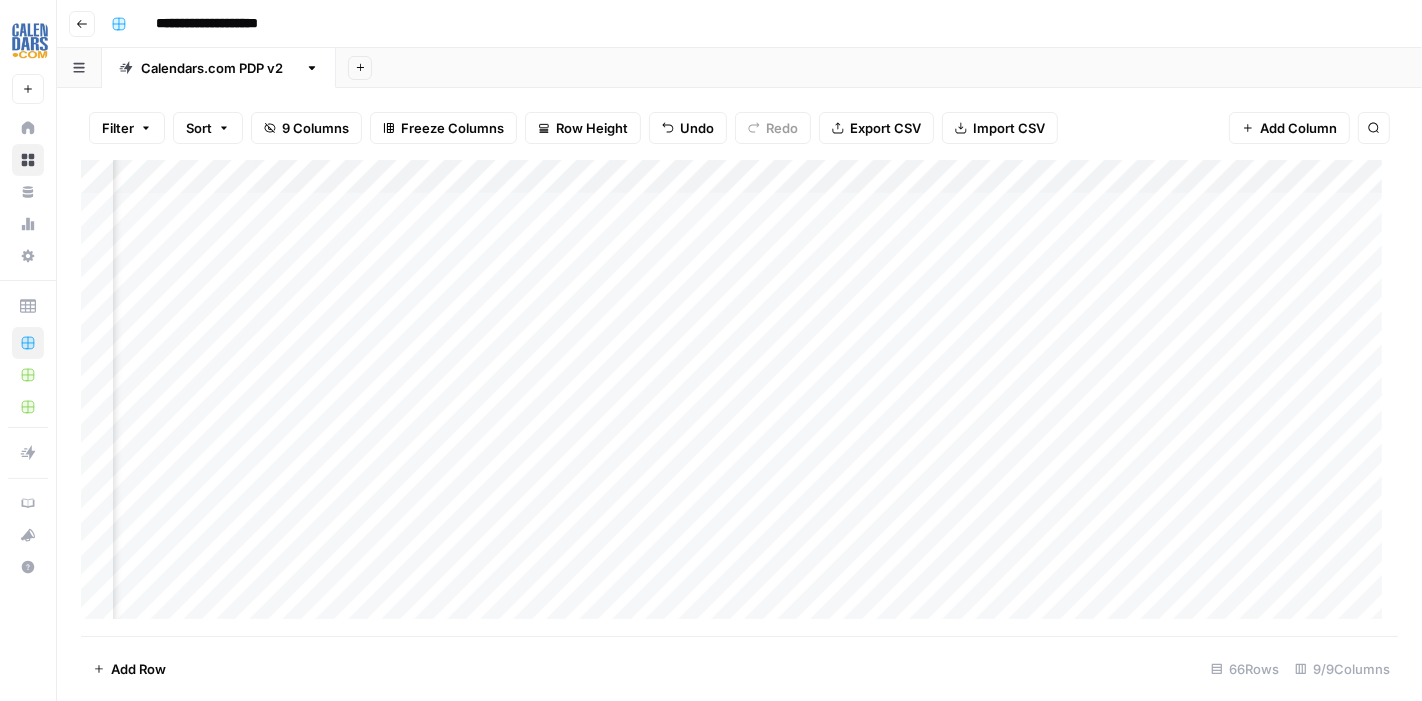 click on "Add Column" at bounding box center (739, 398) 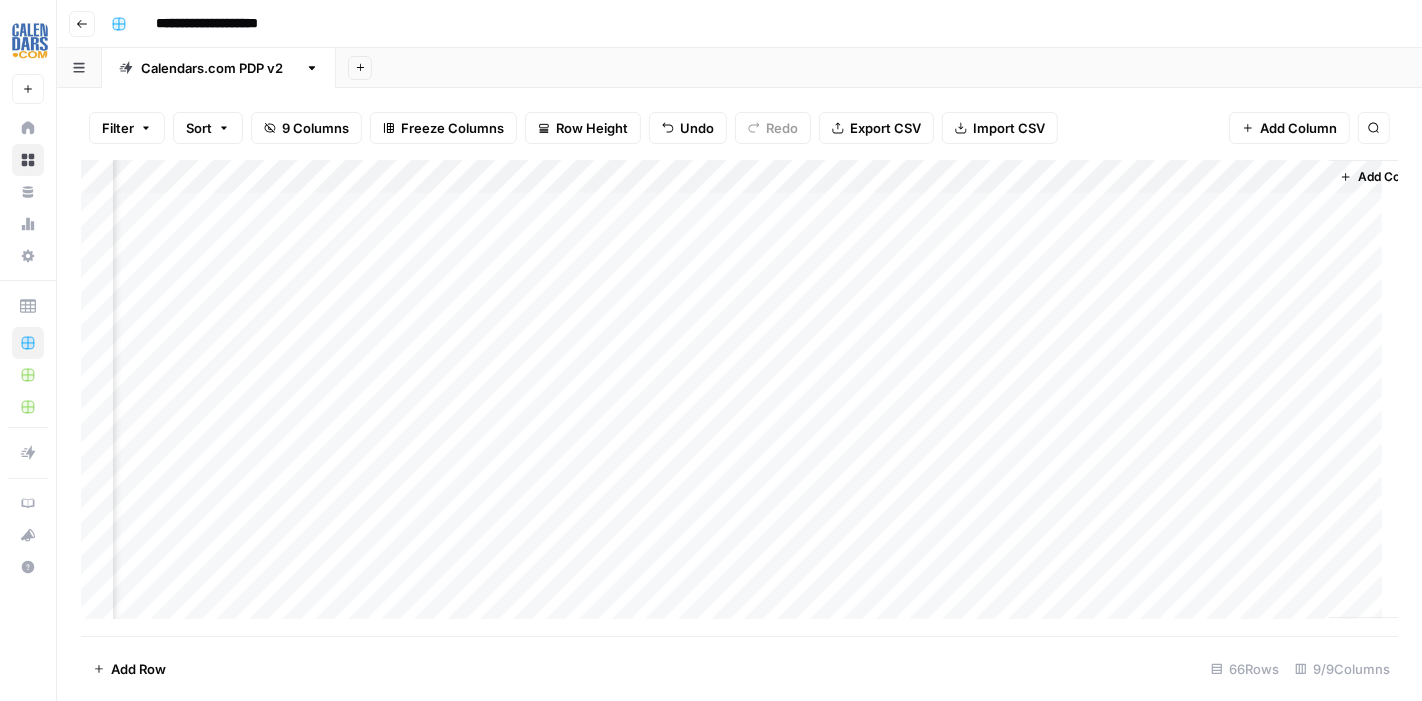 scroll, scrollTop: 0, scrollLeft: 950, axis: horizontal 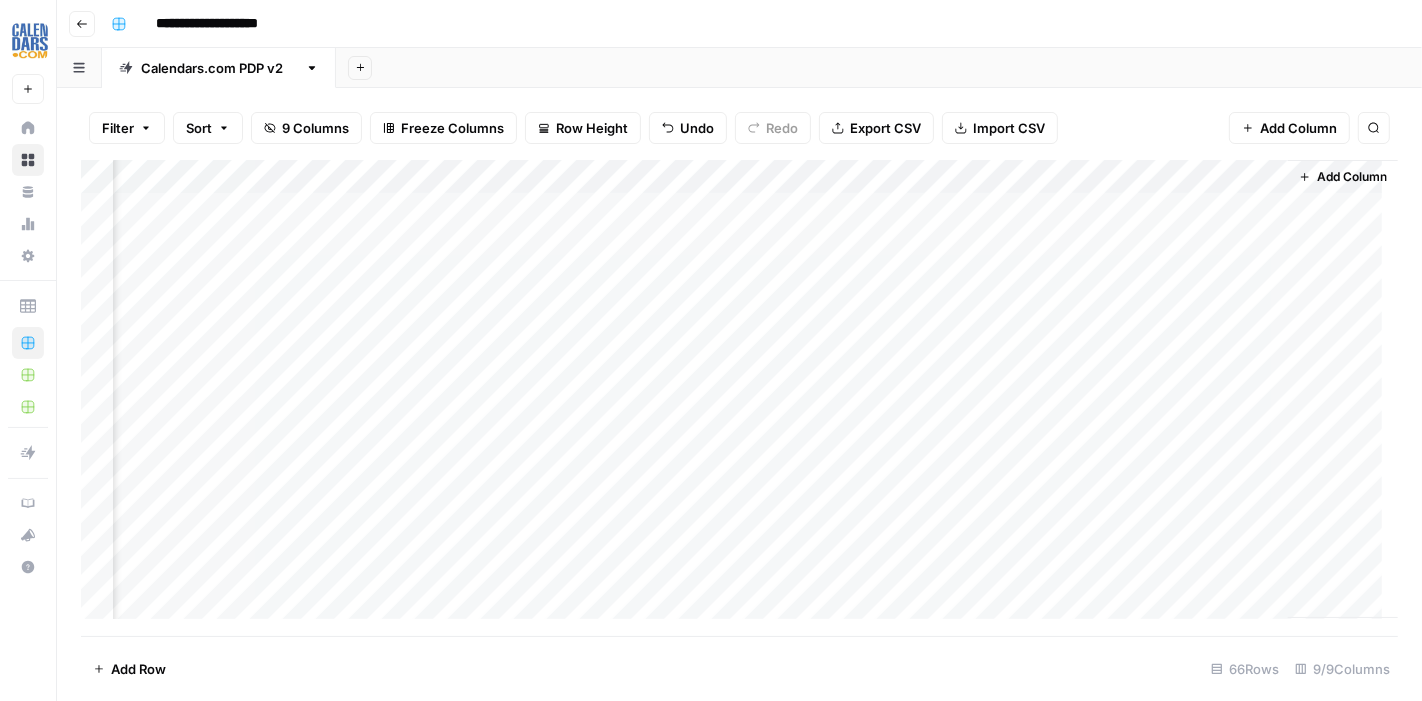 click on "Add Column" at bounding box center (739, 398) 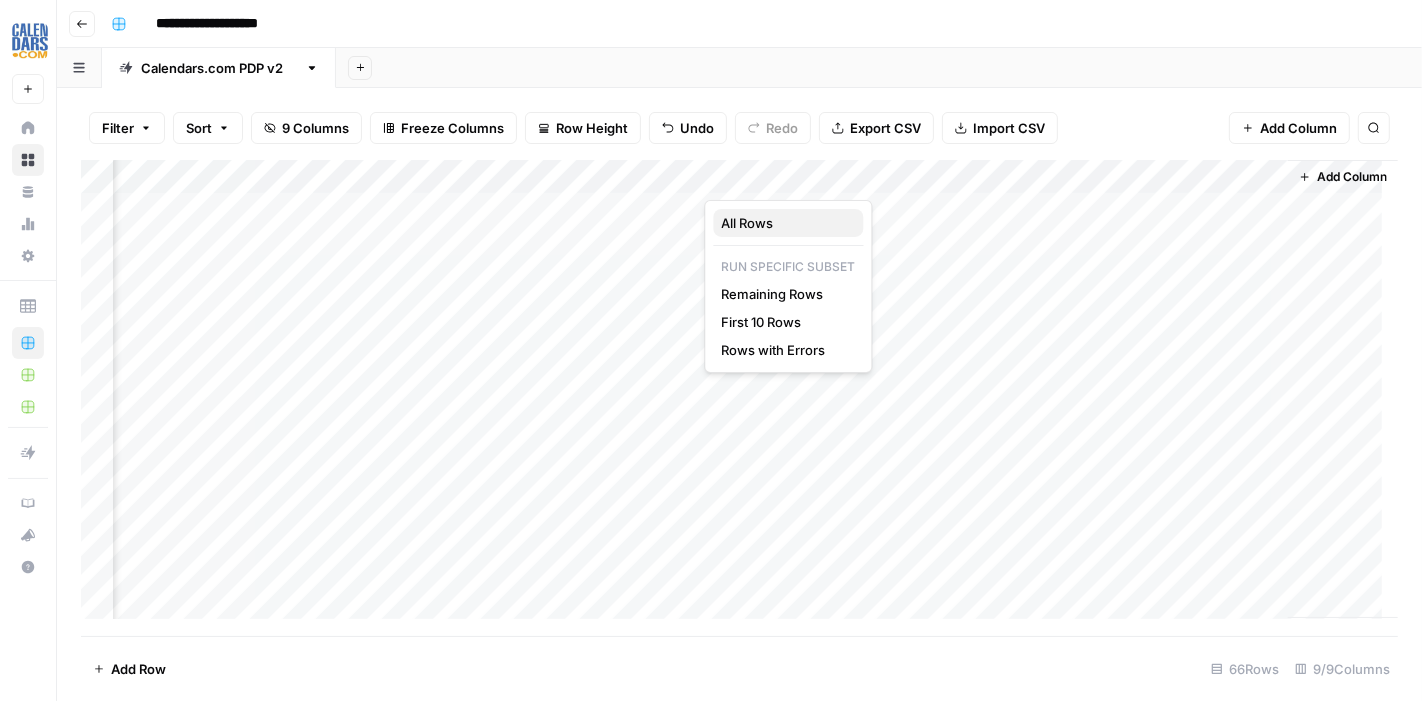 click on "All Rows" at bounding box center [747, 223] 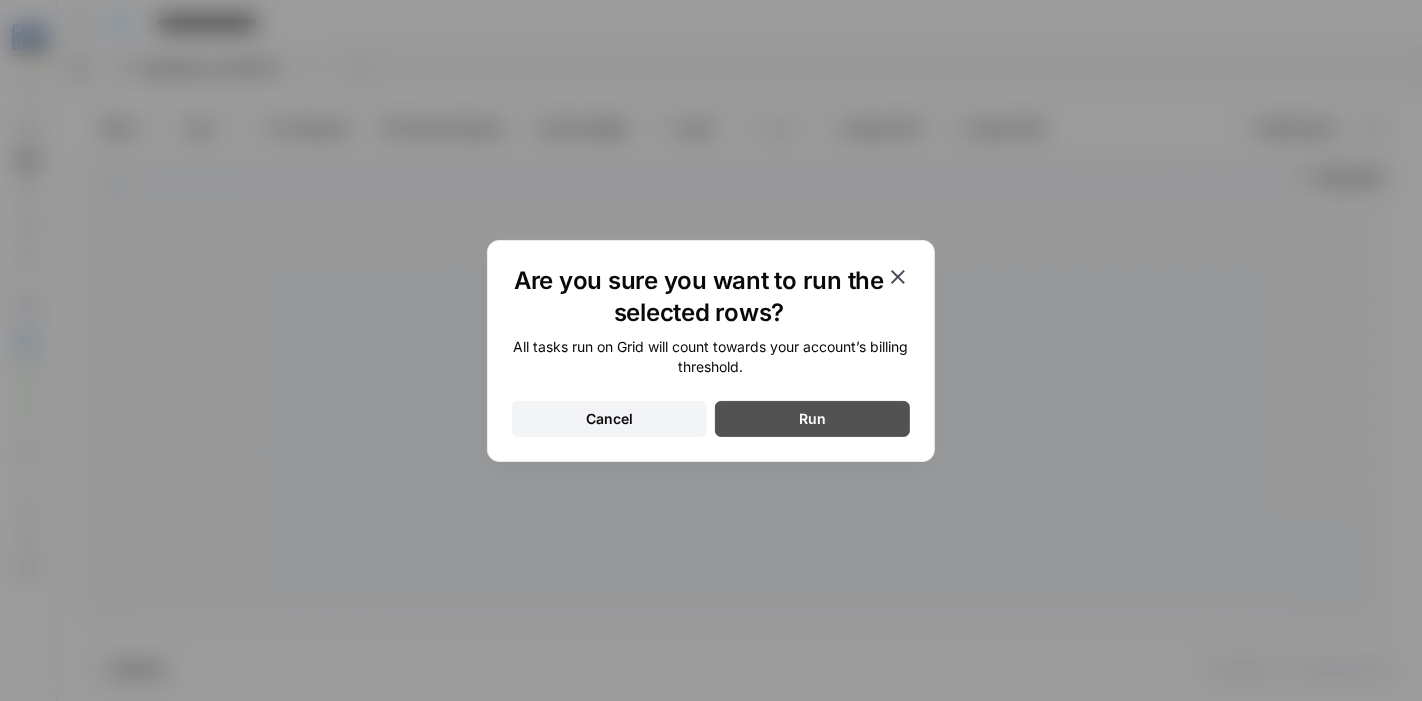 click on "Run" at bounding box center [812, 419] 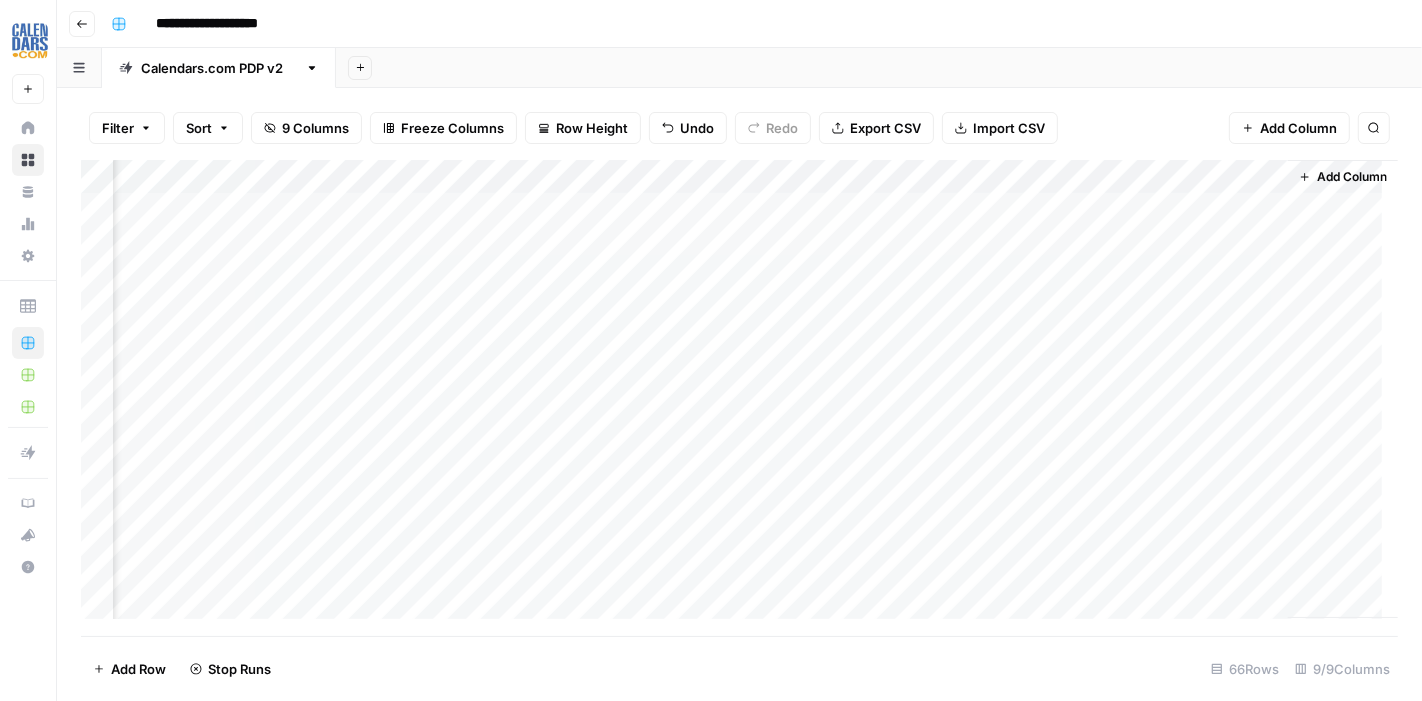 click on "Add Row Stop Runs 66  Rows 9/9  Columns" at bounding box center [739, 668] 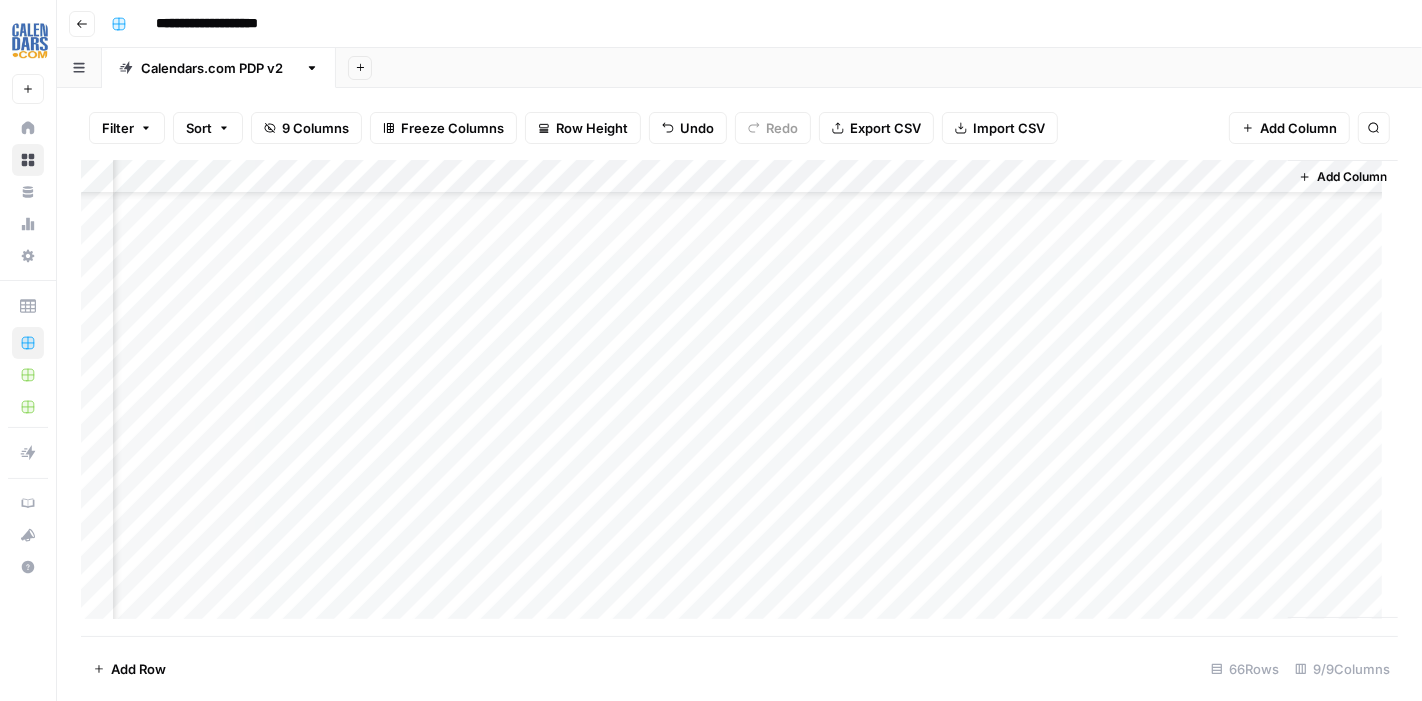 scroll, scrollTop: 0, scrollLeft: 950, axis: horizontal 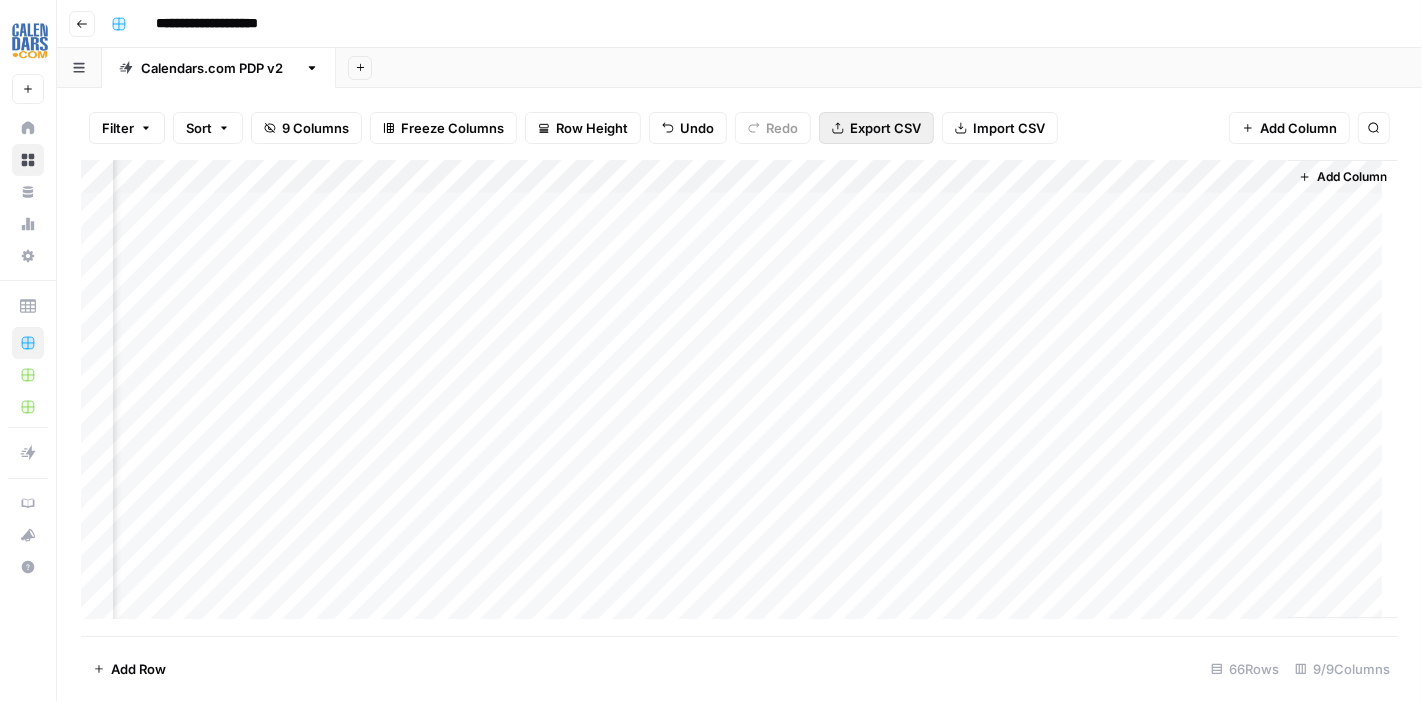 click on "Export CSV" at bounding box center [885, 128] 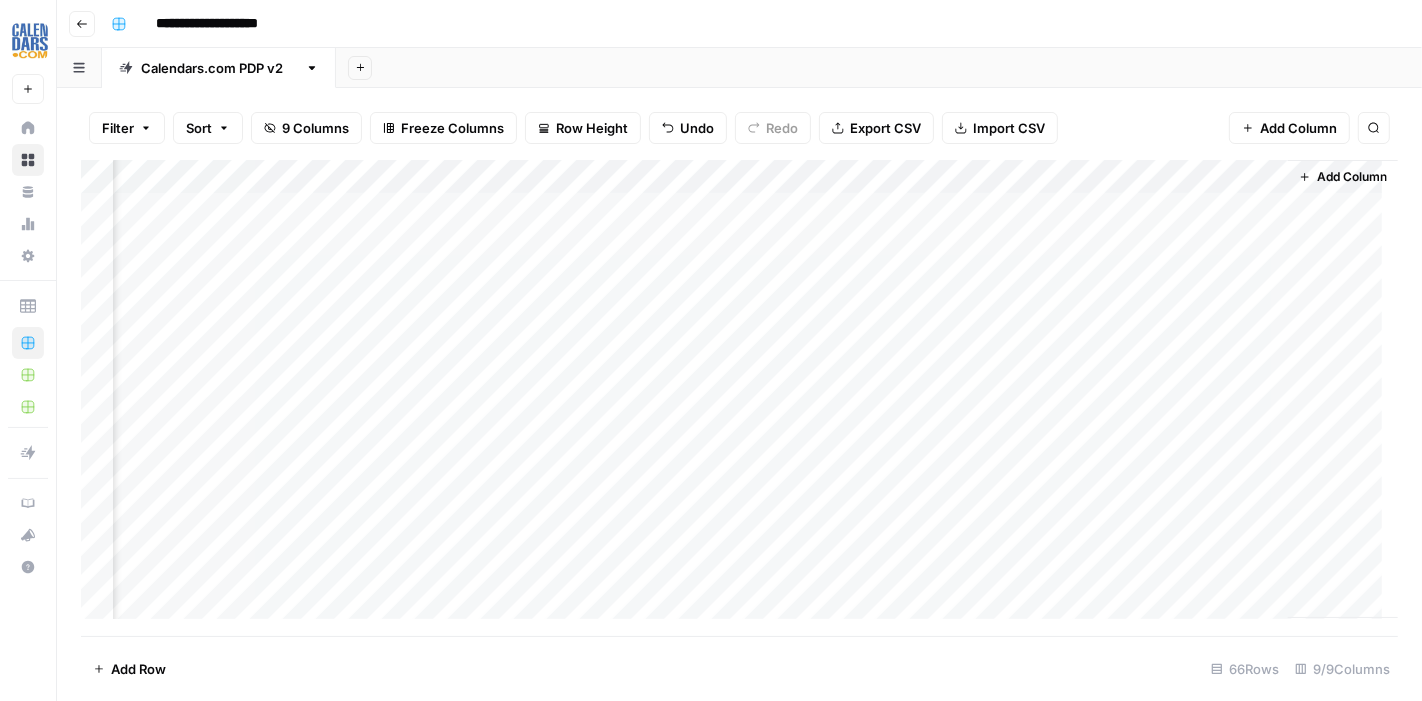 click on "Add Column" at bounding box center (739, 398) 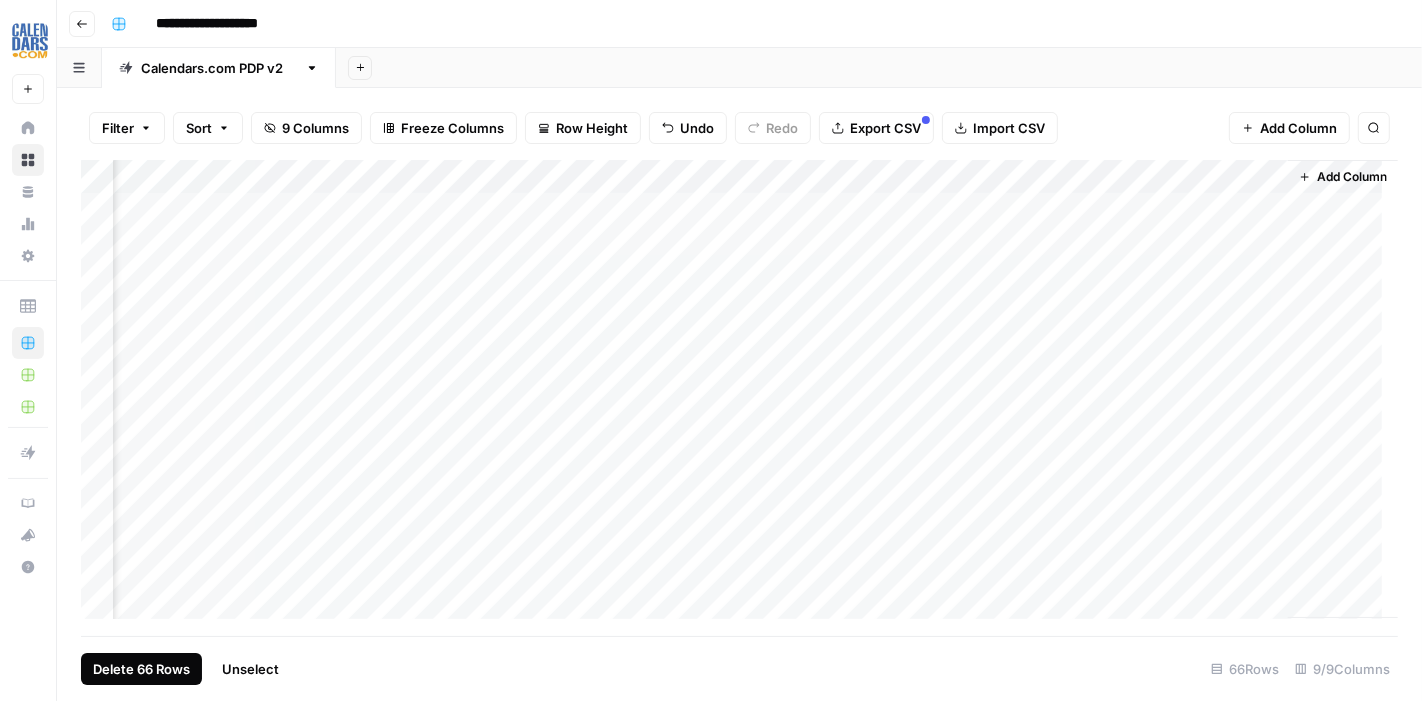 click on "Delete 66 Rows" at bounding box center (141, 669) 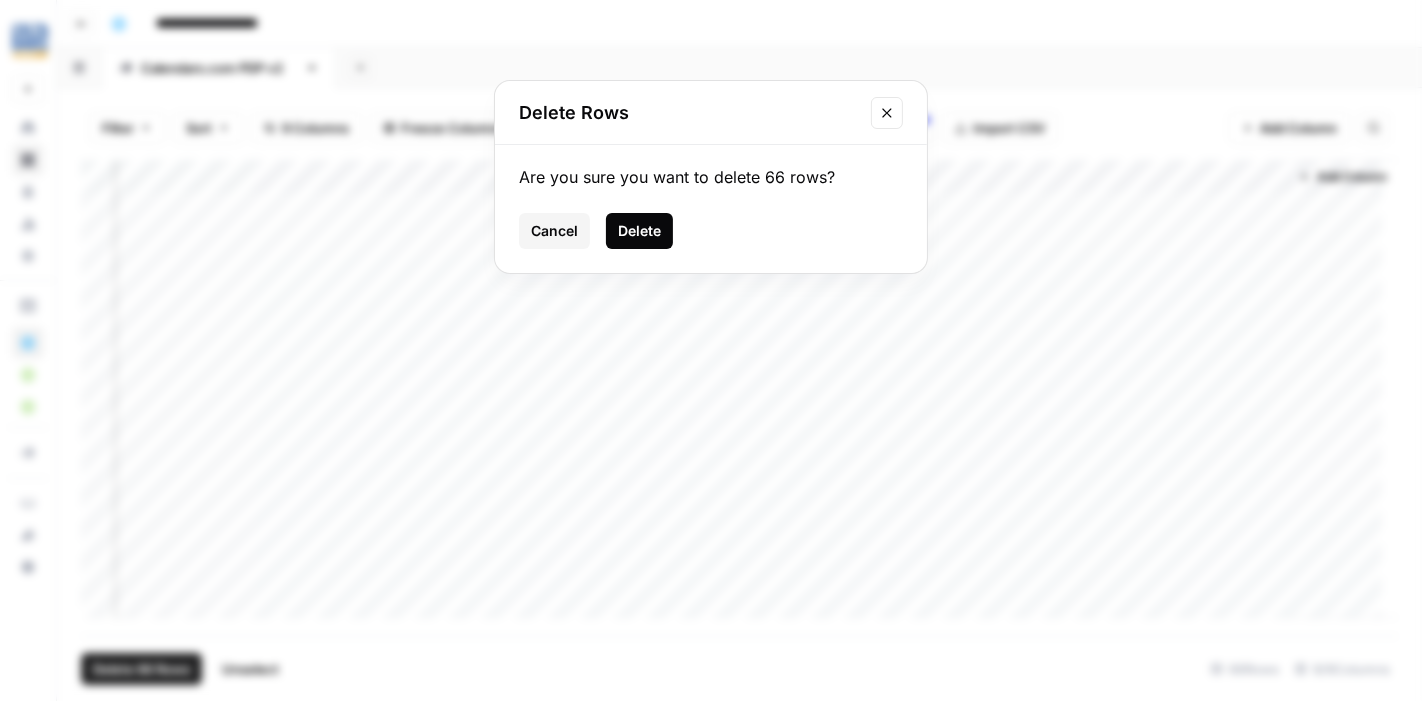 click on "Delete" at bounding box center (639, 231) 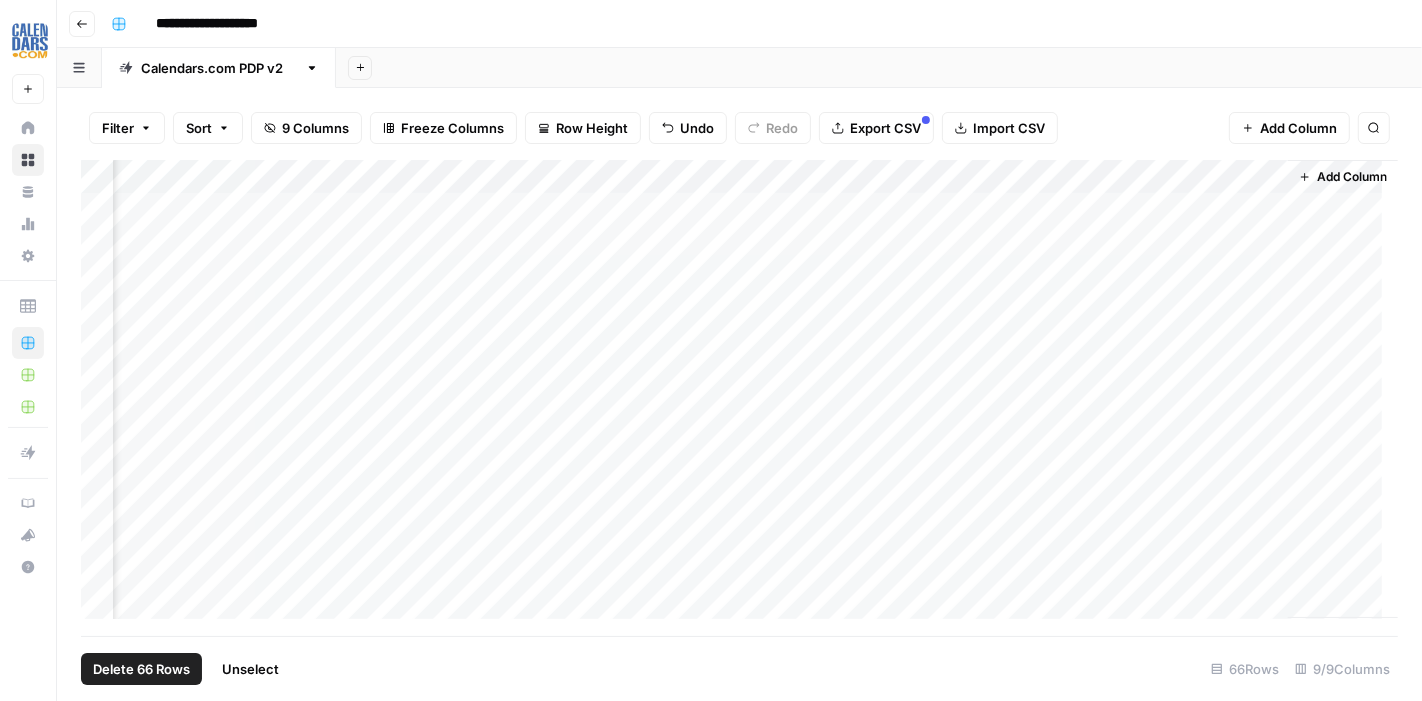 scroll, scrollTop: 0, scrollLeft: 933, axis: horizontal 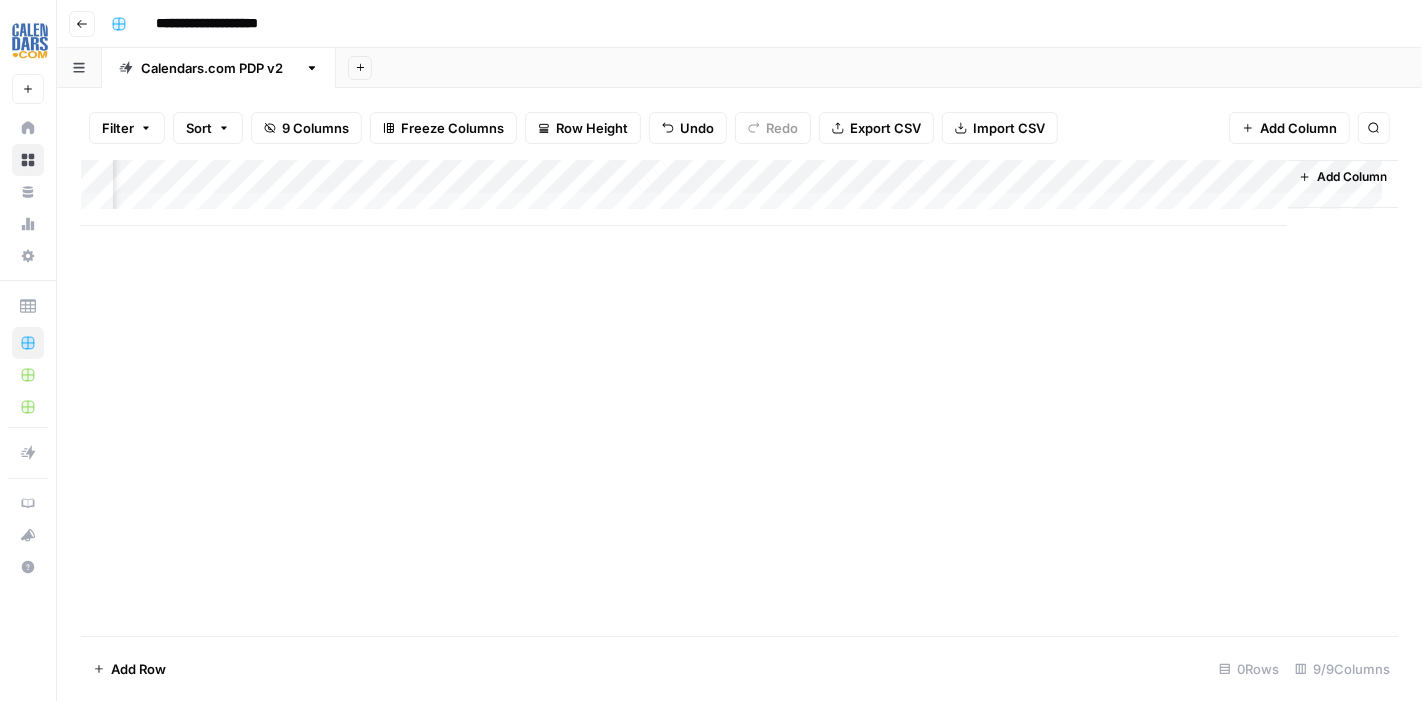 click on "Add Column" at bounding box center [739, 398] 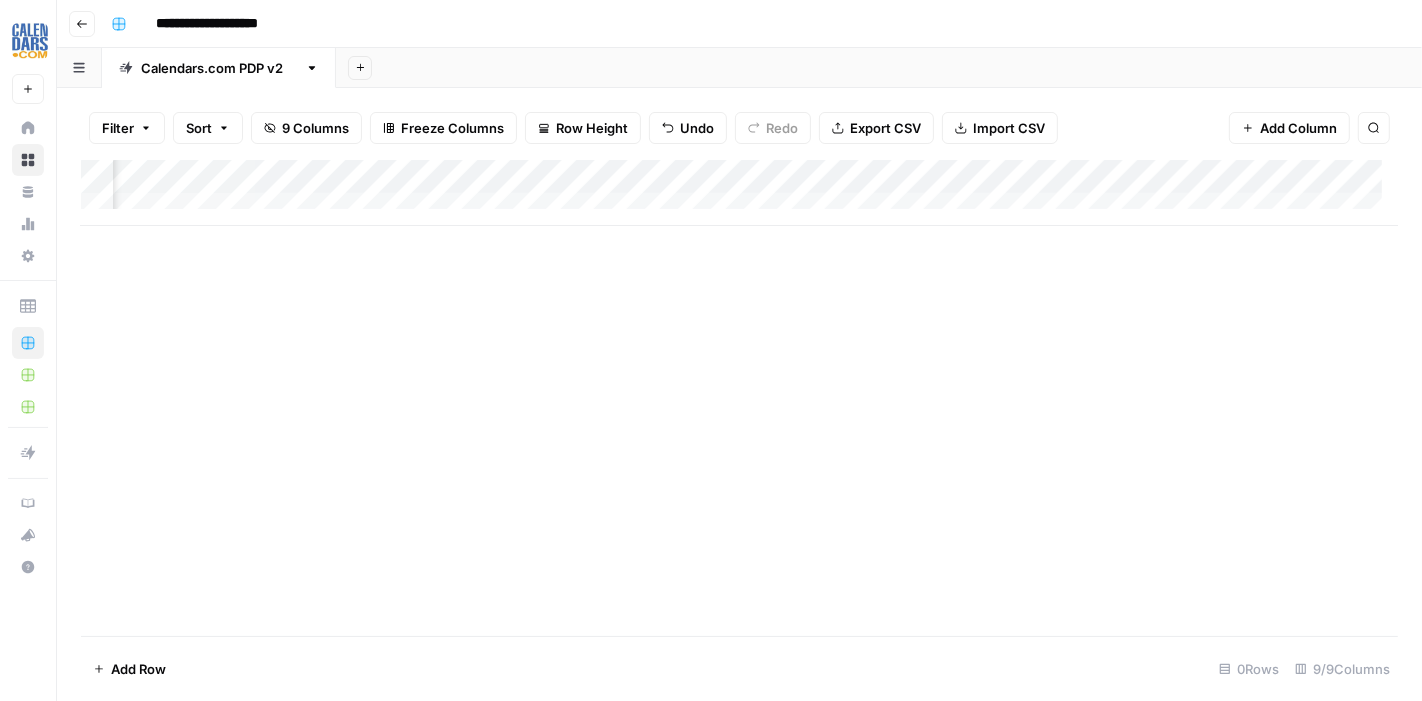 scroll, scrollTop: 0, scrollLeft: 533, axis: horizontal 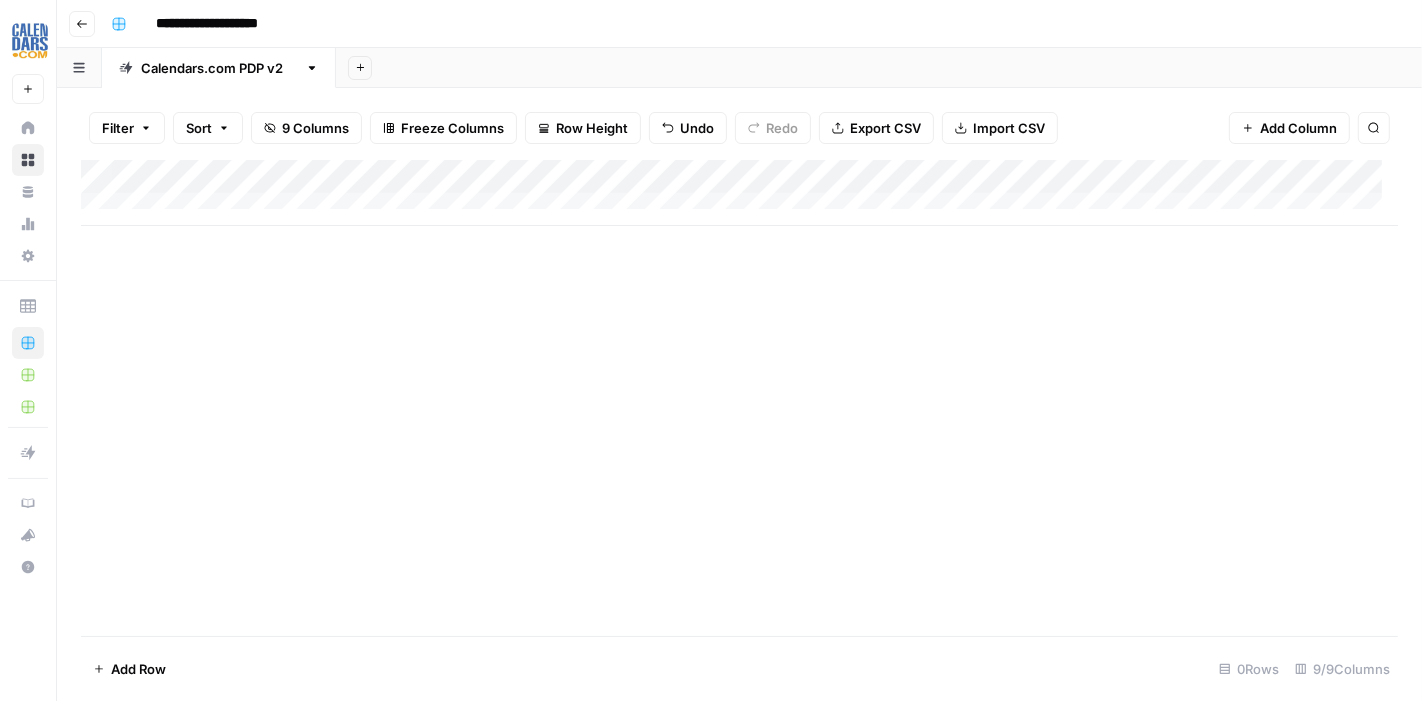 click on "Add Column" at bounding box center (739, 398) 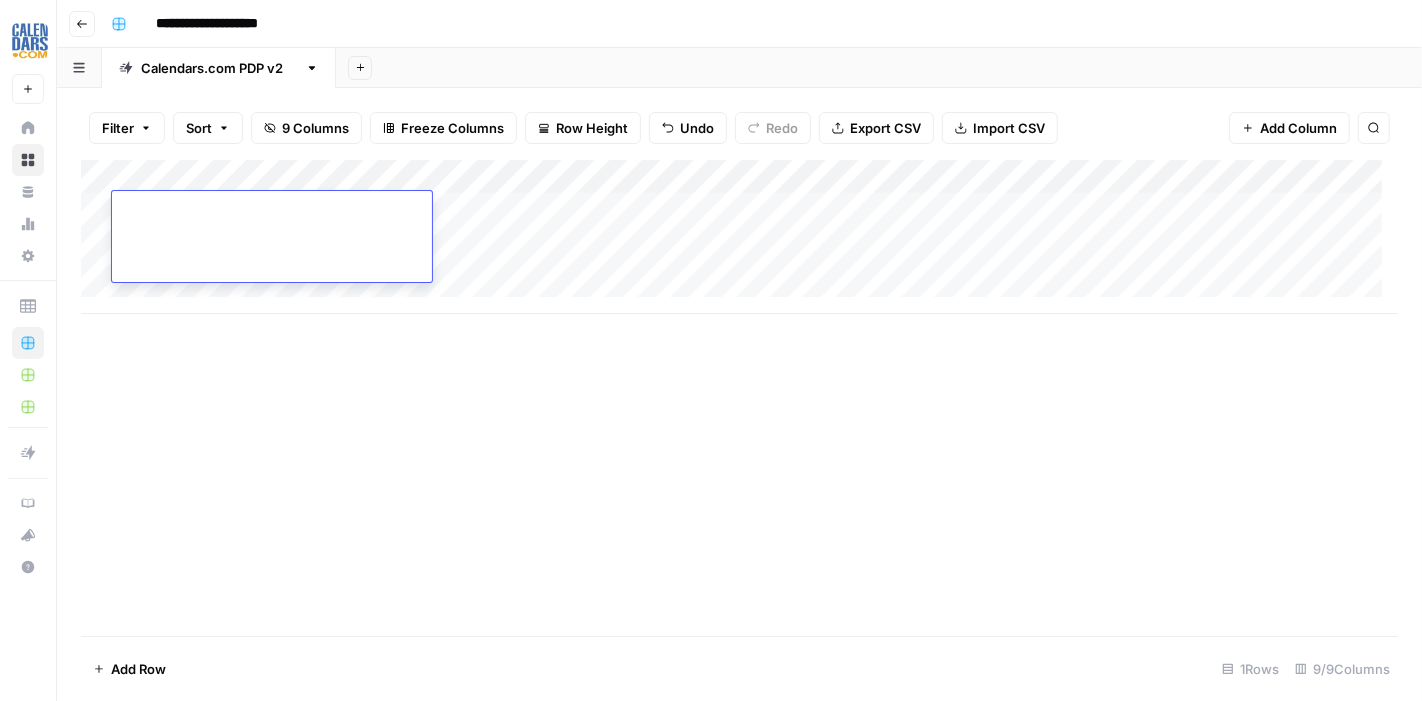 click on "Add Column" at bounding box center (739, 237) 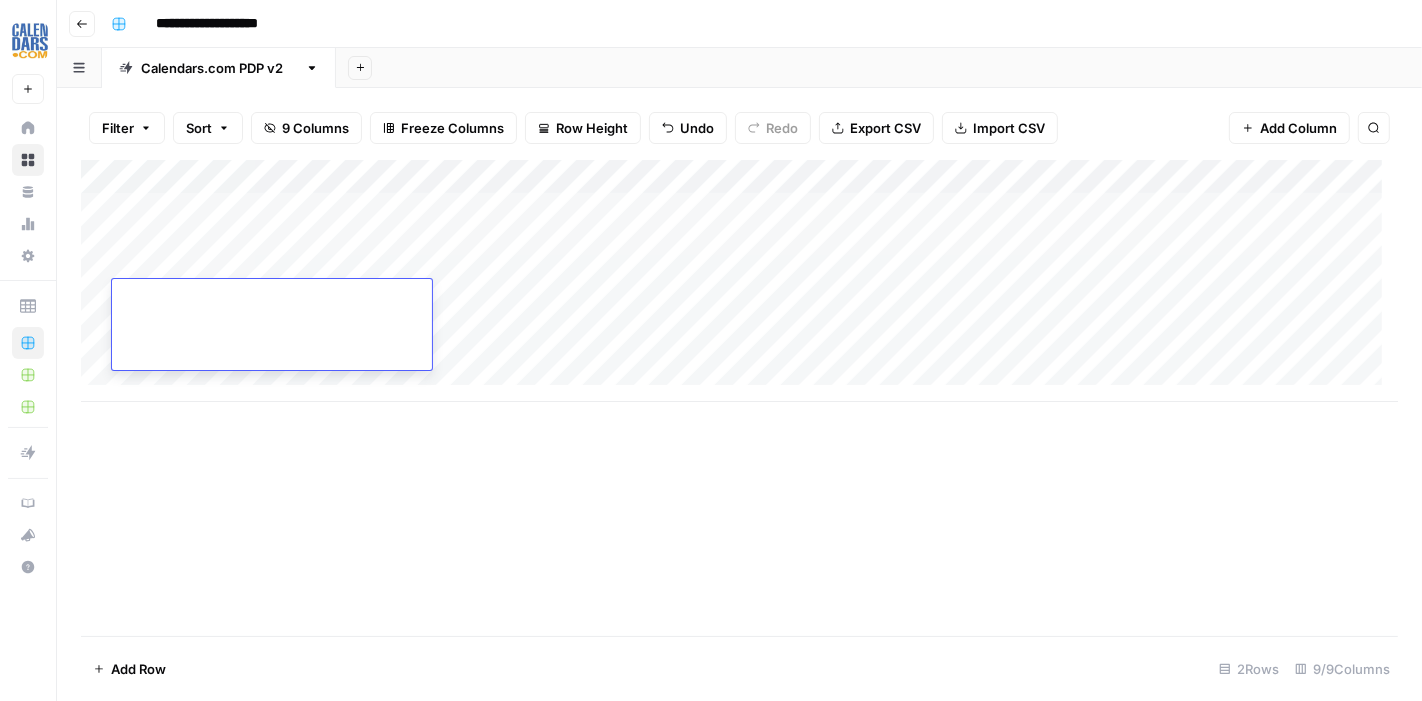 click on "Add Column" at bounding box center [739, 281] 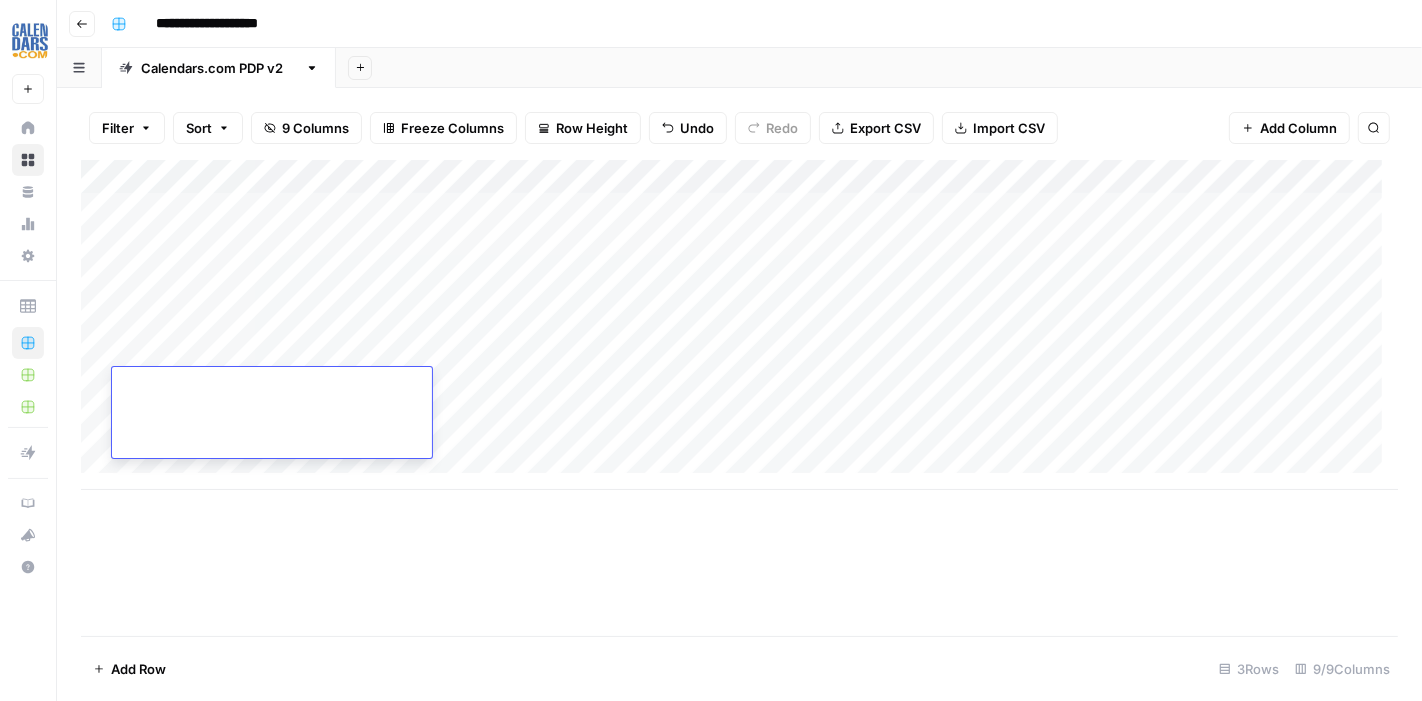 click on "Add Column" at bounding box center [739, 325] 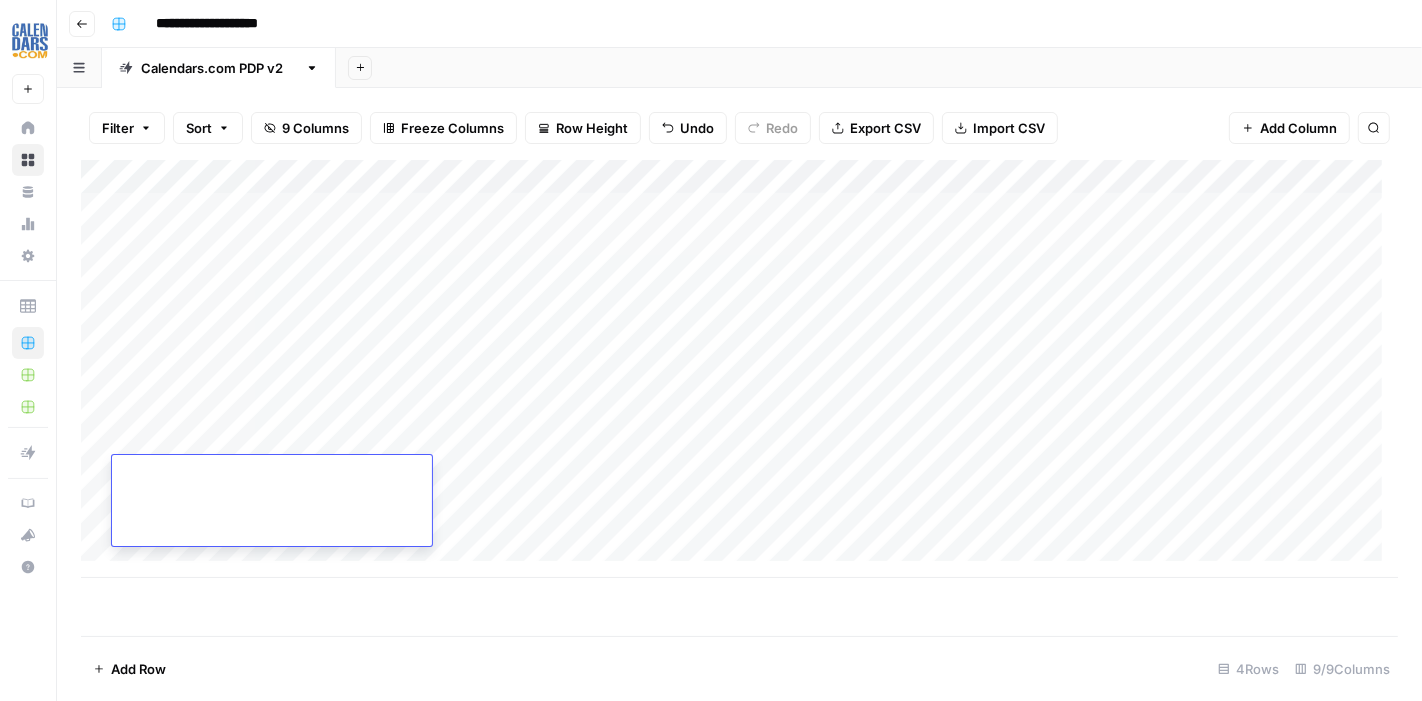 click on "Add Column" at bounding box center (739, 369) 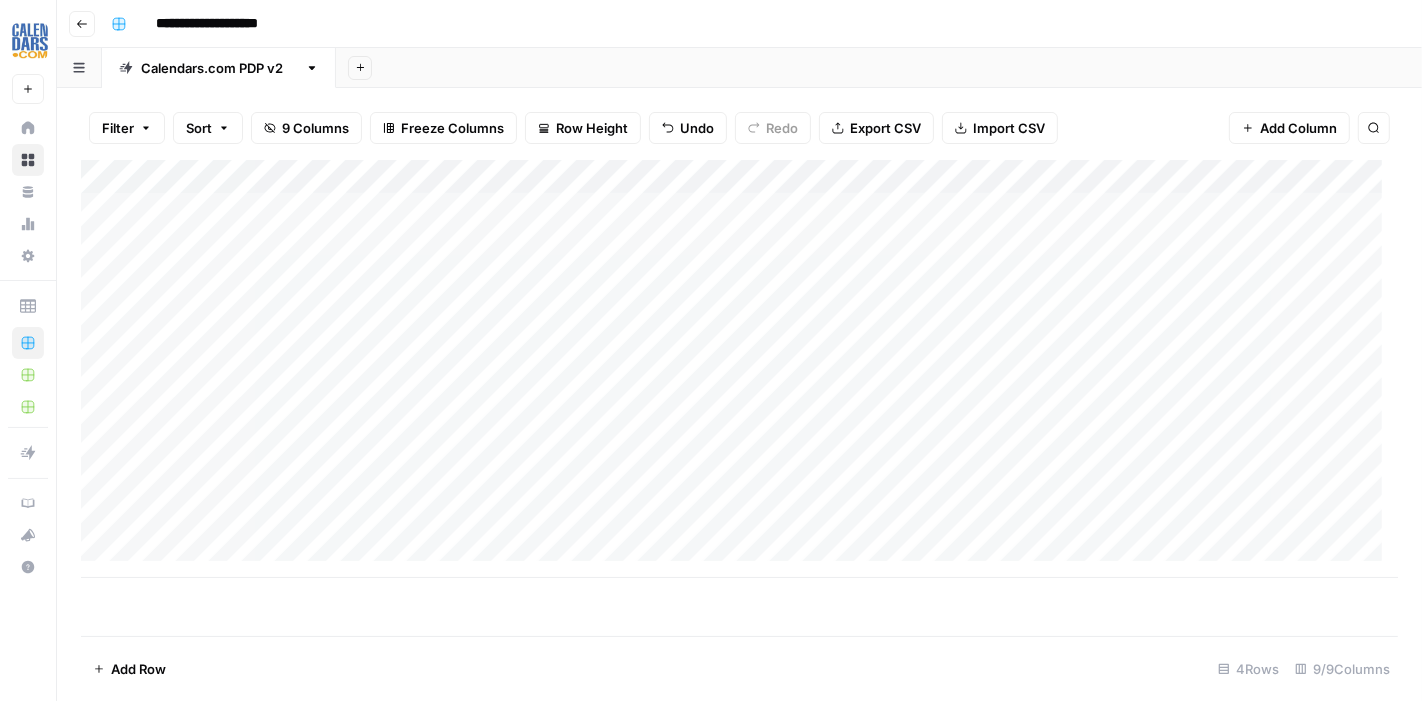 scroll, scrollTop: 14, scrollLeft: 0, axis: vertical 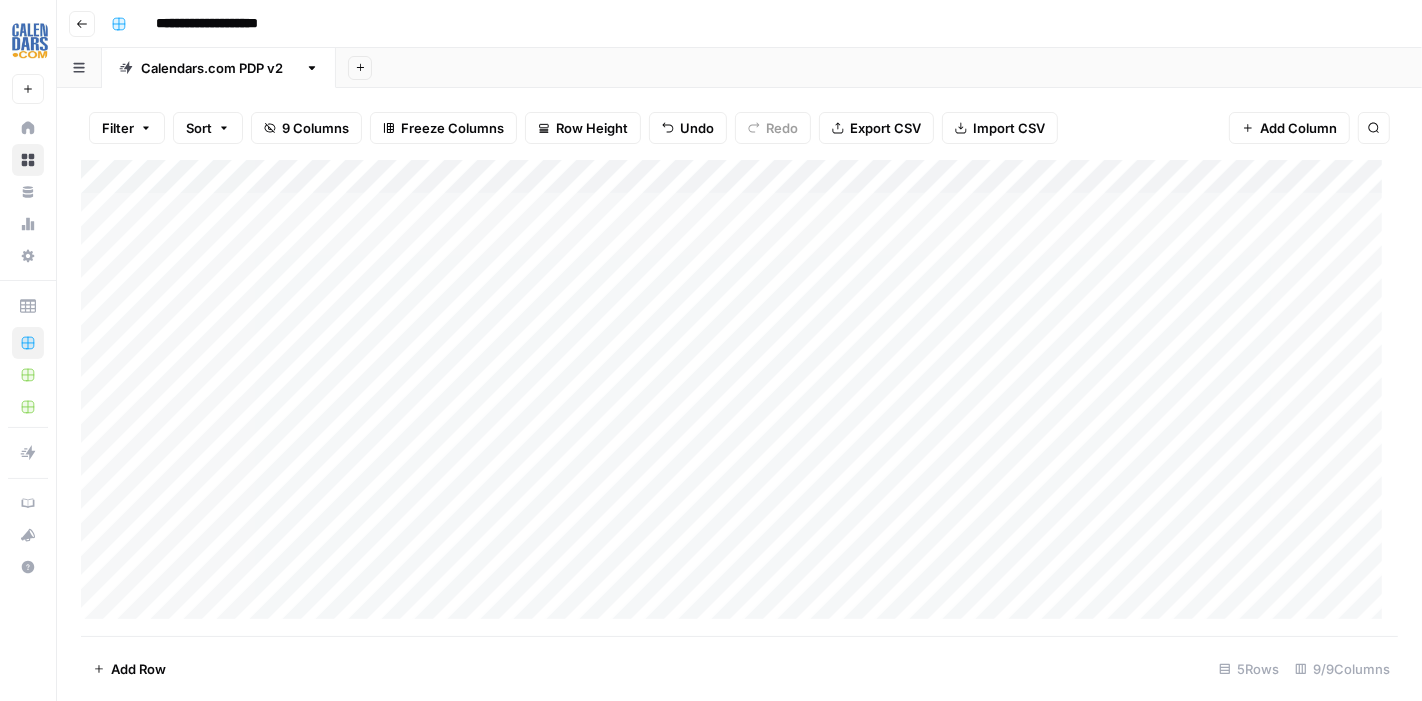 click on "Add Column" at bounding box center [739, 398] 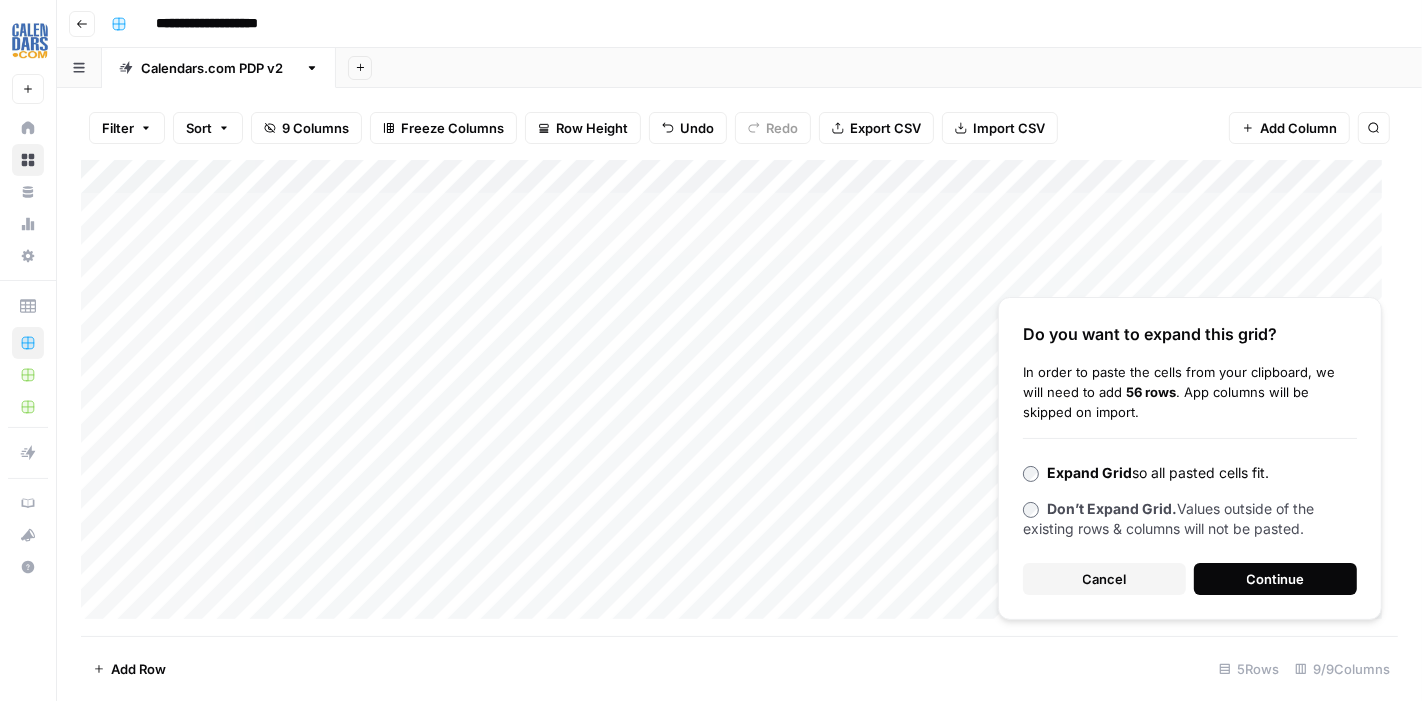 click on "Continue" at bounding box center (1276, 579) 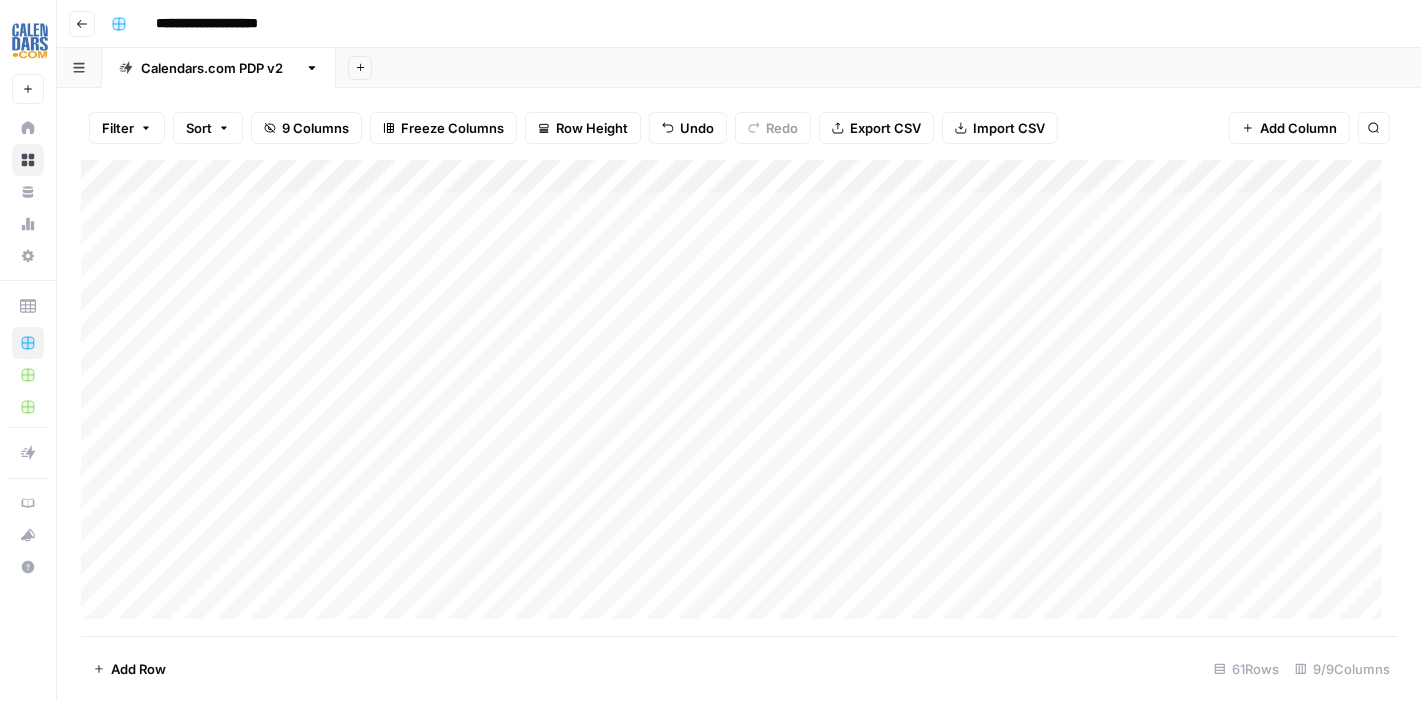 click on "Add Column" at bounding box center [739, 398] 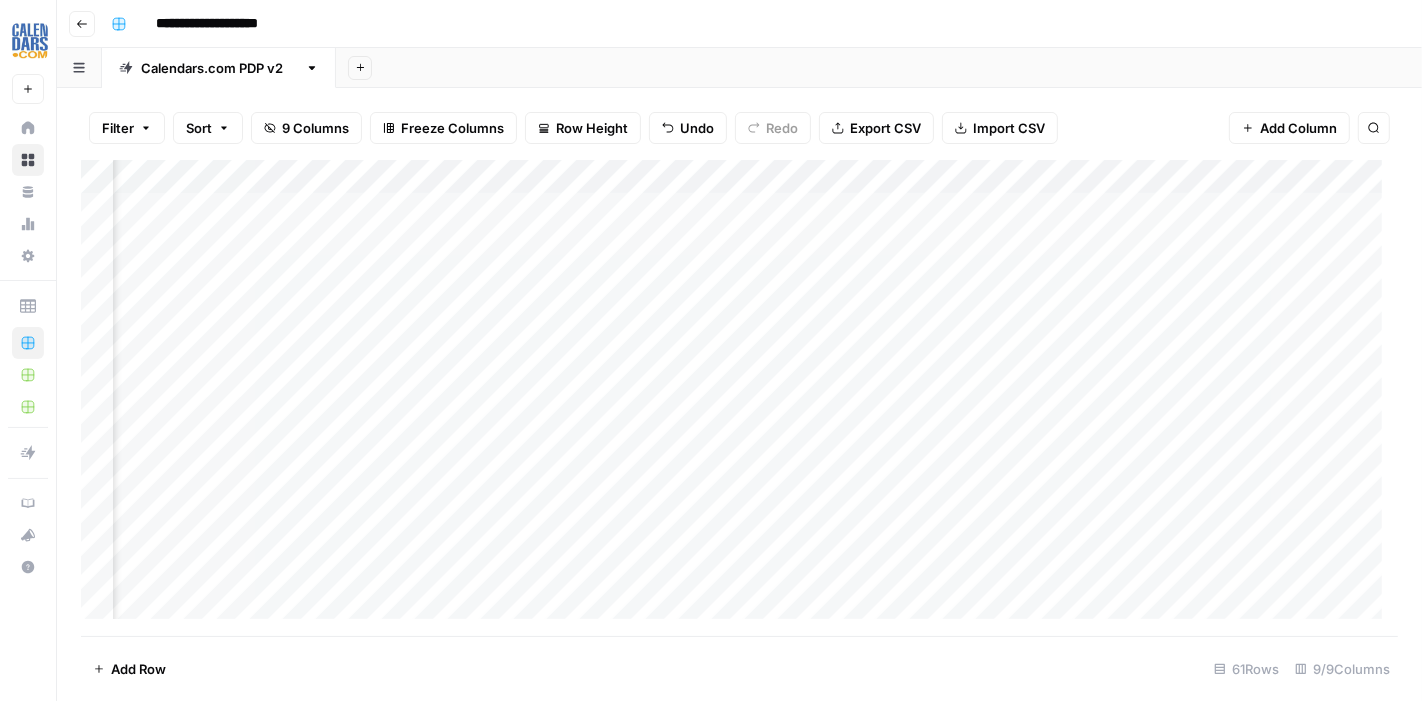 scroll, scrollTop: 0, scrollLeft: 624, axis: horizontal 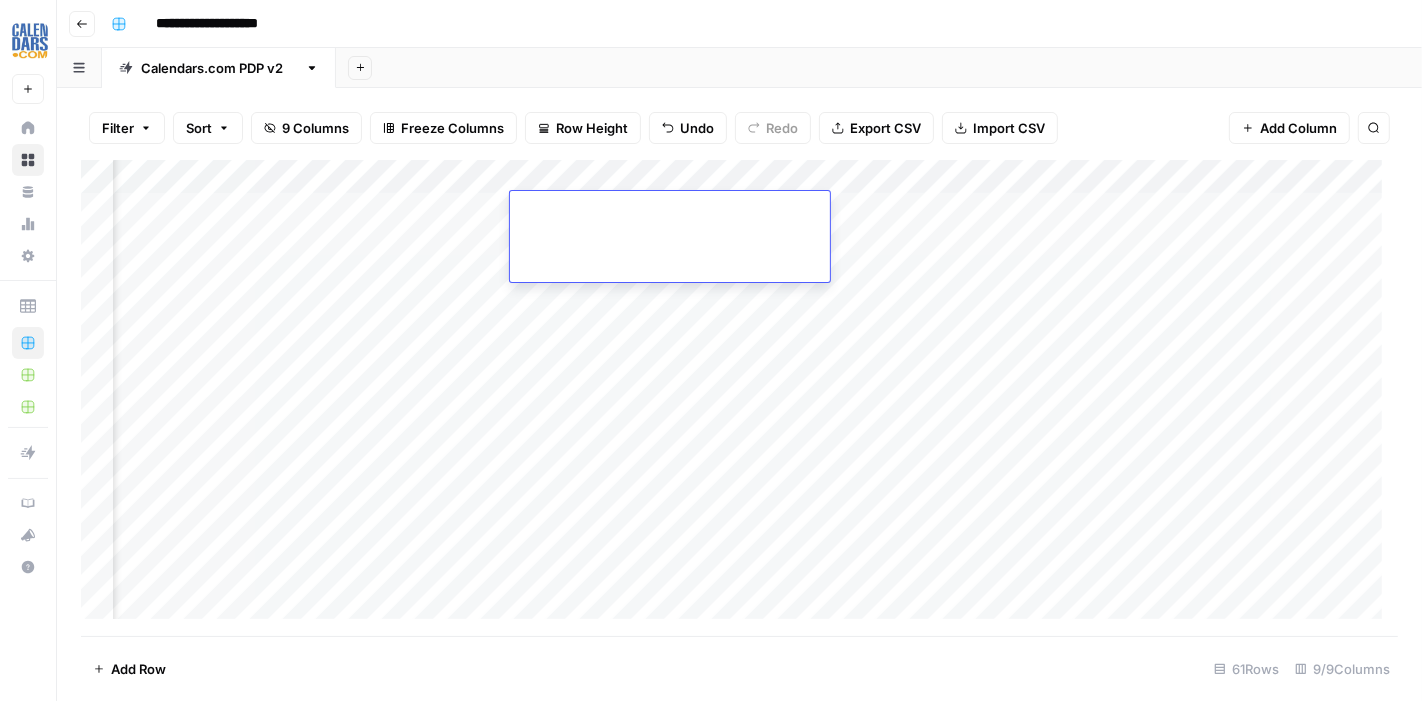 type on "**********" 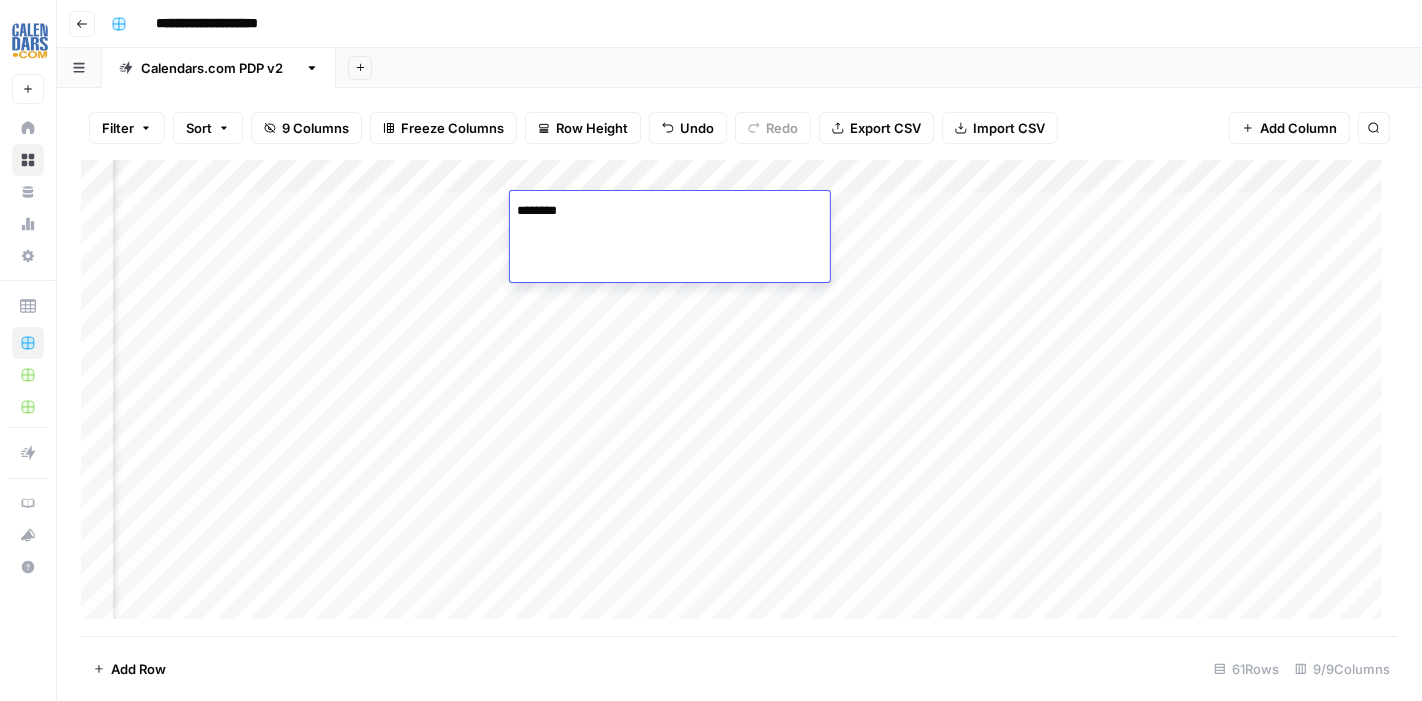 scroll, scrollTop: 748, scrollLeft: 0, axis: vertical 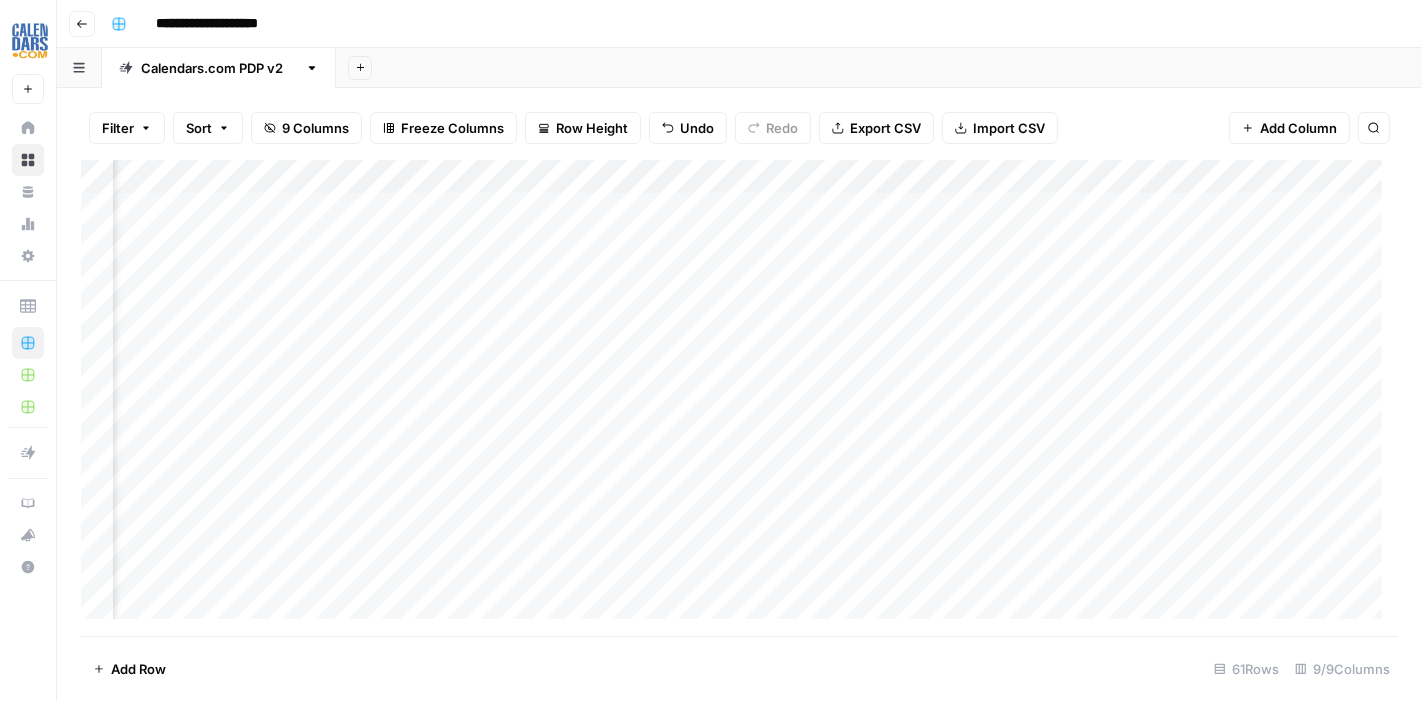click on "Add Column" at bounding box center (739, 398) 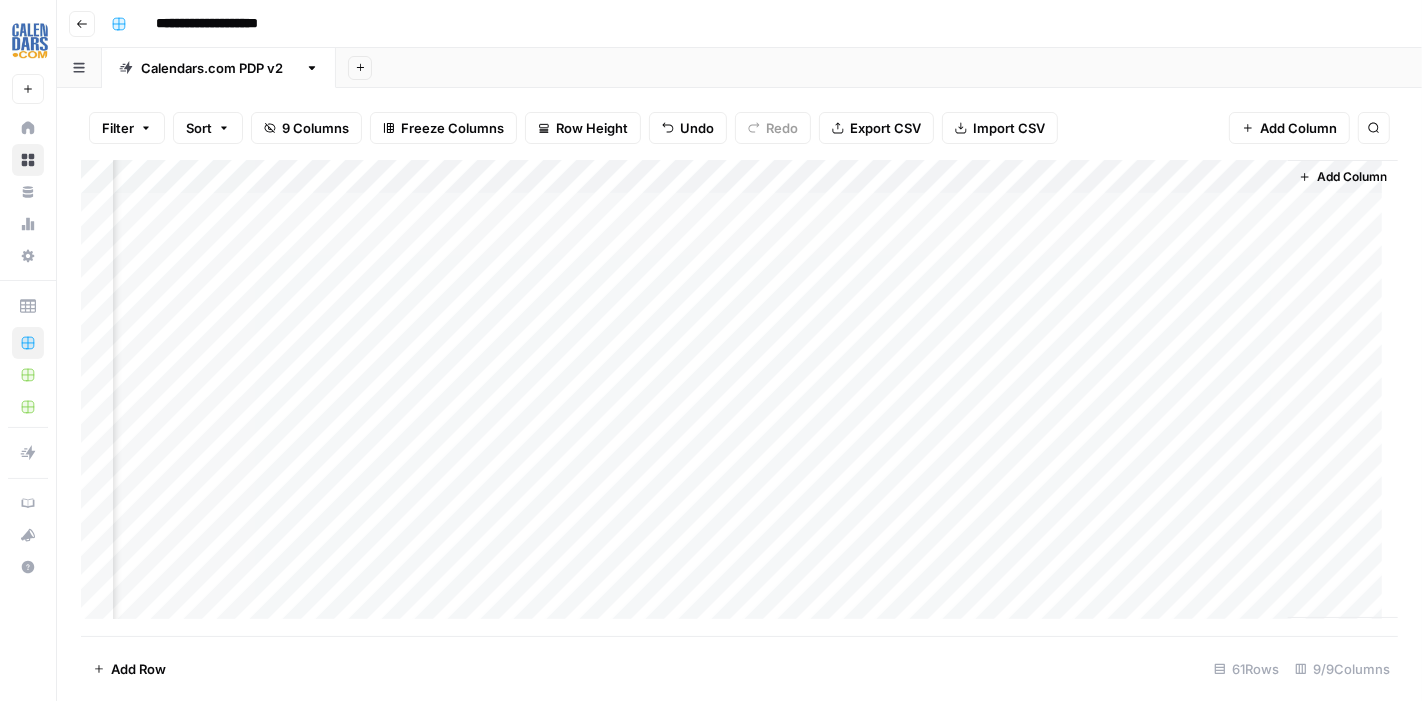 click on "Add Column" at bounding box center [739, 398] 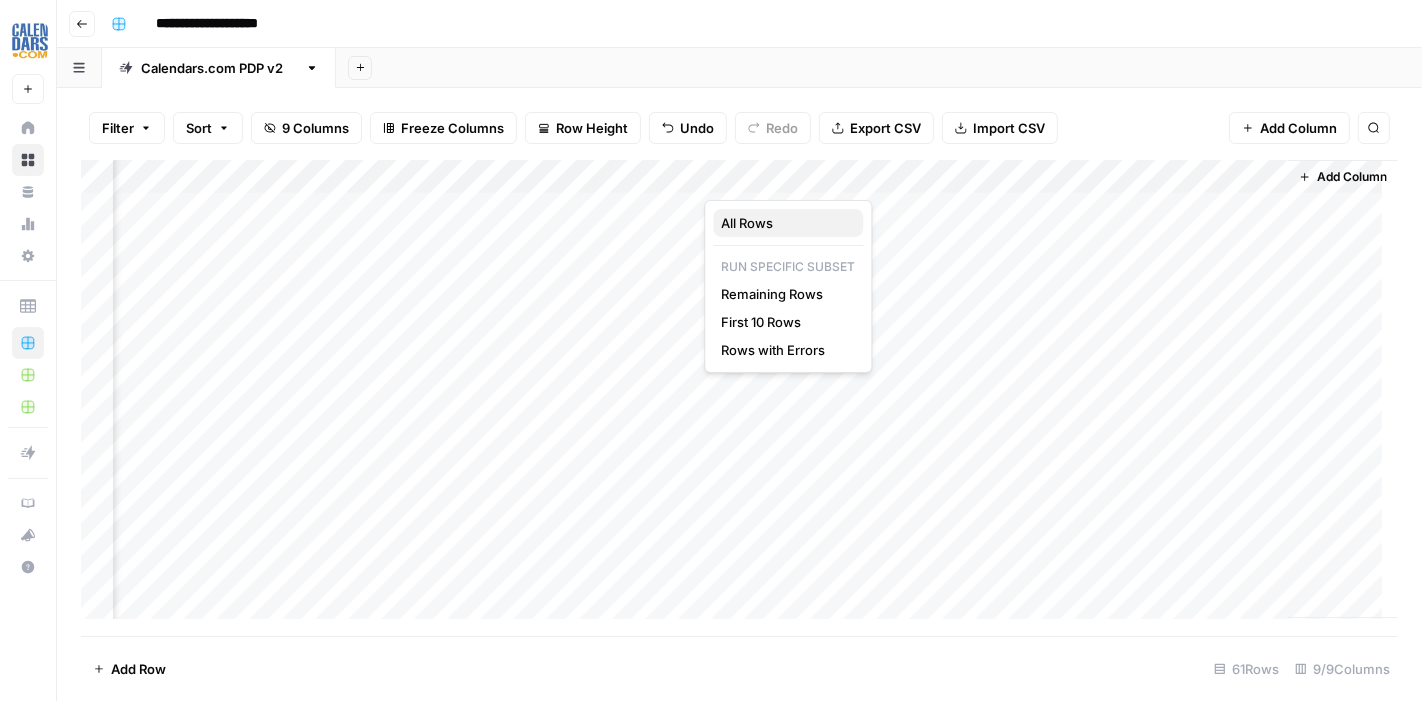 click on "All Rows" at bounding box center (747, 223) 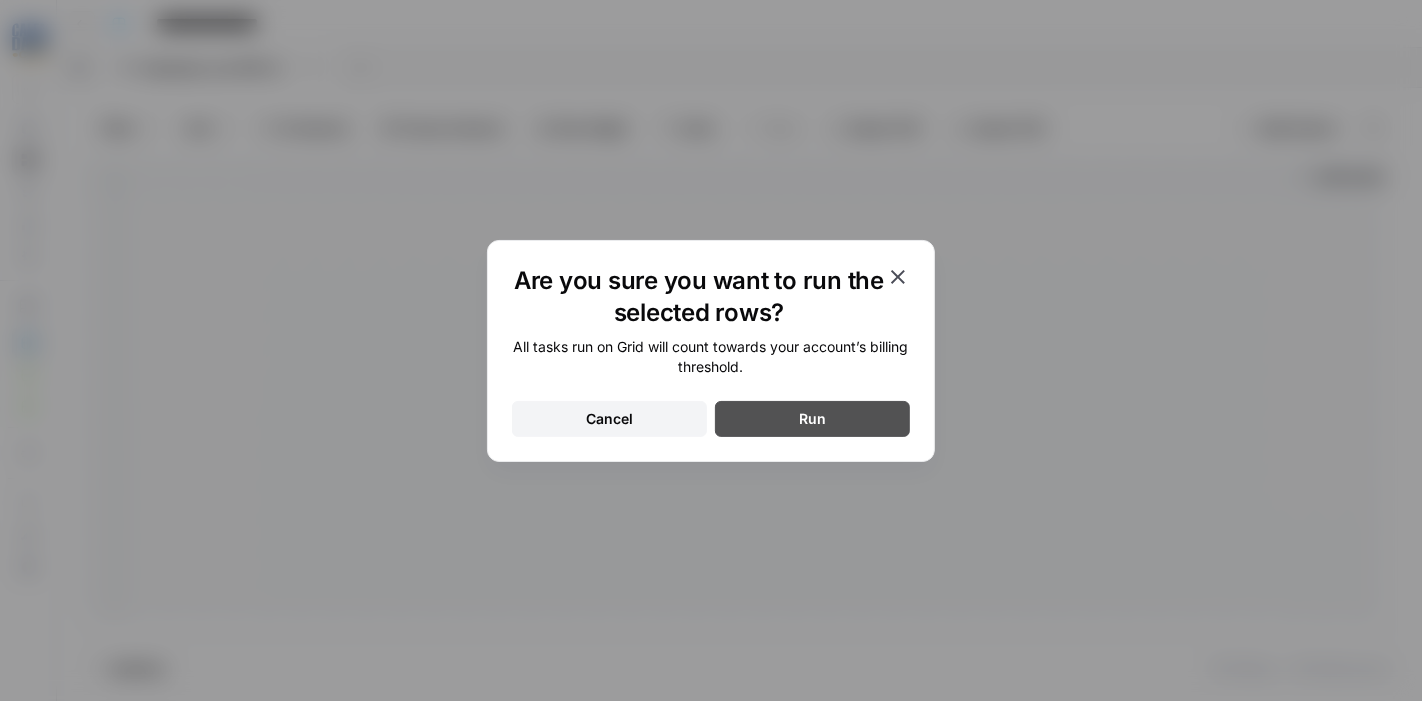 click on "Run" at bounding box center [812, 419] 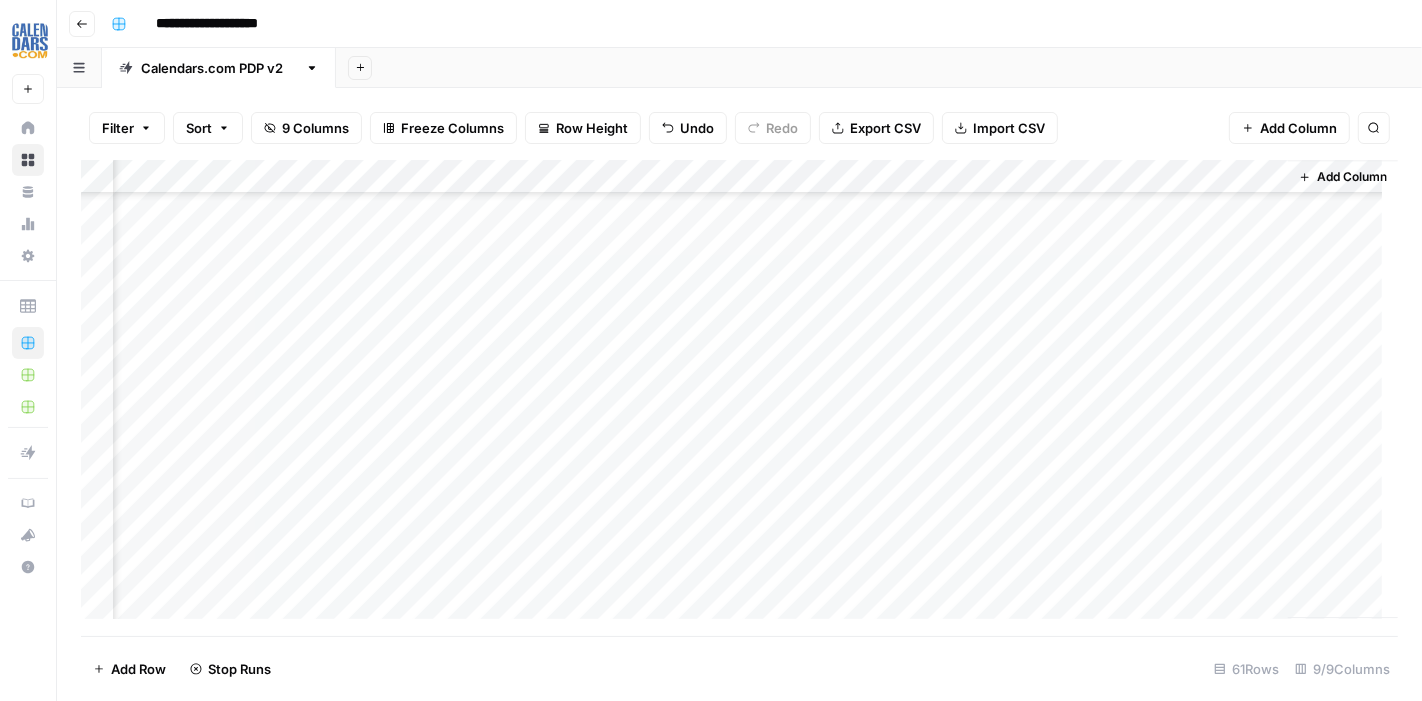 scroll, scrollTop: 4975, scrollLeft: 950, axis: both 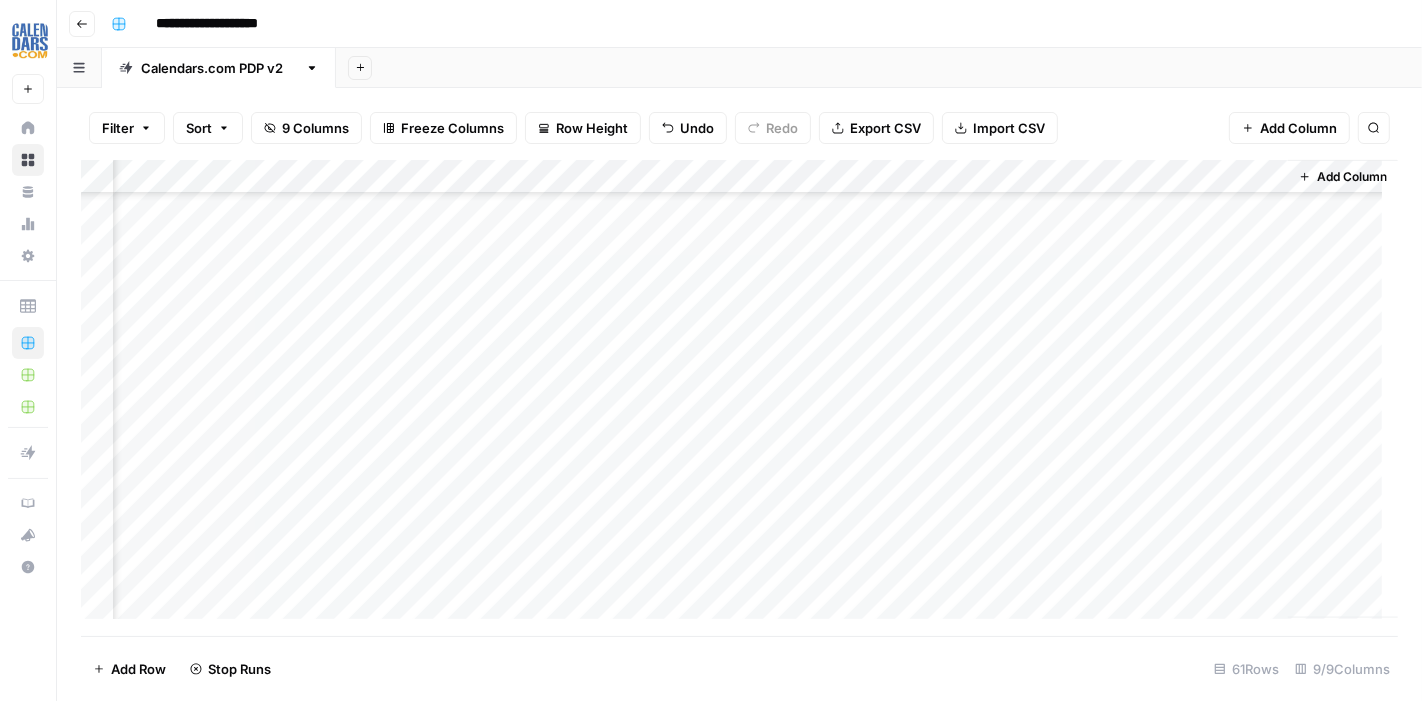 click on "Add Column" at bounding box center (739, 398) 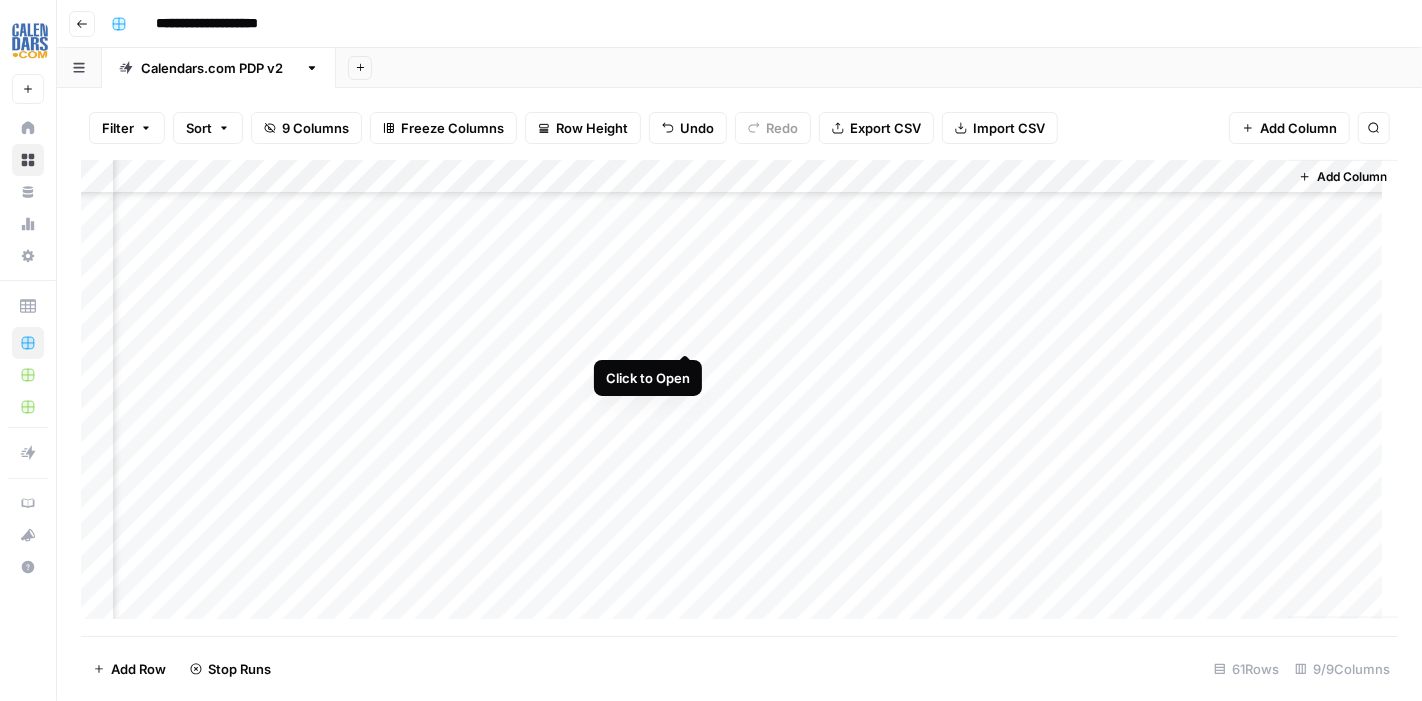 click on "Add Column" at bounding box center (739, 398) 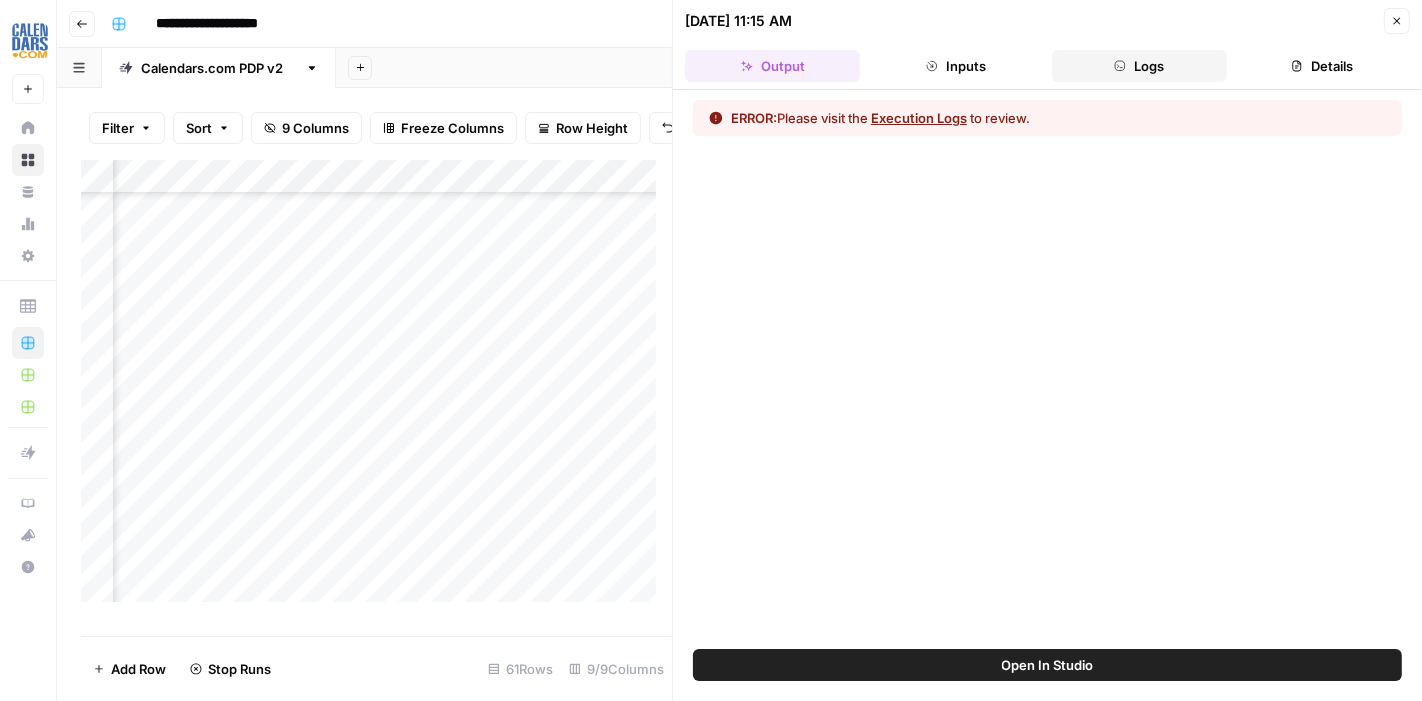 click on "Logs" at bounding box center (1139, 66) 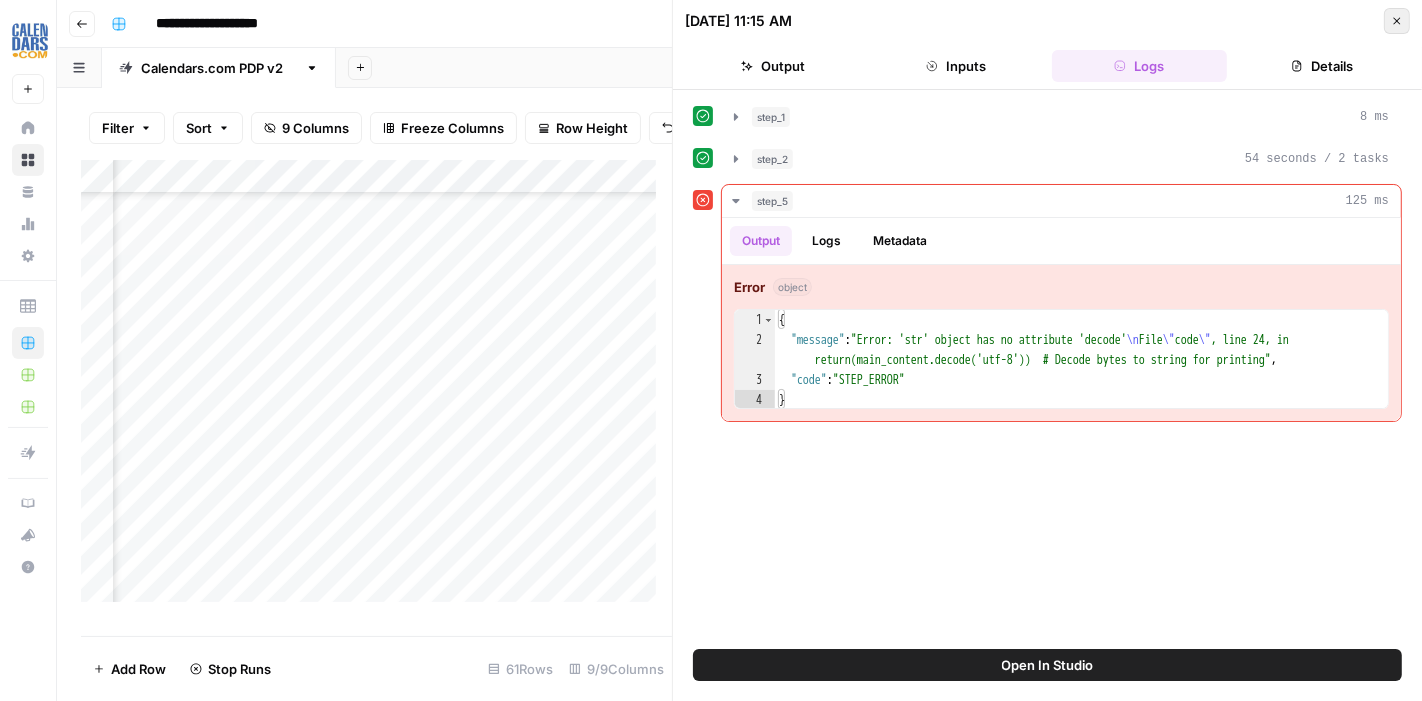 click 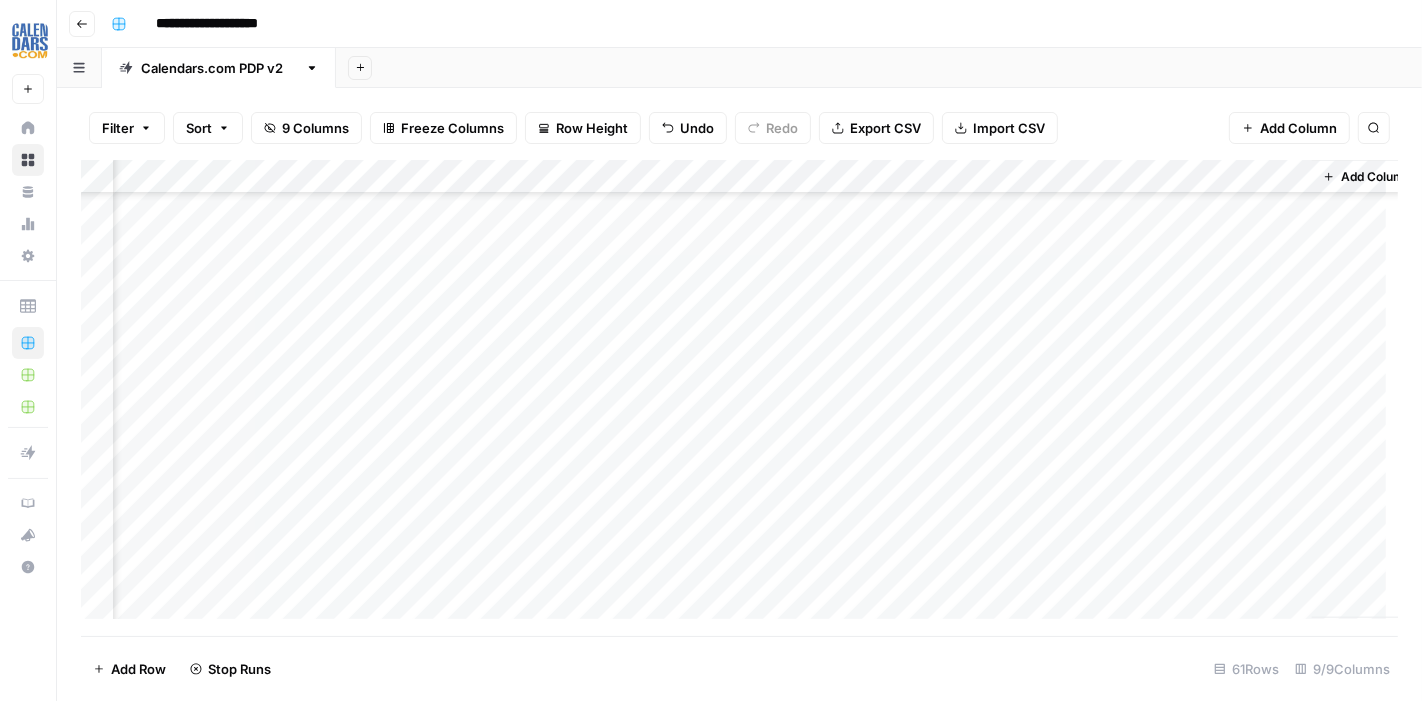 scroll, scrollTop: 1777, scrollLeft: 926, axis: both 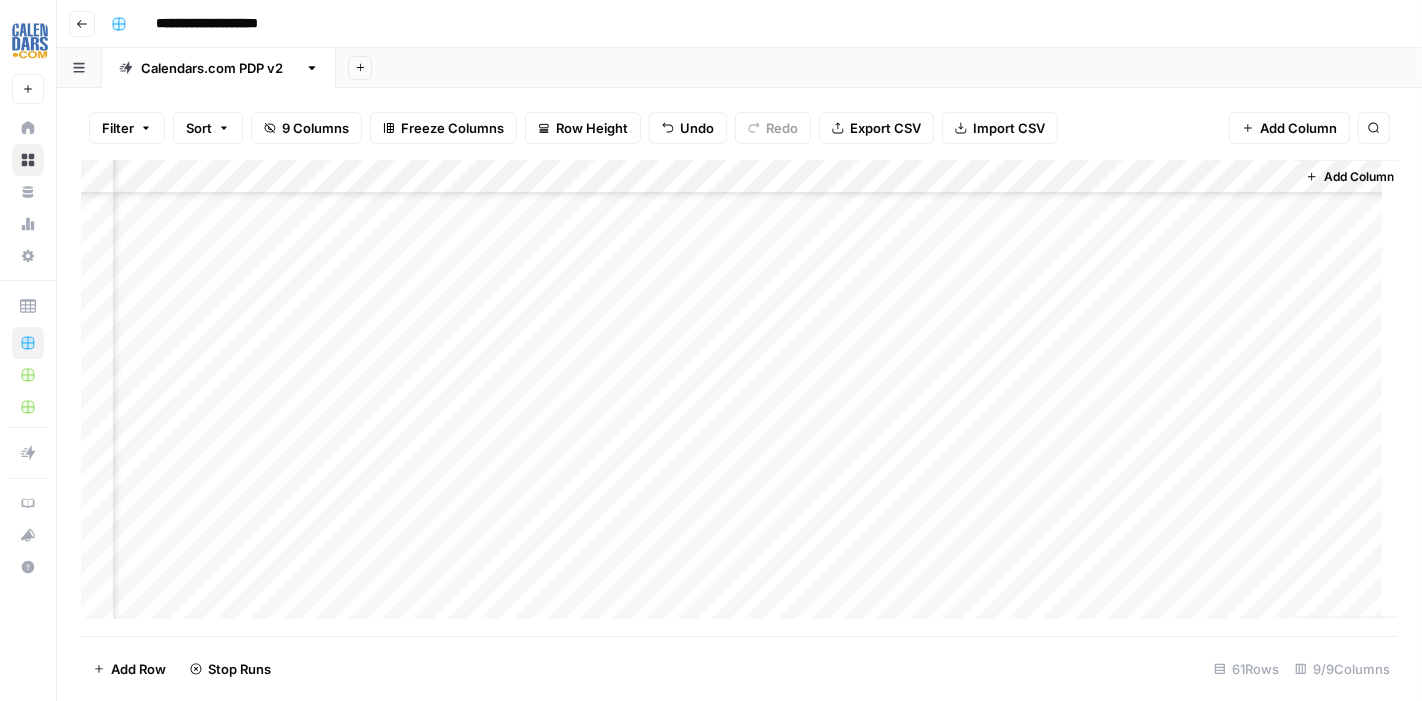 click on "Add Column" at bounding box center (739, 398) 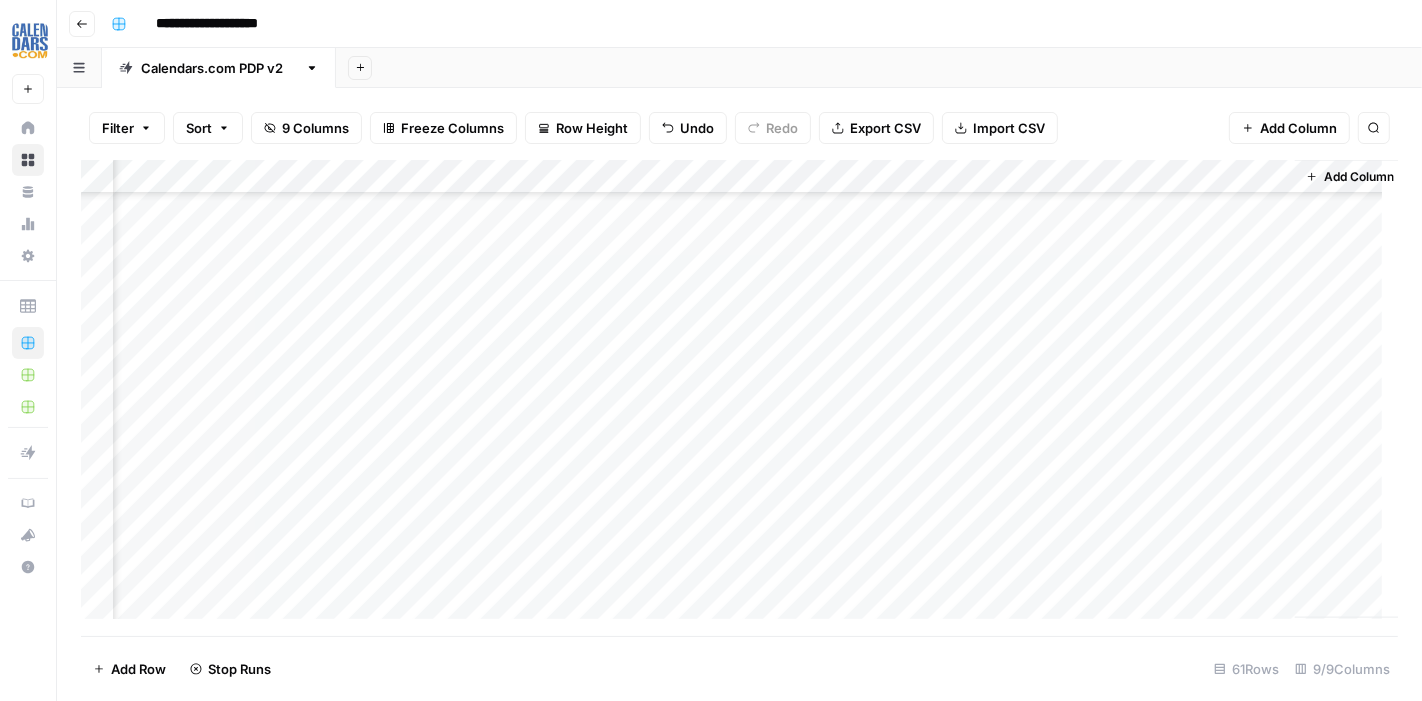 scroll, scrollTop: 2222, scrollLeft: 926, axis: both 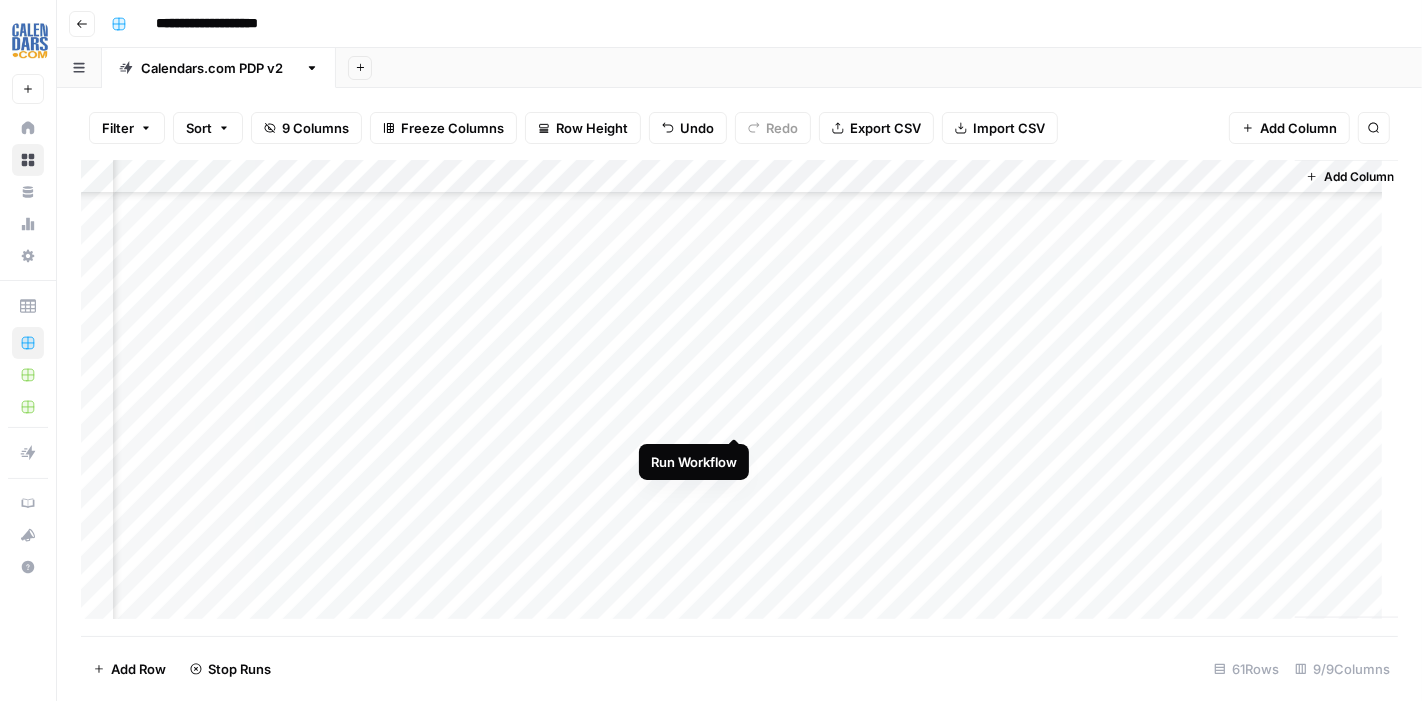 click on "Add Column" at bounding box center (739, 398) 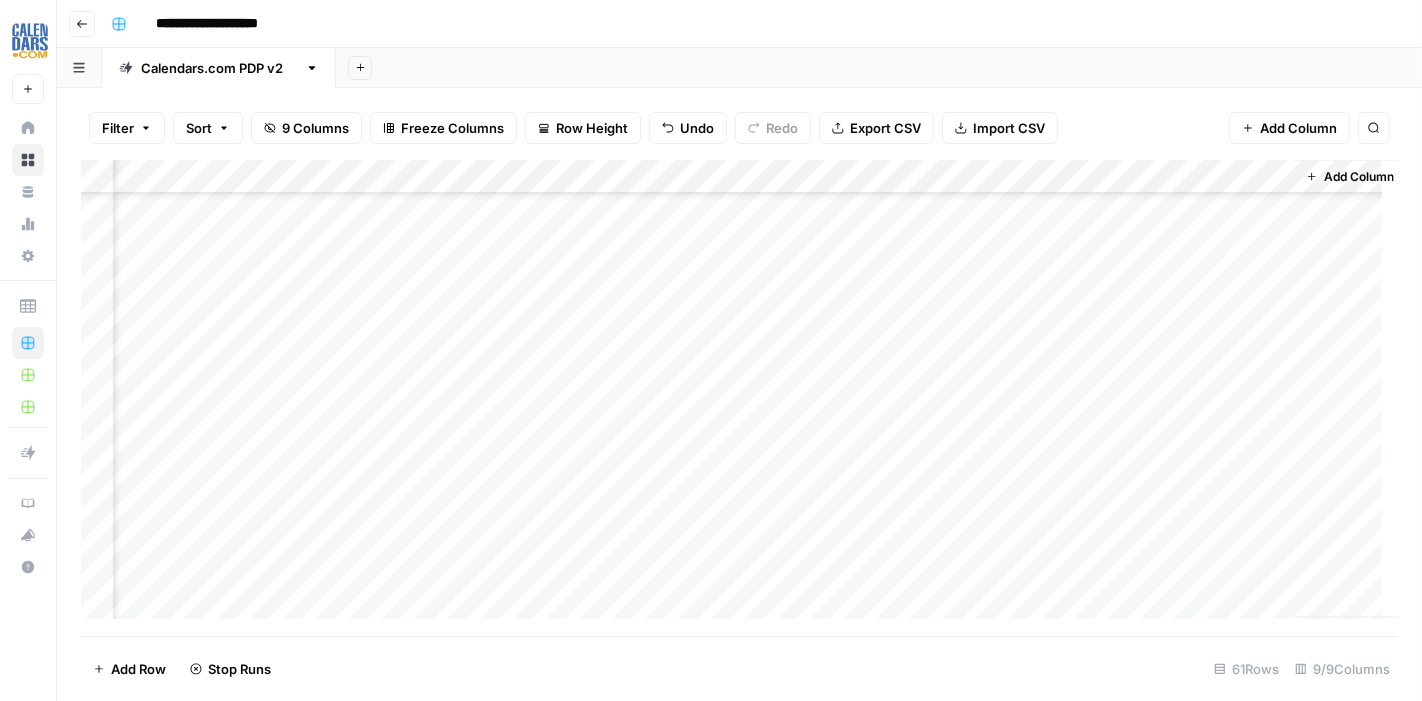 scroll, scrollTop: 2444, scrollLeft: 926, axis: both 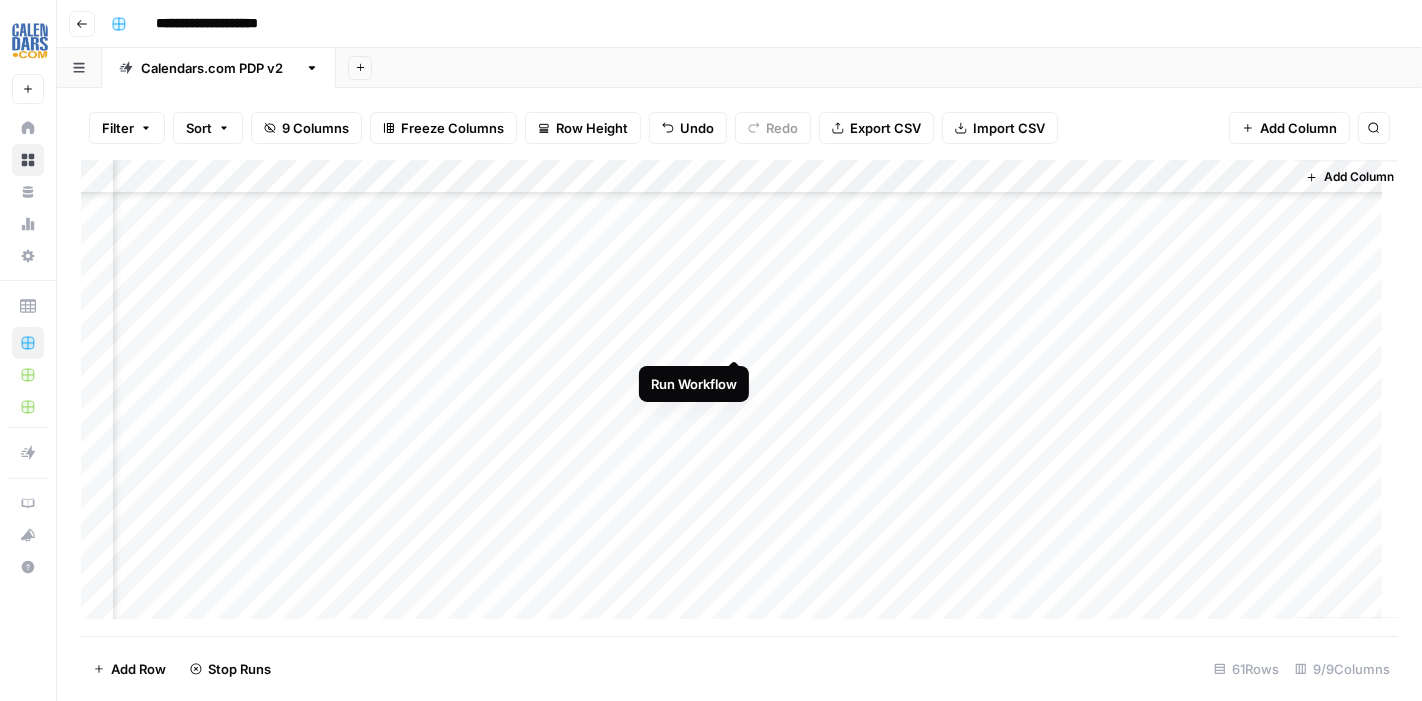 click on "Add Column" at bounding box center (739, 398) 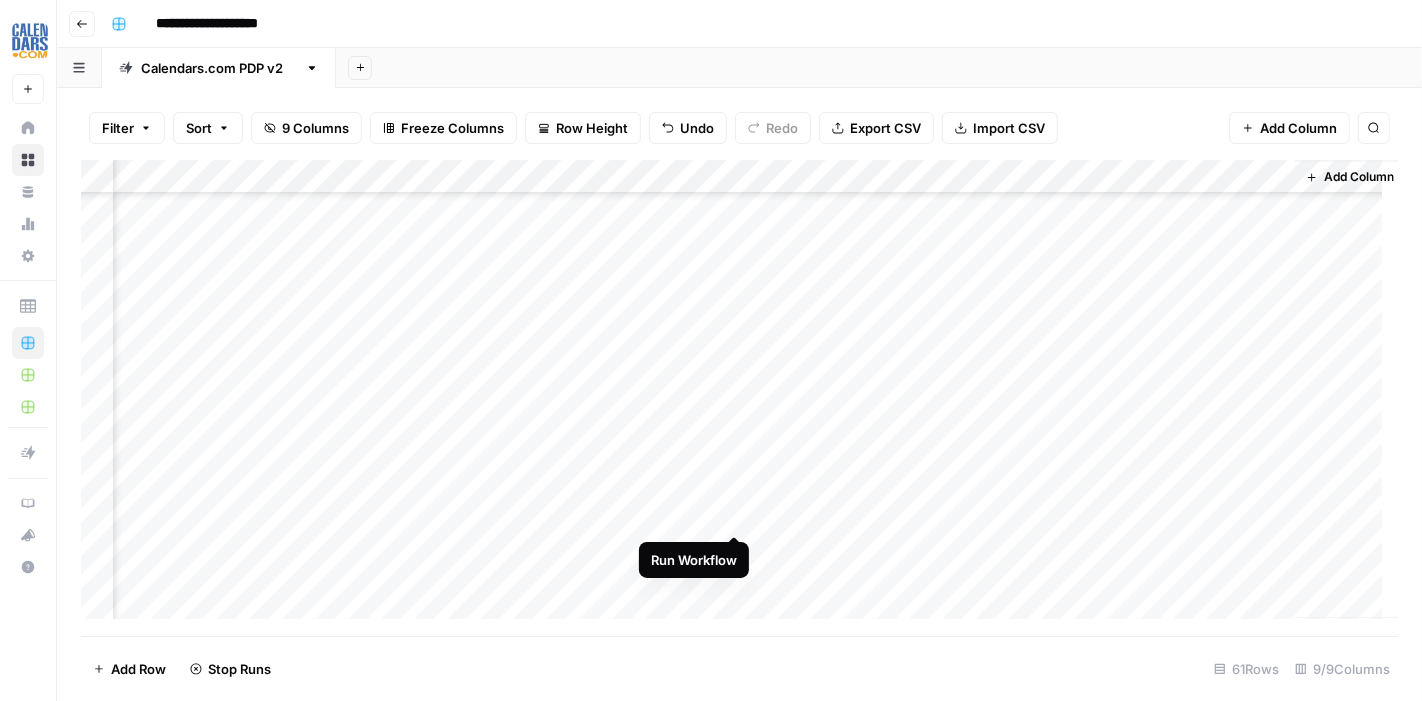 click on "Add Column" at bounding box center [739, 398] 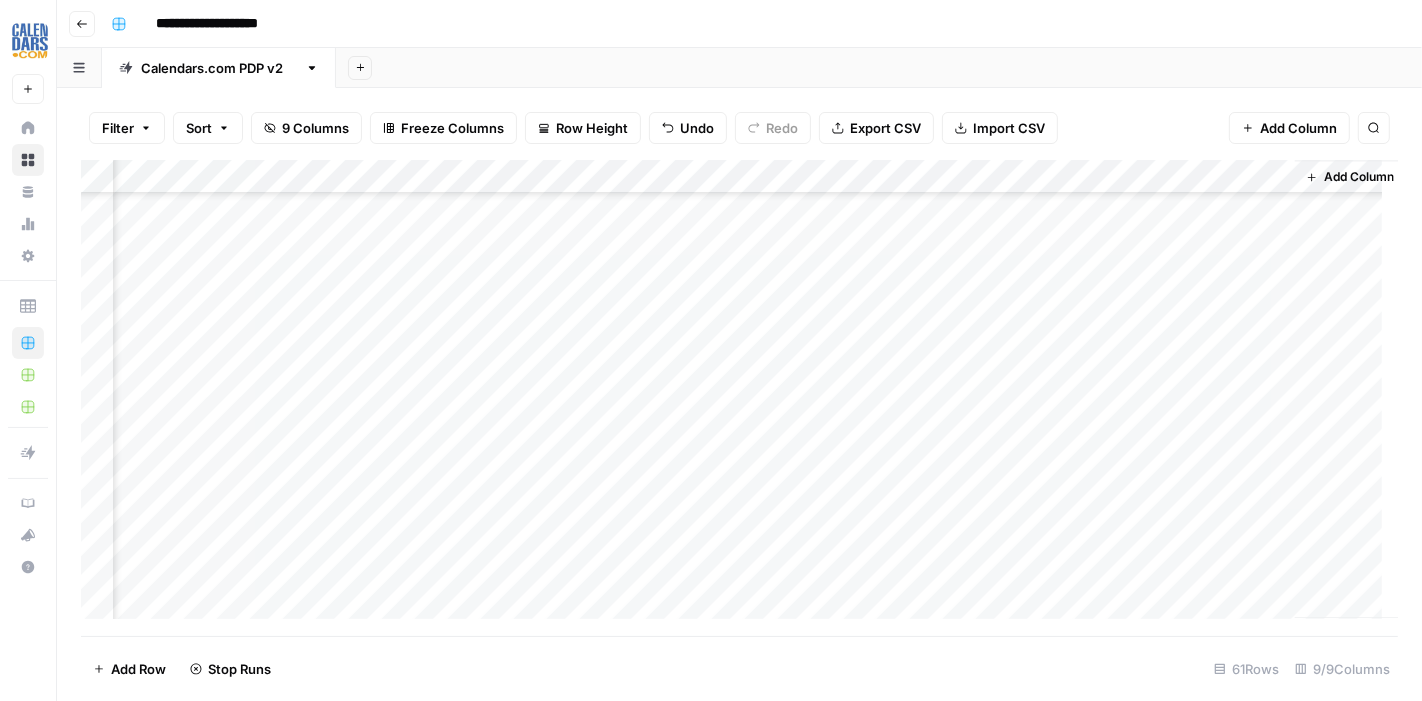 scroll, scrollTop: 3777, scrollLeft: 926, axis: both 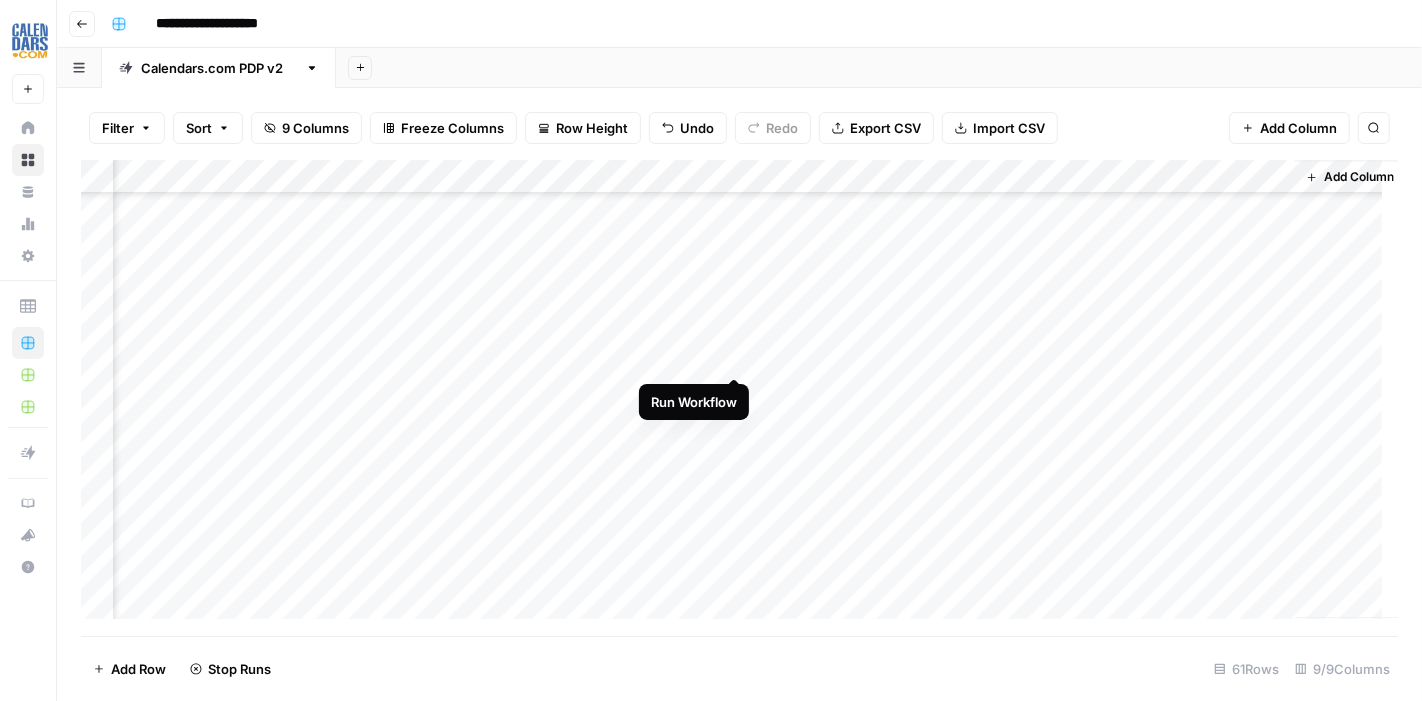 click on "Add Column" at bounding box center [739, 398] 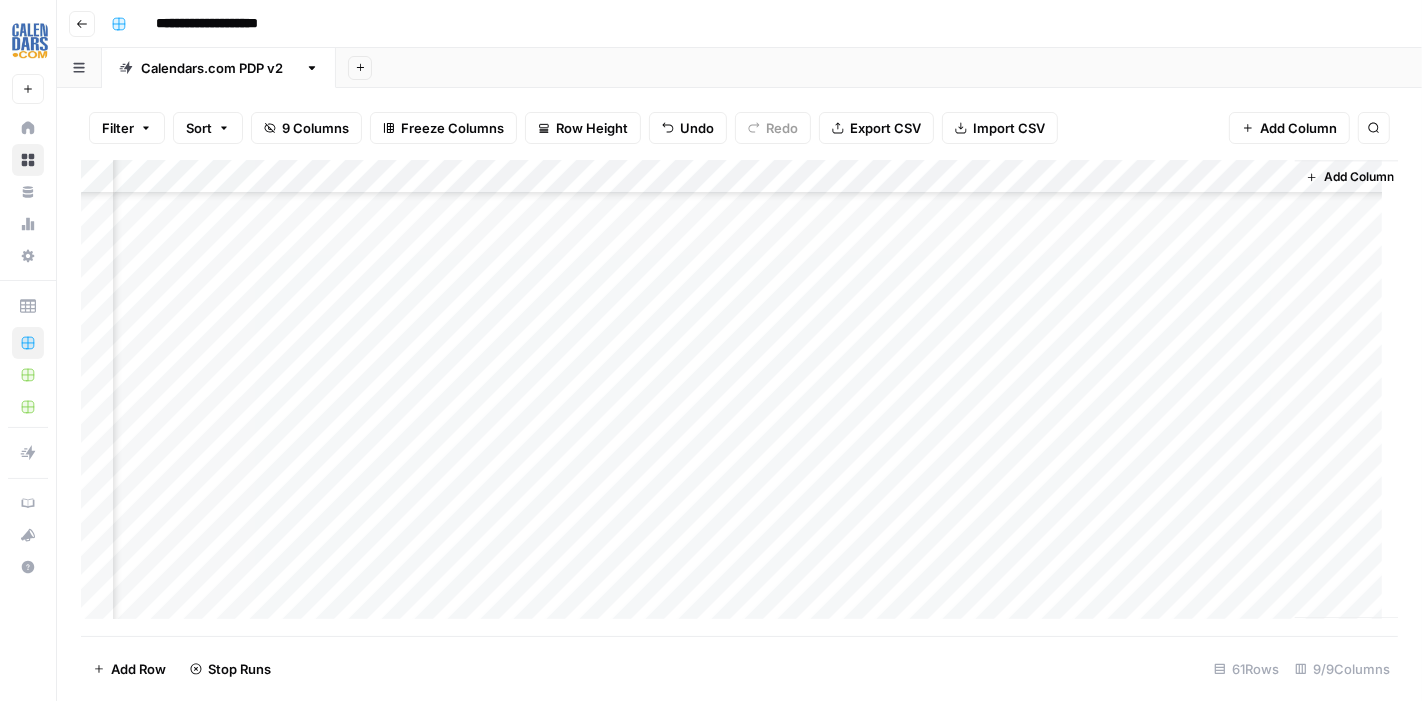 scroll, scrollTop: 4555, scrollLeft: 926, axis: both 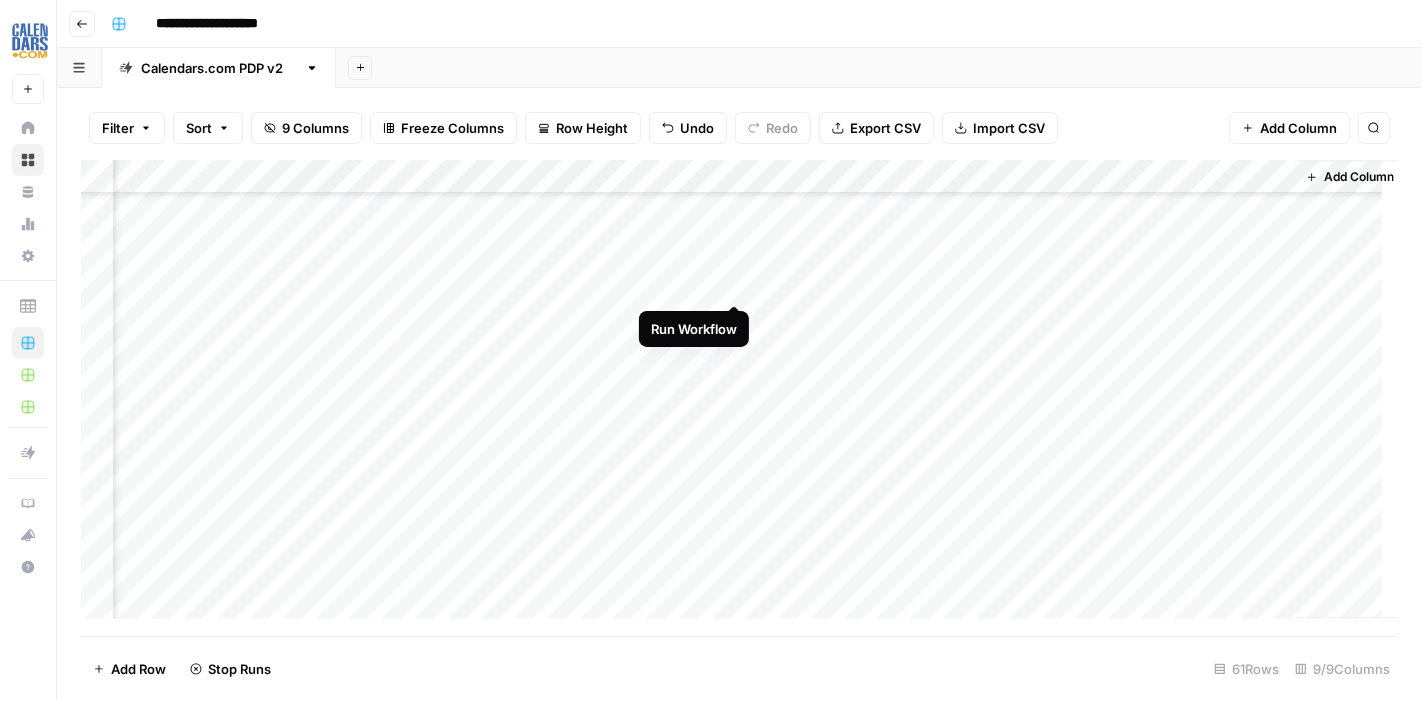 click on "Add Column" at bounding box center (739, 398) 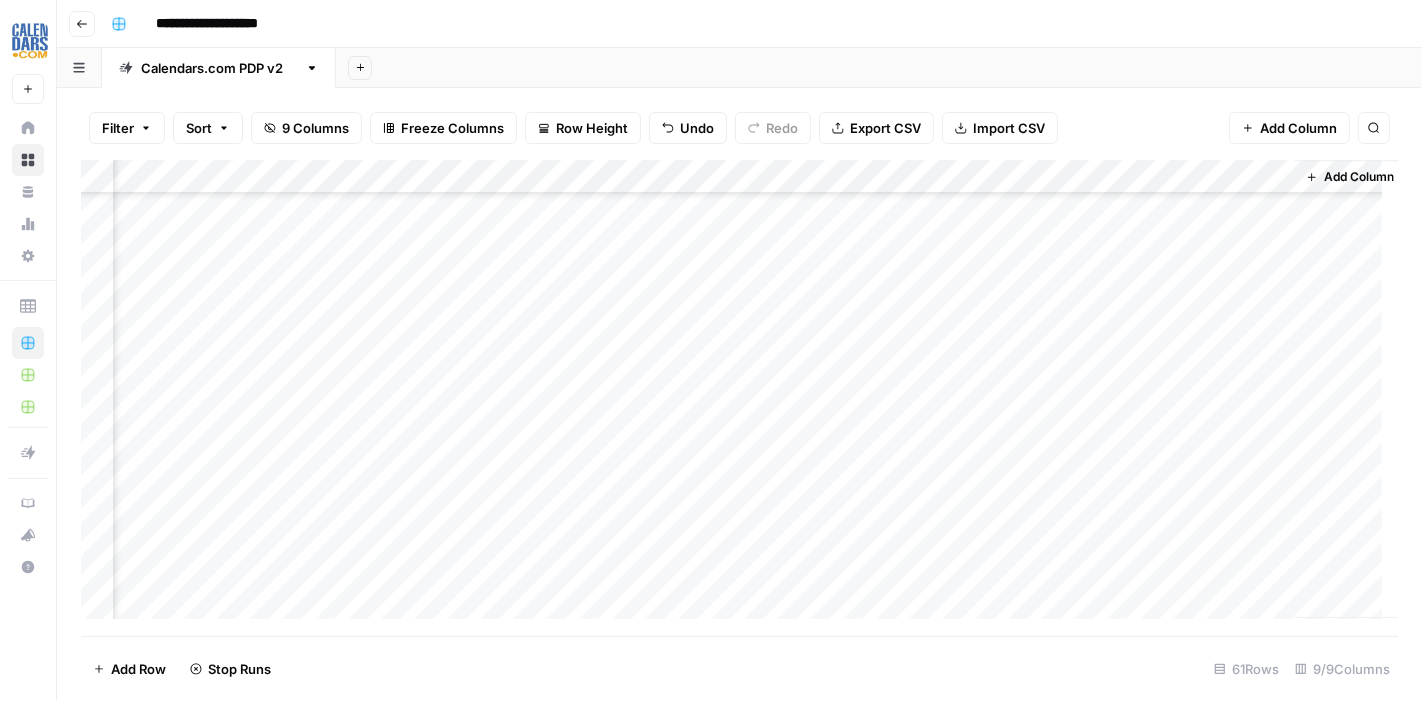 scroll, scrollTop: 4975, scrollLeft: 926, axis: both 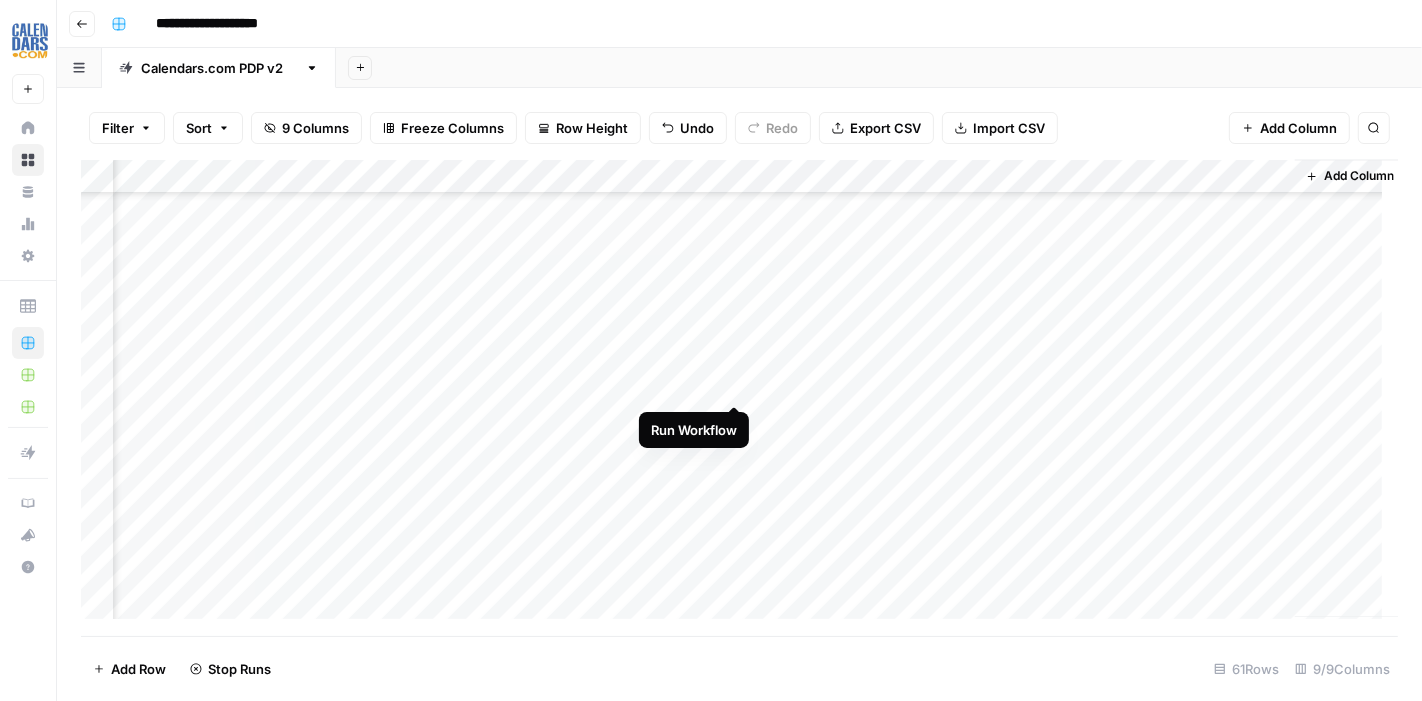 click on "Add Column" at bounding box center [739, 398] 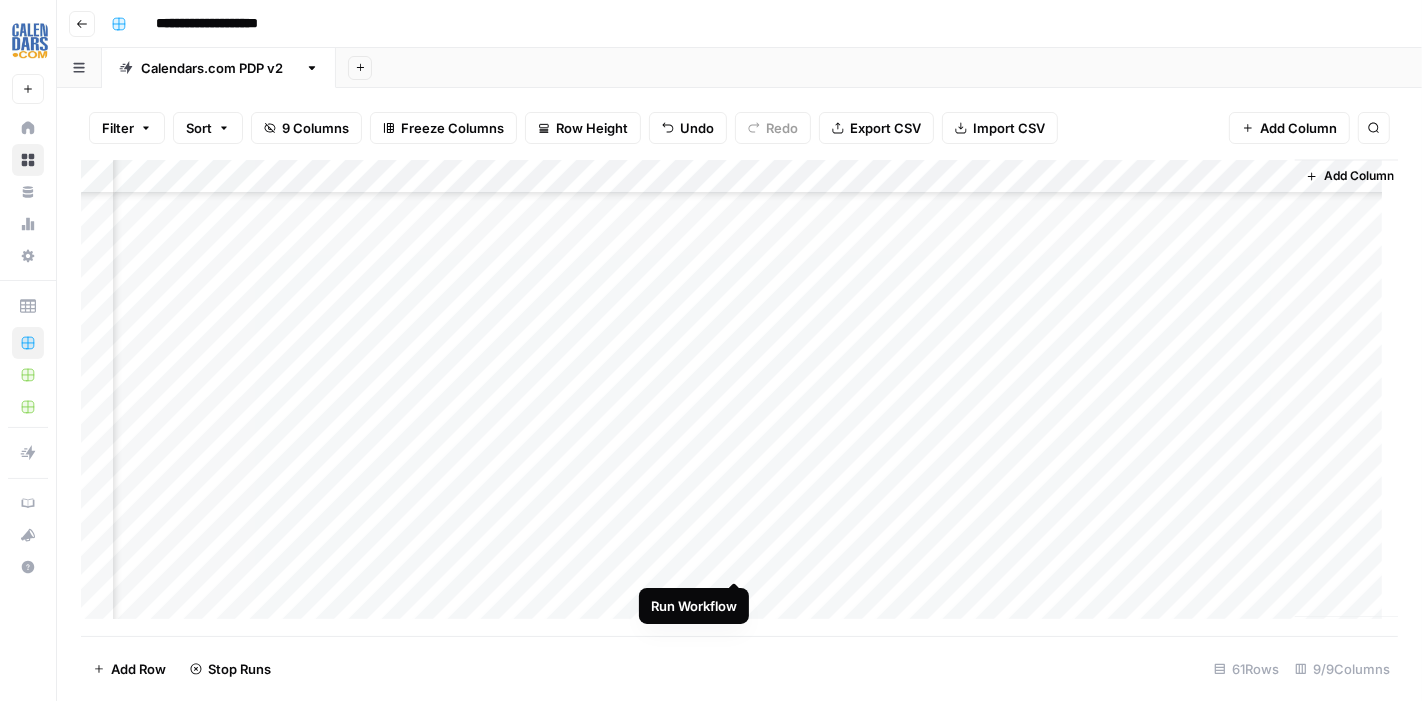 click on "Add Column" at bounding box center [739, 398] 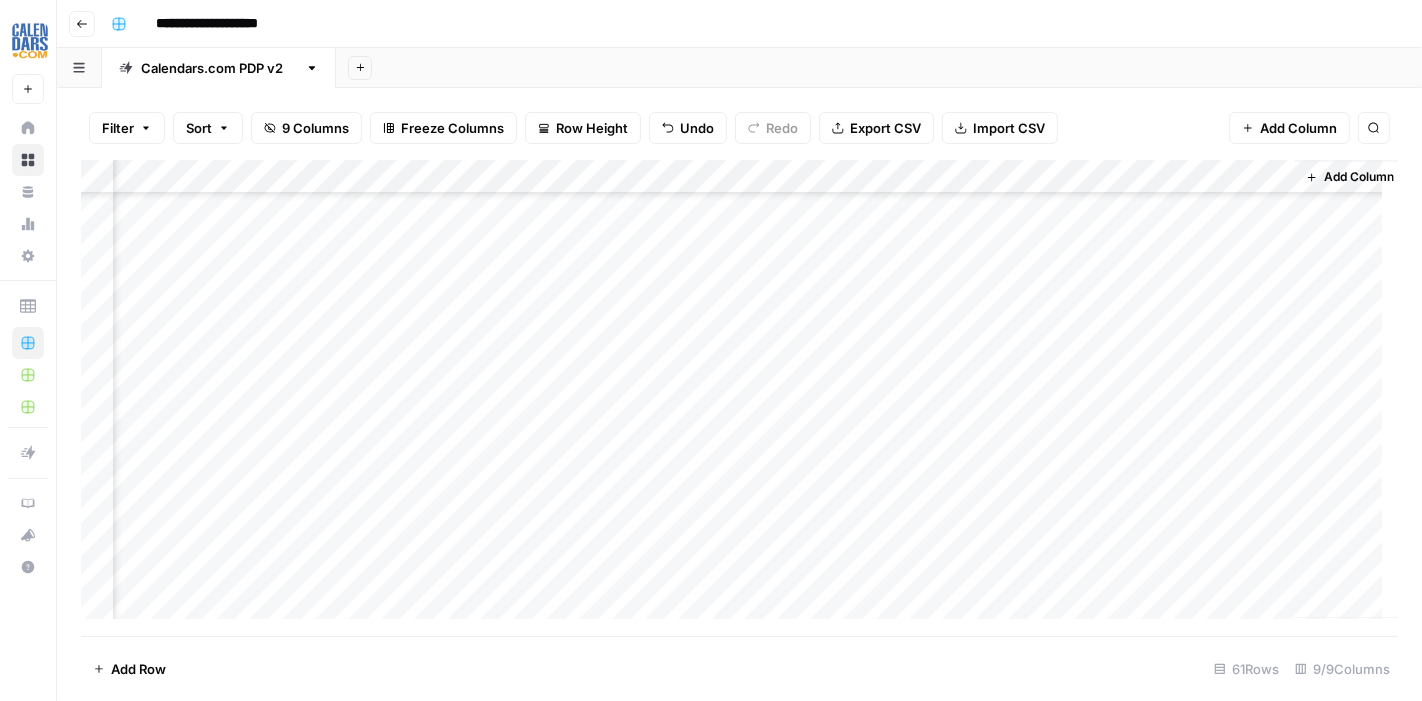 scroll, scrollTop: 3555, scrollLeft: 926, axis: both 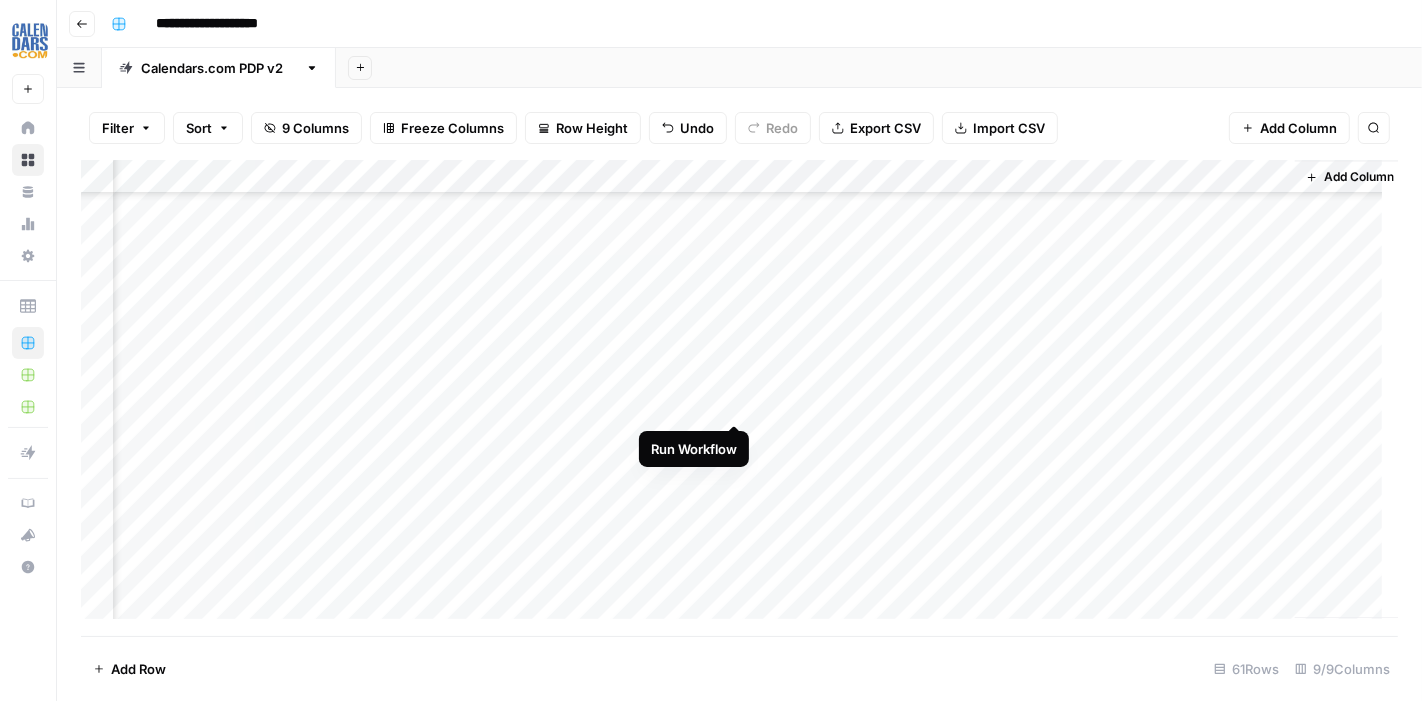 click on "Add Column" at bounding box center [739, 398] 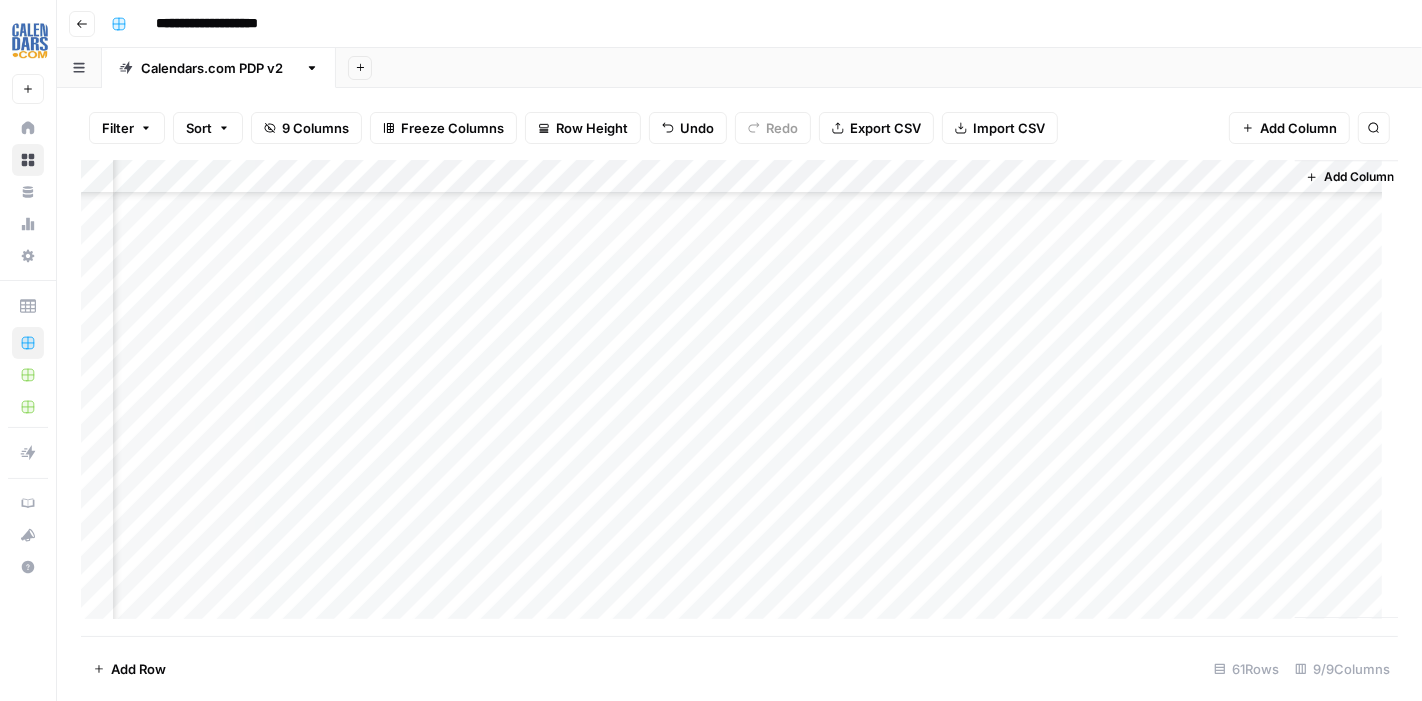 scroll, scrollTop: 4975, scrollLeft: 926, axis: both 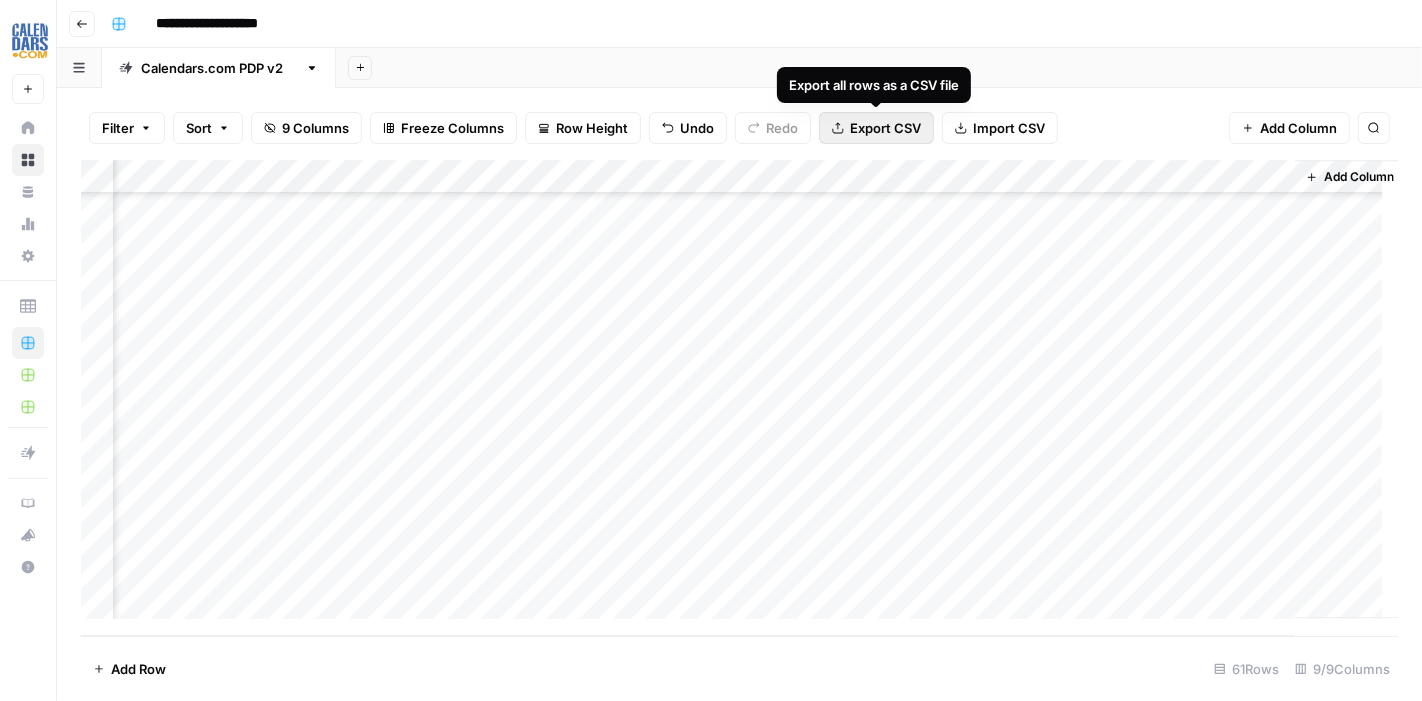 click on "Export CSV" at bounding box center [885, 128] 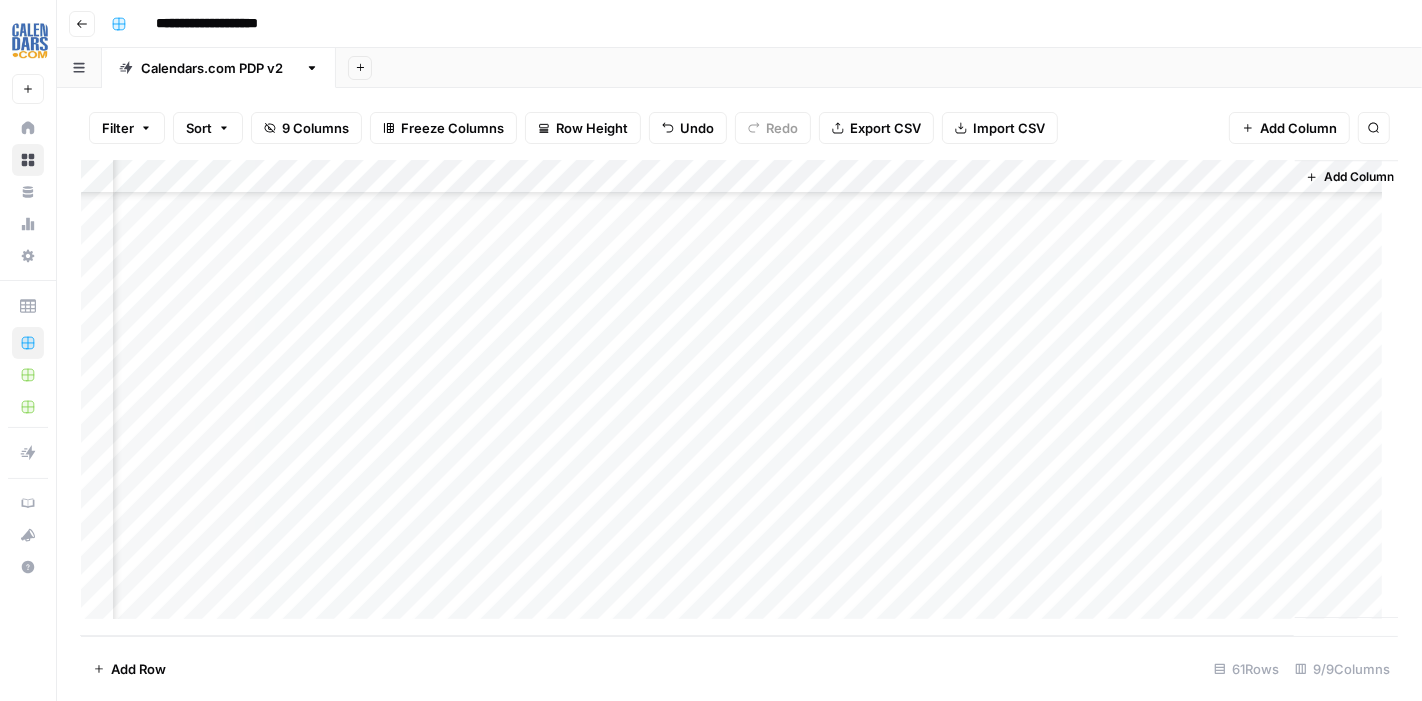 scroll, scrollTop: 4864, scrollLeft: 926, axis: both 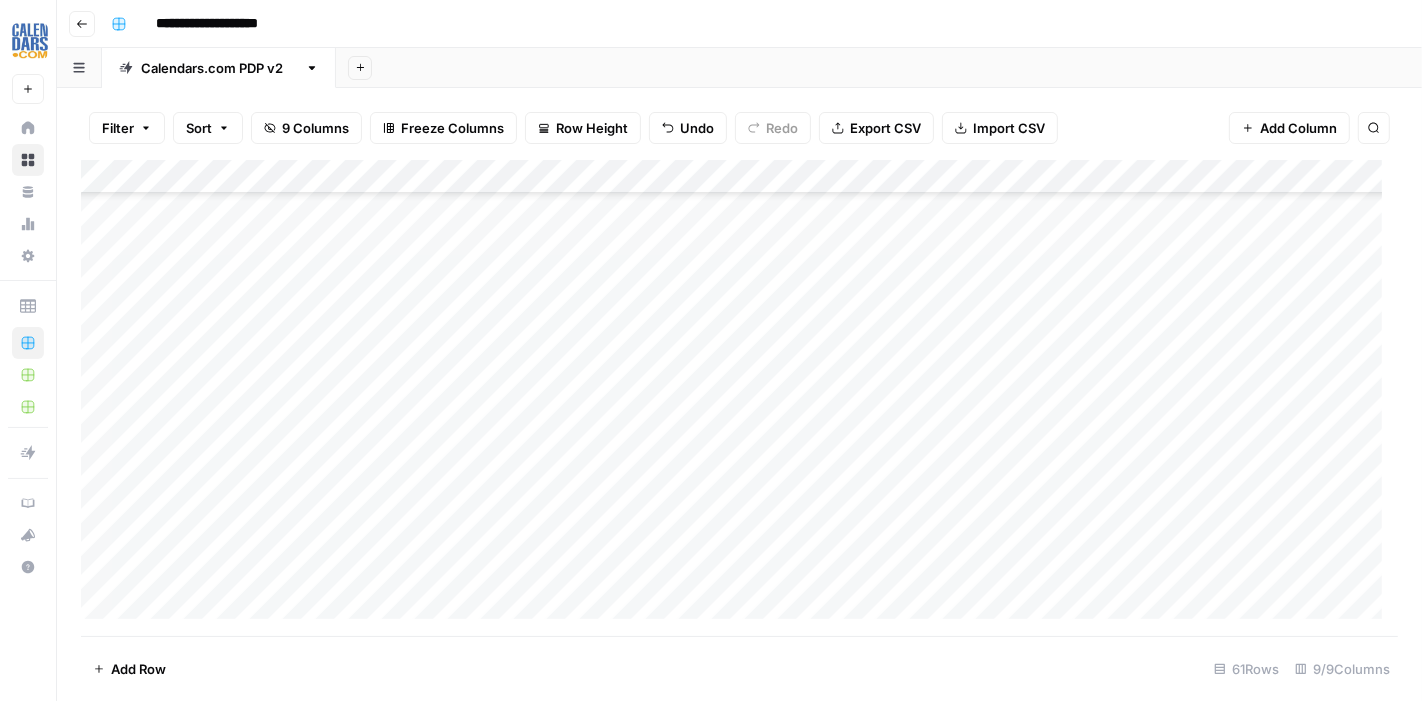 click on "Add Column" at bounding box center (739, 398) 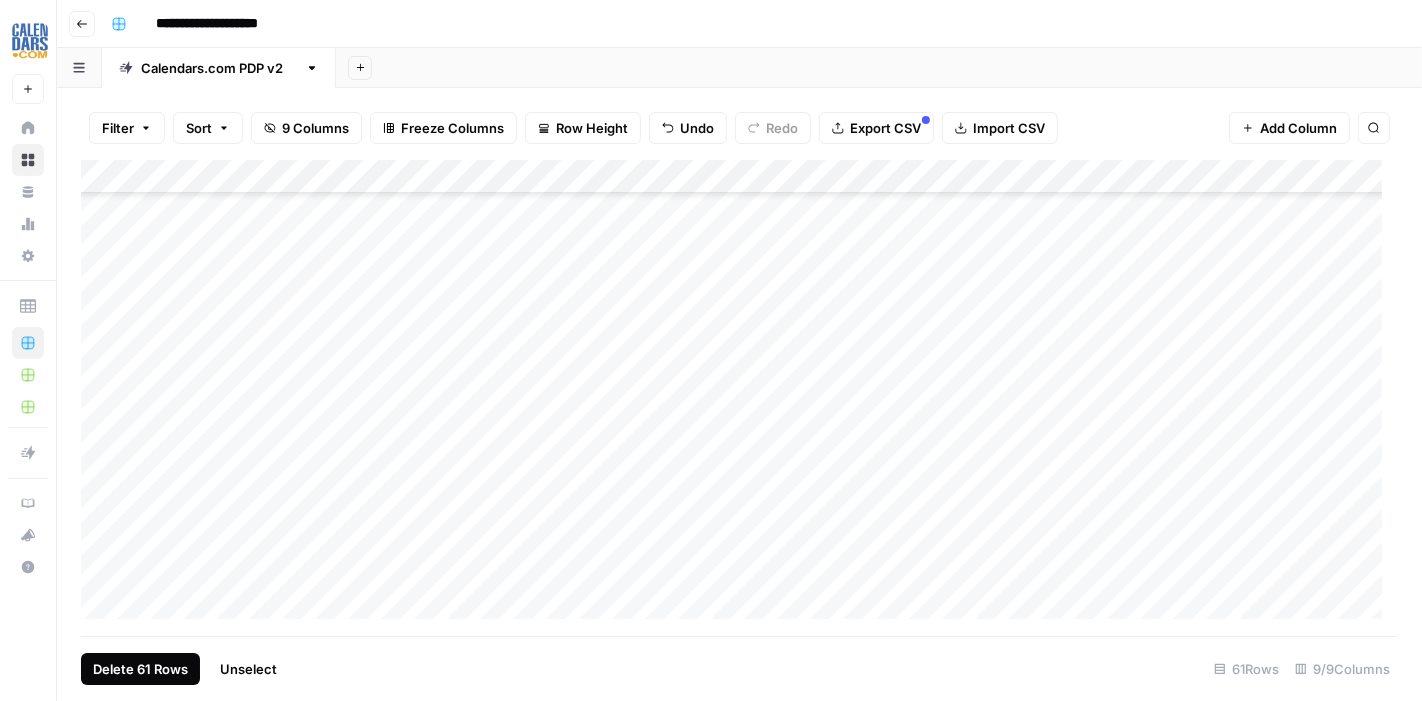 click on "Delete 61 Rows" at bounding box center (140, 669) 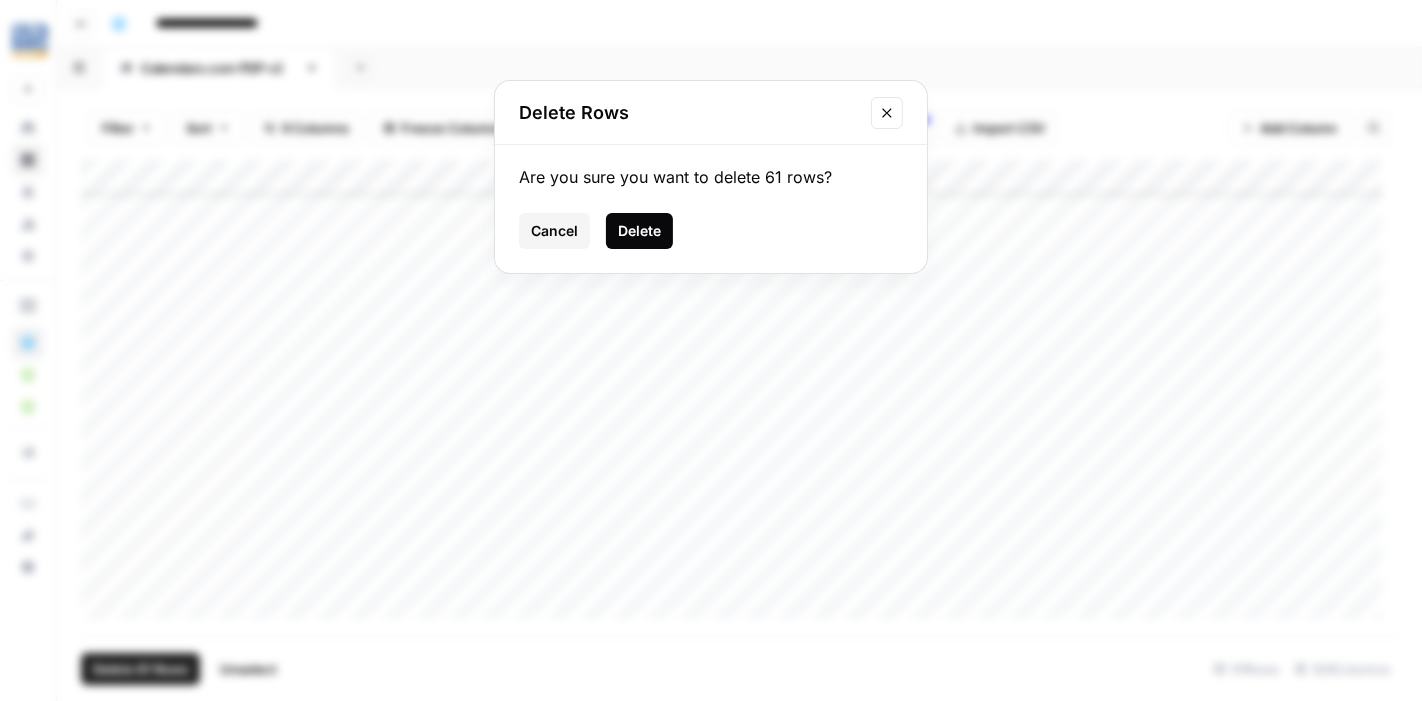 click on "Delete" at bounding box center (639, 231) 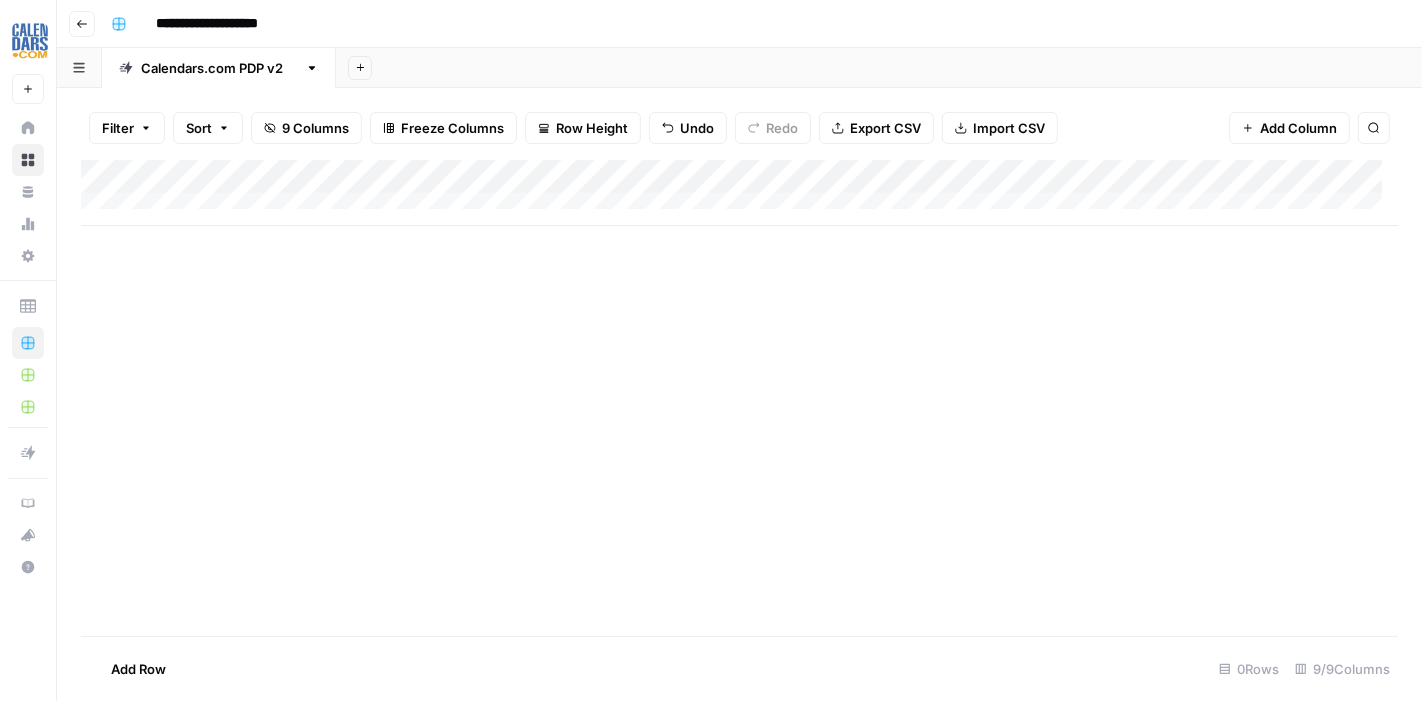 scroll, scrollTop: 0, scrollLeft: 0, axis: both 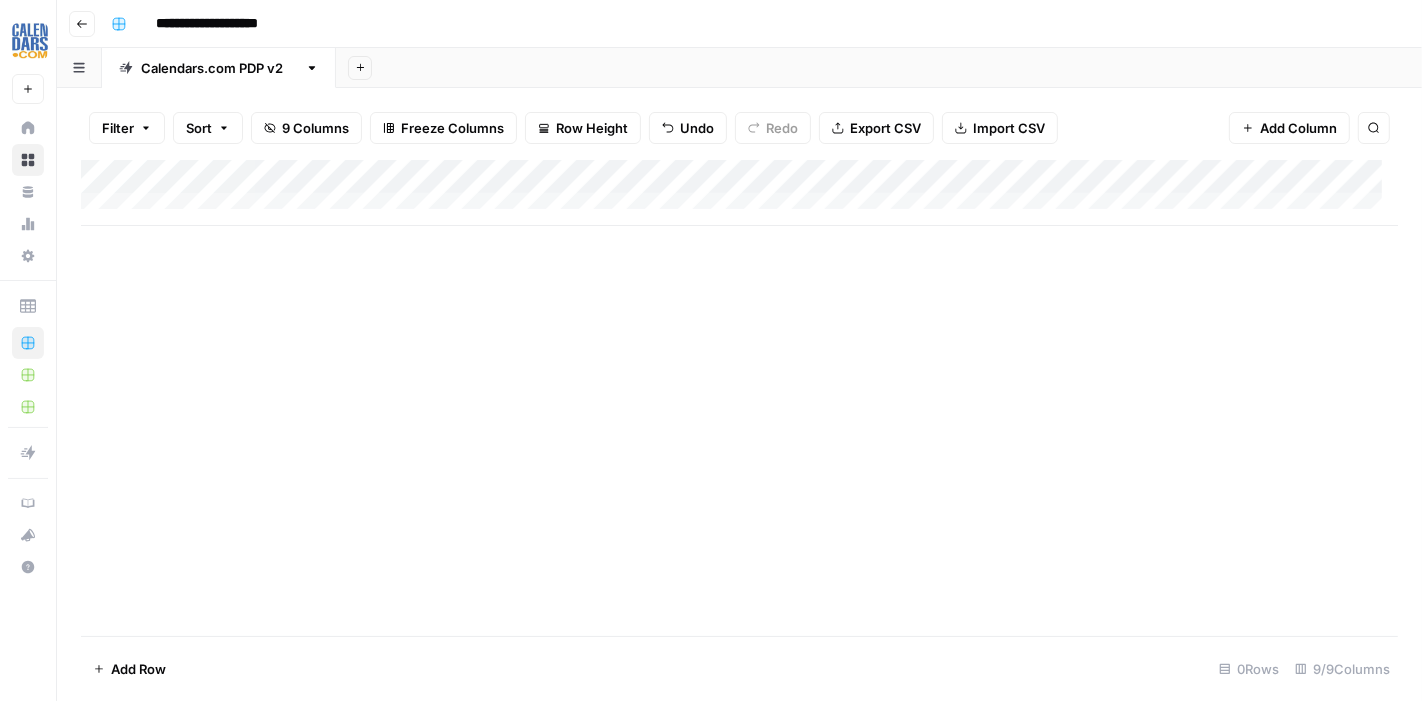 click on "Add Column" at bounding box center [739, 193] 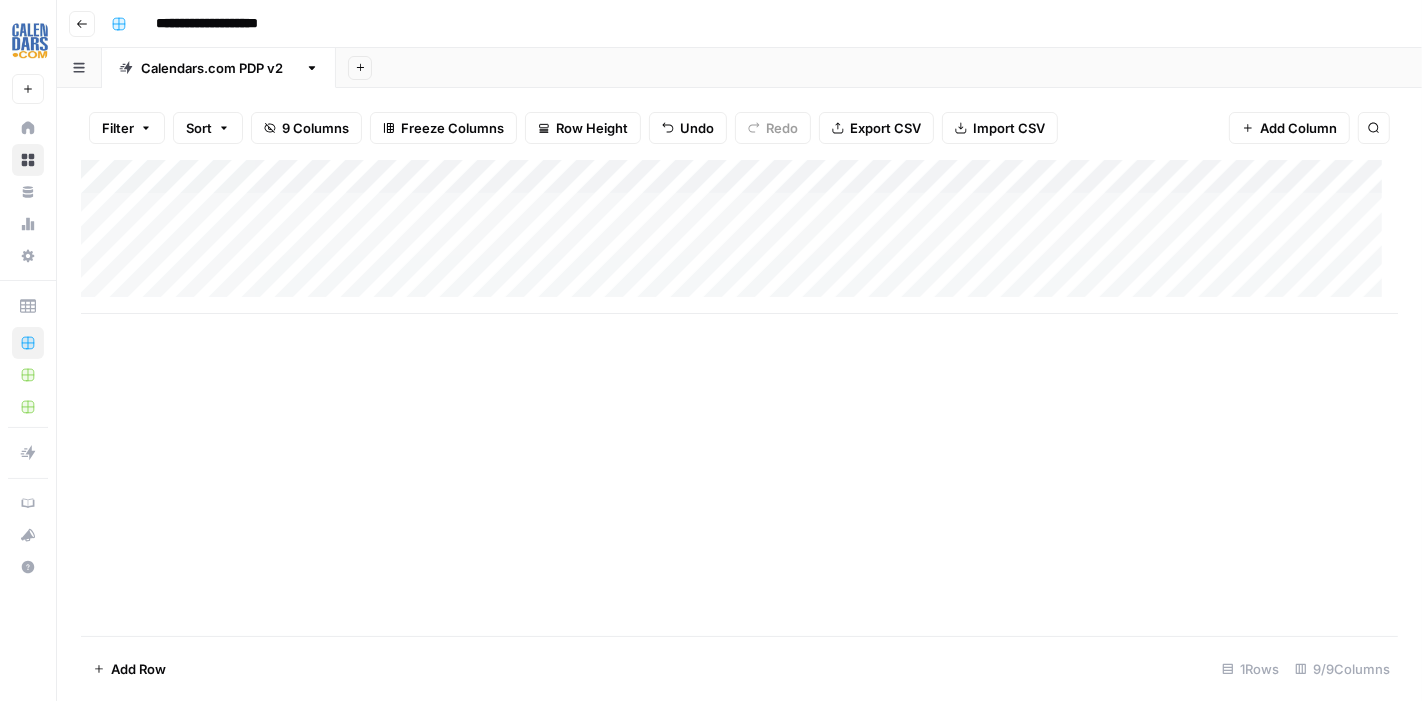 click on "Add Column" at bounding box center (739, 237) 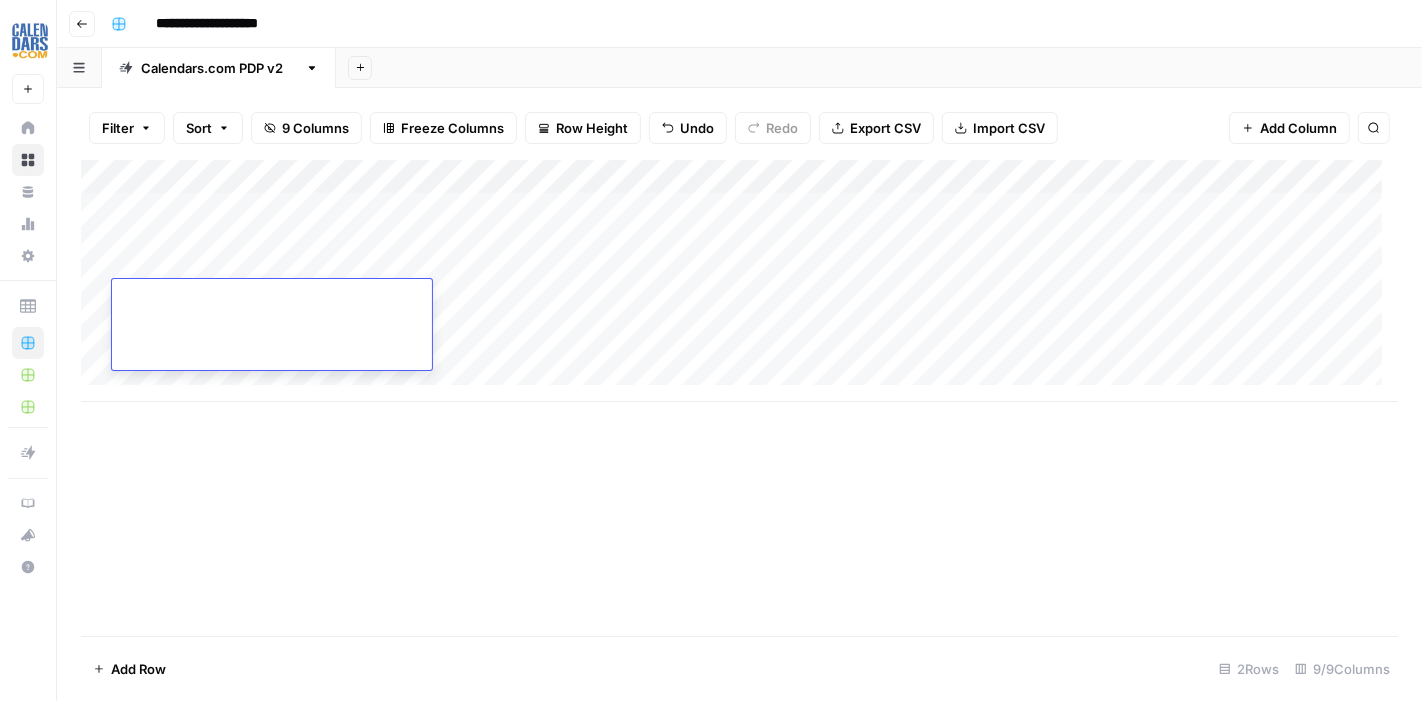 click on "Add Column" at bounding box center (739, 281) 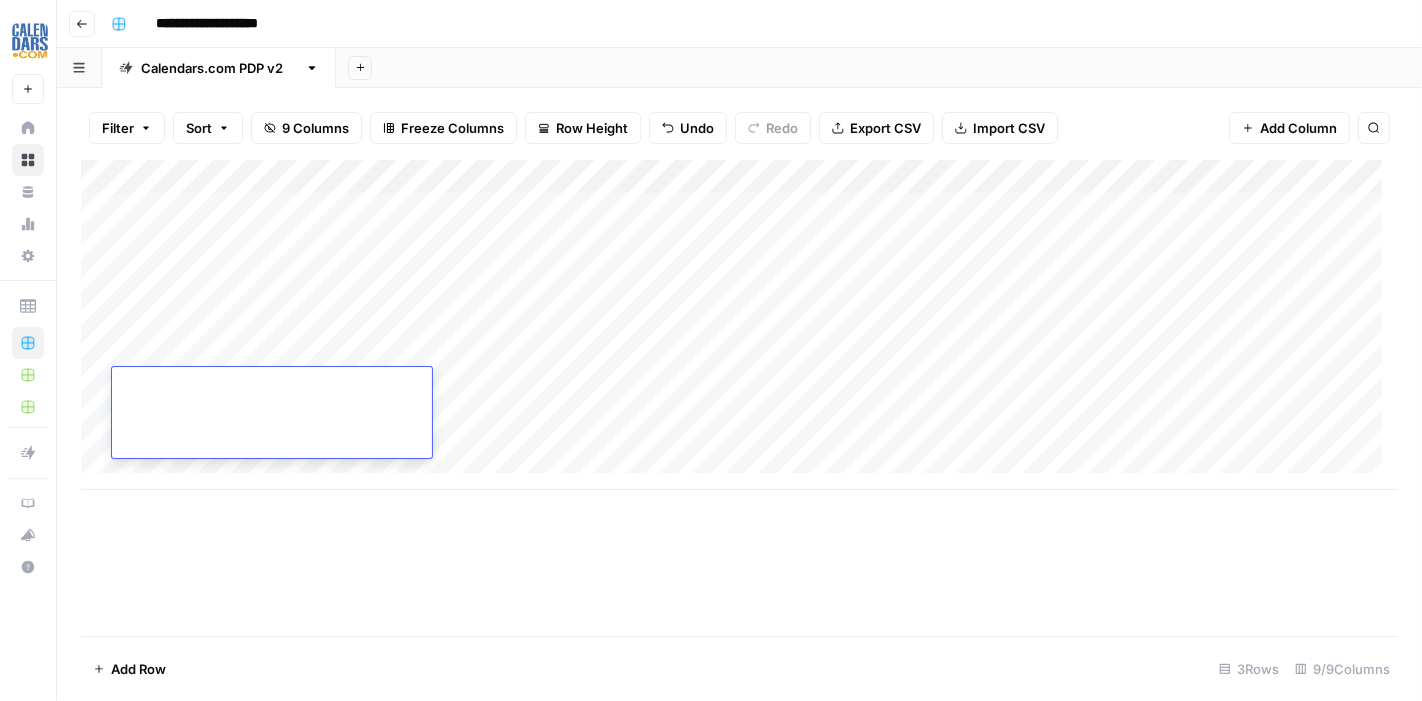 click on "Add Column" at bounding box center [739, 325] 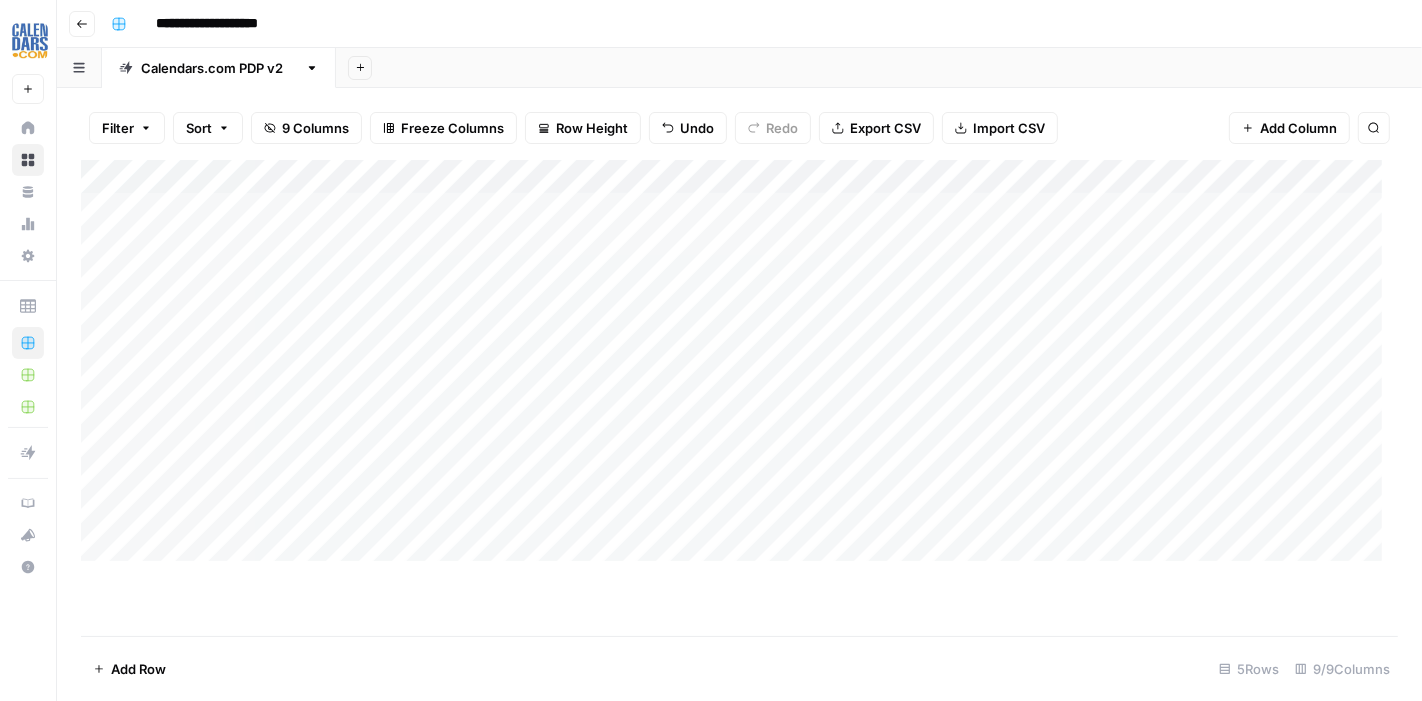 scroll, scrollTop: 14, scrollLeft: 0, axis: vertical 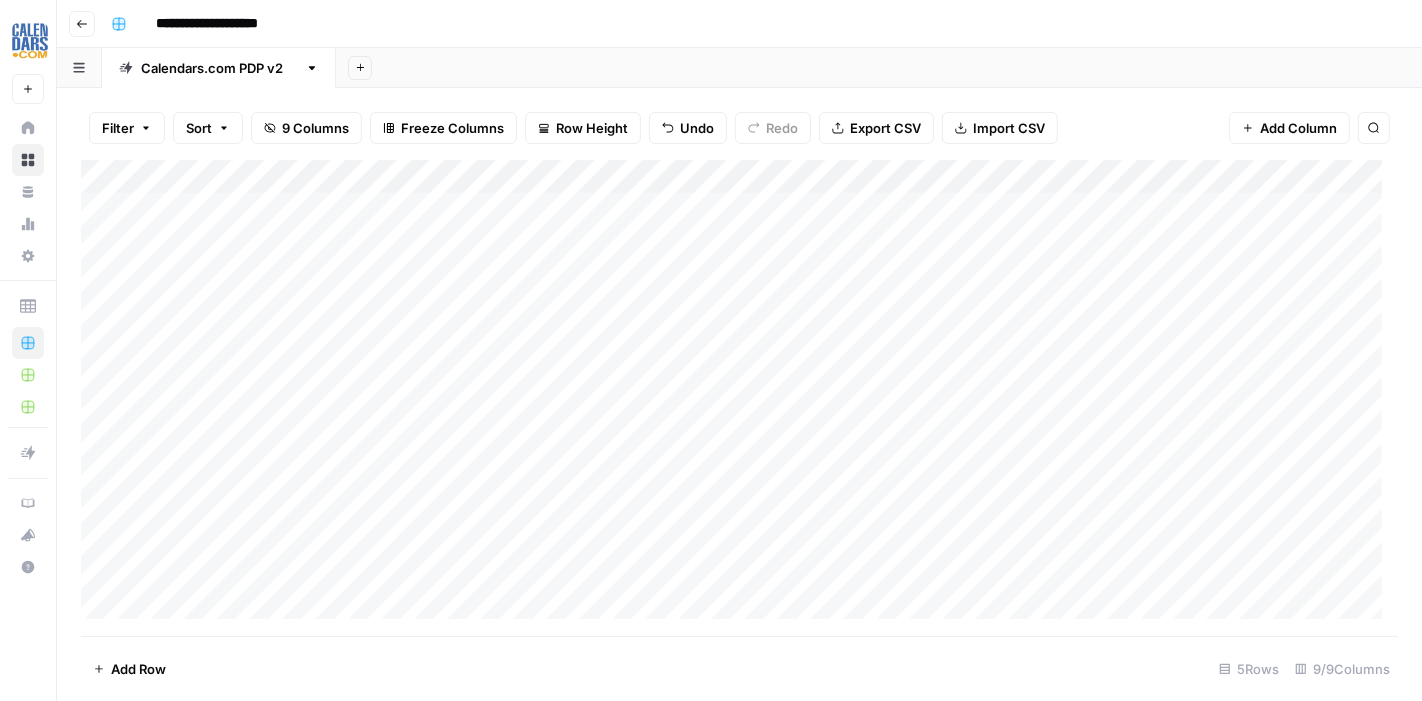 click on "Add Column" at bounding box center (739, 398) 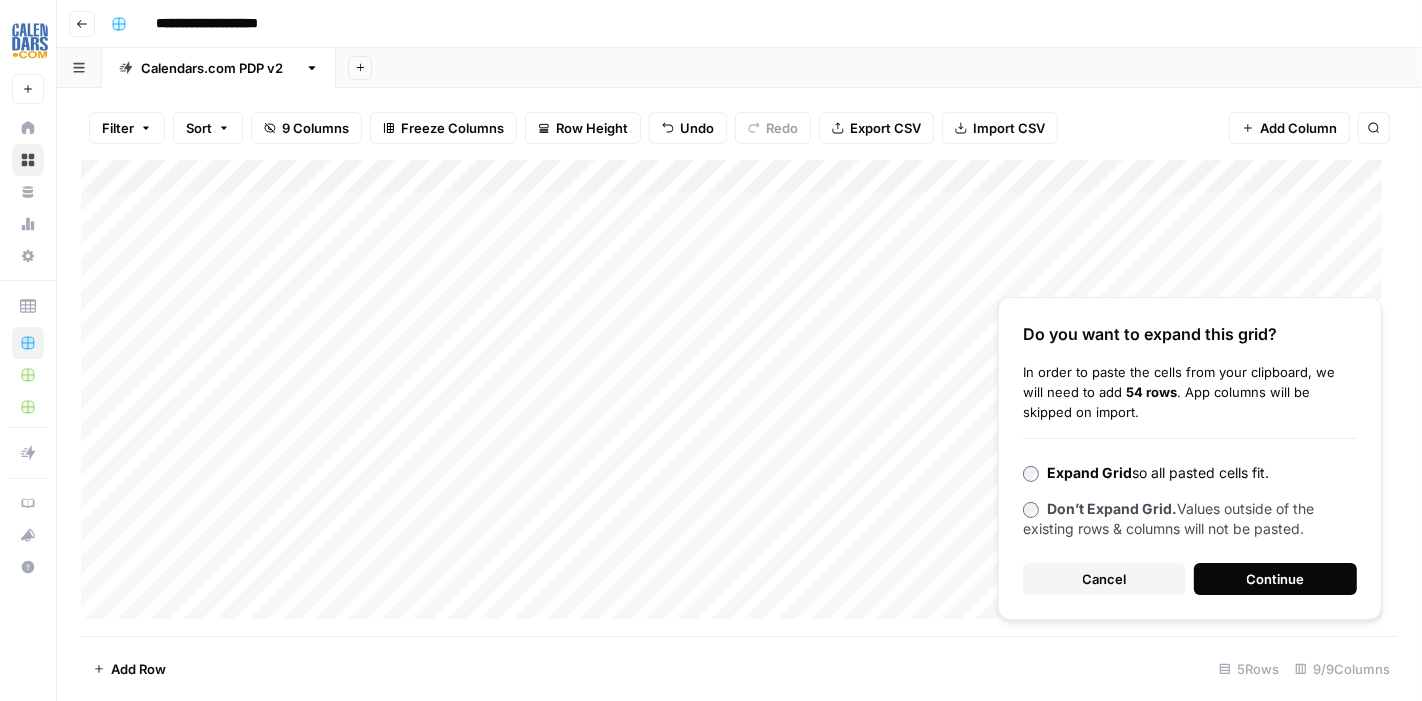 click on "Continue" at bounding box center (1275, 579) 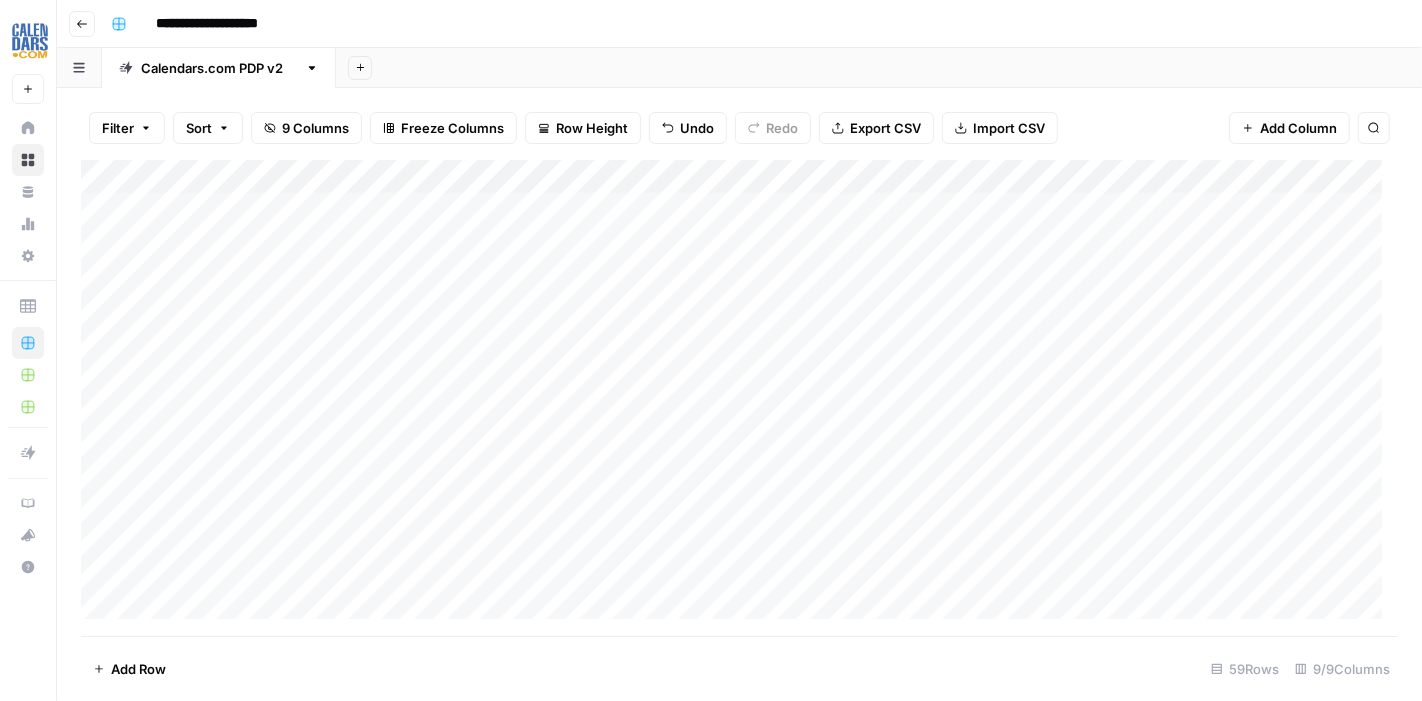 click on "Add Column" at bounding box center [739, 398] 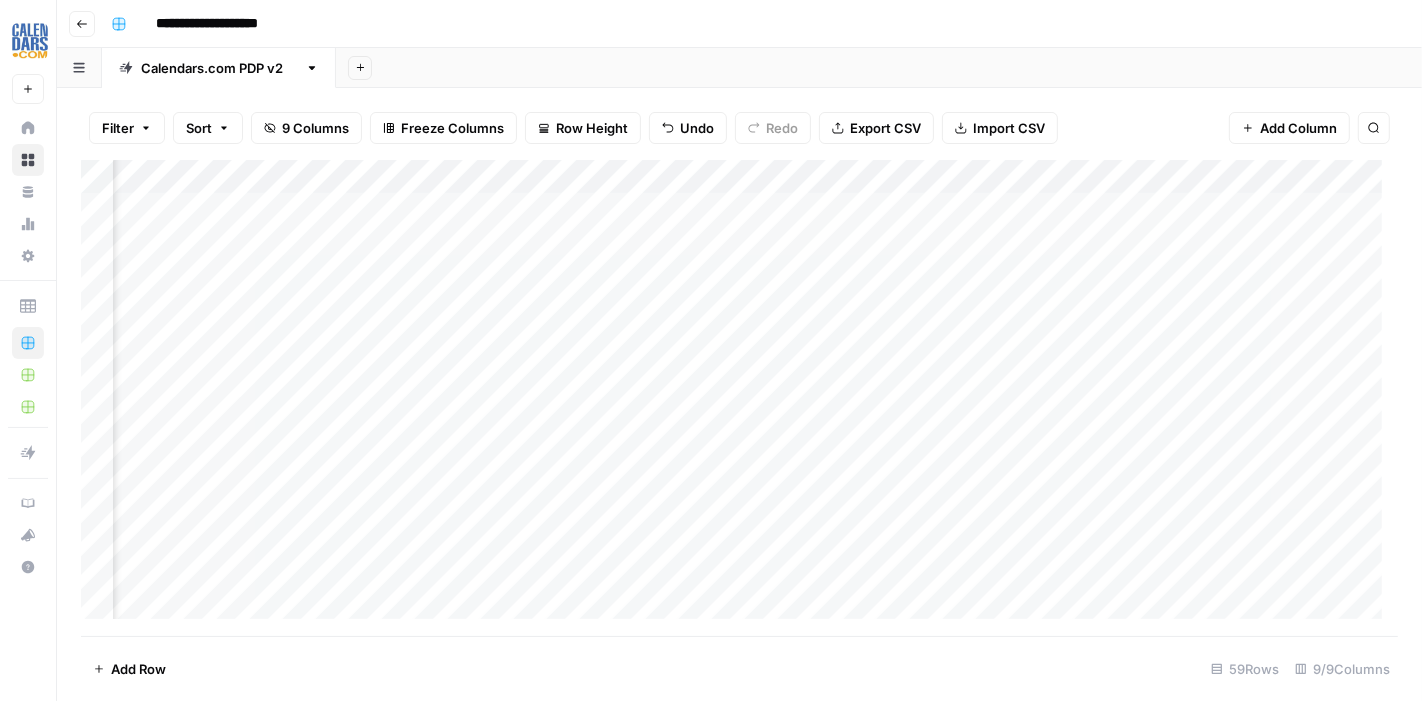 scroll, scrollTop: 0, scrollLeft: 628, axis: horizontal 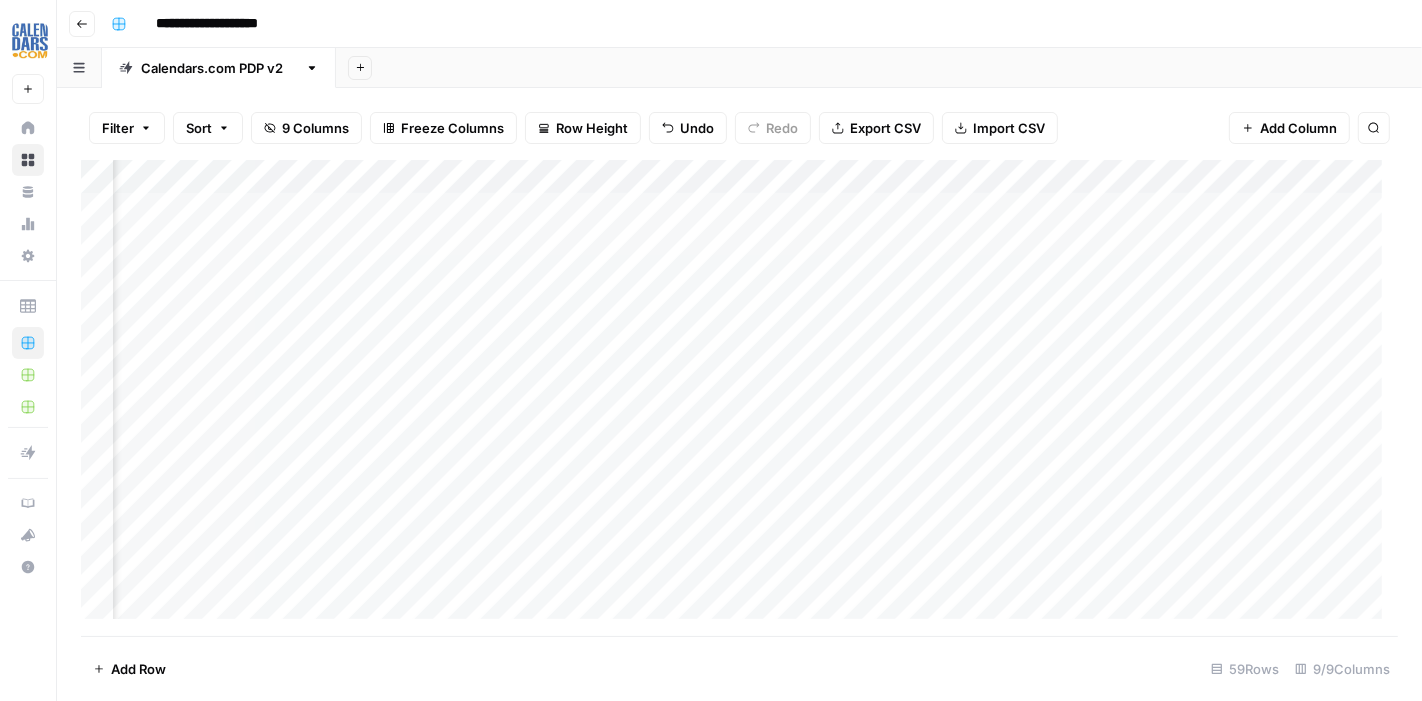 click on "Add Column" at bounding box center (739, 398) 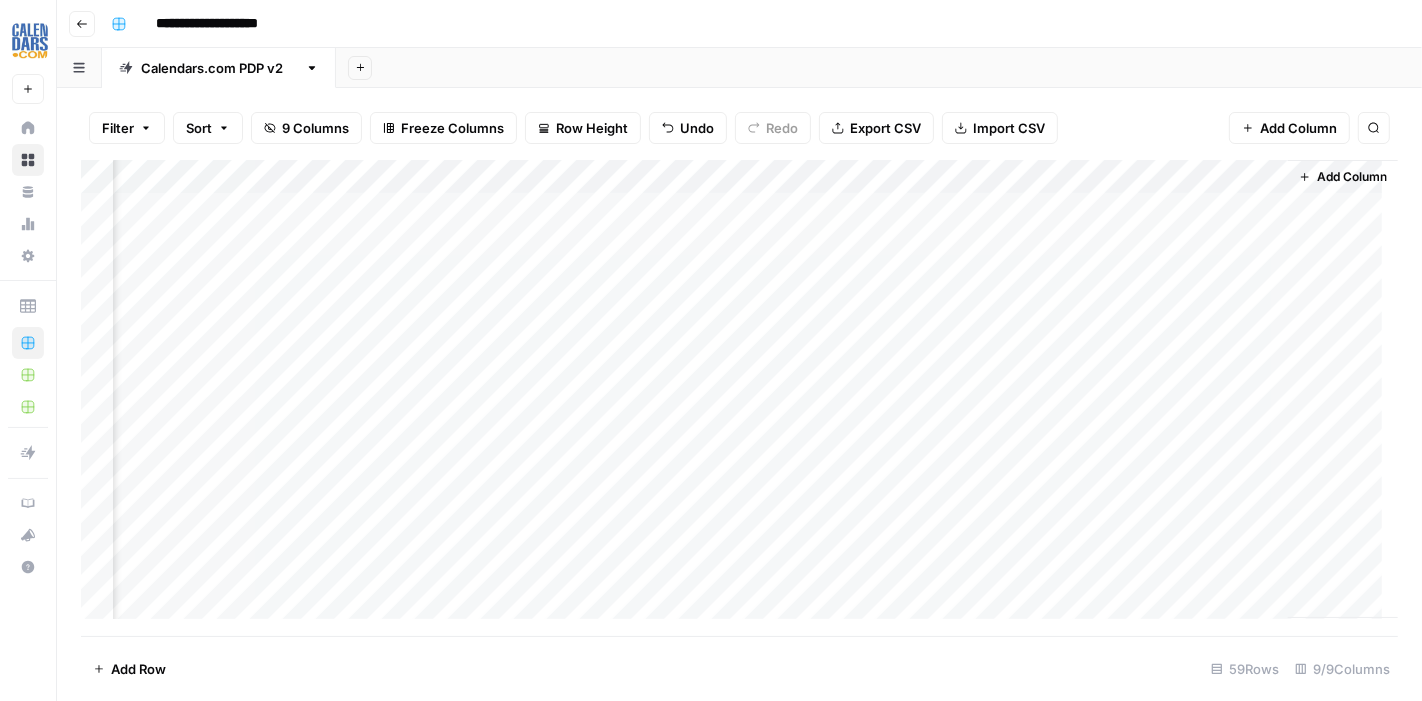 click on "Add Column" at bounding box center (739, 398) 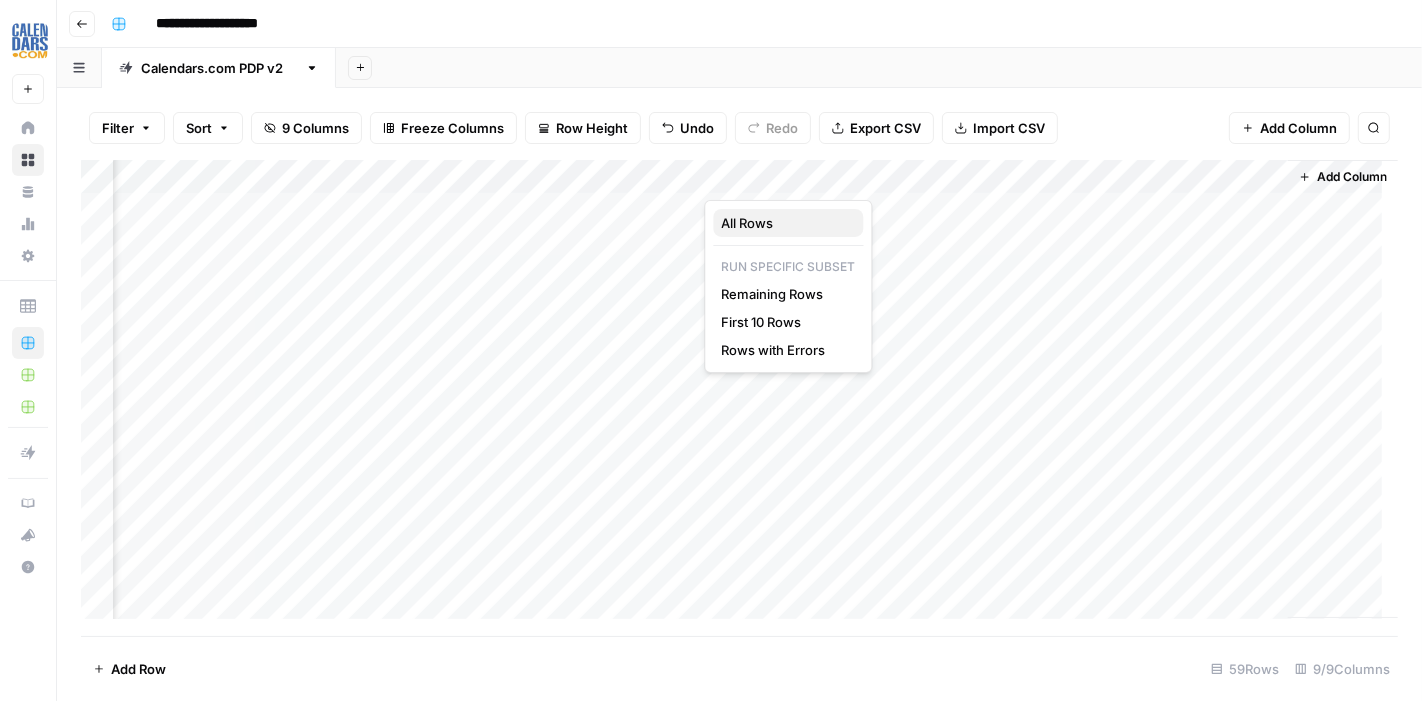 click on "All Rows" at bounding box center [747, 223] 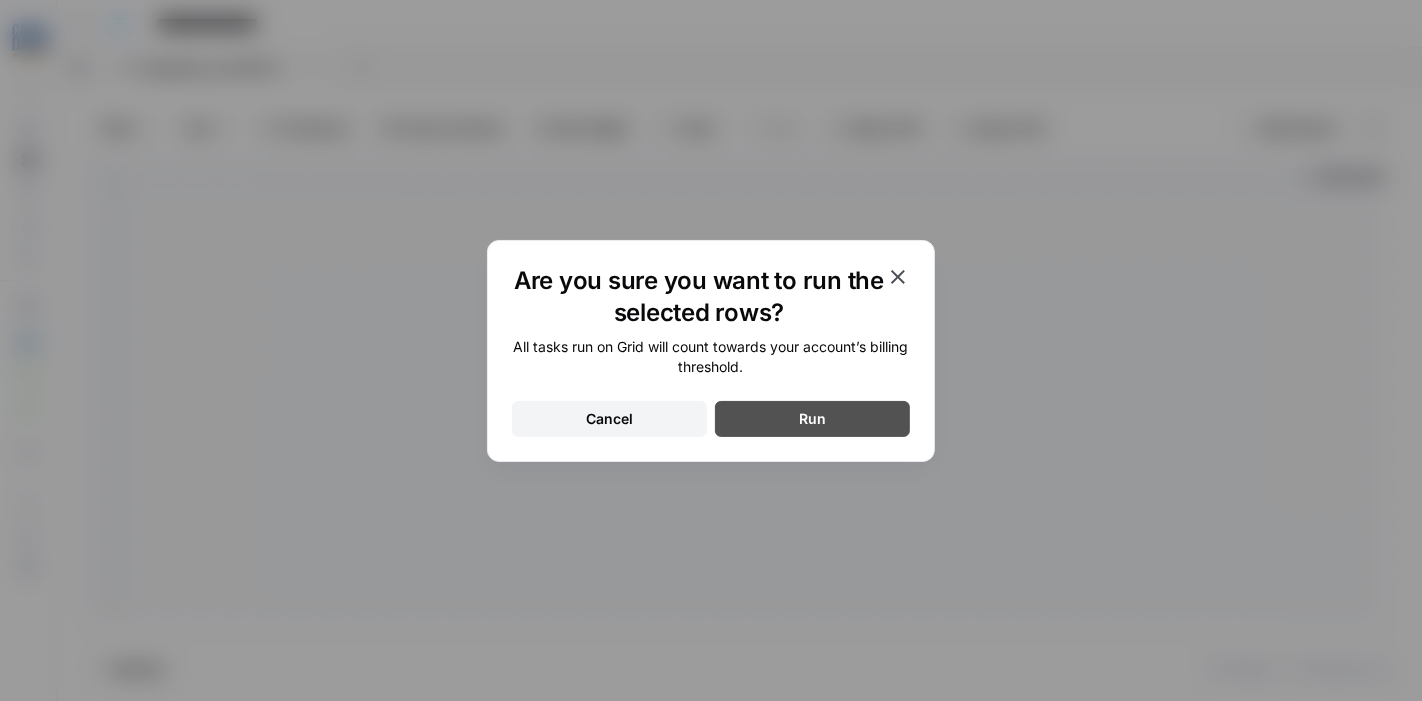 click on "Run" at bounding box center [812, 419] 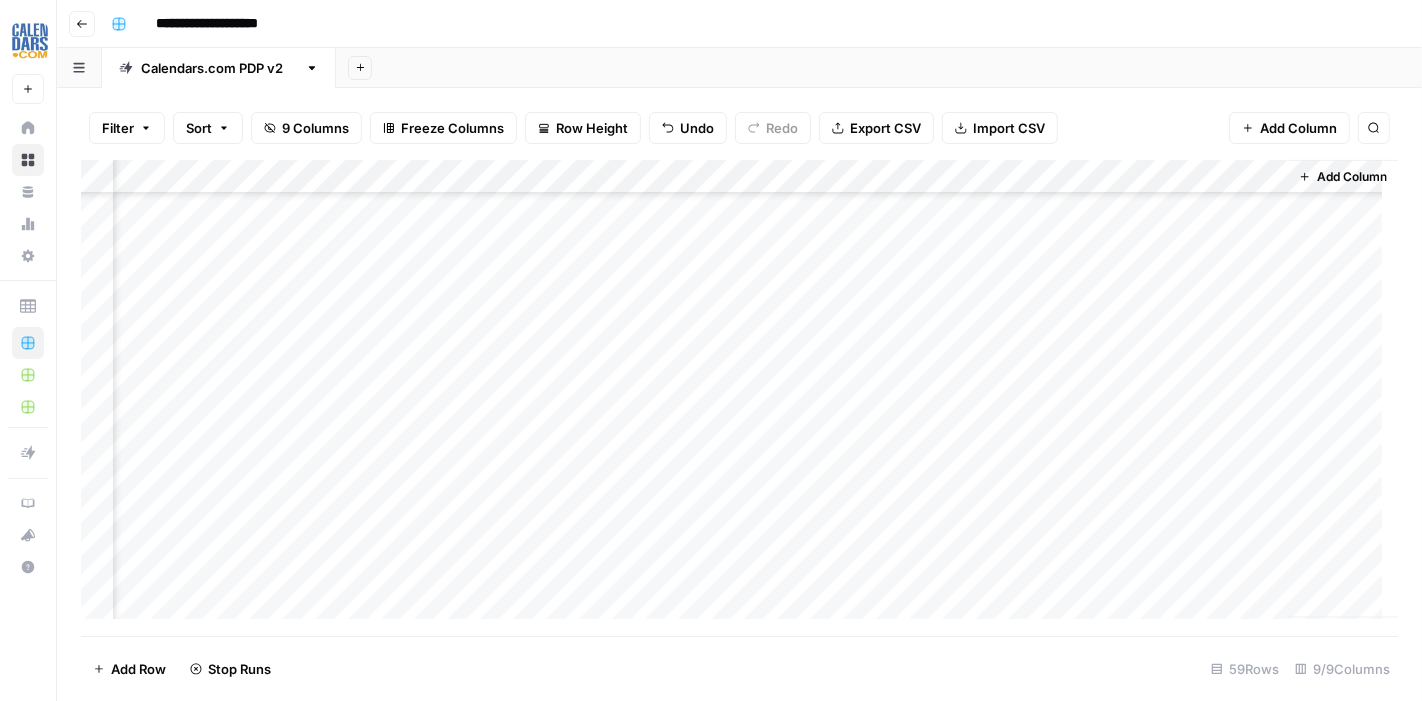 scroll, scrollTop: 2111, scrollLeft: 950, axis: both 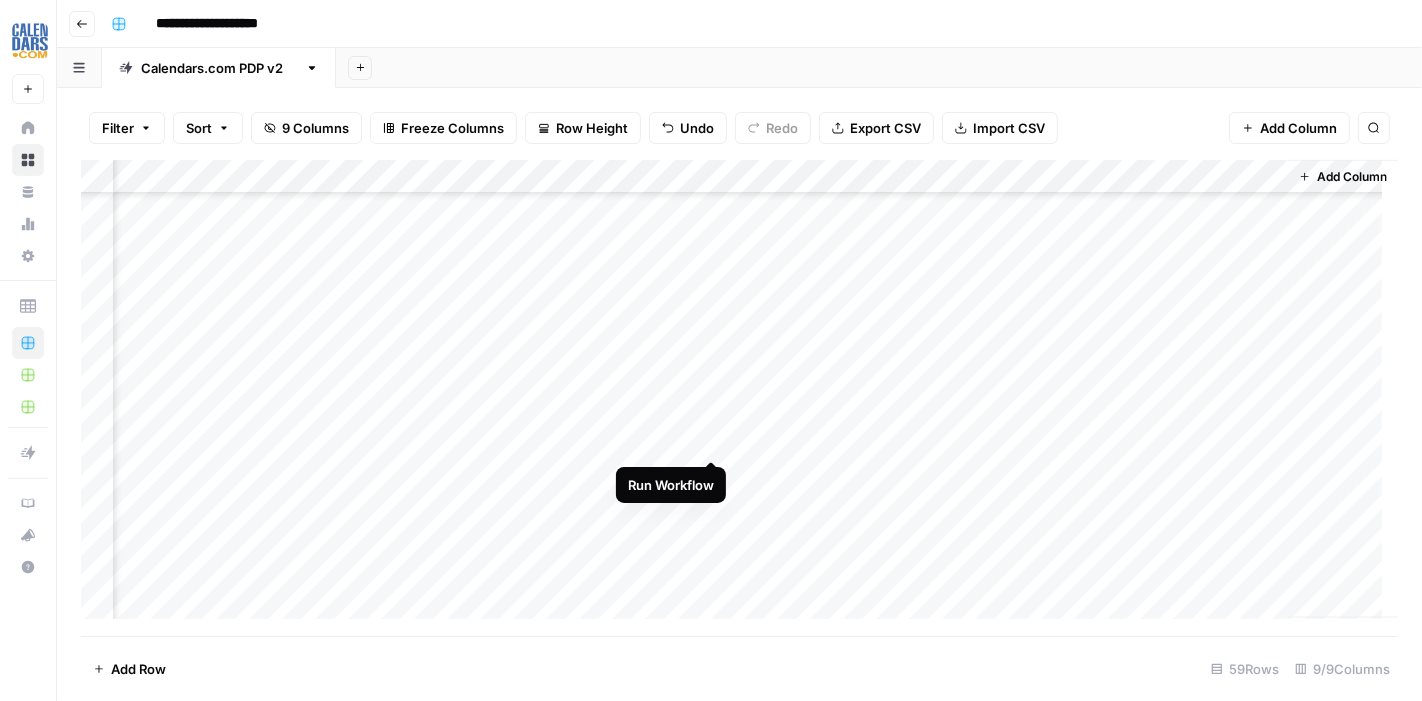 click on "Add Column" at bounding box center (739, 398) 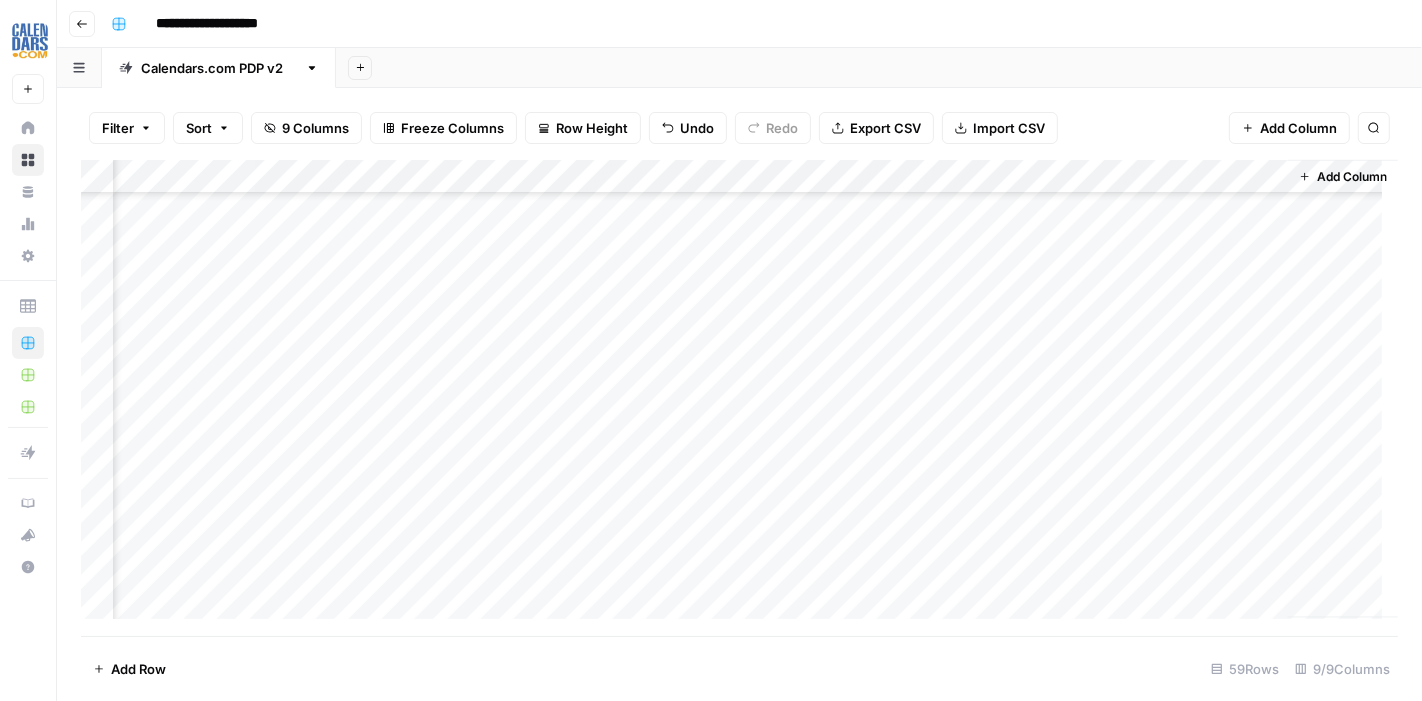scroll, scrollTop: 2555, scrollLeft: 950, axis: both 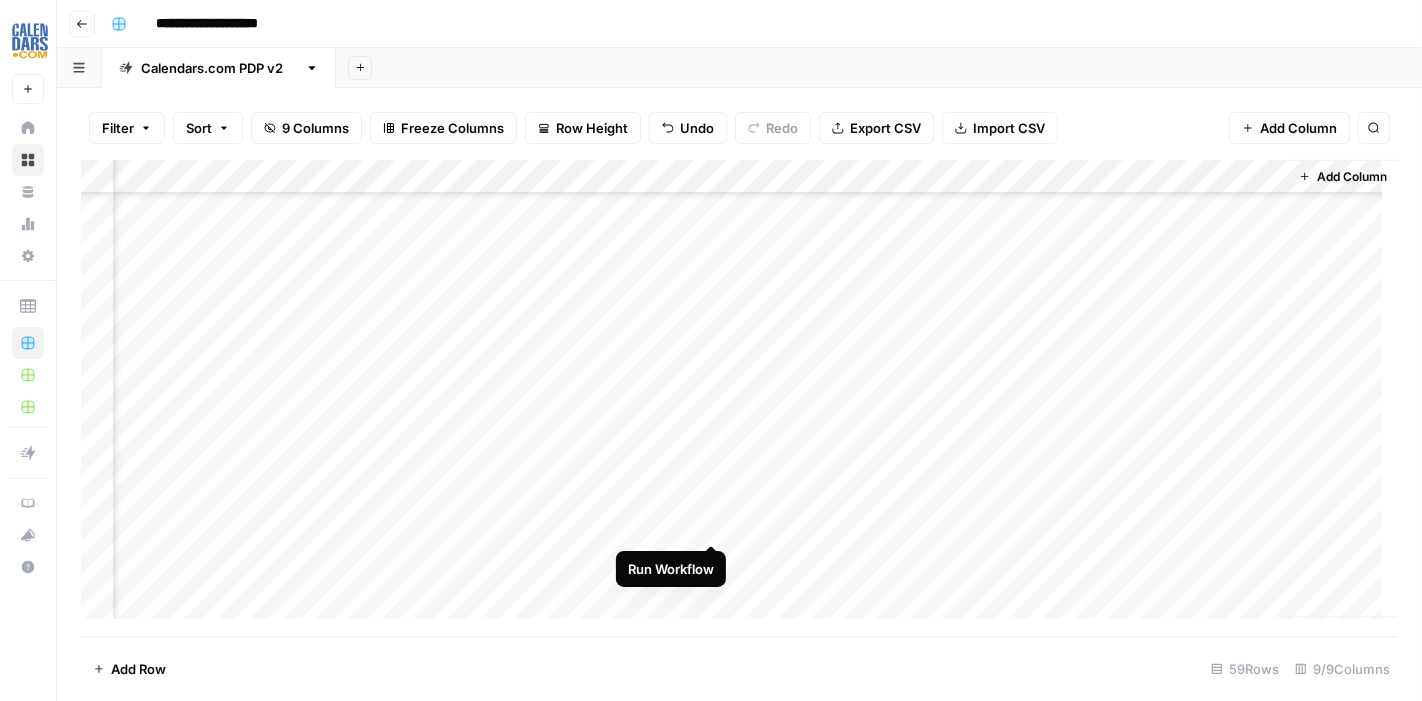 click on "Add Column" at bounding box center [739, 398] 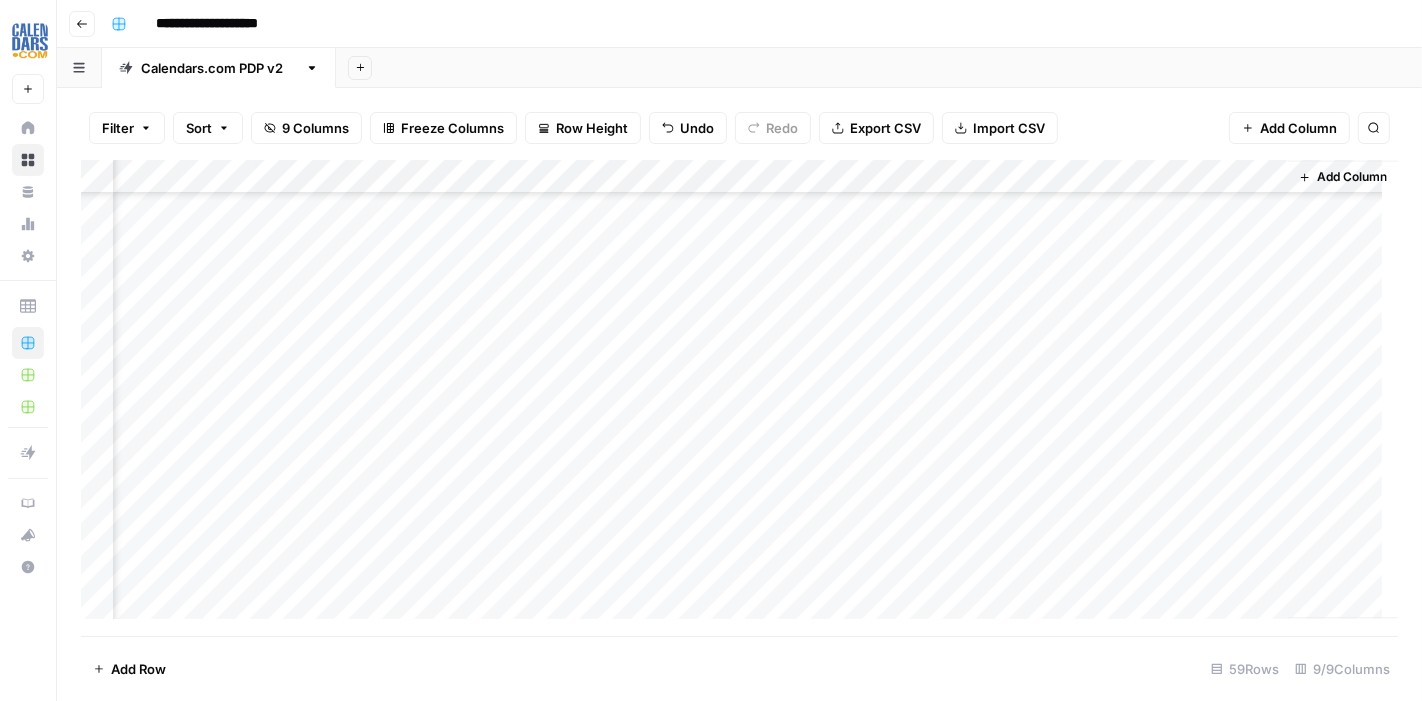 scroll, scrollTop: 3666, scrollLeft: 950, axis: both 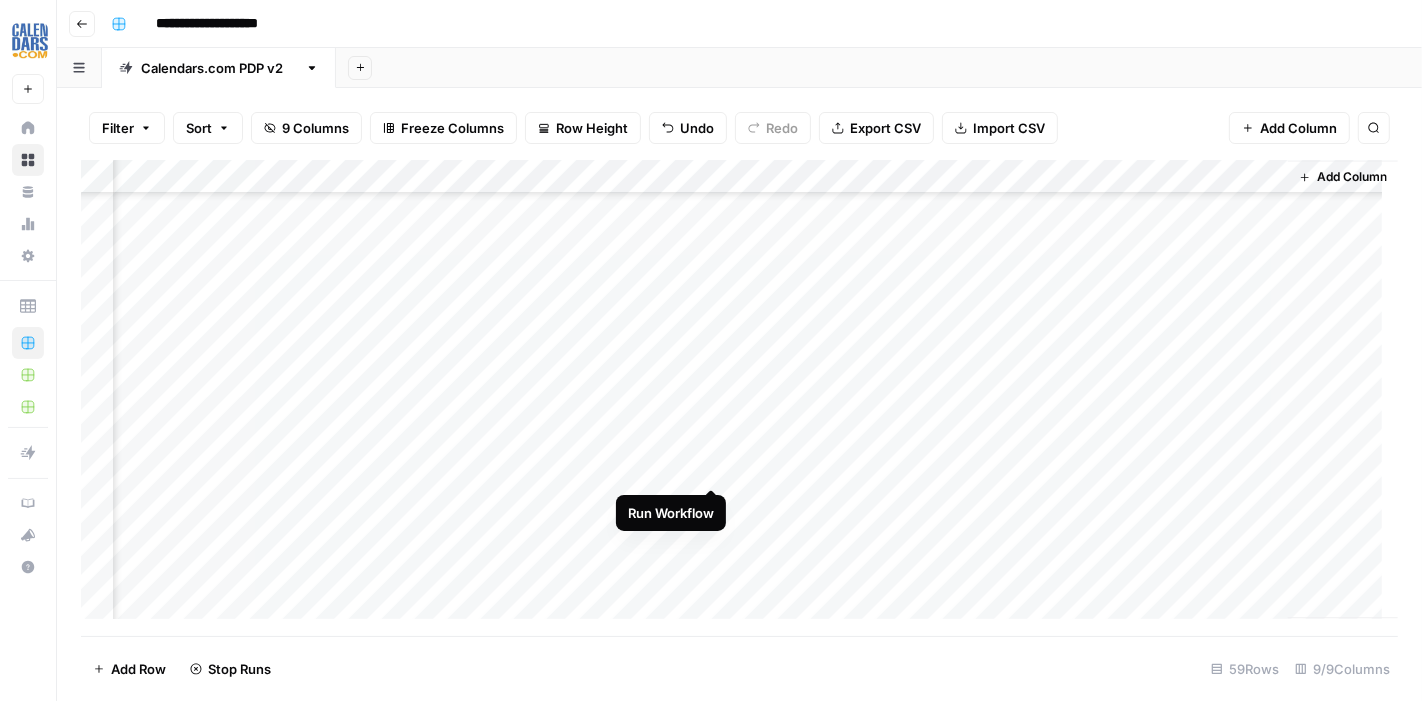 click on "Add Column" at bounding box center [739, 398] 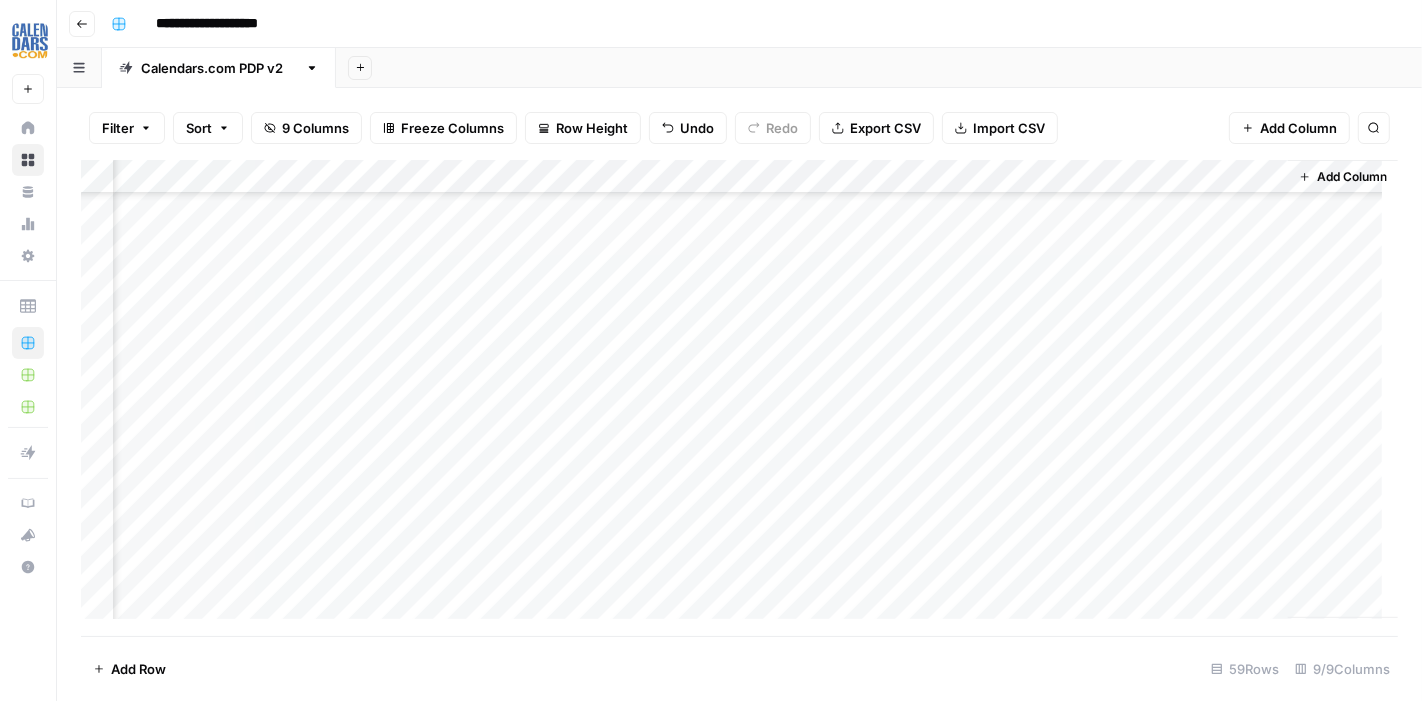 scroll, scrollTop: 0, scrollLeft: 950, axis: horizontal 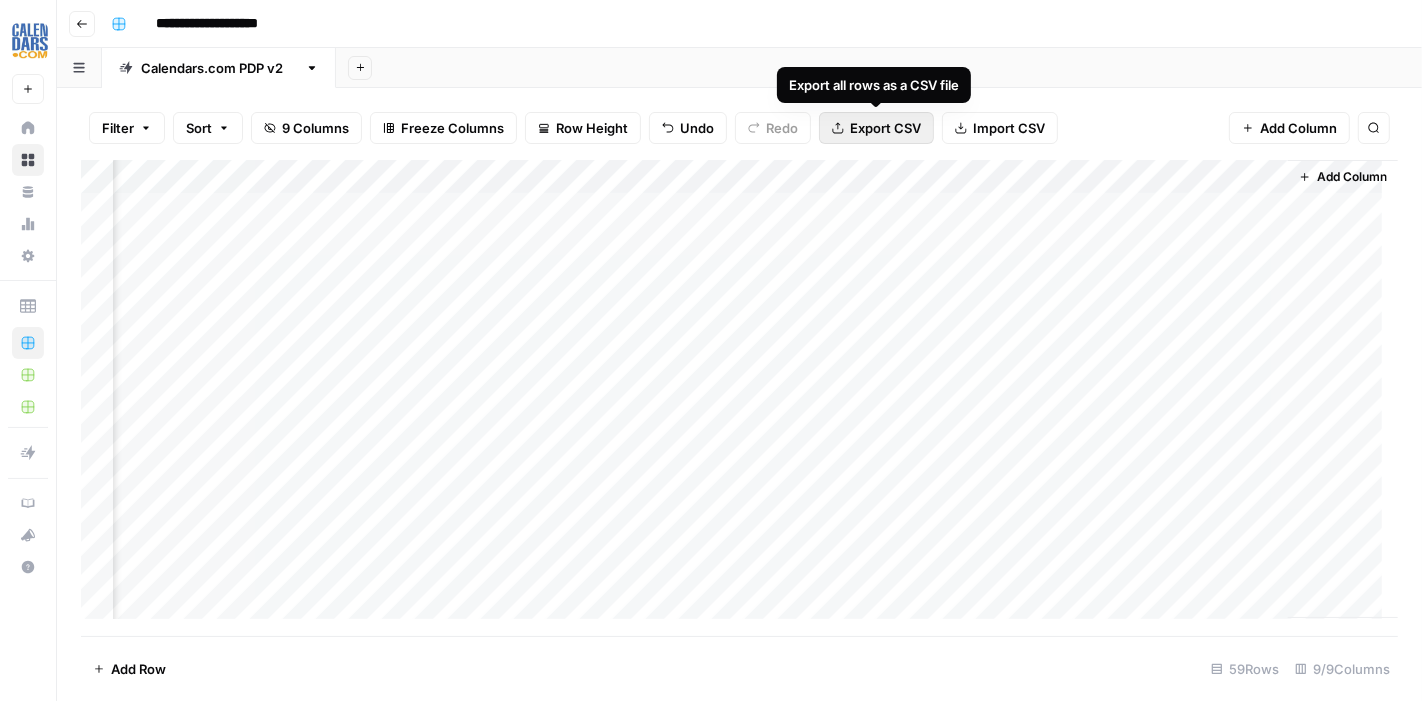 click on "Export CSV" at bounding box center [885, 128] 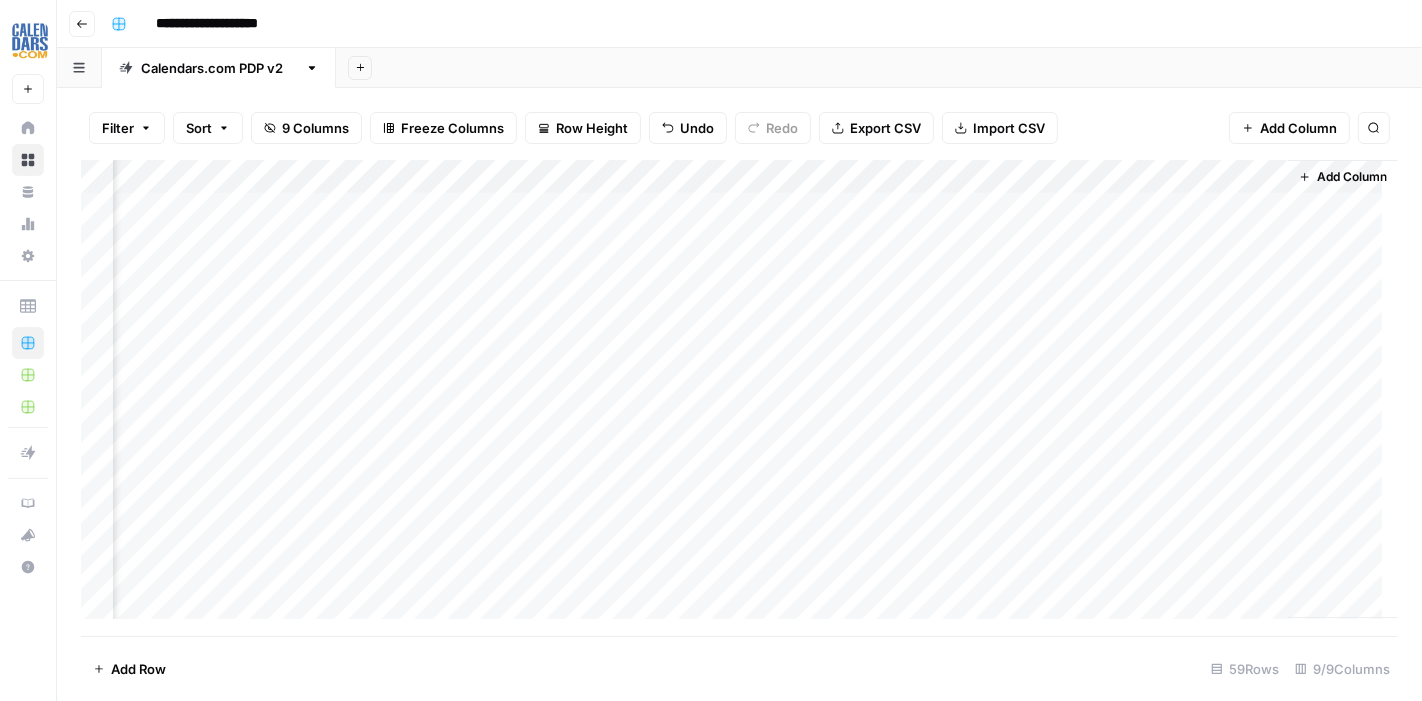 click on "Add Column" at bounding box center (739, 398) 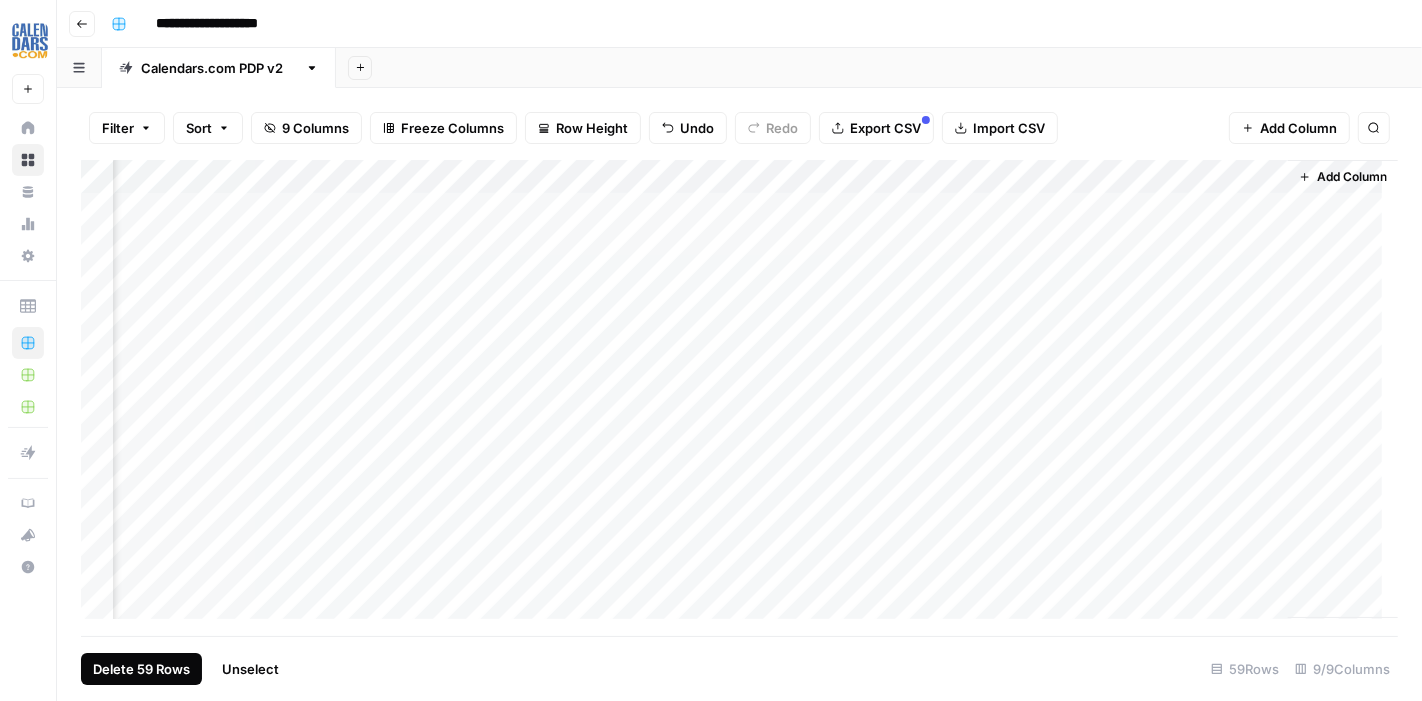 click on "Delete 59 Rows" at bounding box center (141, 669) 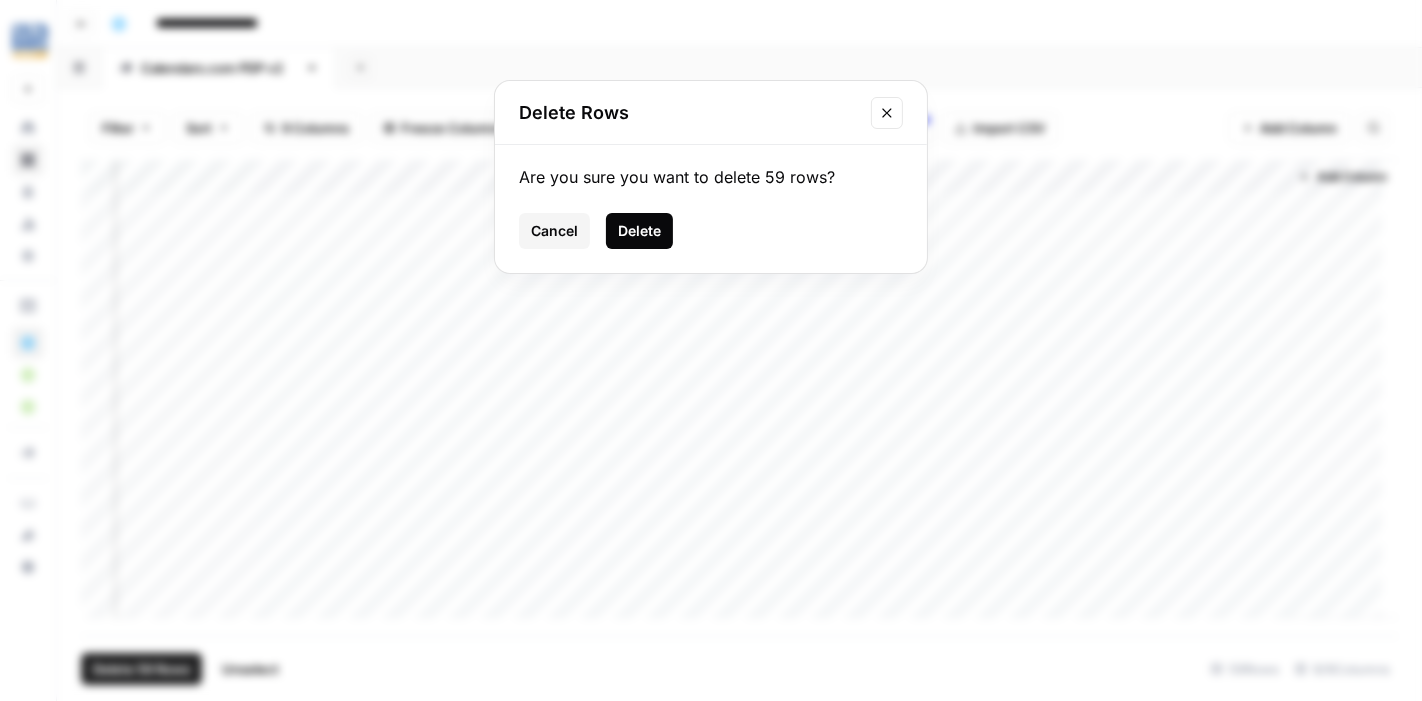 click on "Delete" at bounding box center [639, 231] 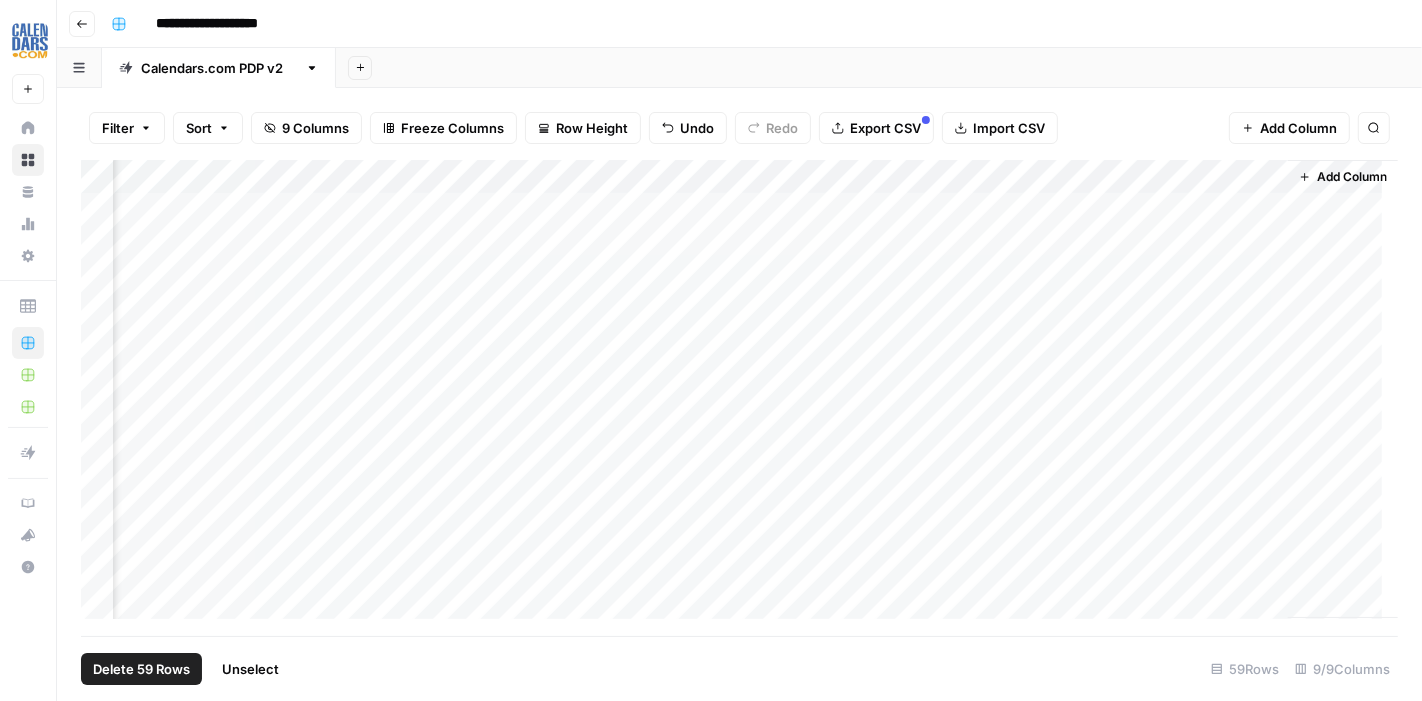 scroll, scrollTop: 0, scrollLeft: 933, axis: horizontal 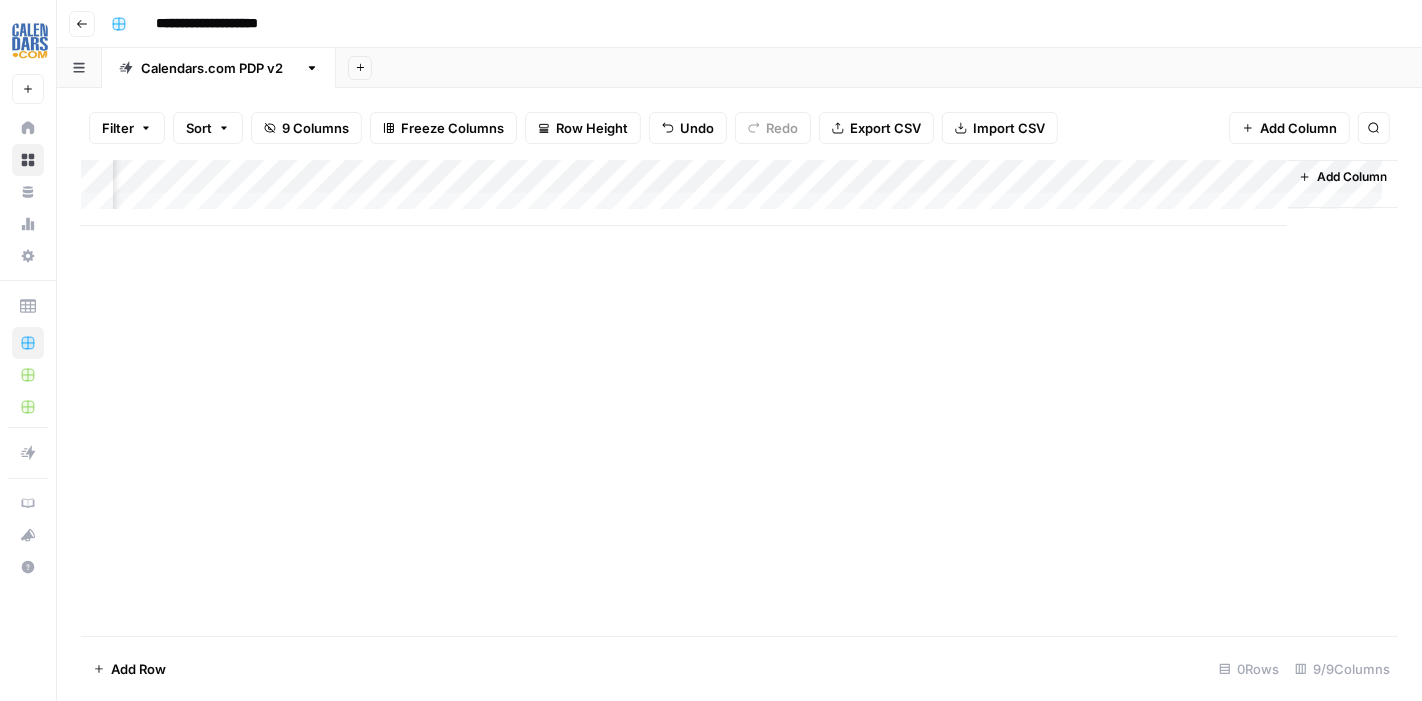 click on "Add Column" at bounding box center (739, 193) 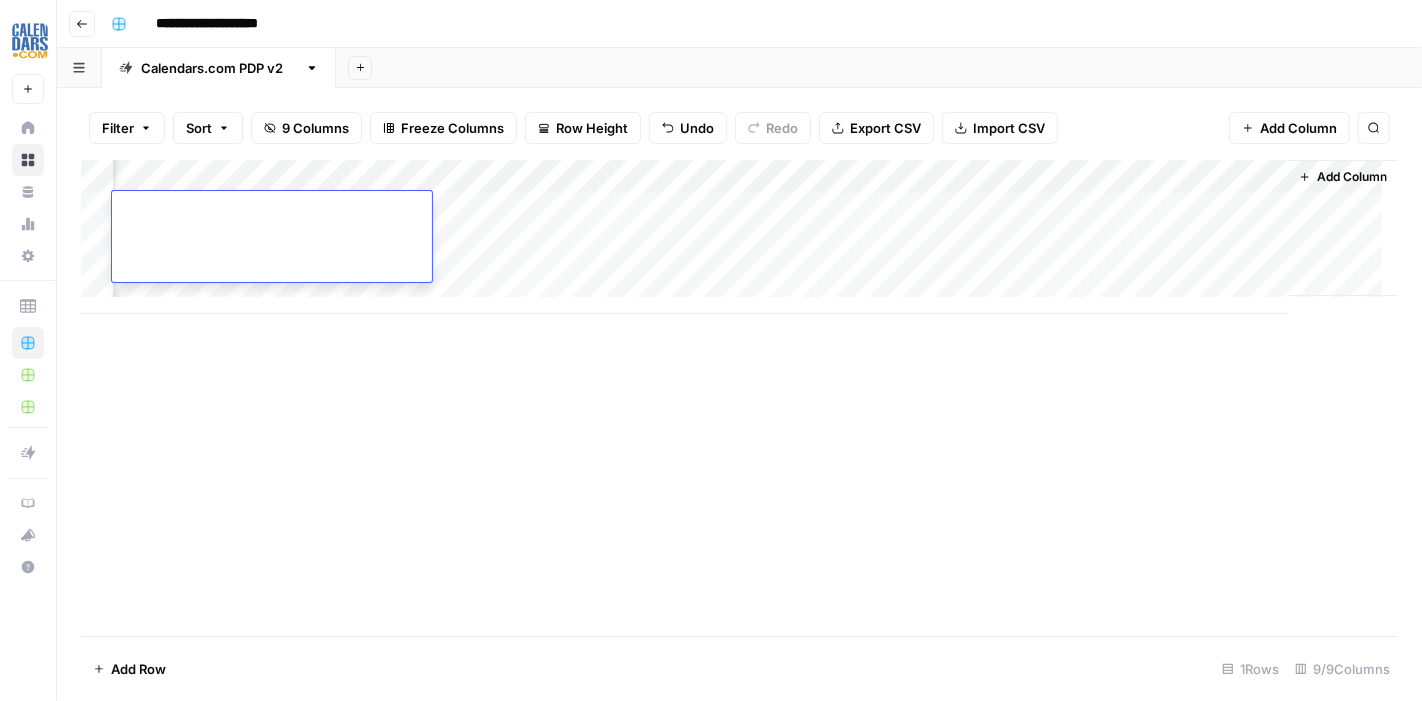scroll, scrollTop: 0, scrollLeft: 848, axis: horizontal 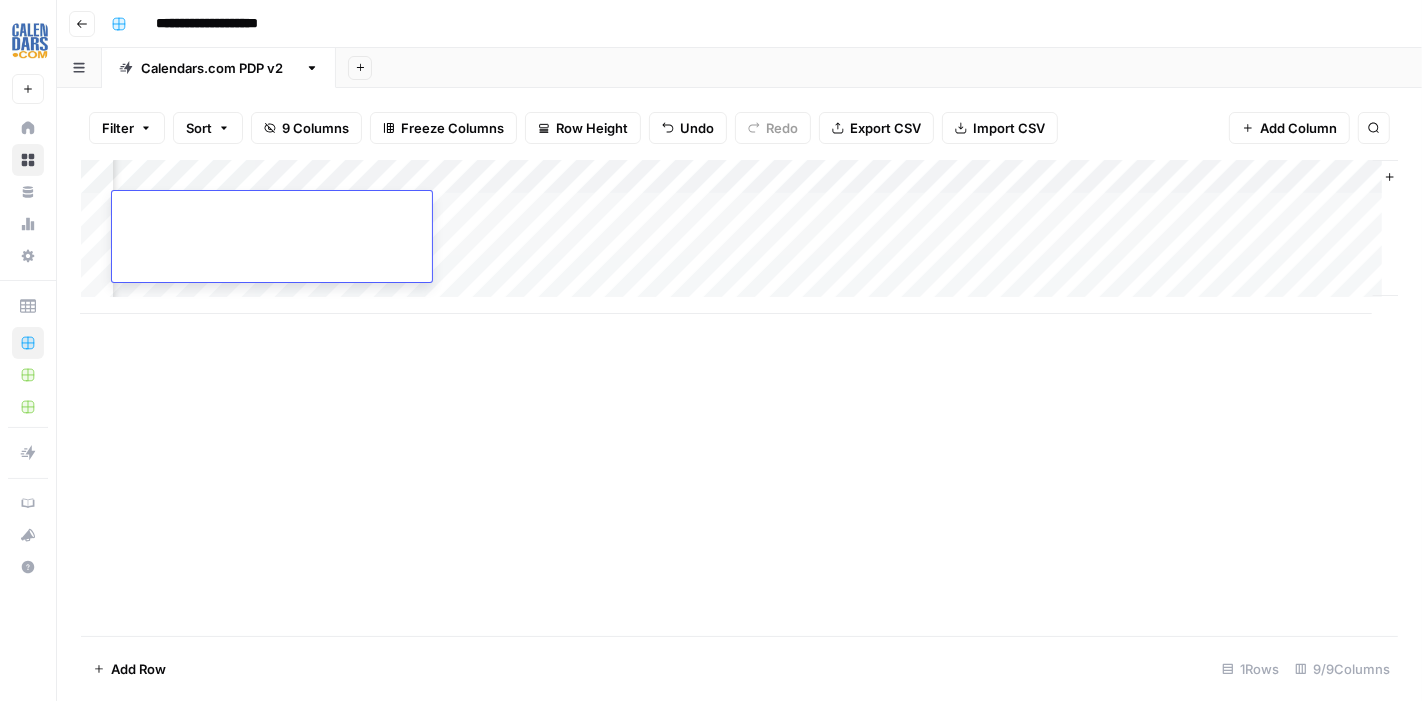 click on "Add Column" at bounding box center (739, 398) 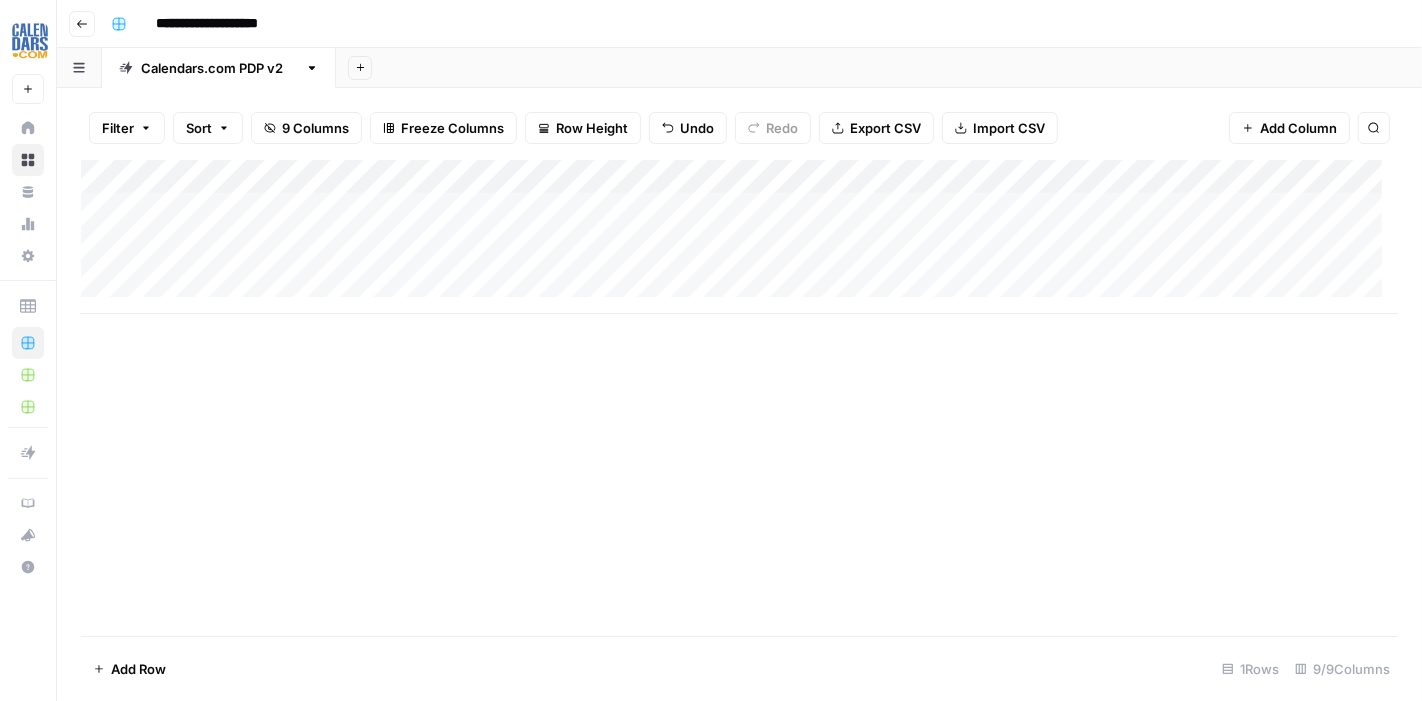 scroll, scrollTop: 0, scrollLeft: 0, axis: both 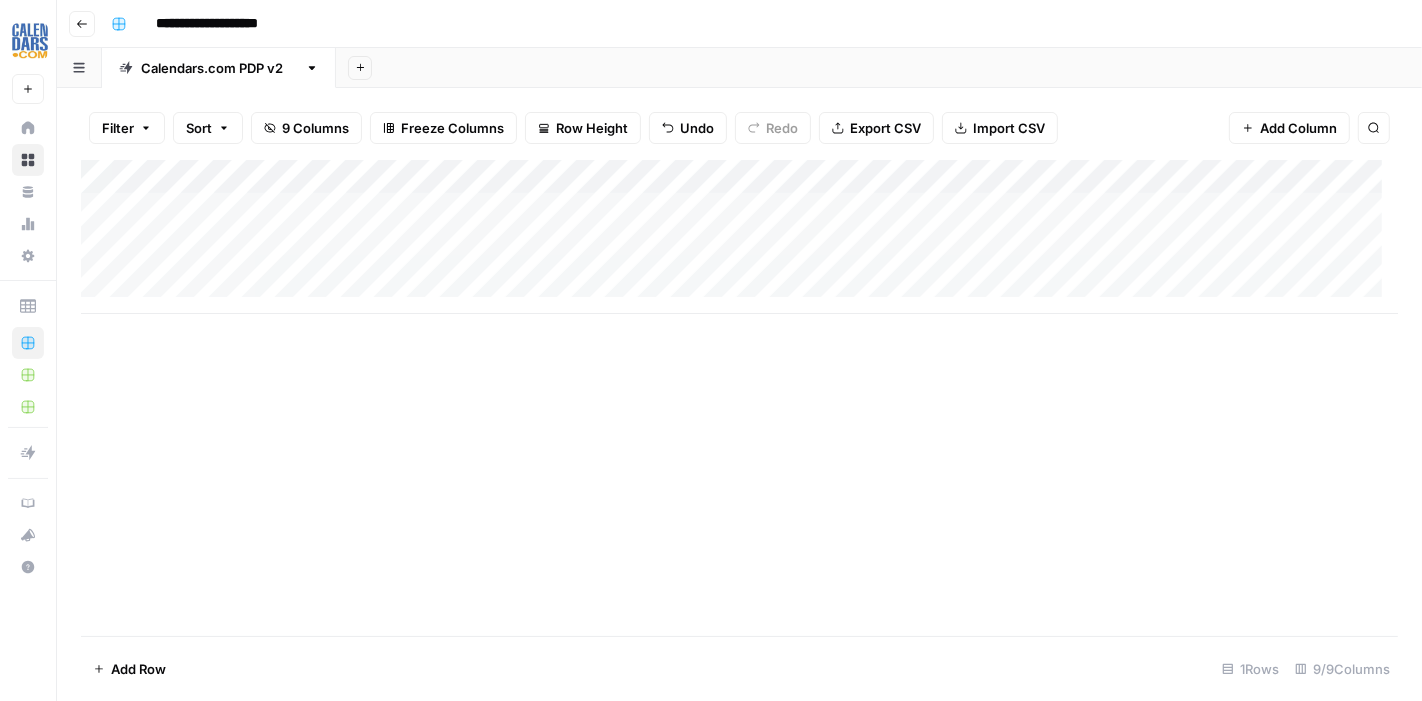 click on "Add Column" at bounding box center [739, 237] 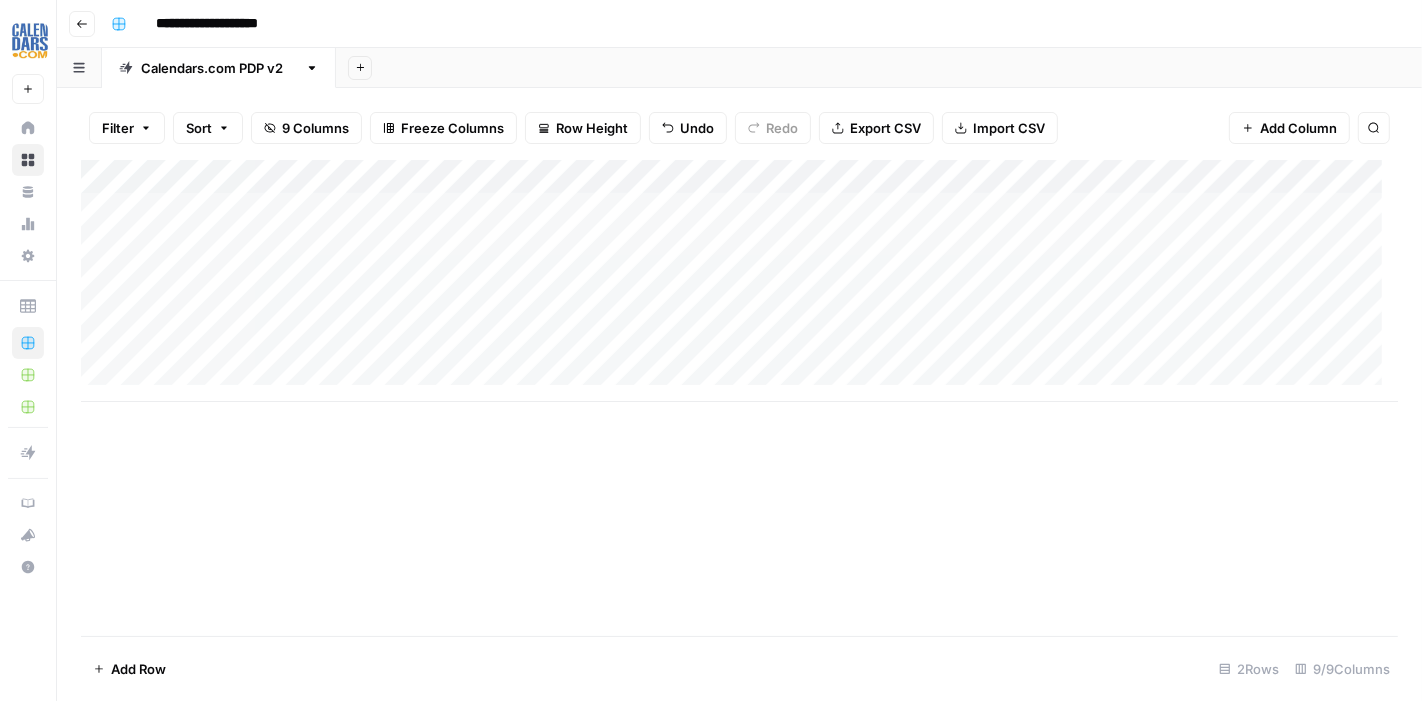 click on "Add Column" at bounding box center (739, 281) 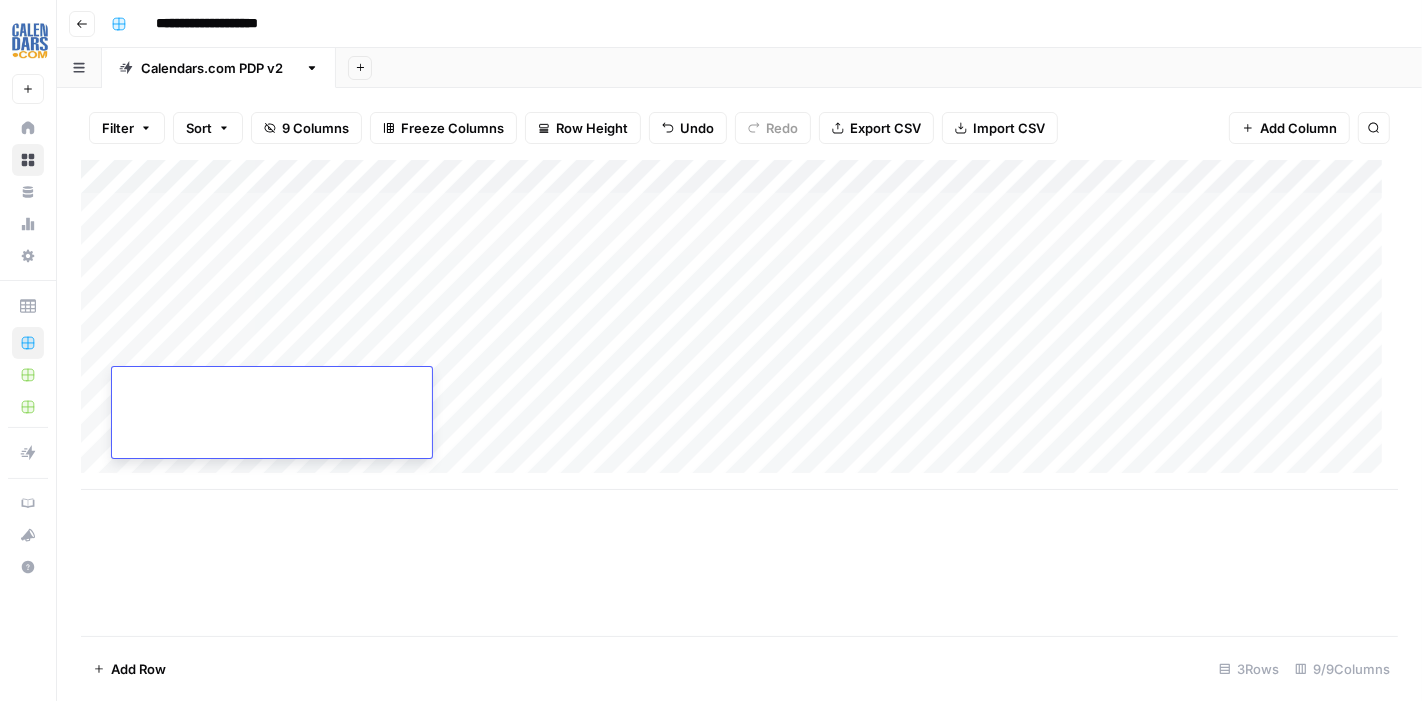 click on "Add Column" at bounding box center [739, 325] 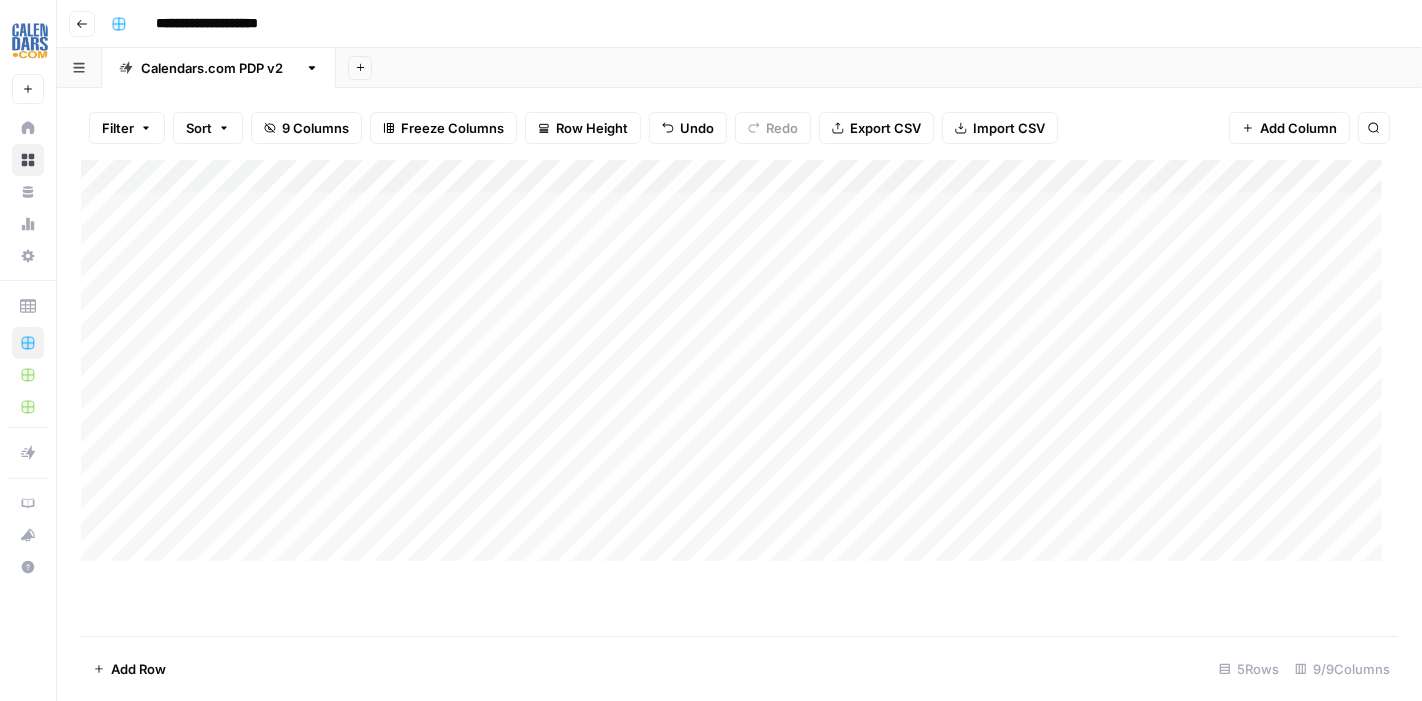 scroll, scrollTop: 14, scrollLeft: 0, axis: vertical 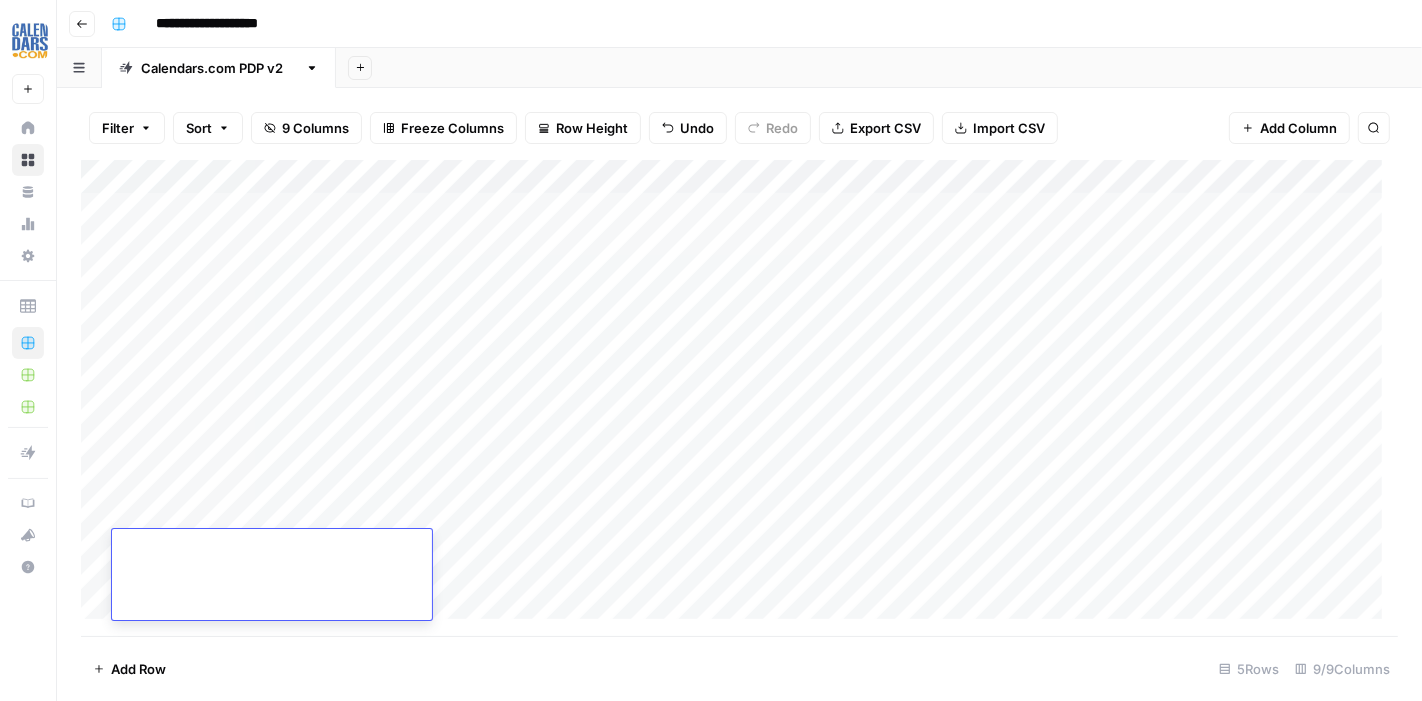 click on "Add Column" at bounding box center (739, 398) 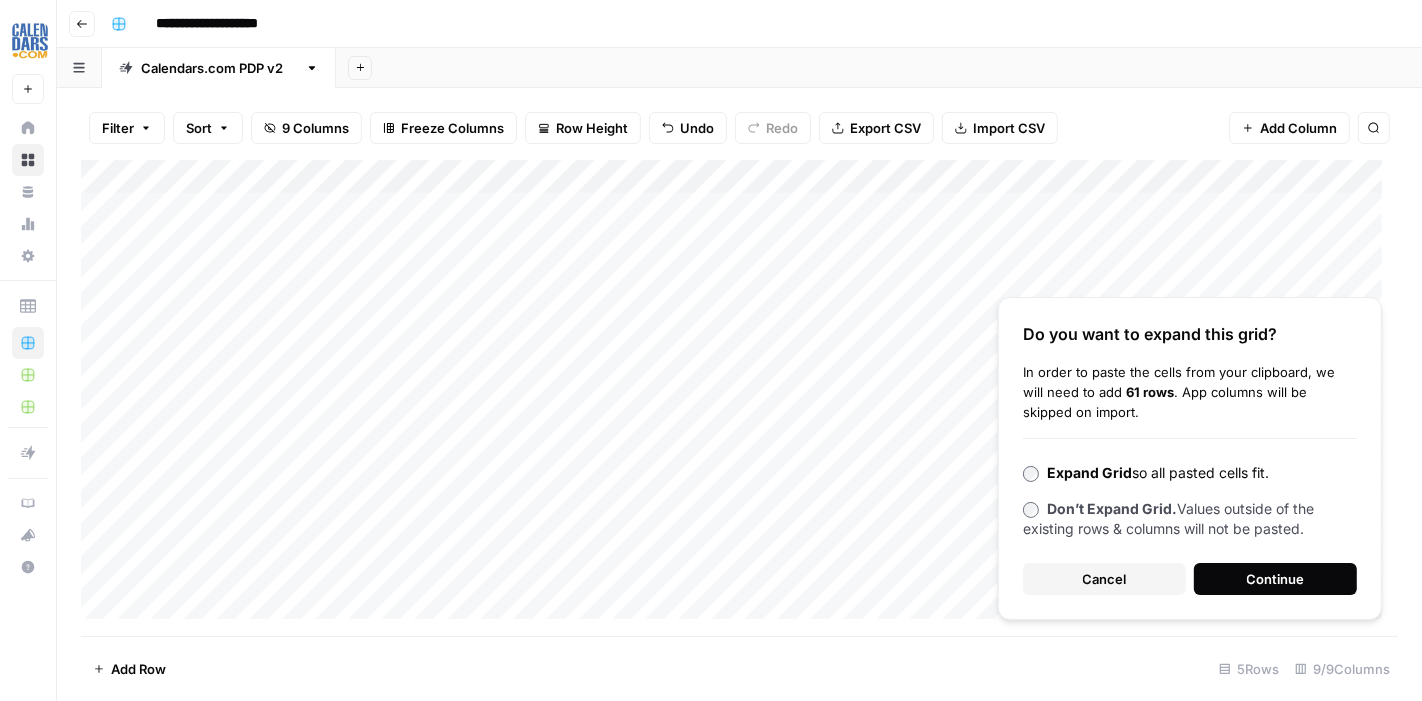 click on "Continue" at bounding box center (1275, 579) 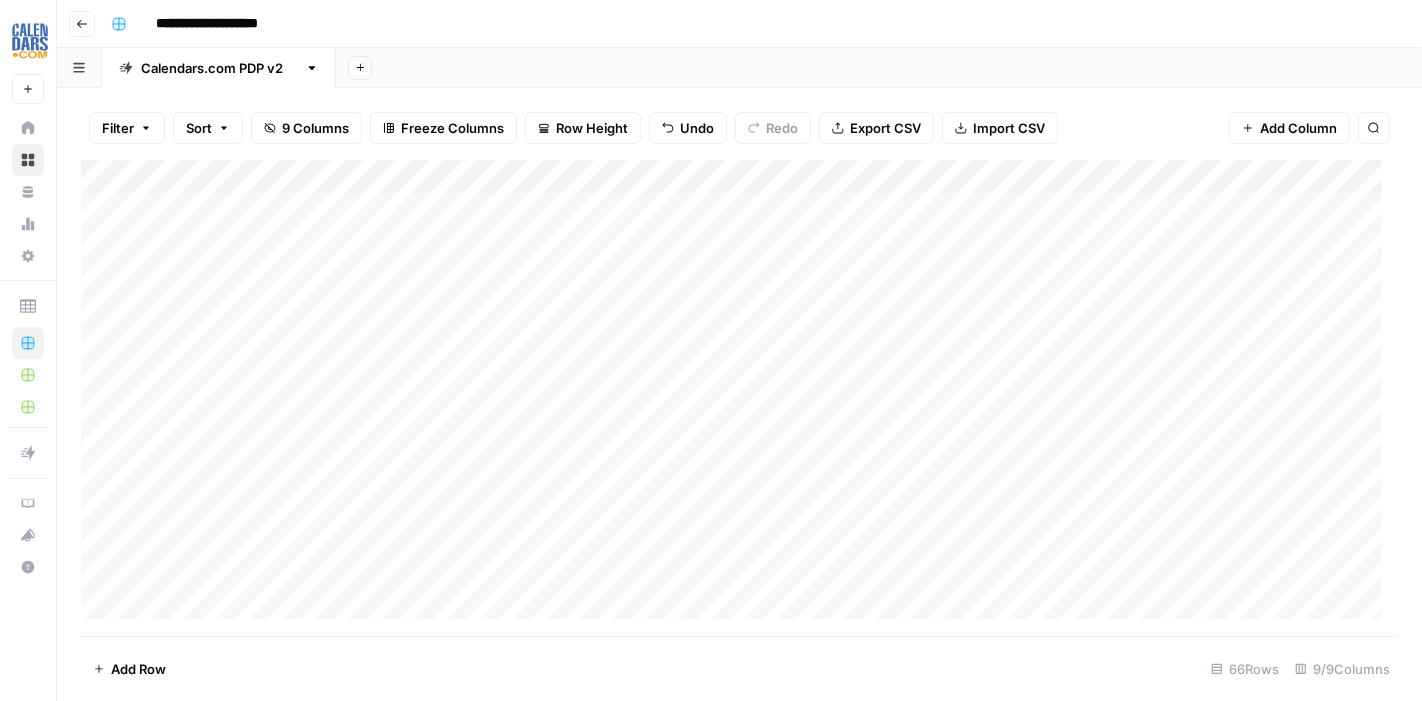 click on "Add Column" at bounding box center [739, 398] 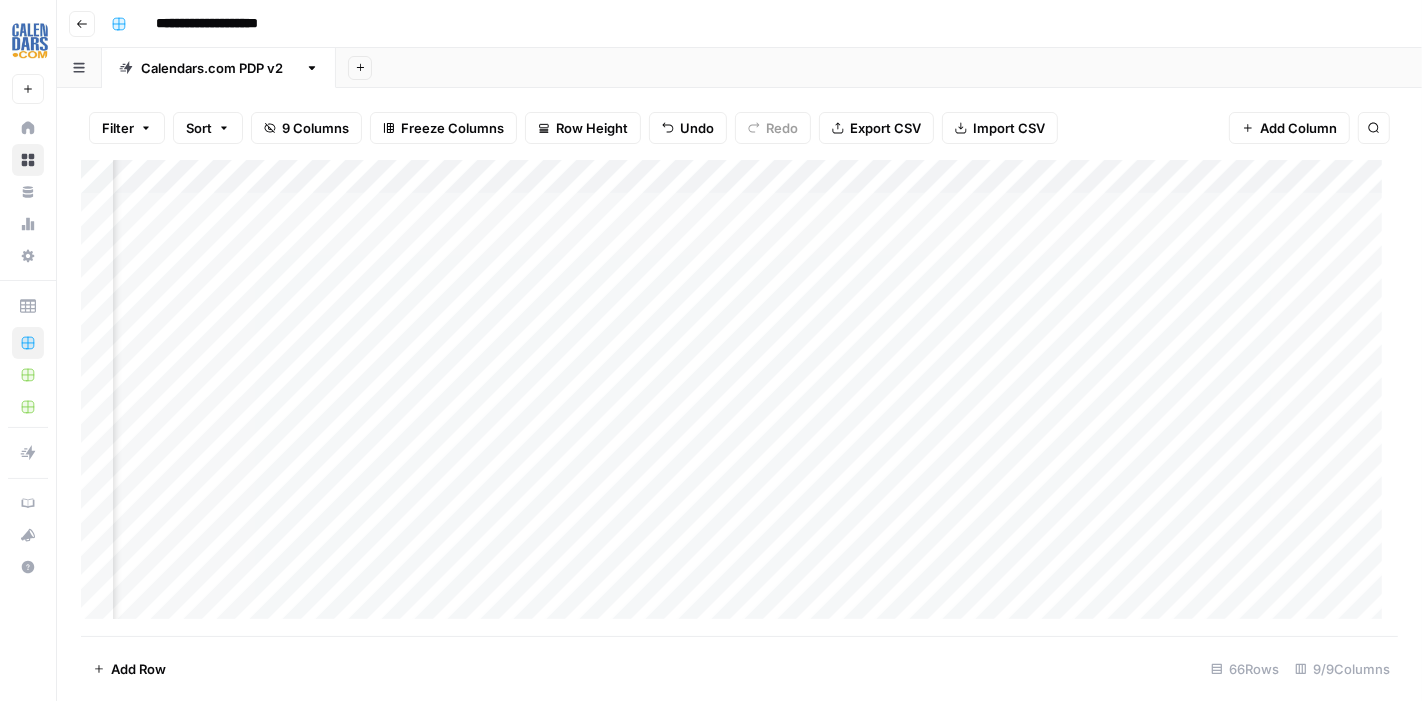 scroll, scrollTop: 0, scrollLeft: 752, axis: horizontal 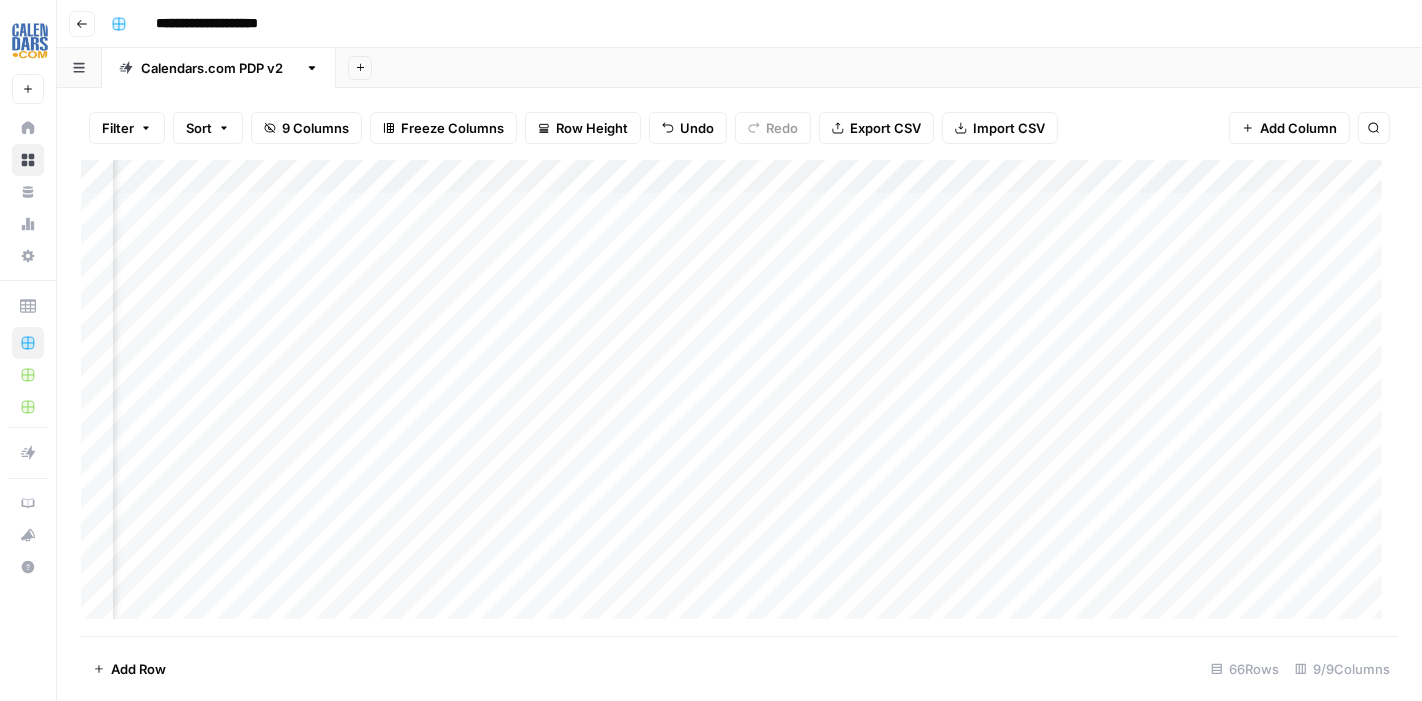 click on "Add Column" at bounding box center (739, 398) 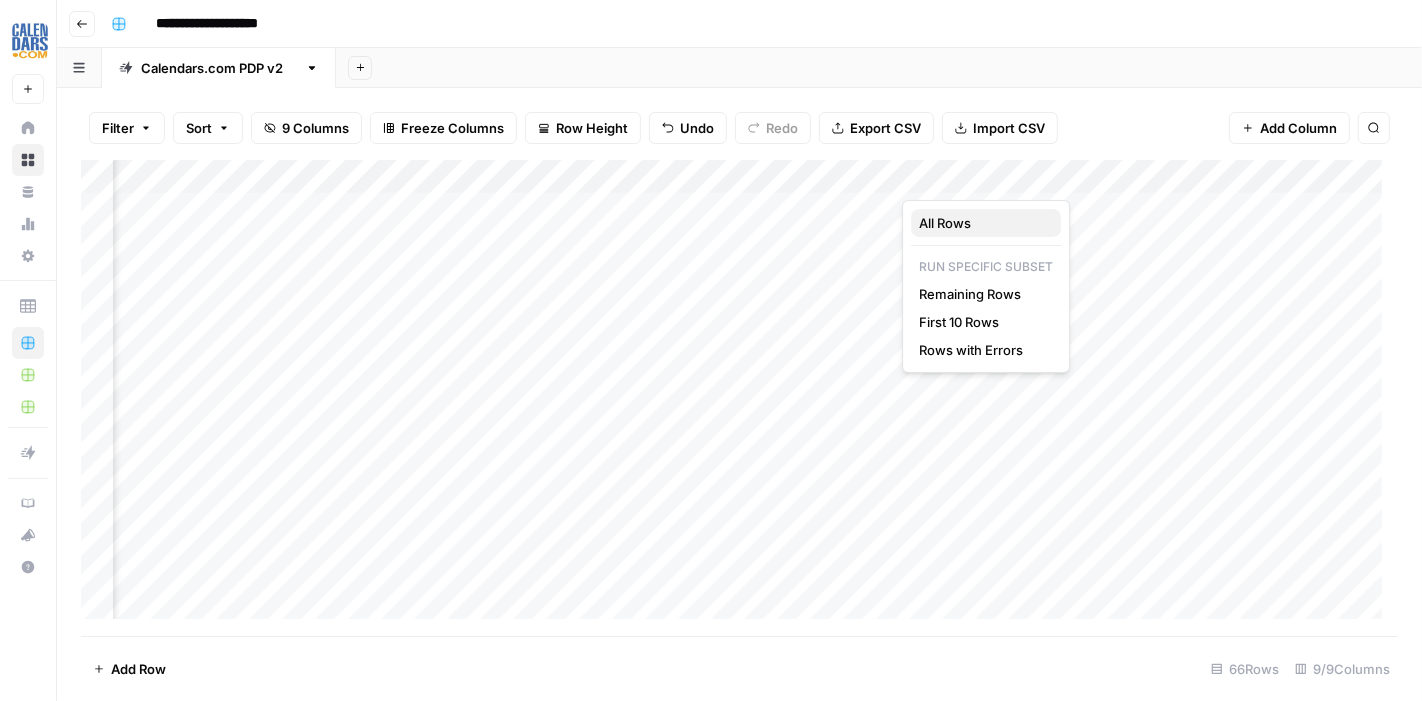 click on "All Rows" at bounding box center [945, 223] 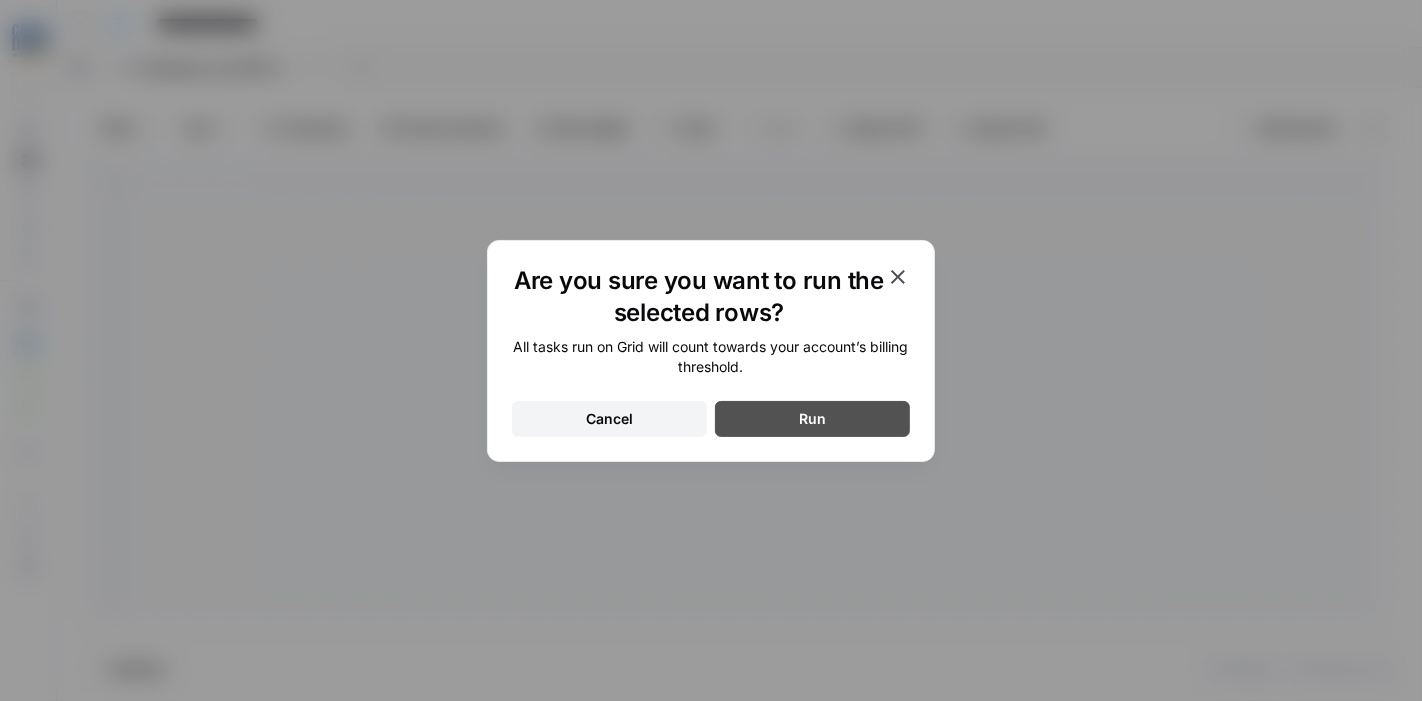 click on "Run" at bounding box center (812, 419) 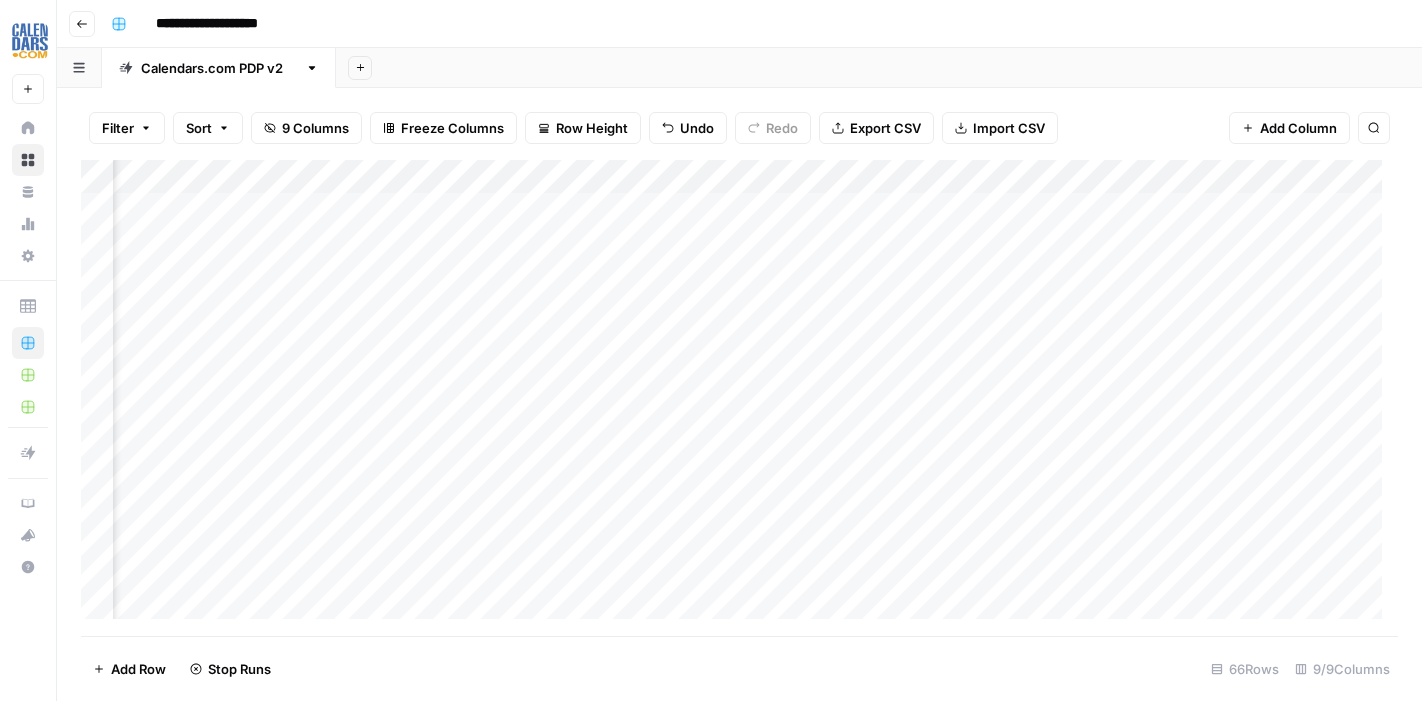 scroll, scrollTop: 0, scrollLeft: 0, axis: both 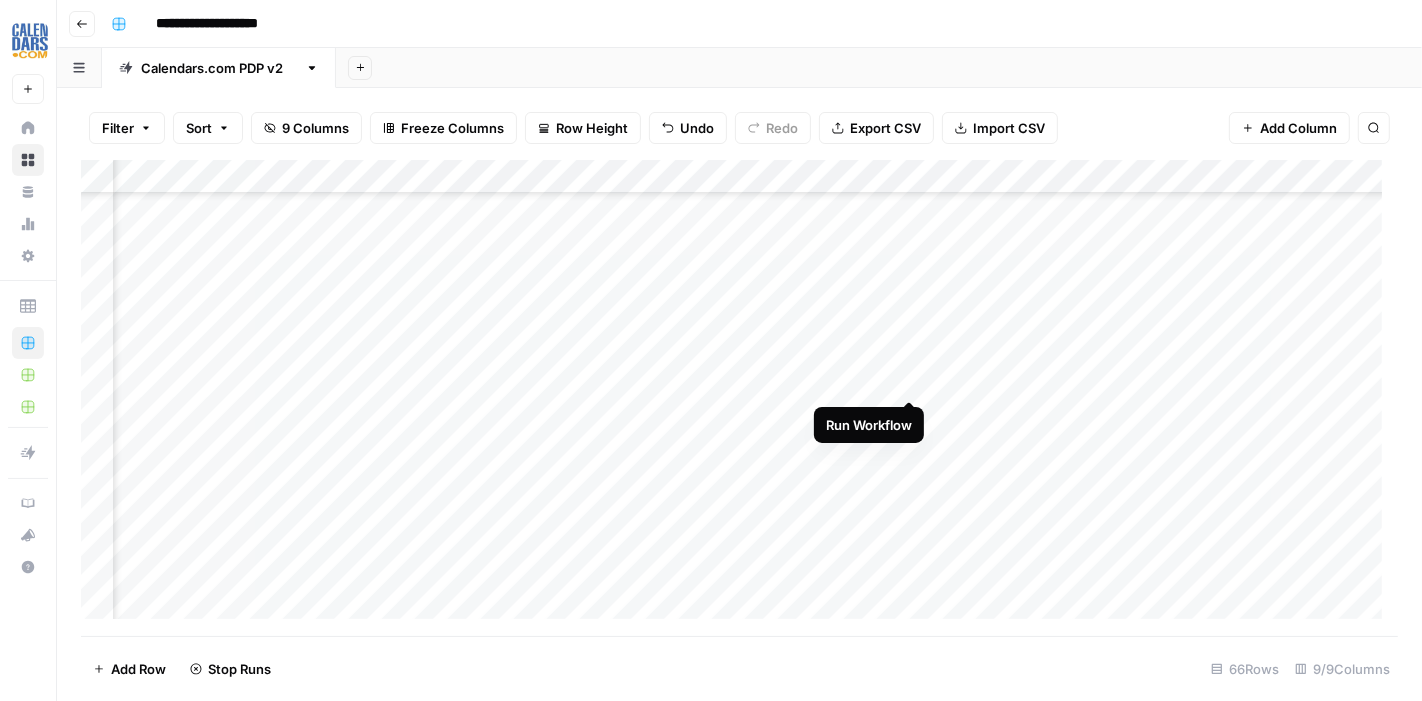 click on "Add Column" at bounding box center (739, 398) 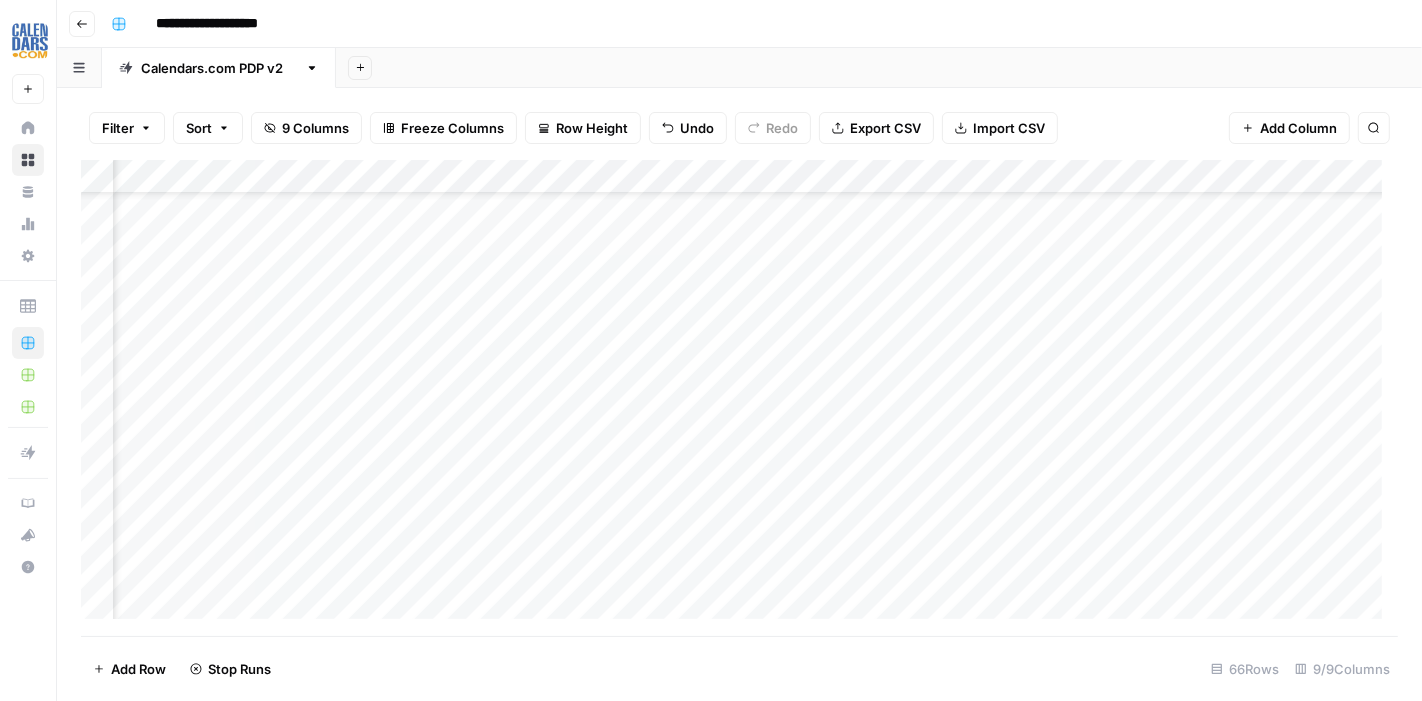 scroll, scrollTop: 0, scrollLeft: 752, axis: horizontal 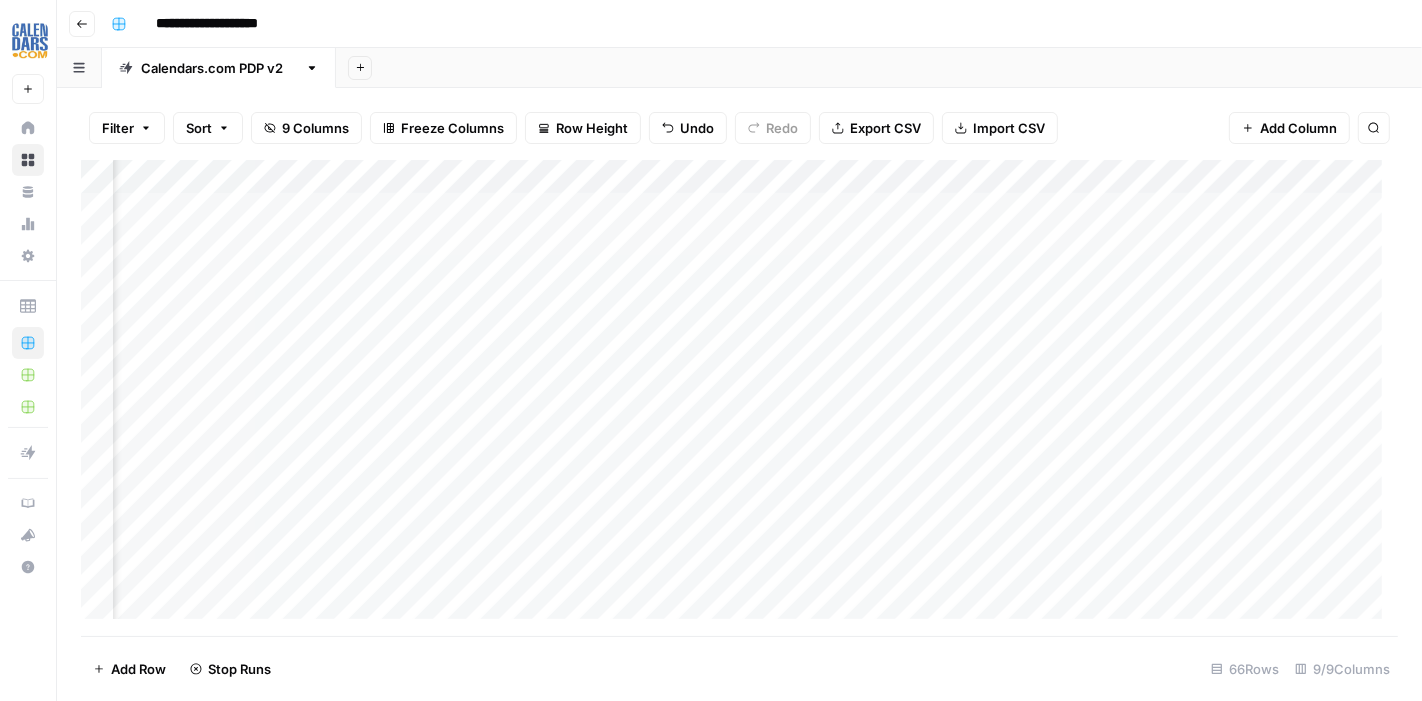 click on "Add Column" at bounding box center (739, 398) 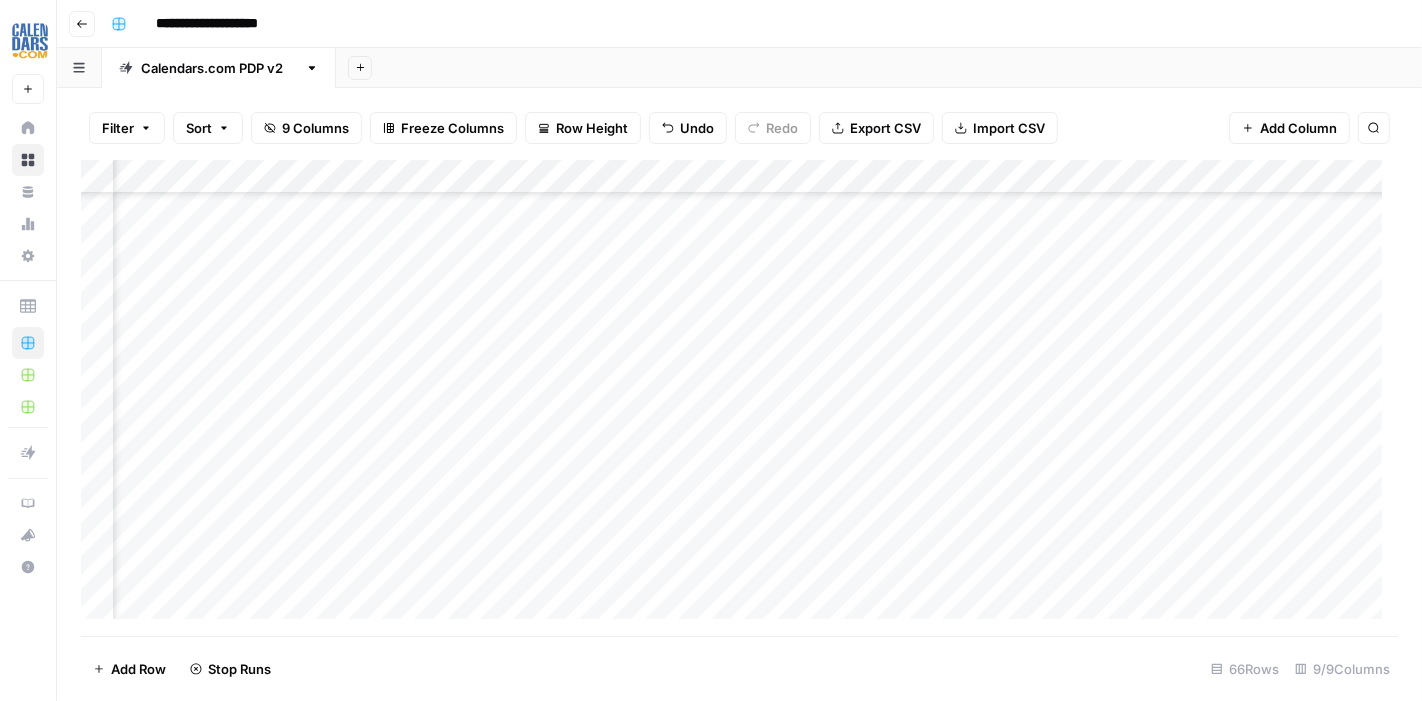 scroll, scrollTop: 444, scrollLeft: 752, axis: both 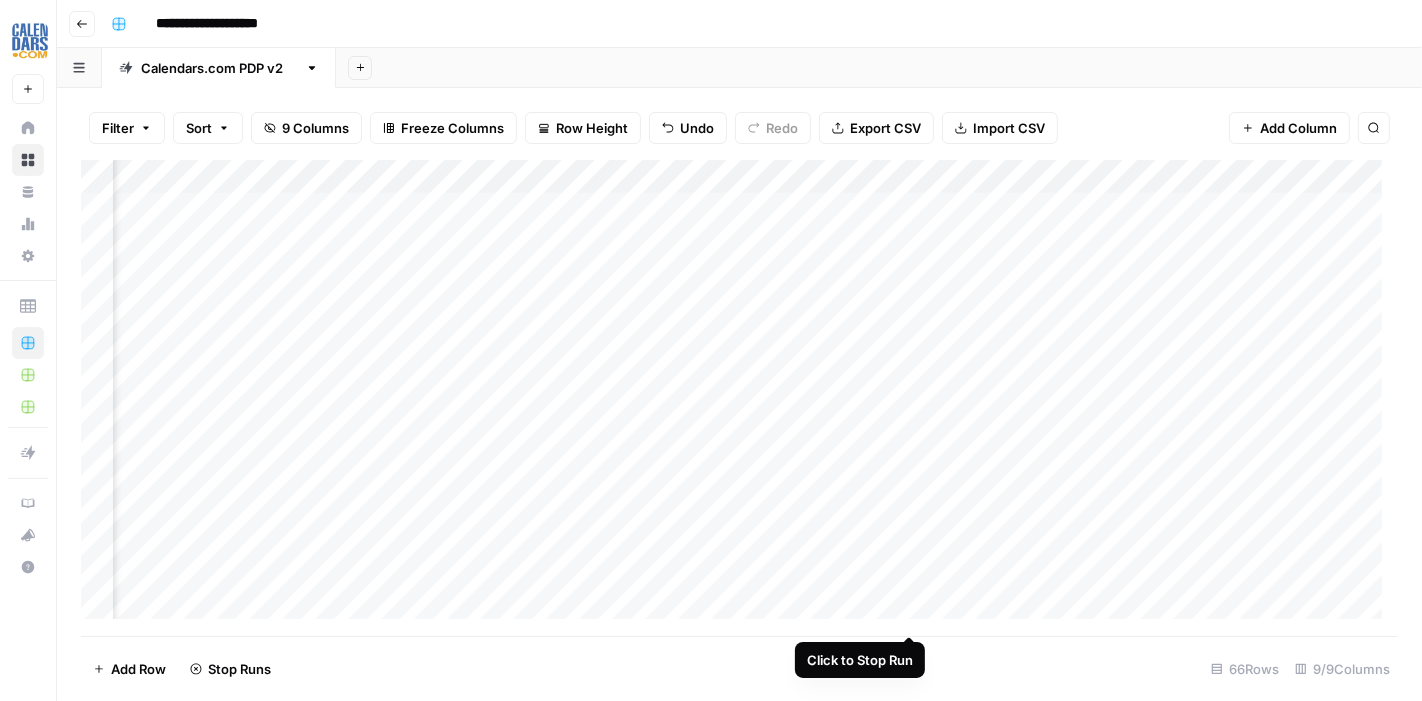 click on "Add Column" at bounding box center (739, 398) 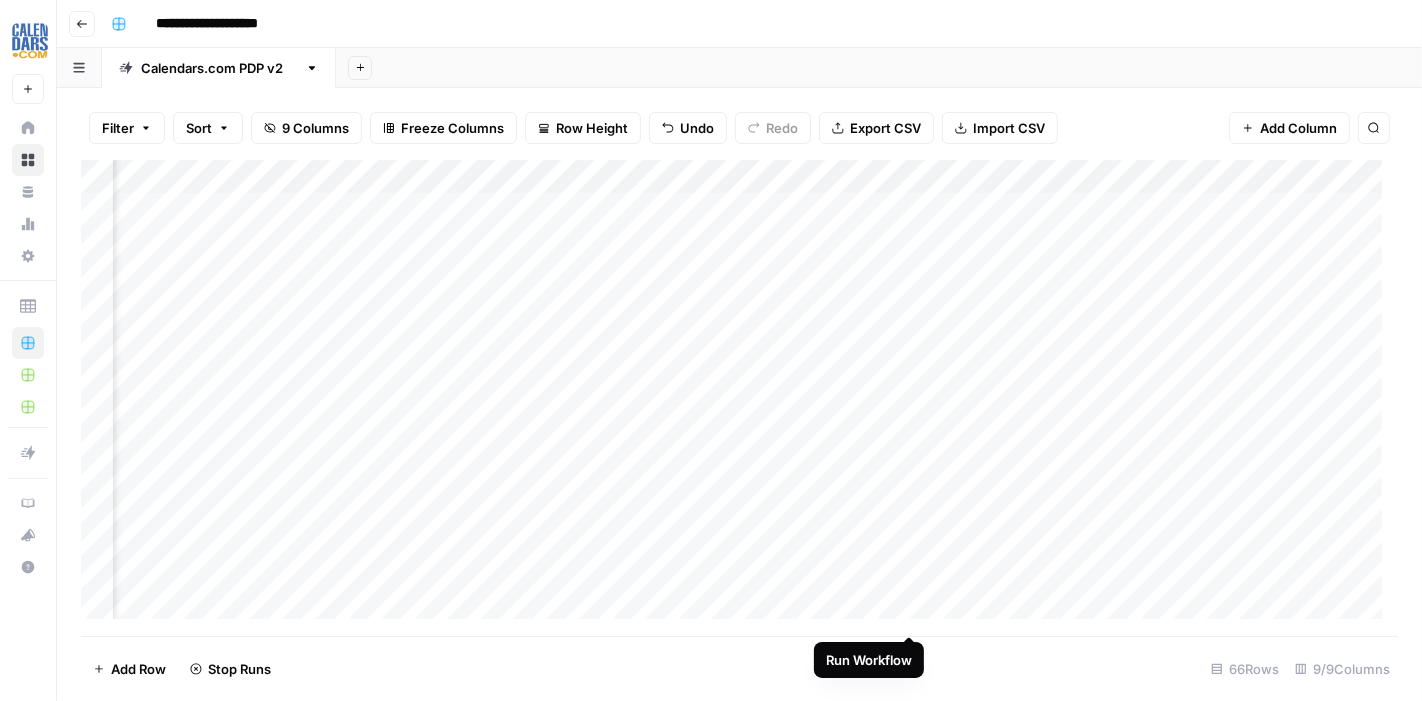 click on "Add Column" at bounding box center (739, 398) 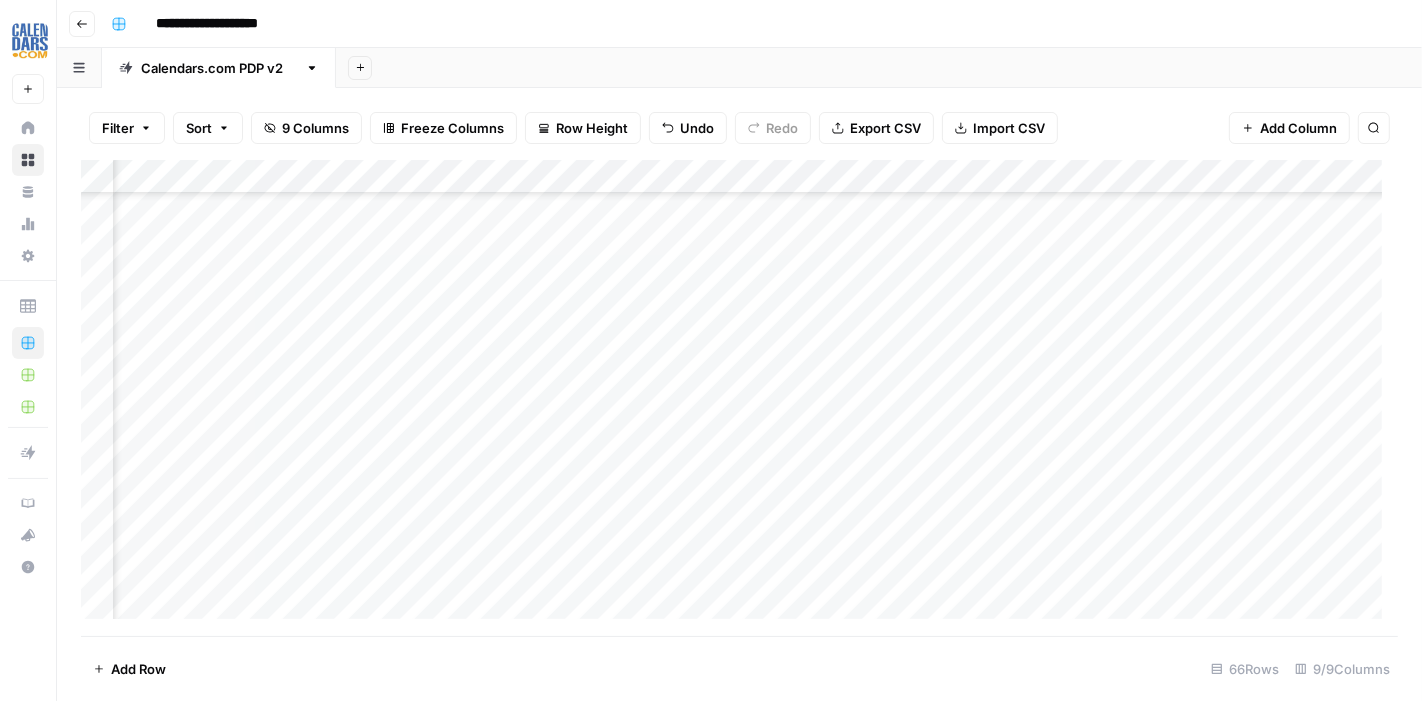 scroll, scrollTop: 5415, scrollLeft: 752, axis: both 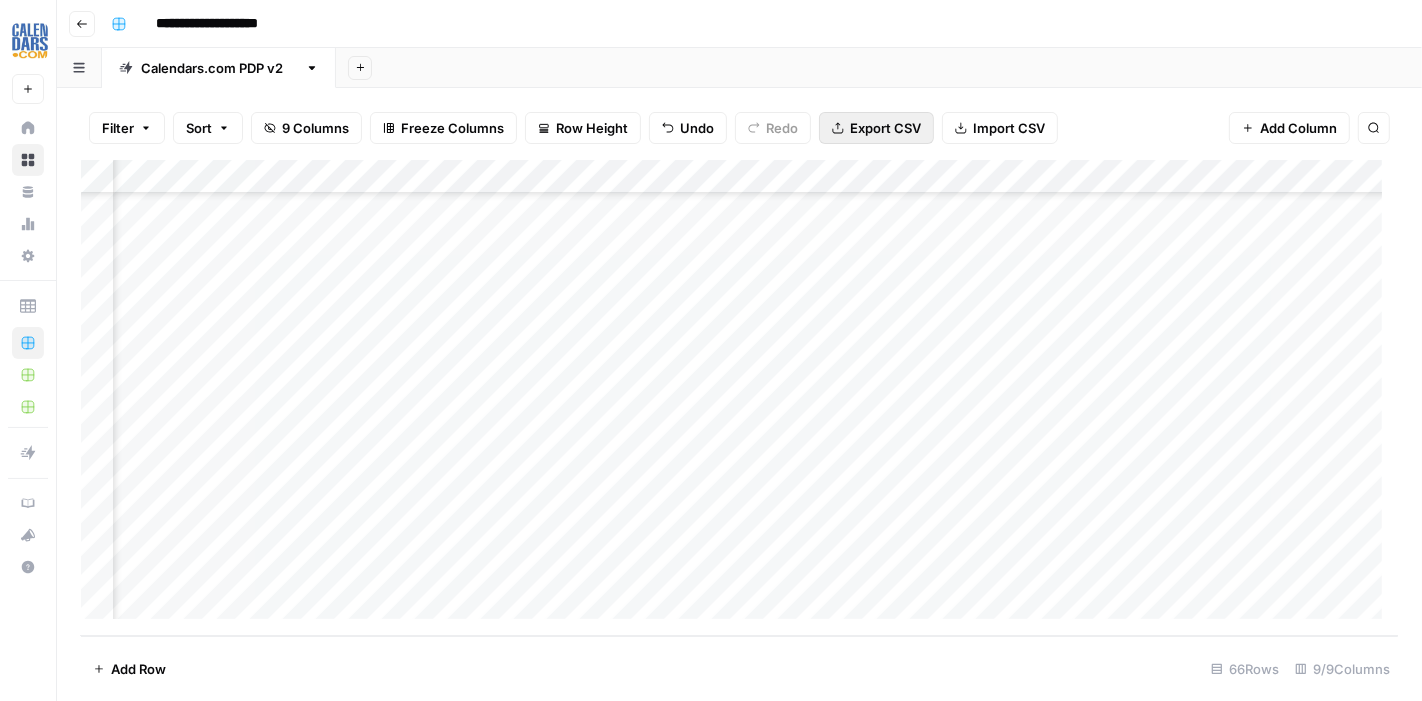 click on "Export CSV" at bounding box center (885, 128) 